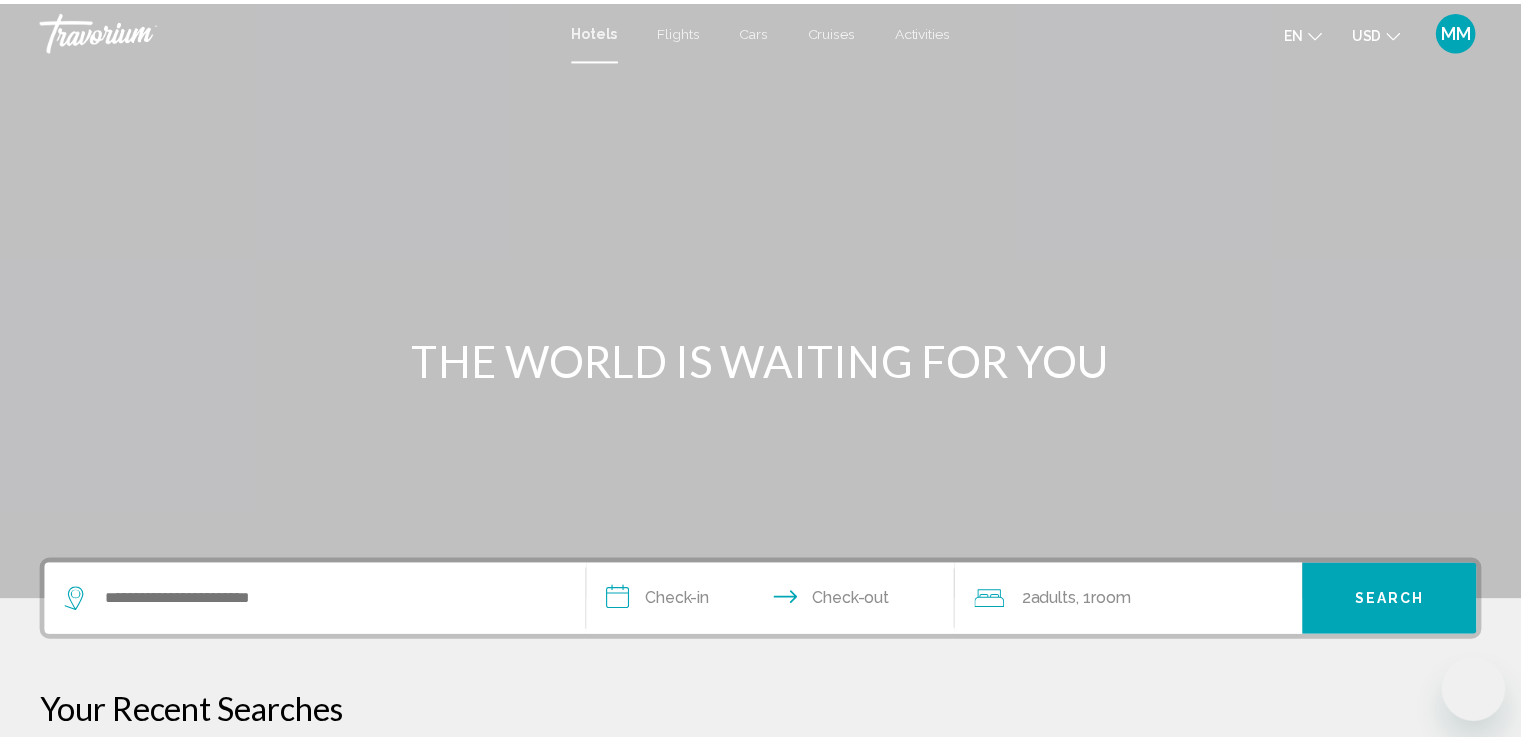 scroll, scrollTop: 0, scrollLeft: 0, axis: both 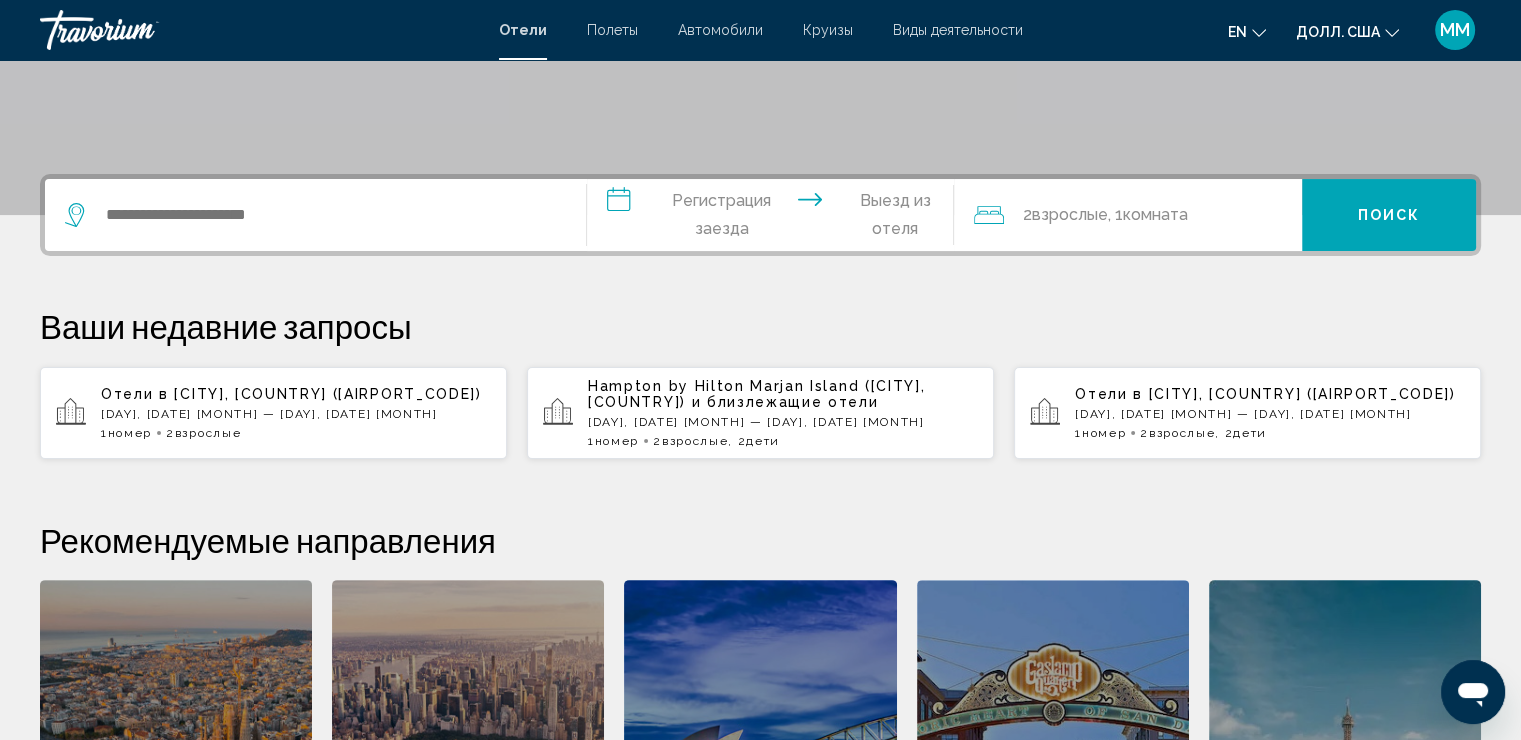 click on "Hampton by Hilton Marjan Island ([CITY], [COUNTRY]) и близлежащие отели [DAY], [DATE] [MONTH] — [DAY], [DATE] [MONTH] 1 Номер номера 2 Взрослый взрослые , 2 Ребёнок дети" at bounding box center (783, 413) 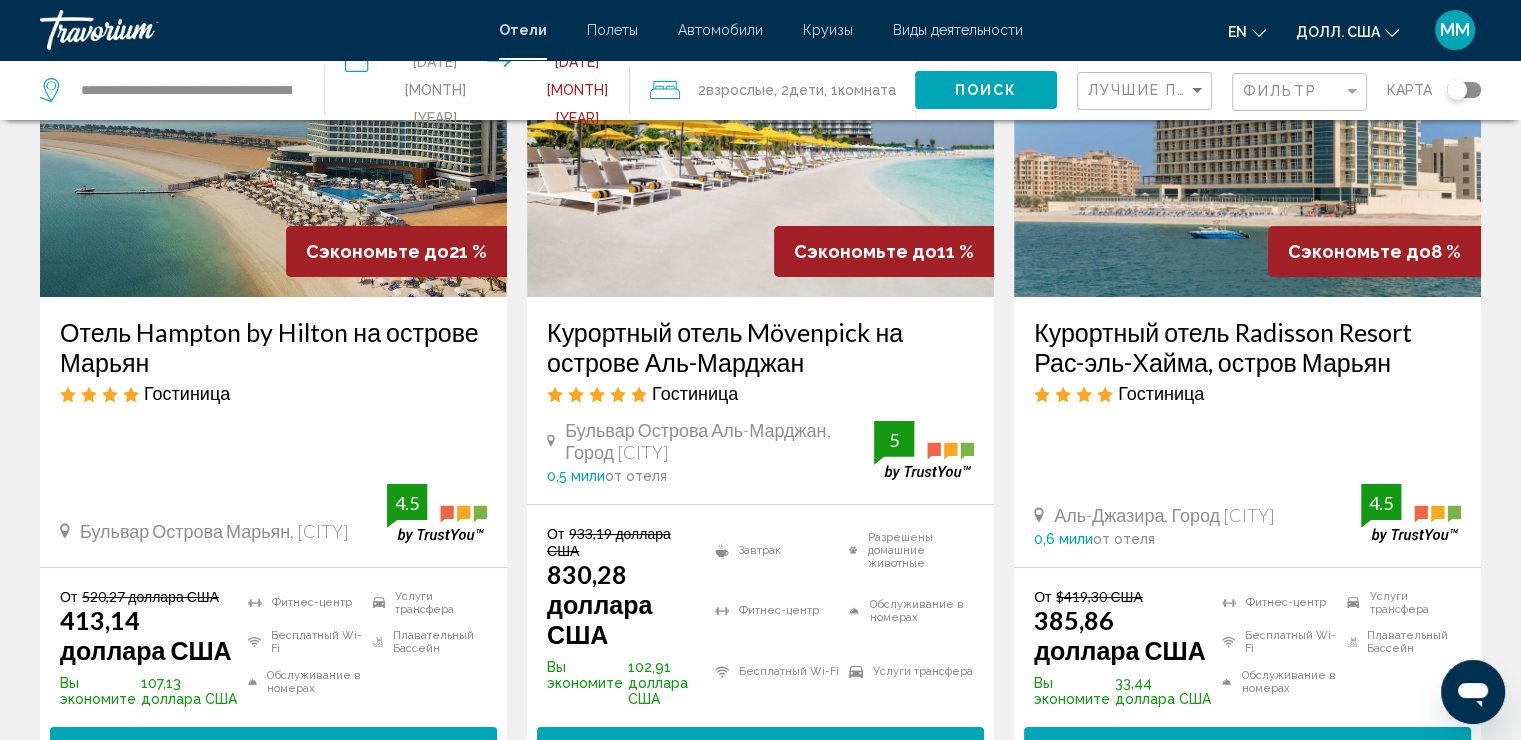 scroll, scrollTop: 200, scrollLeft: 0, axis: vertical 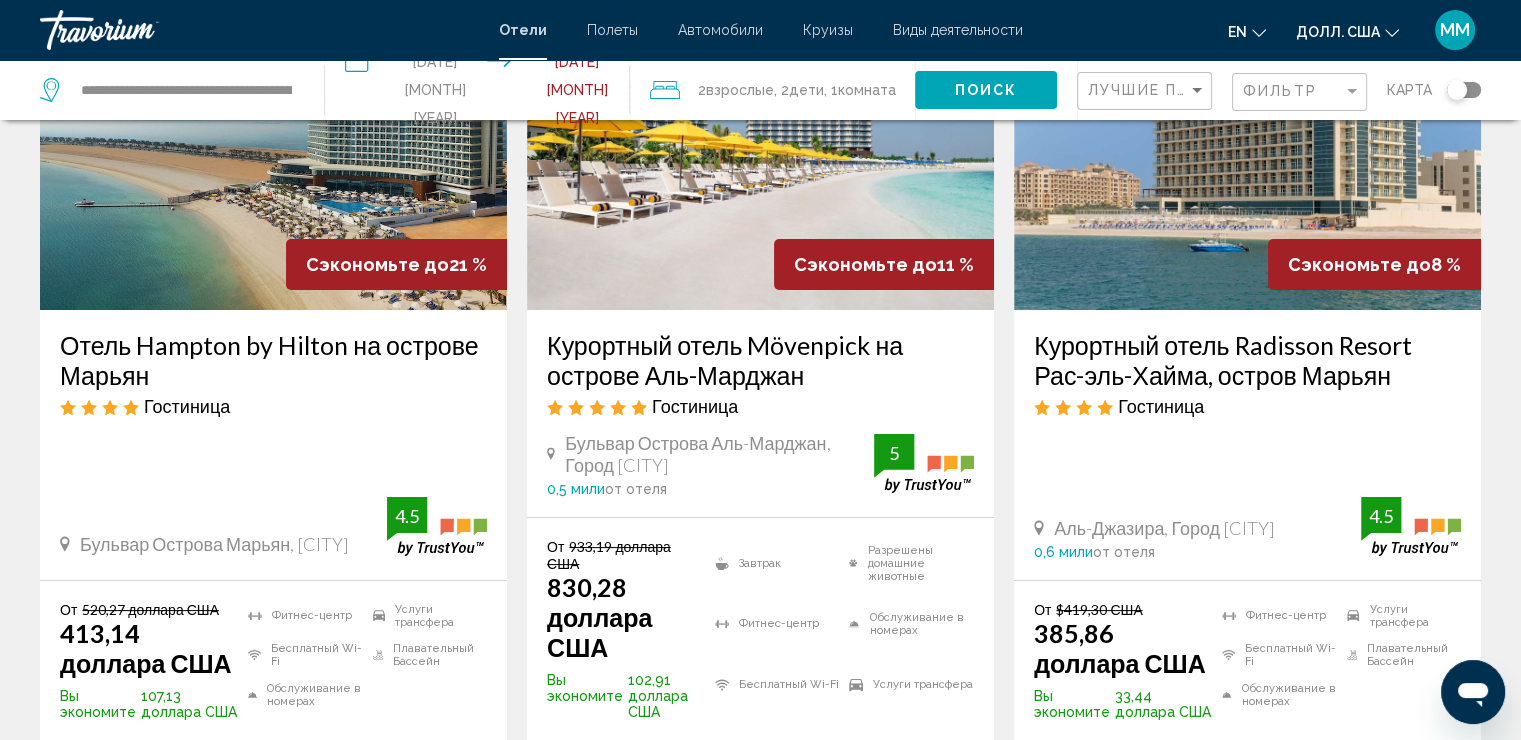 click at bounding box center (273, 150) 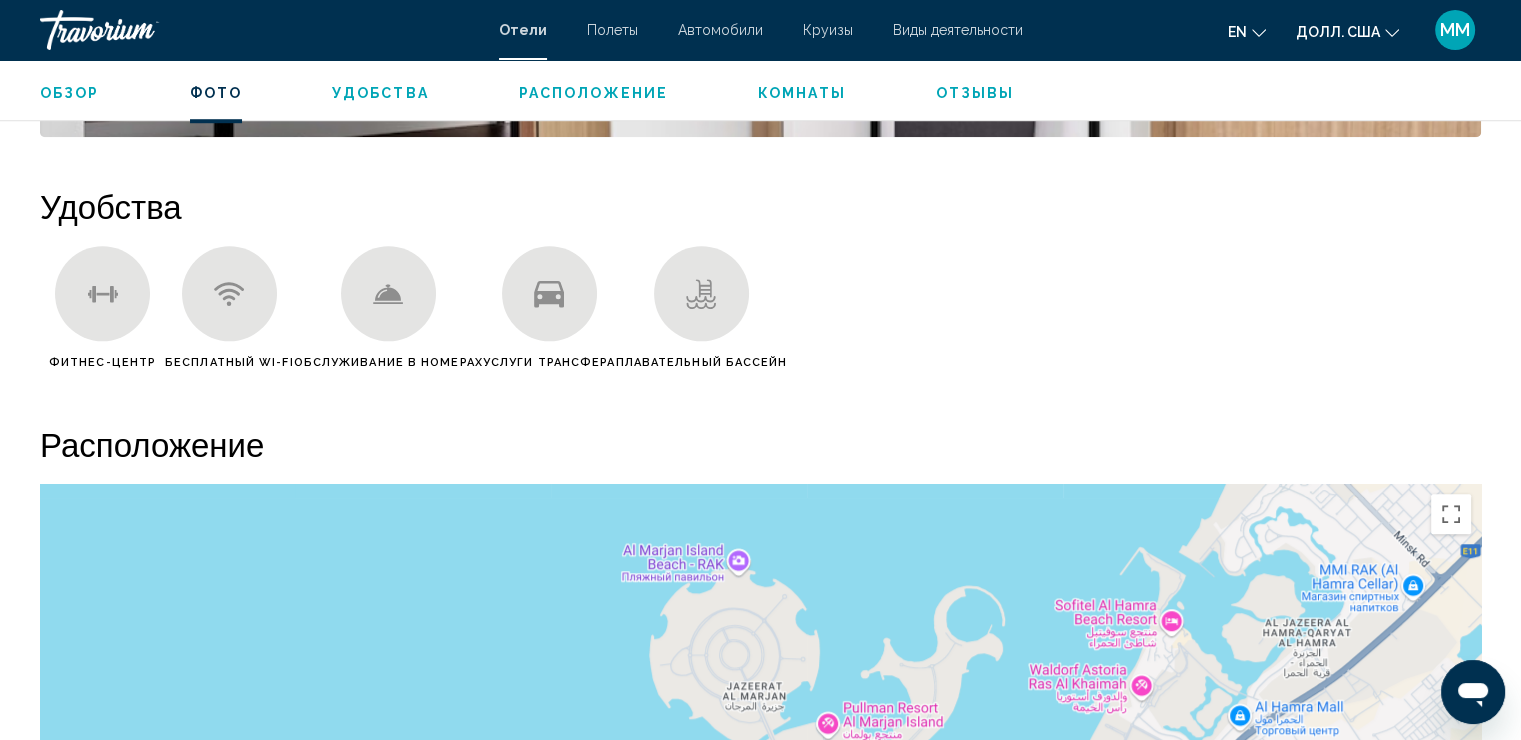 scroll, scrollTop: 1700, scrollLeft: 0, axis: vertical 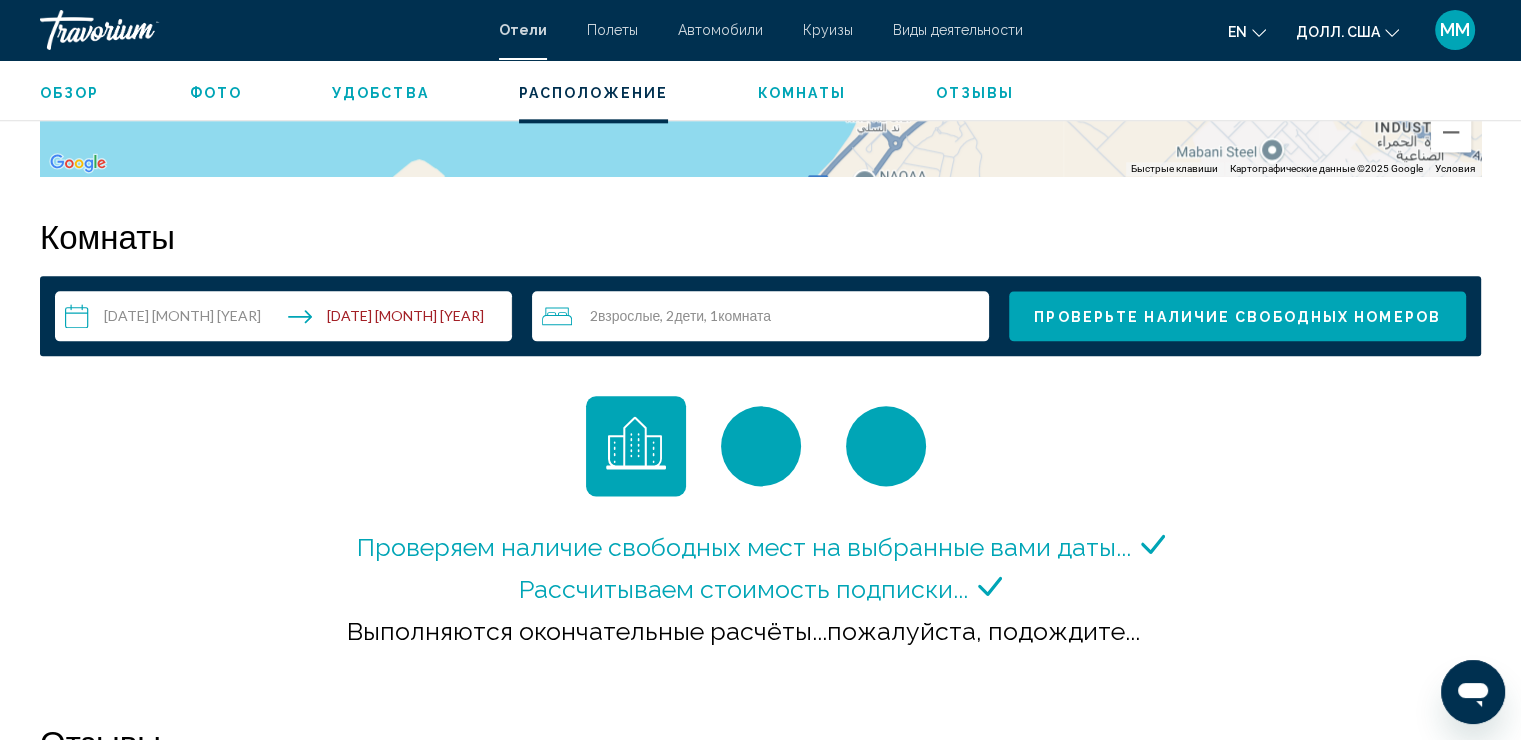 click on "**********" at bounding box center (287, 319) 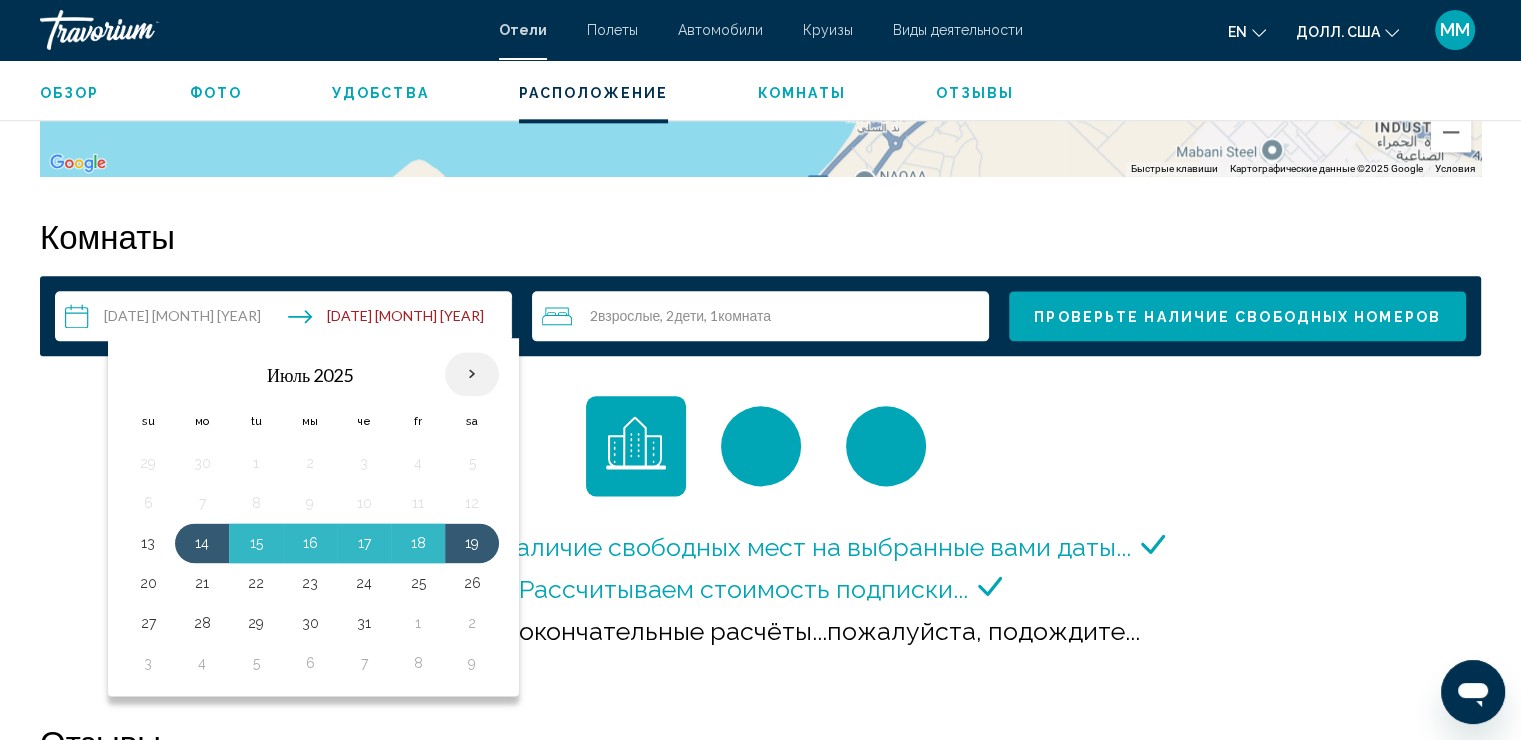 click at bounding box center [472, 374] 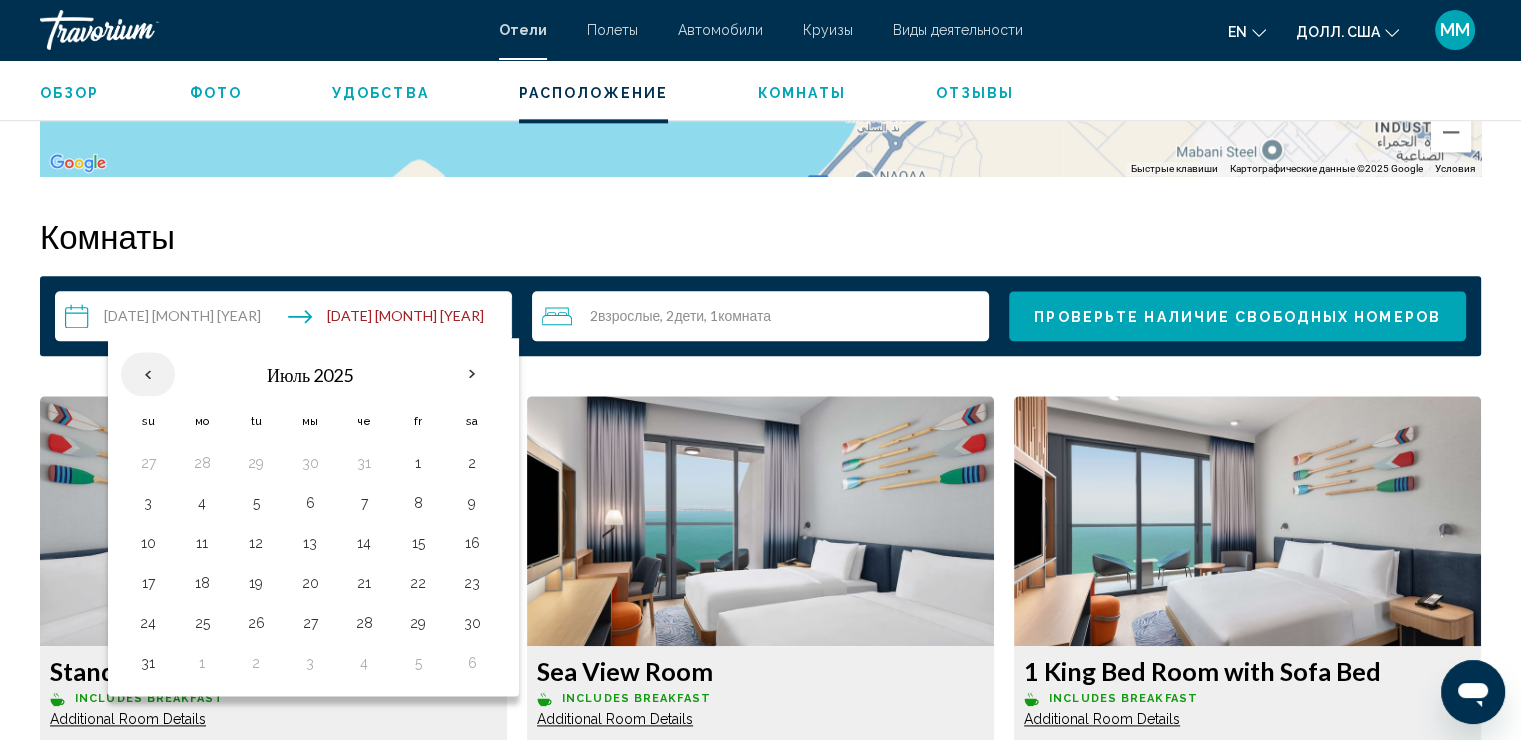 click at bounding box center [148, 374] 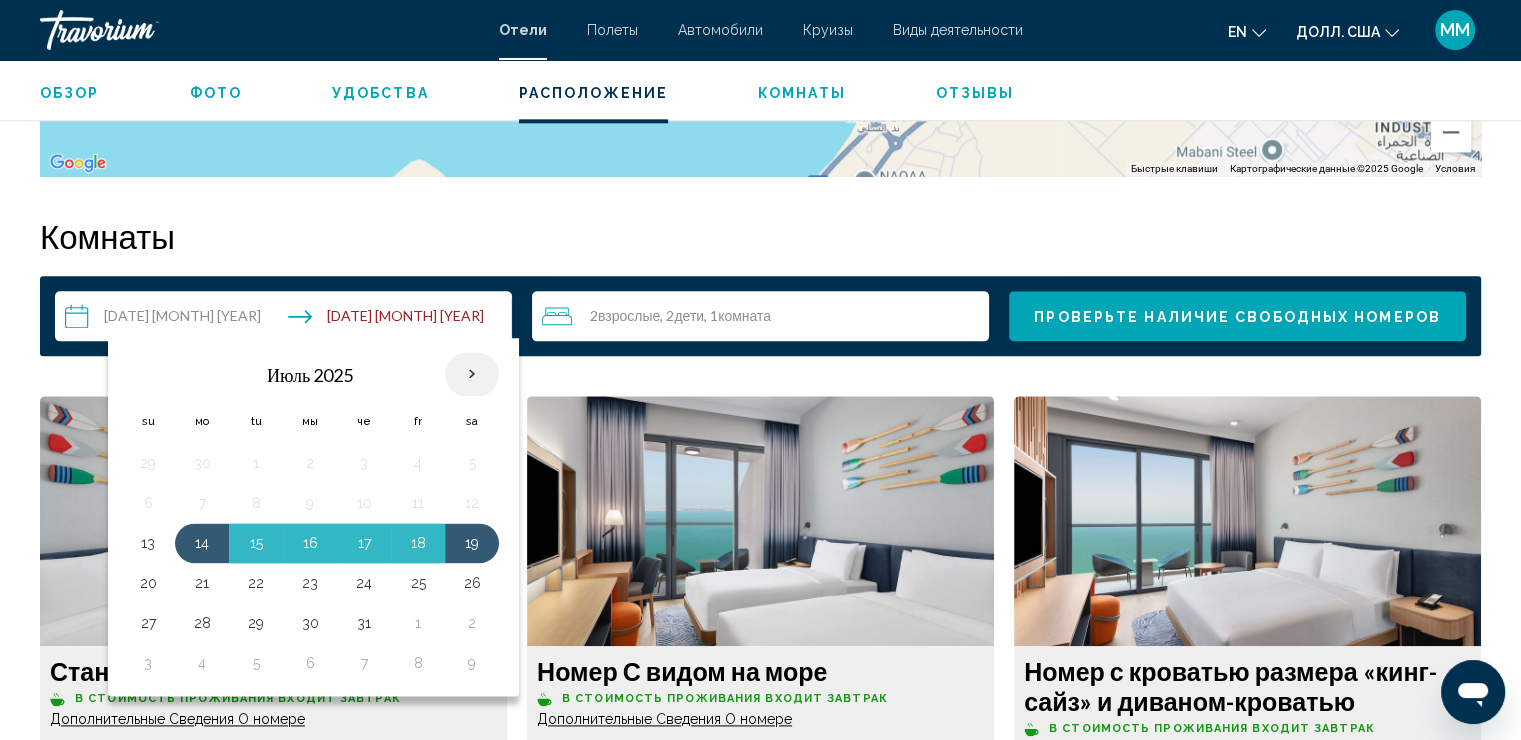 click at bounding box center (472, 374) 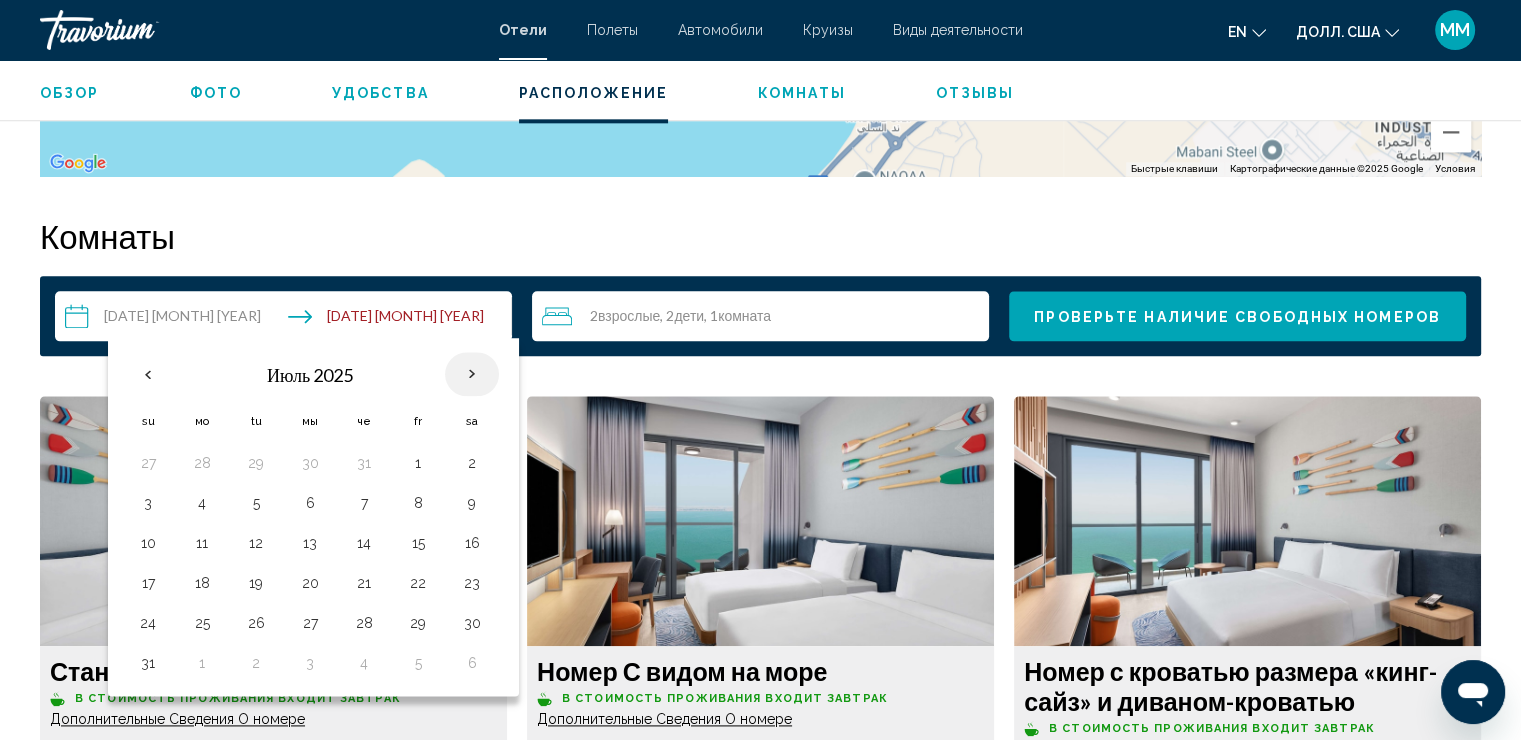 click at bounding box center [472, 374] 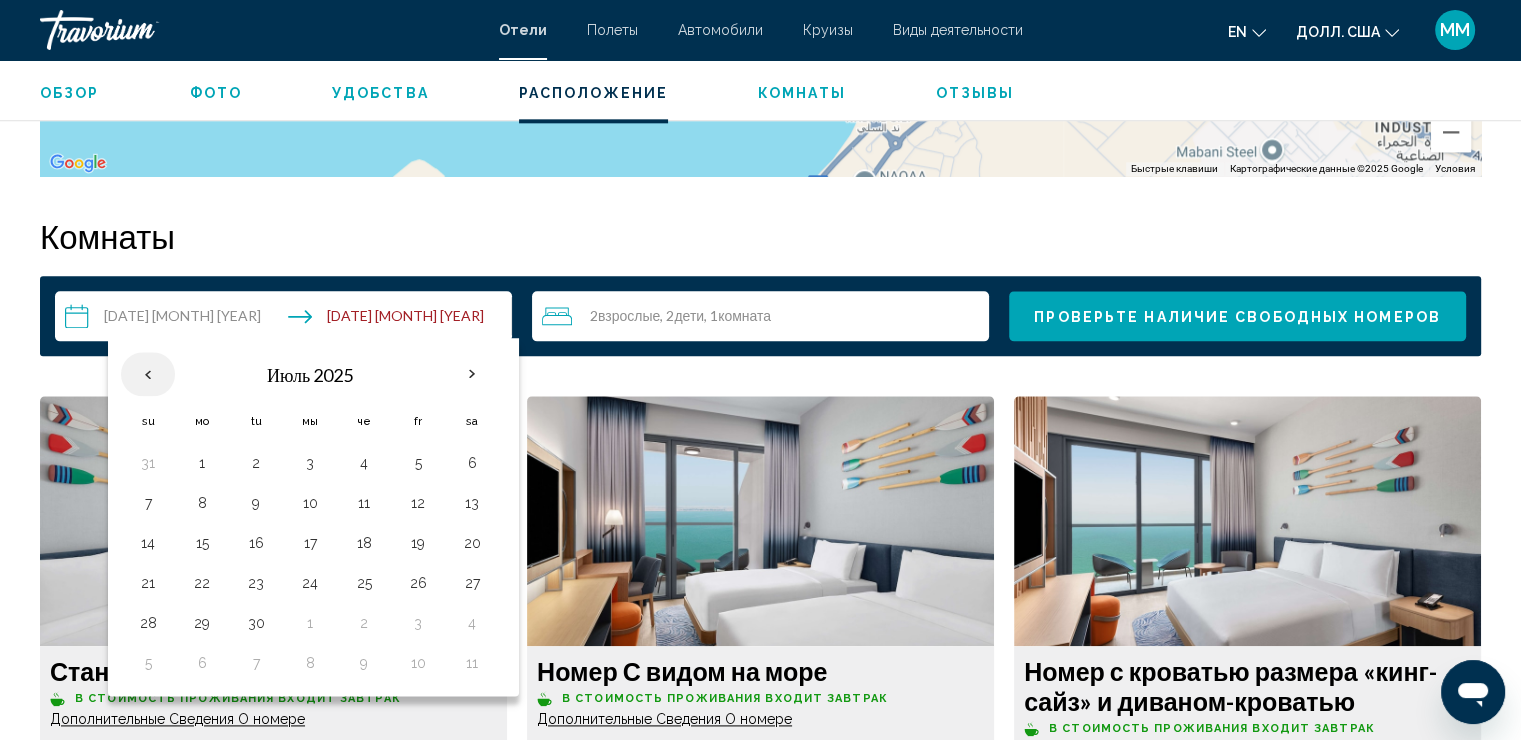 click at bounding box center (148, 374) 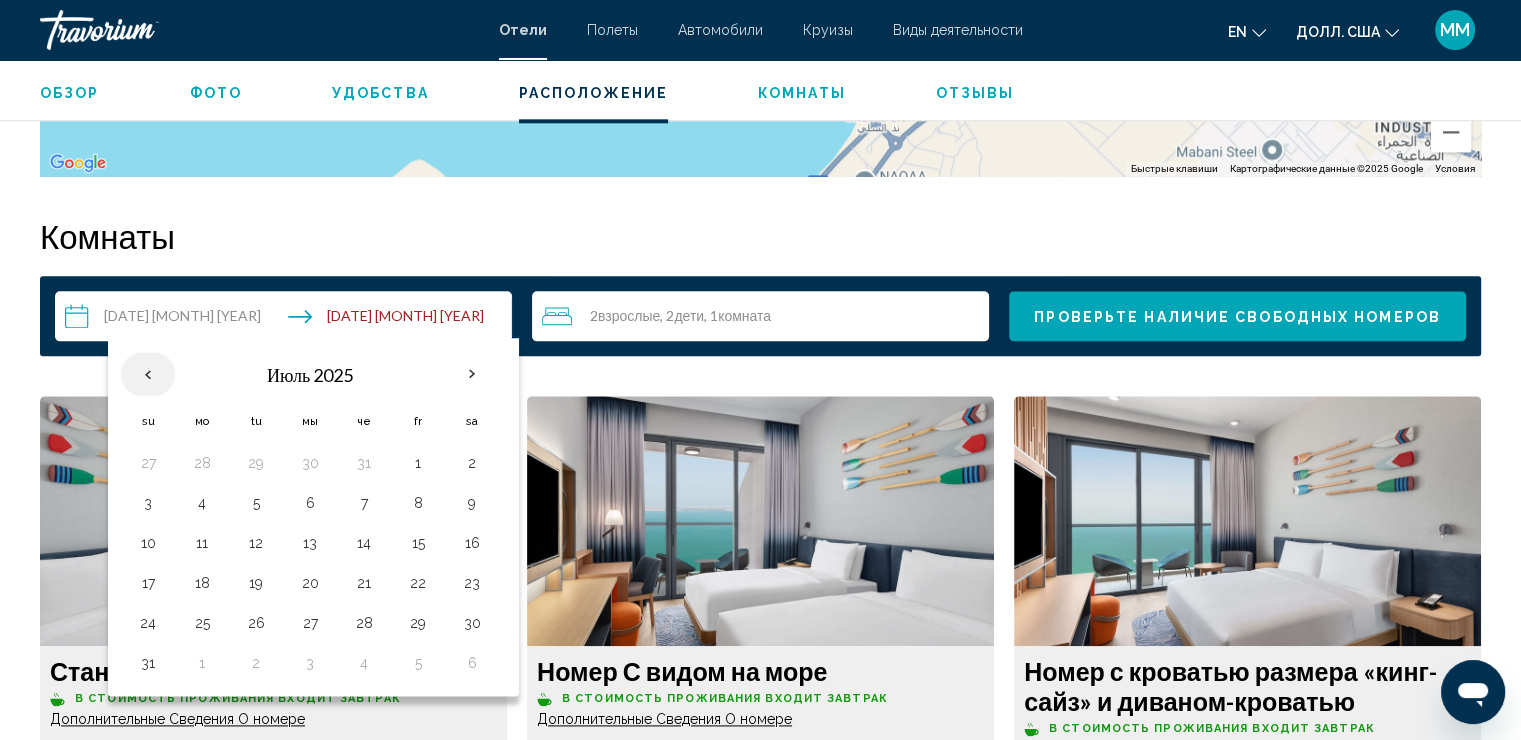 click at bounding box center (148, 374) 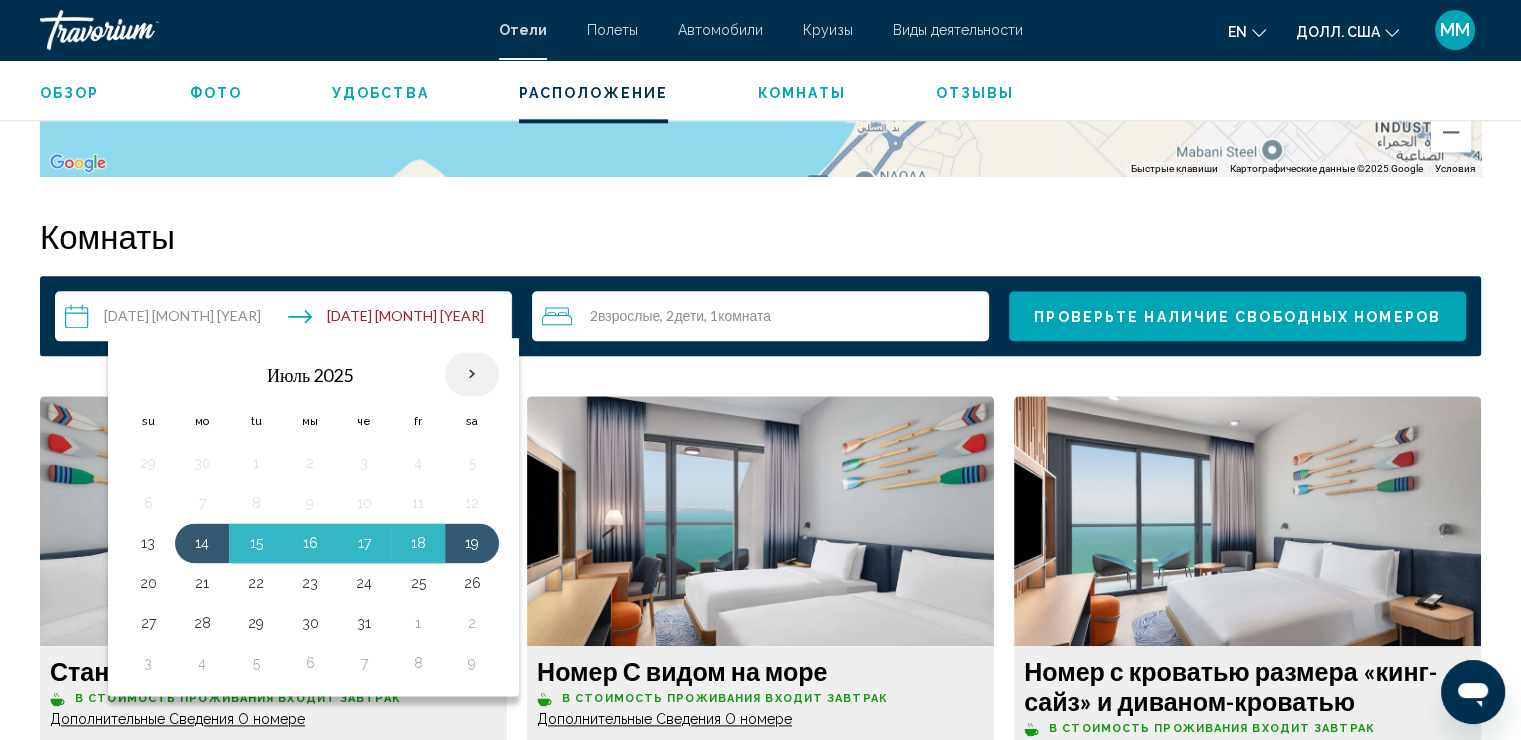 click at bounding box center [472, 374] 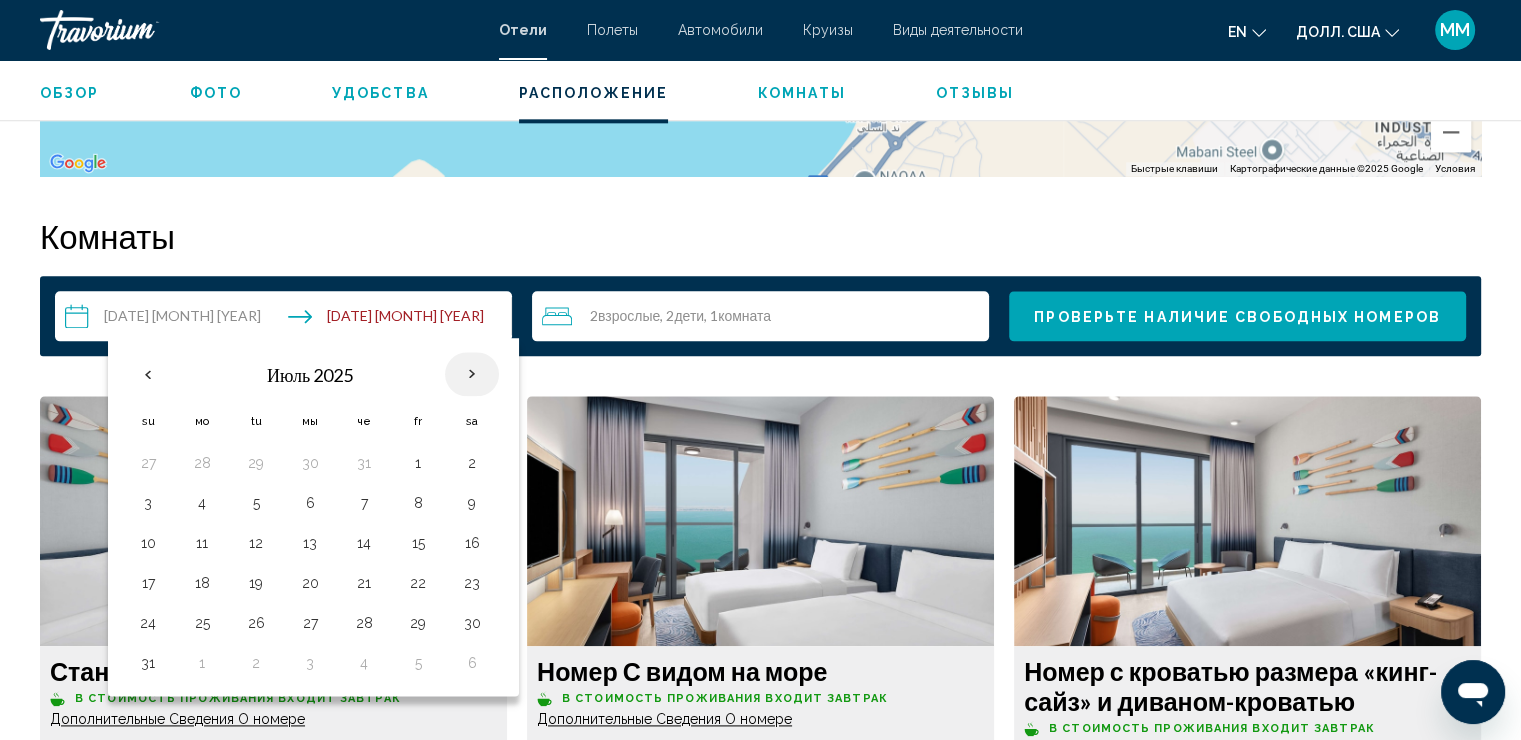click at bounding box center [472, 374] 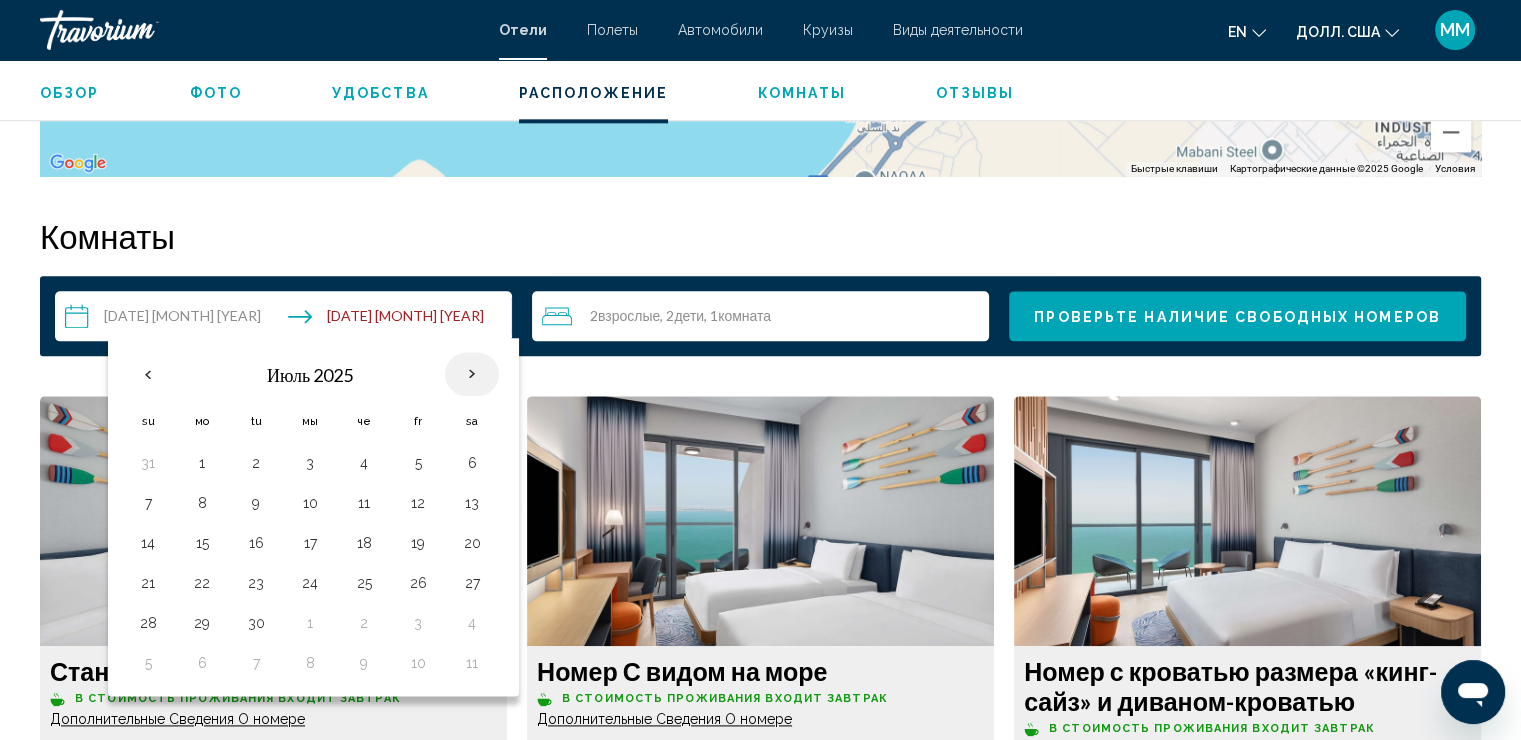 click at bounding box center (472, 374) 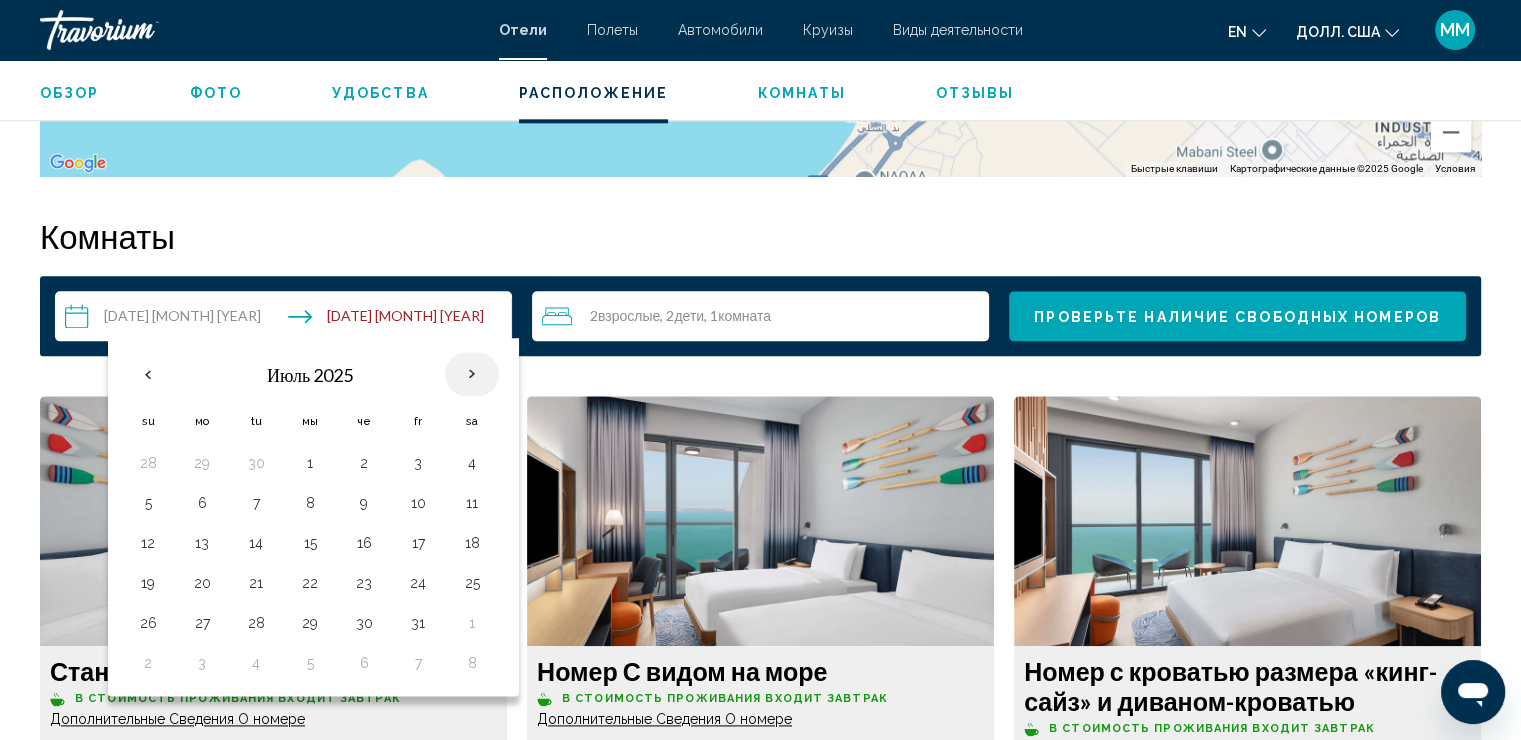click at bounding box center [472, 374] 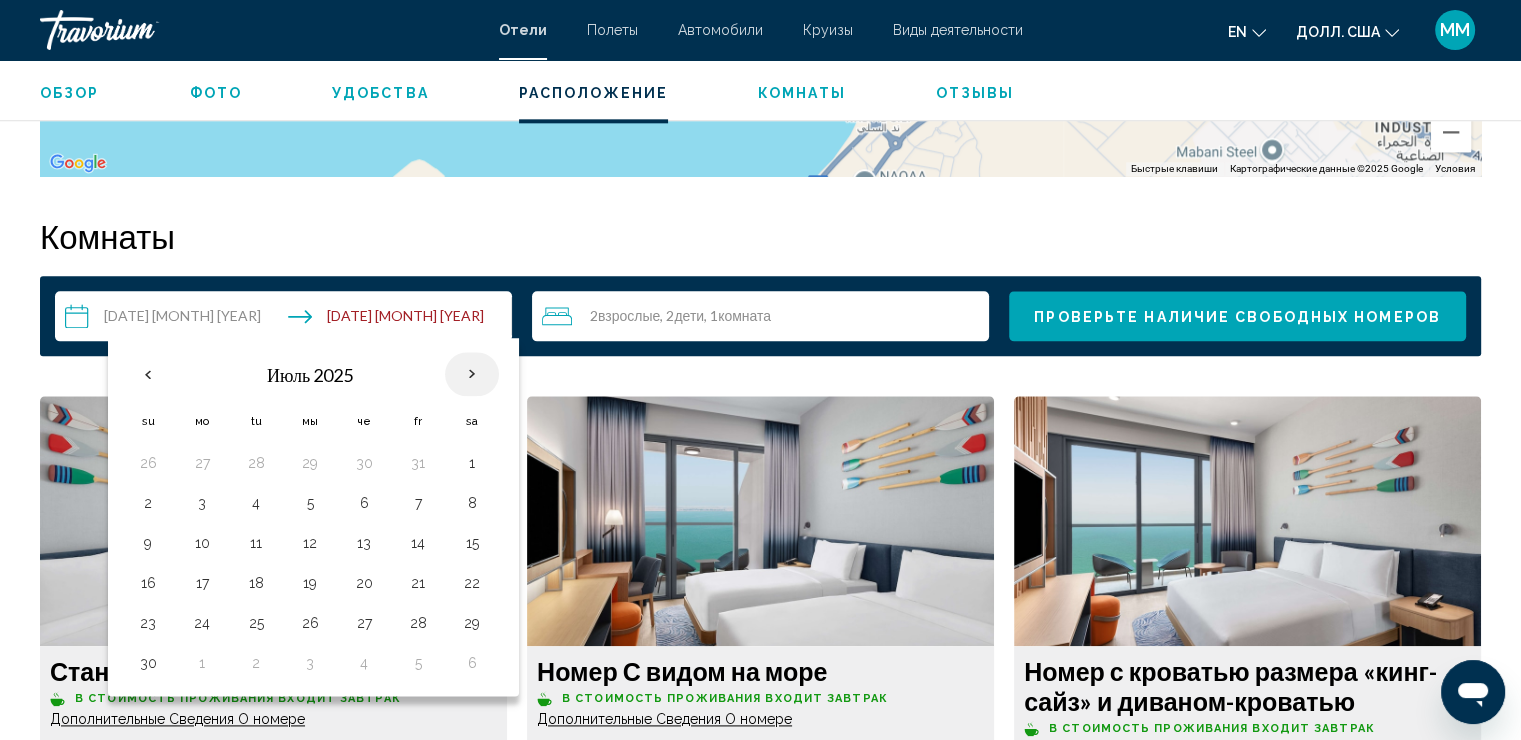 click at bounding box center [472, 374] 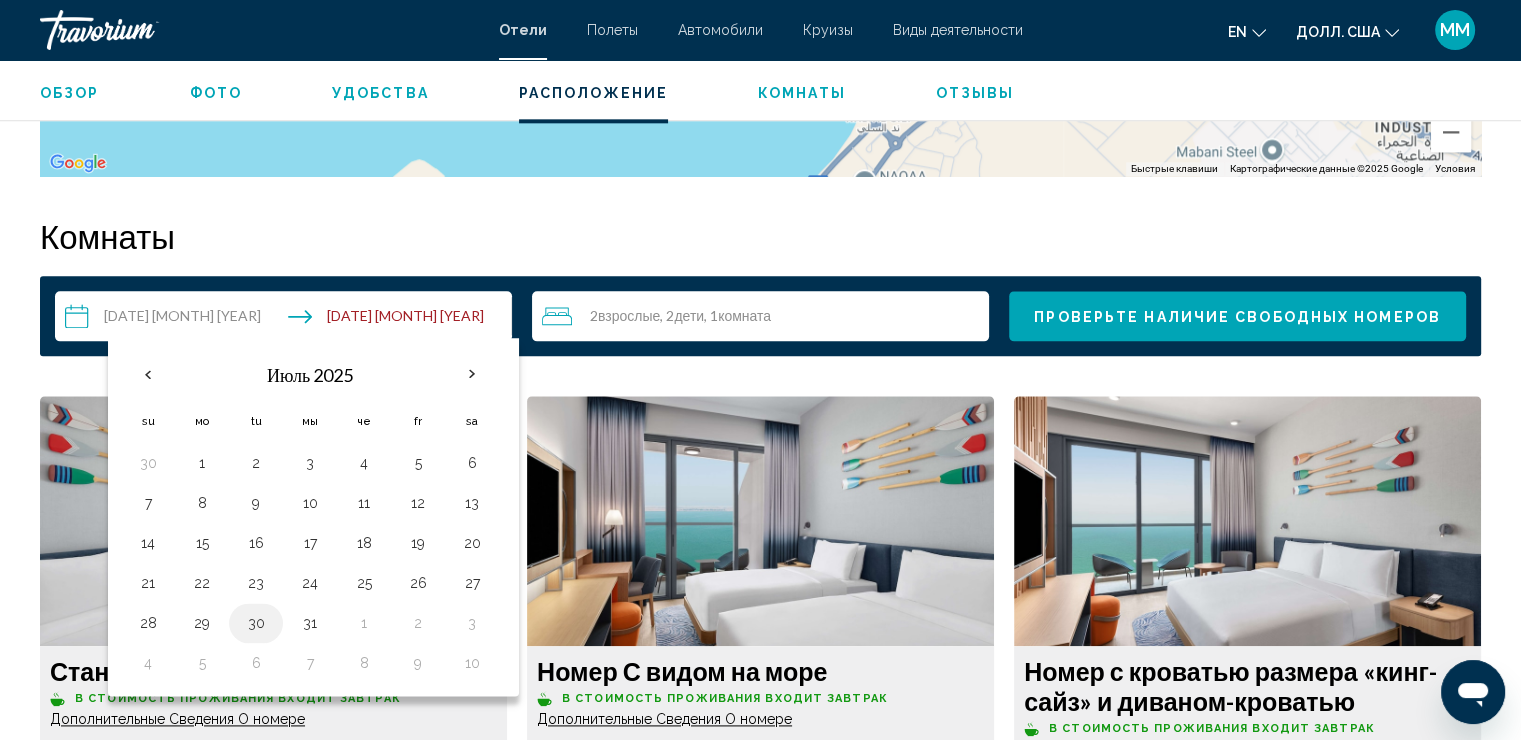 click on "30" at bounding box center (256, 623) 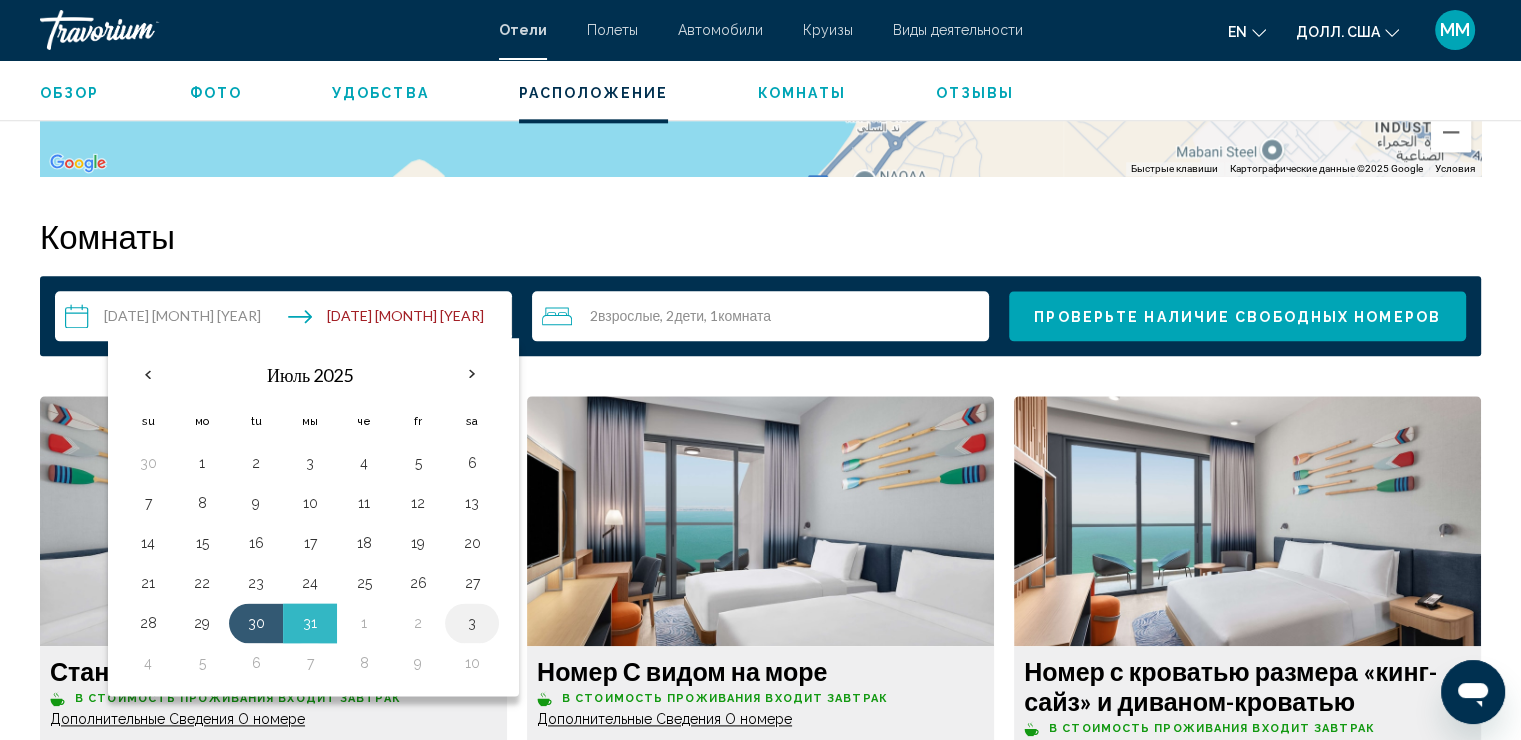 click on "3" at bounding box center [472, 623] 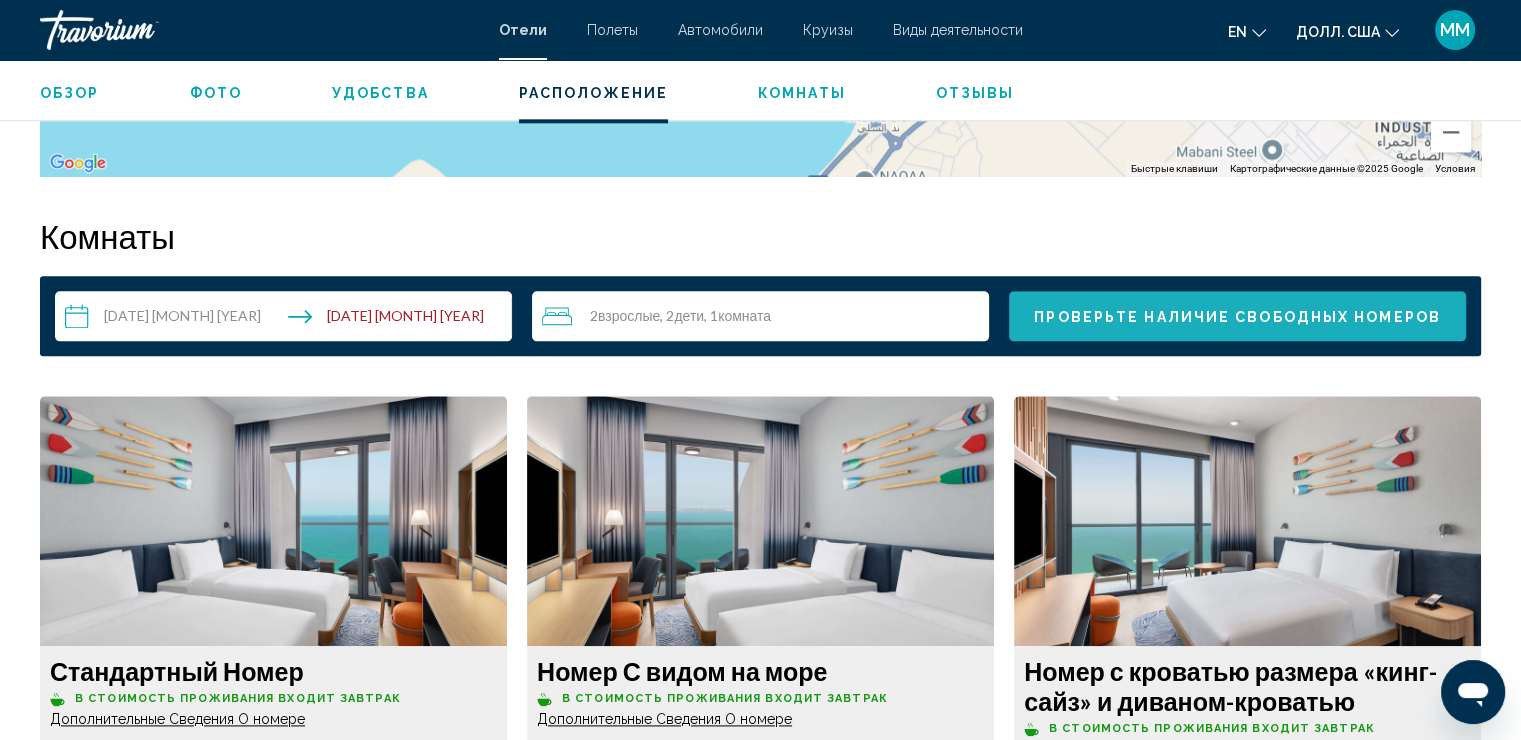 click on "Проверьте Наличие свободных номеров" at bounding box center [1237, 316] 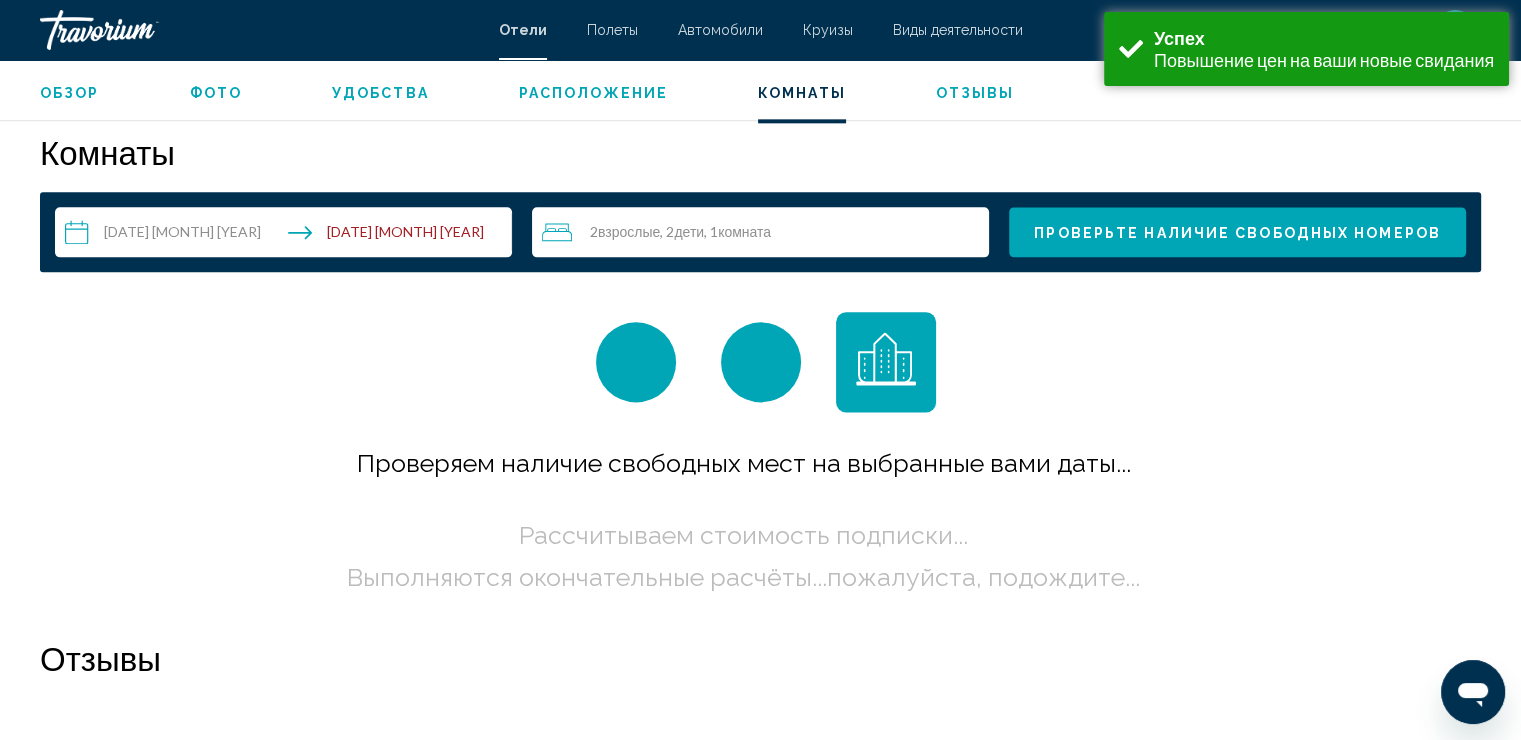 scroll, scrollTop: 2531, scrollLeft: 0, axis: vertical 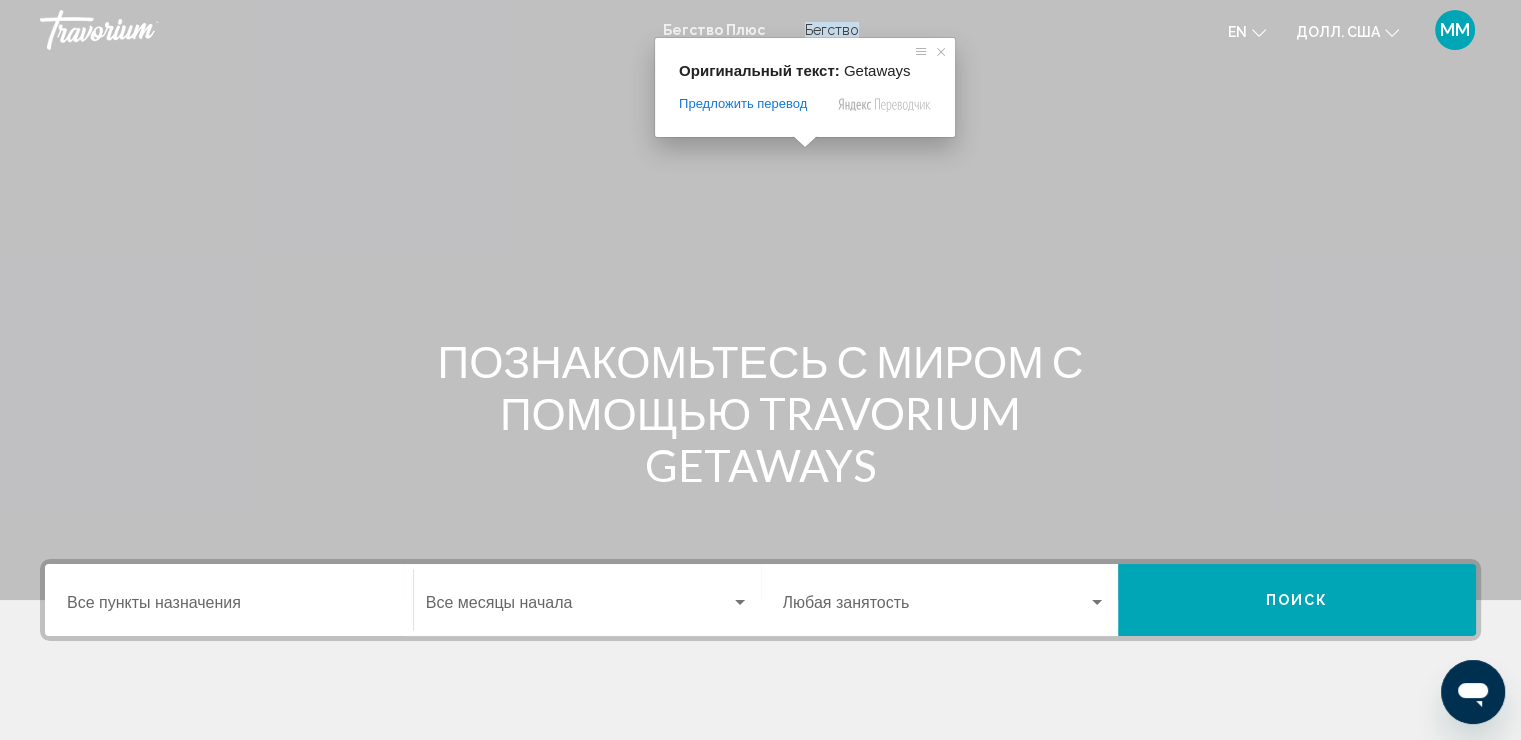 click on "Бегство" at bounding box center (832, 30) 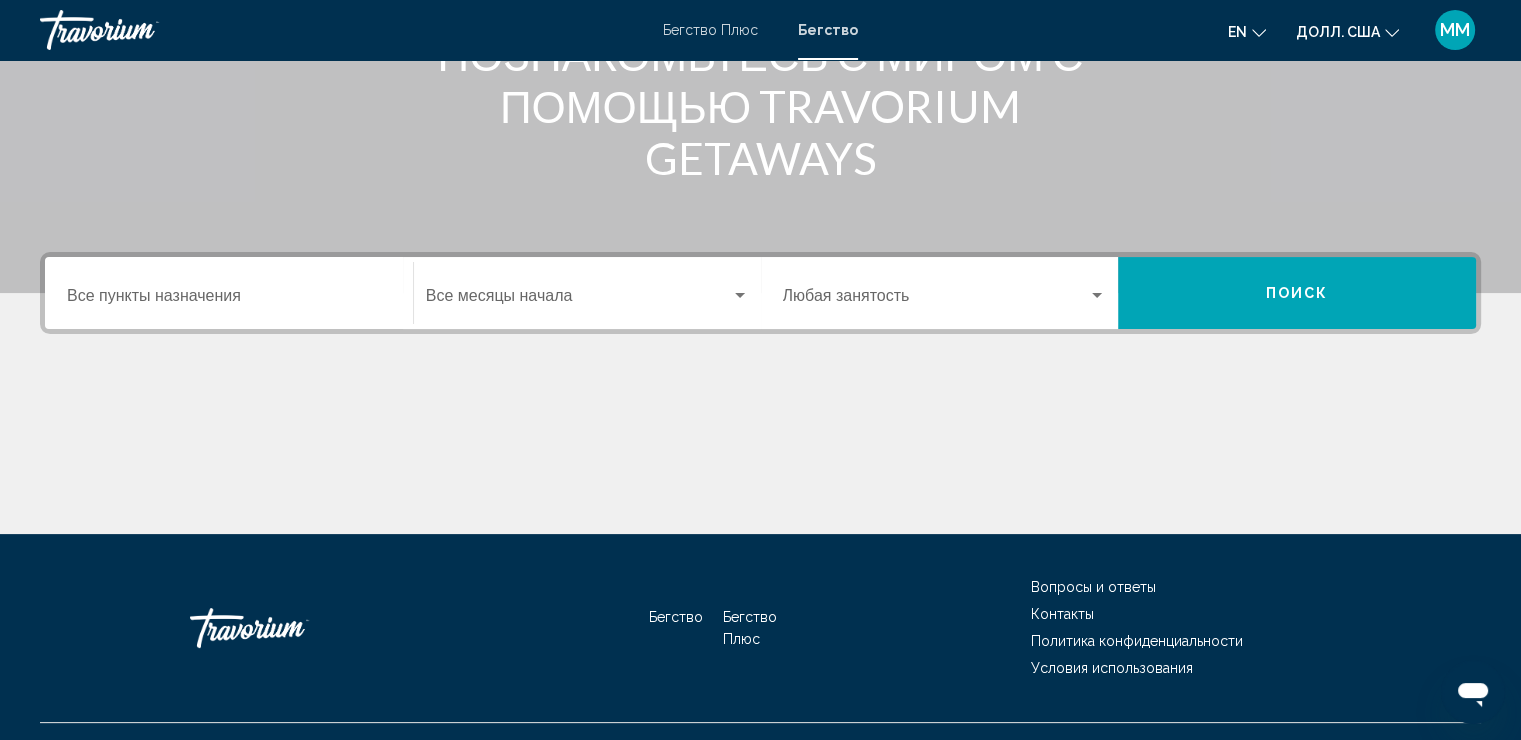 scroll, scrollTop: 345, scrollLeft: 0, axis: vertical 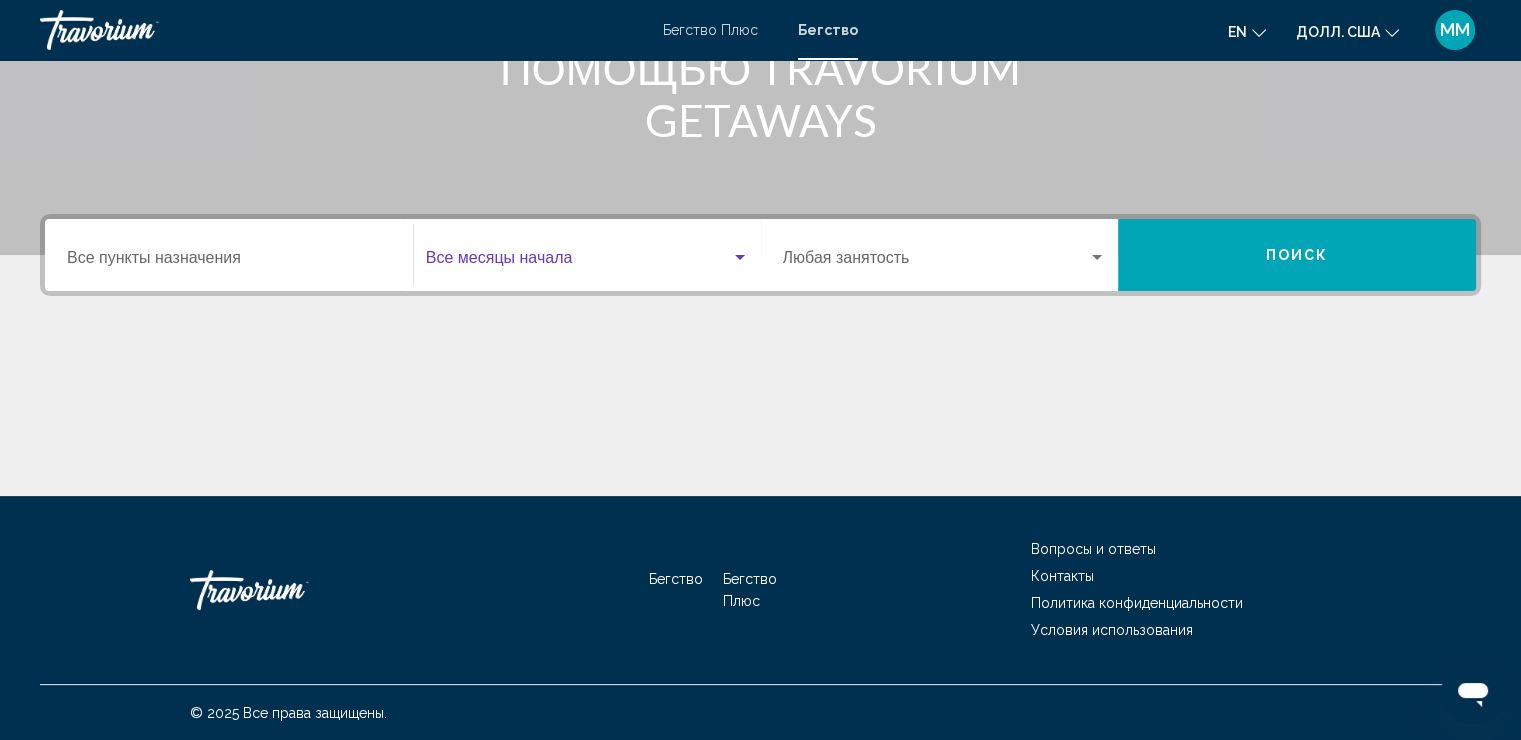 click at bounding box center [740, 257] 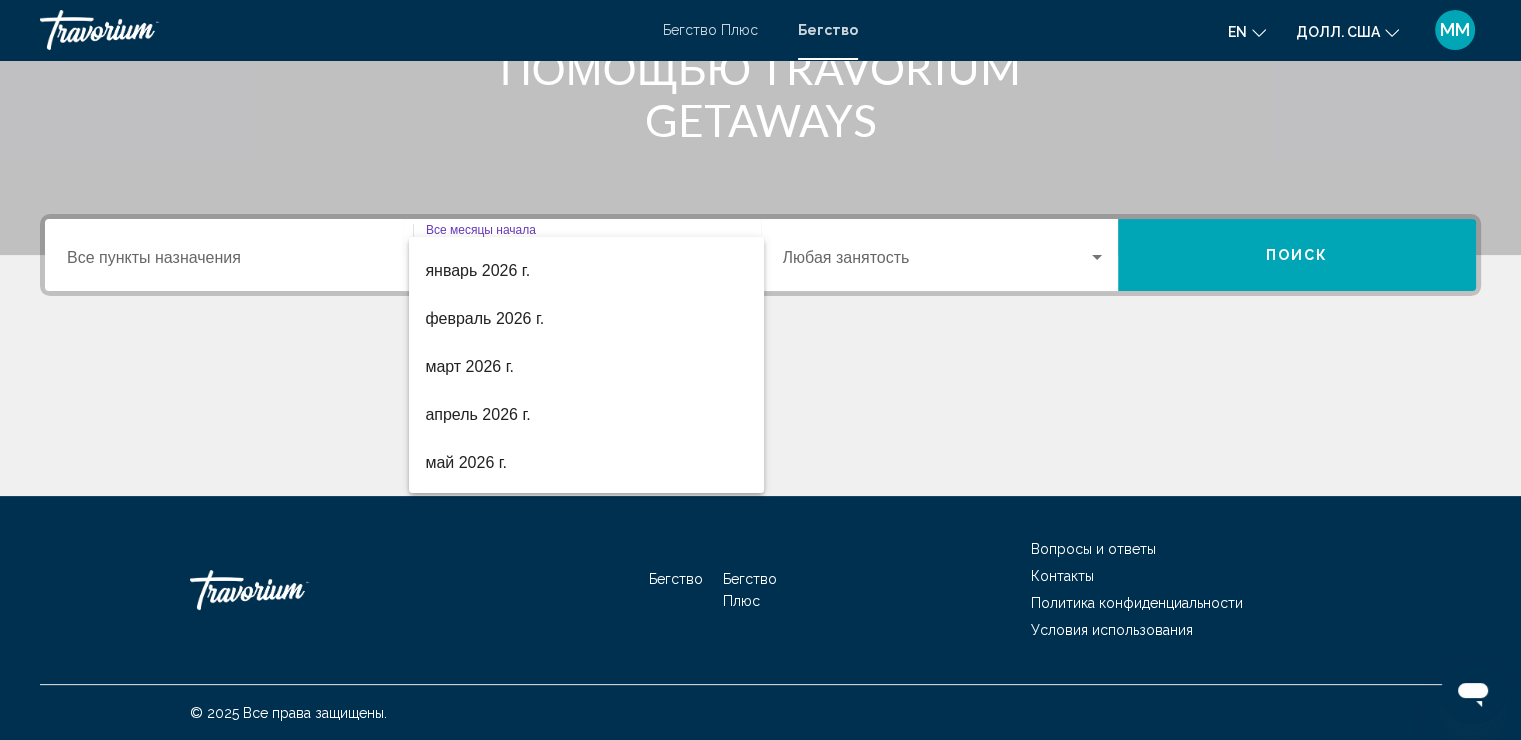 scroll, scrollTop: 400, scrollLeft: 0, axis: vertical 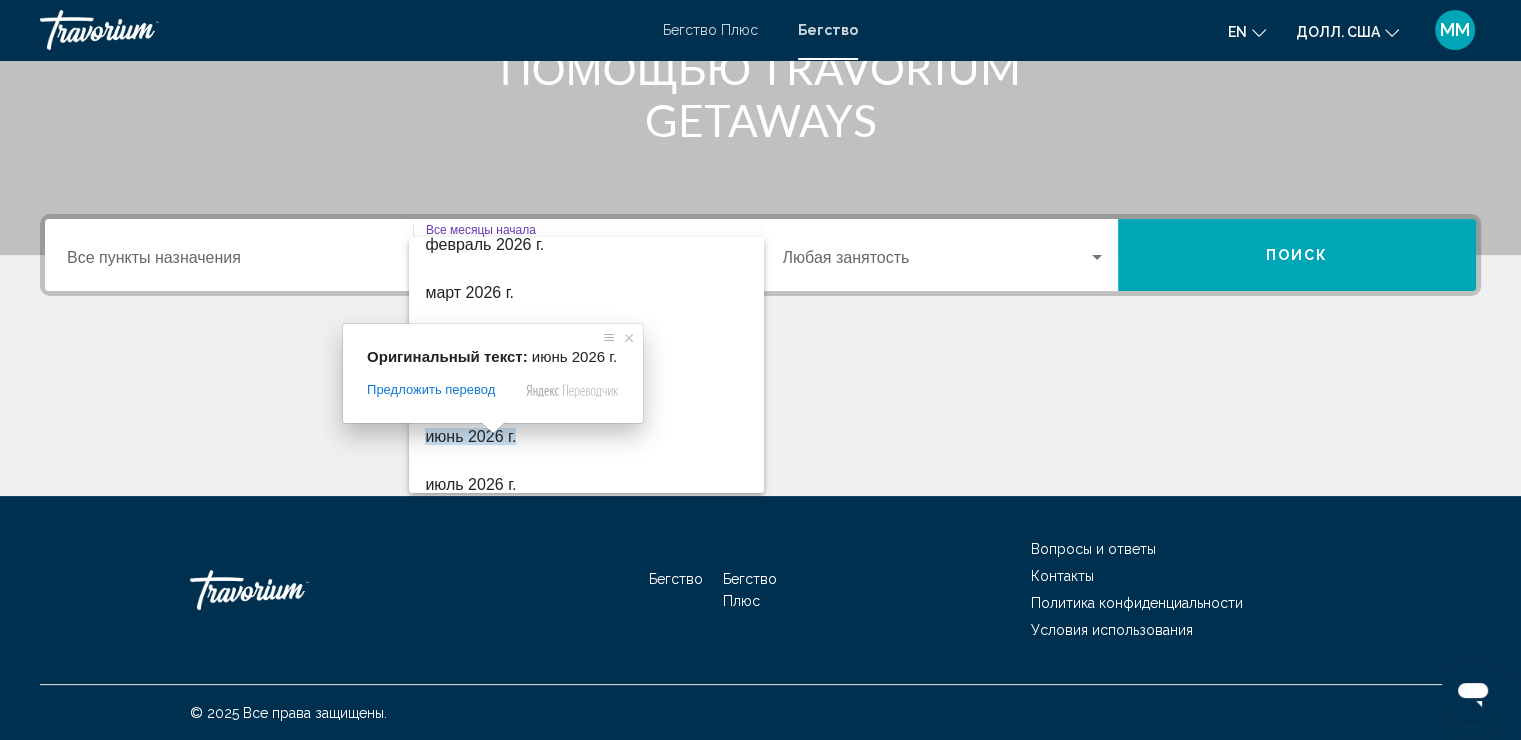 click at bounding box center (493, 428) 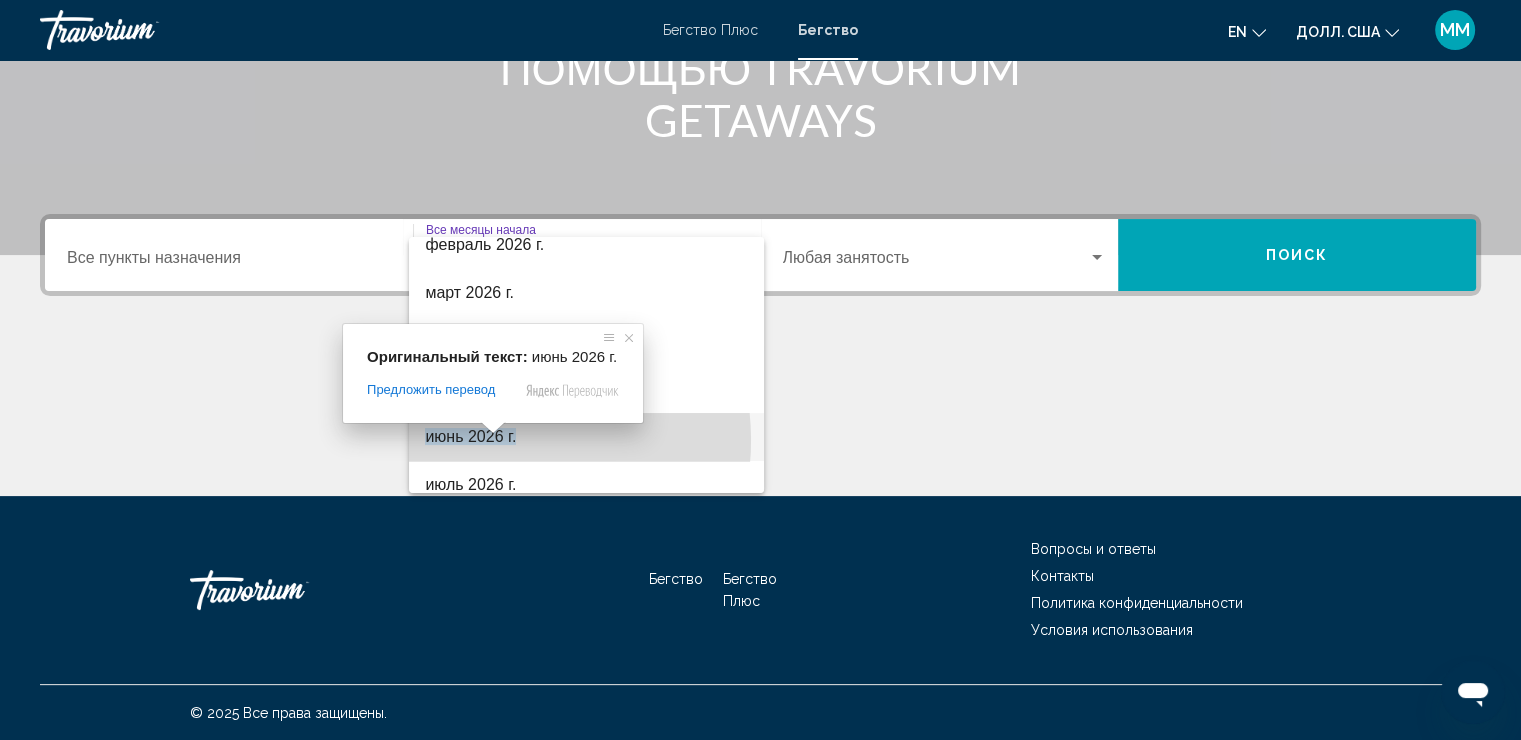 click on "июнь 2026 г." at bounding box center [470, 436] 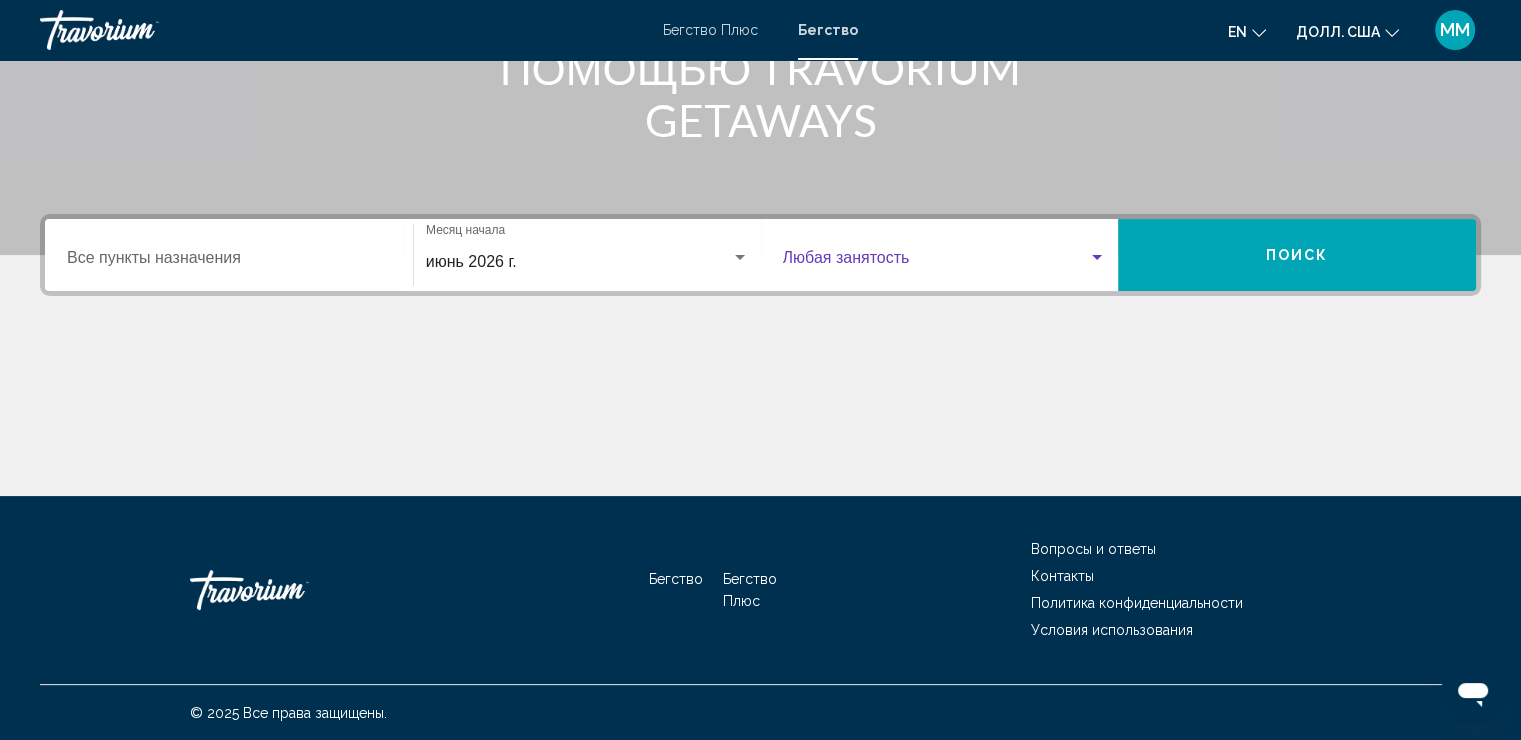 click at bounding box center [1097, 257] 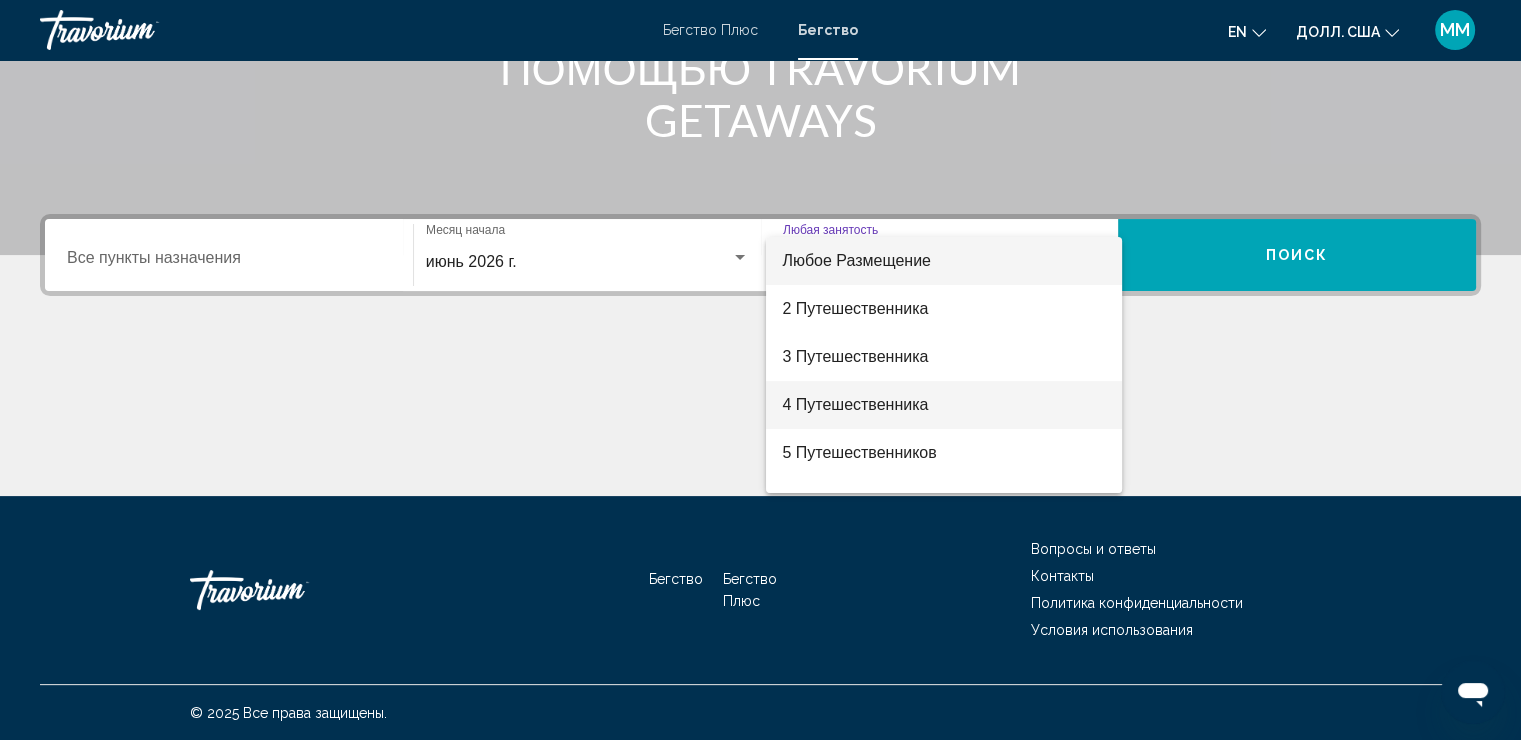 click on "4 Путешественника" at bounding box center (855, 404) 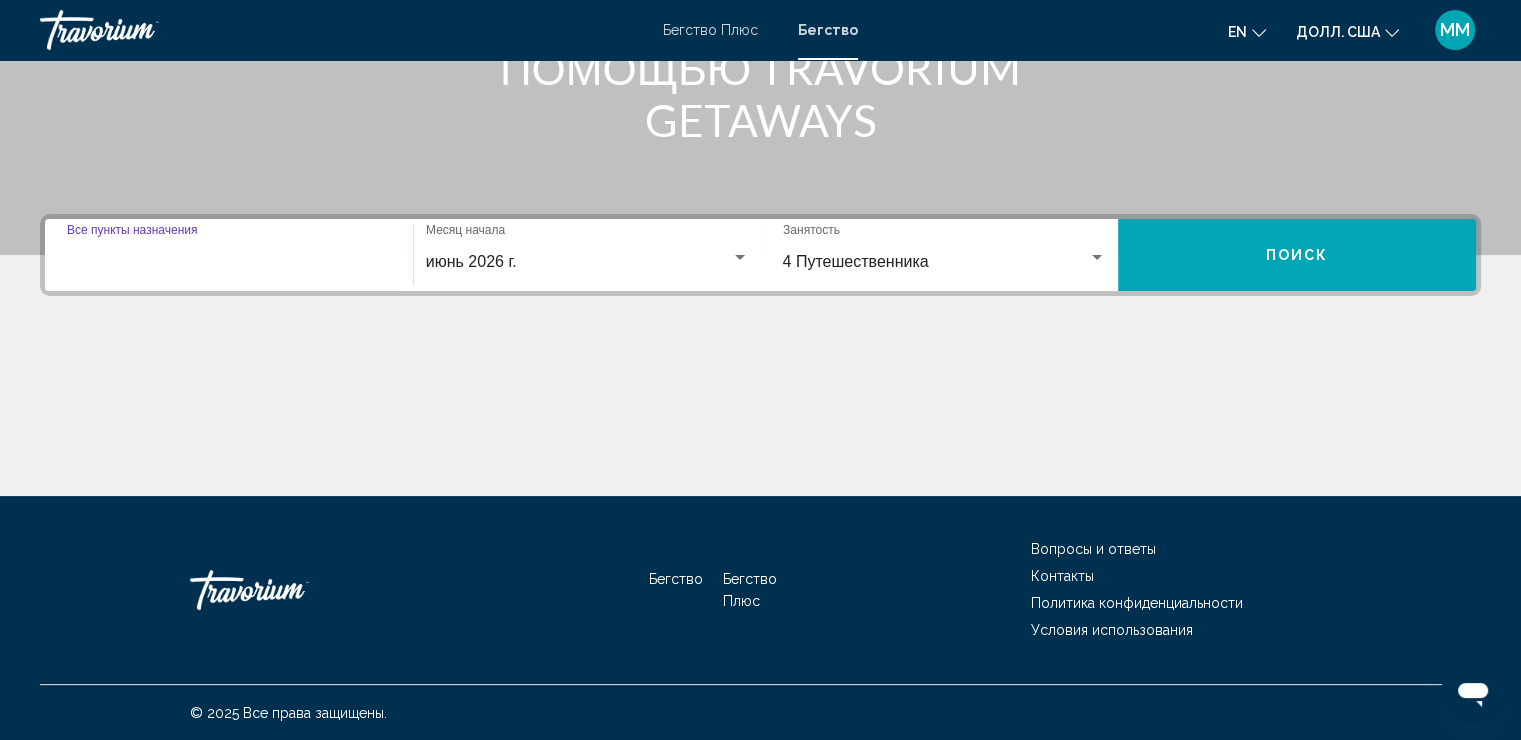 click on "Пункт назначения Все пункты назначения" at bounding box center [229, 262] 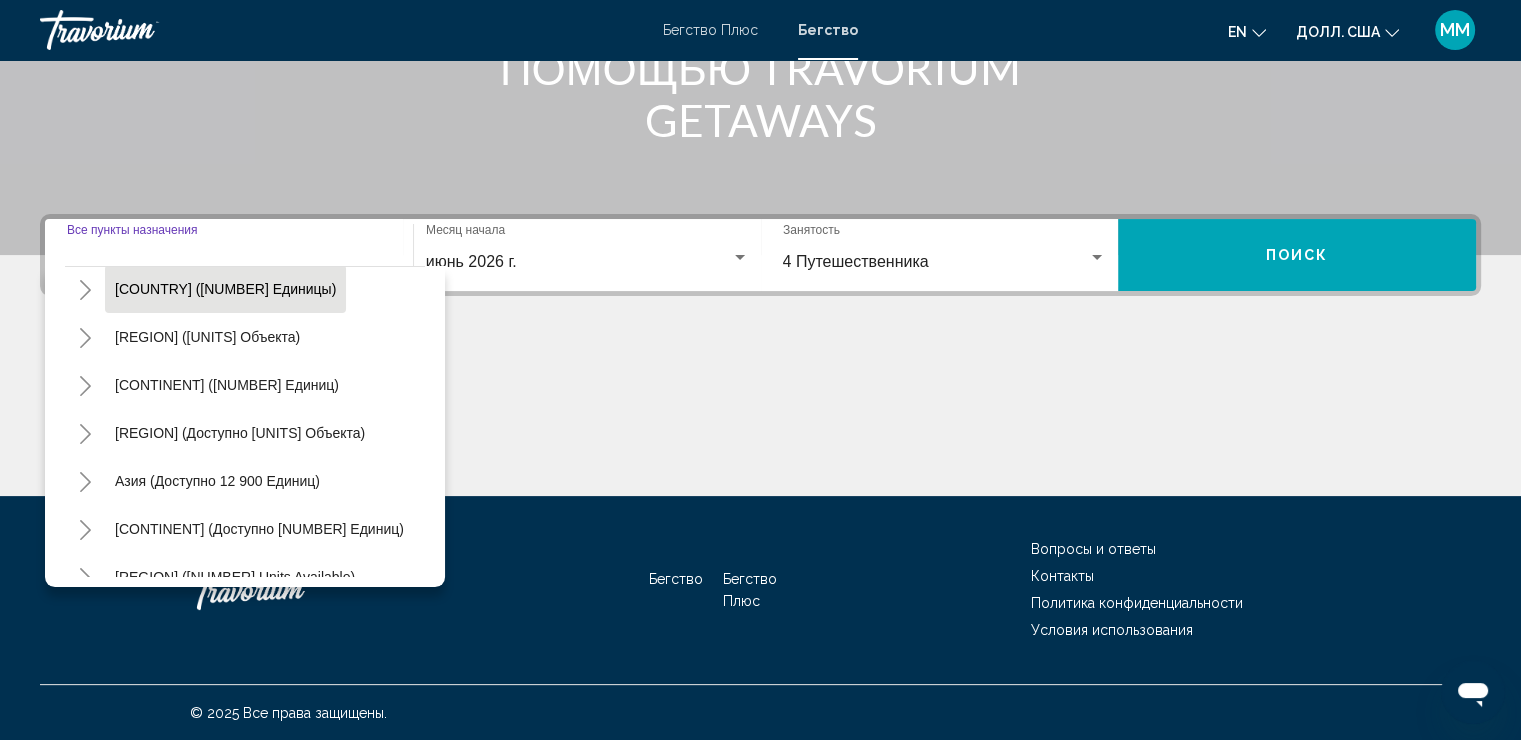 scroll, scrollTop: 339, scrollLeft: 0, axis: vertical 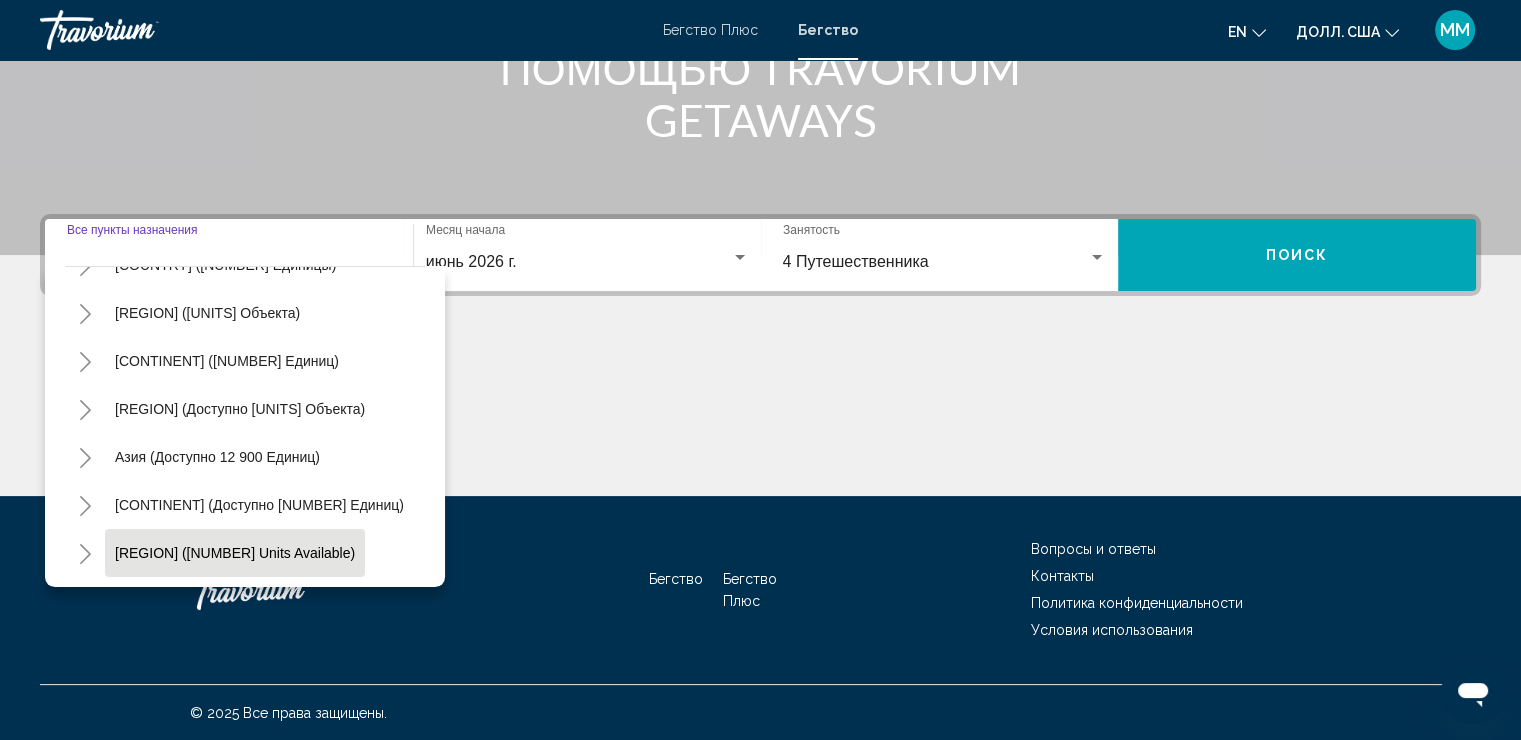 click on "Ближний Восток (доступно 1231 устройство)" 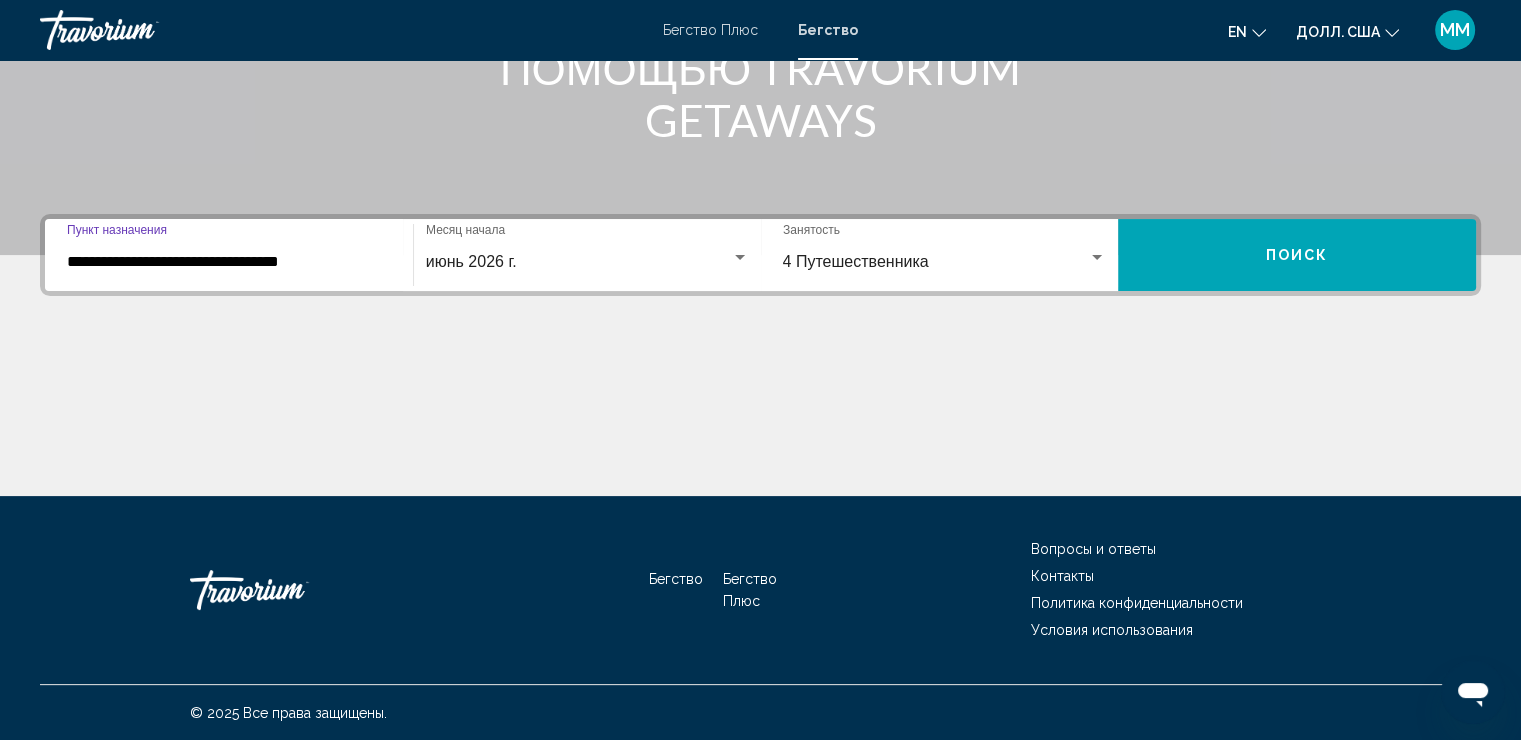 click on "Поиск" at bounding box center (1297, 255) 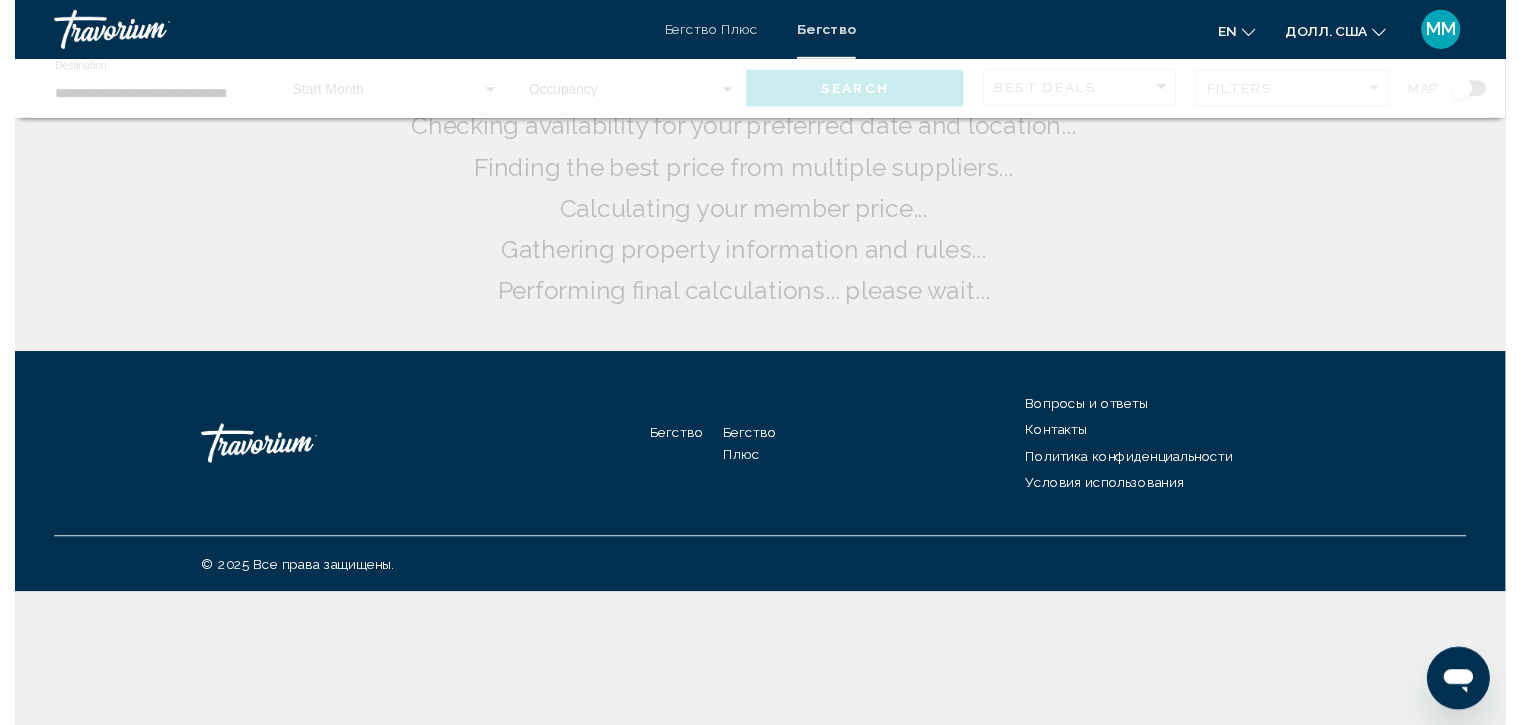 scroll, scrollTop: 0, scrollLeft: 0, axis: both 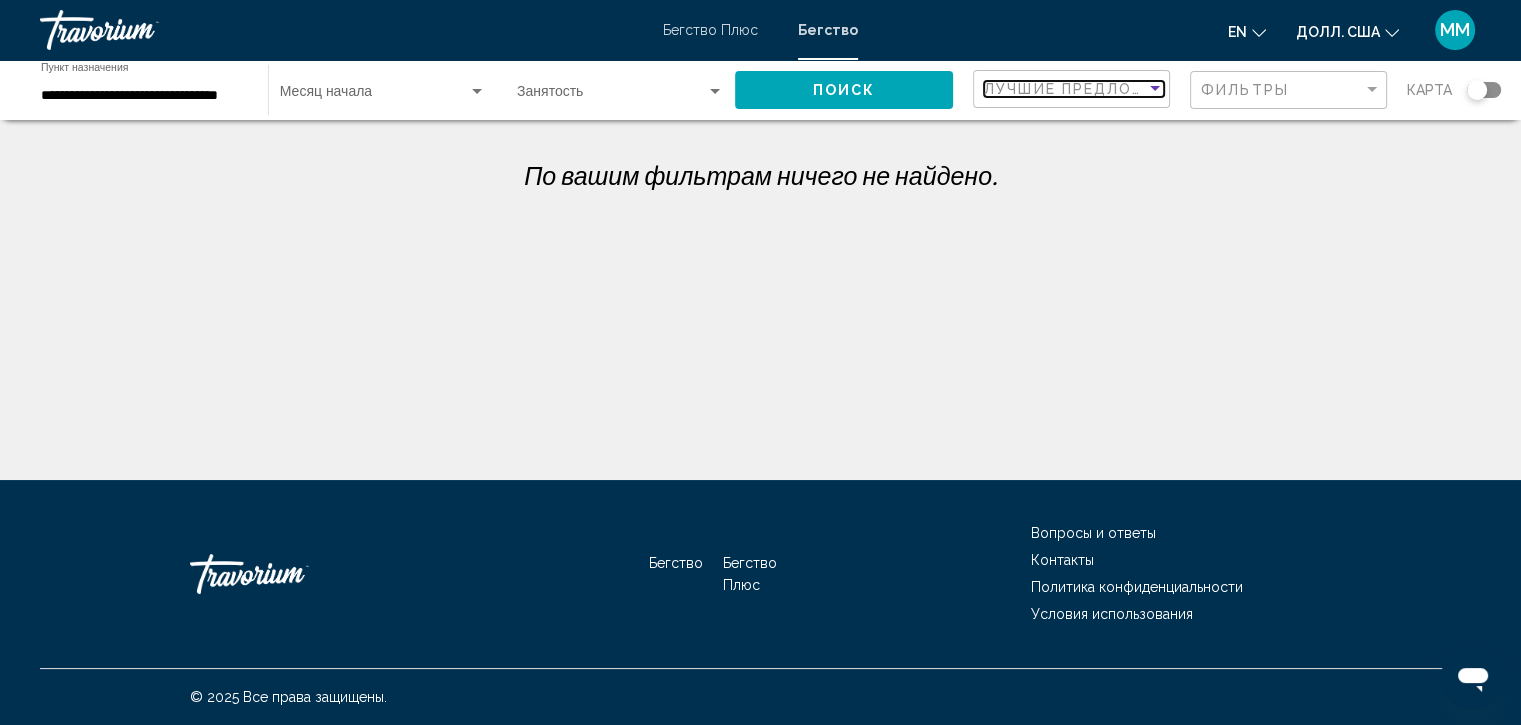 click at bounding box center (1155, 89) 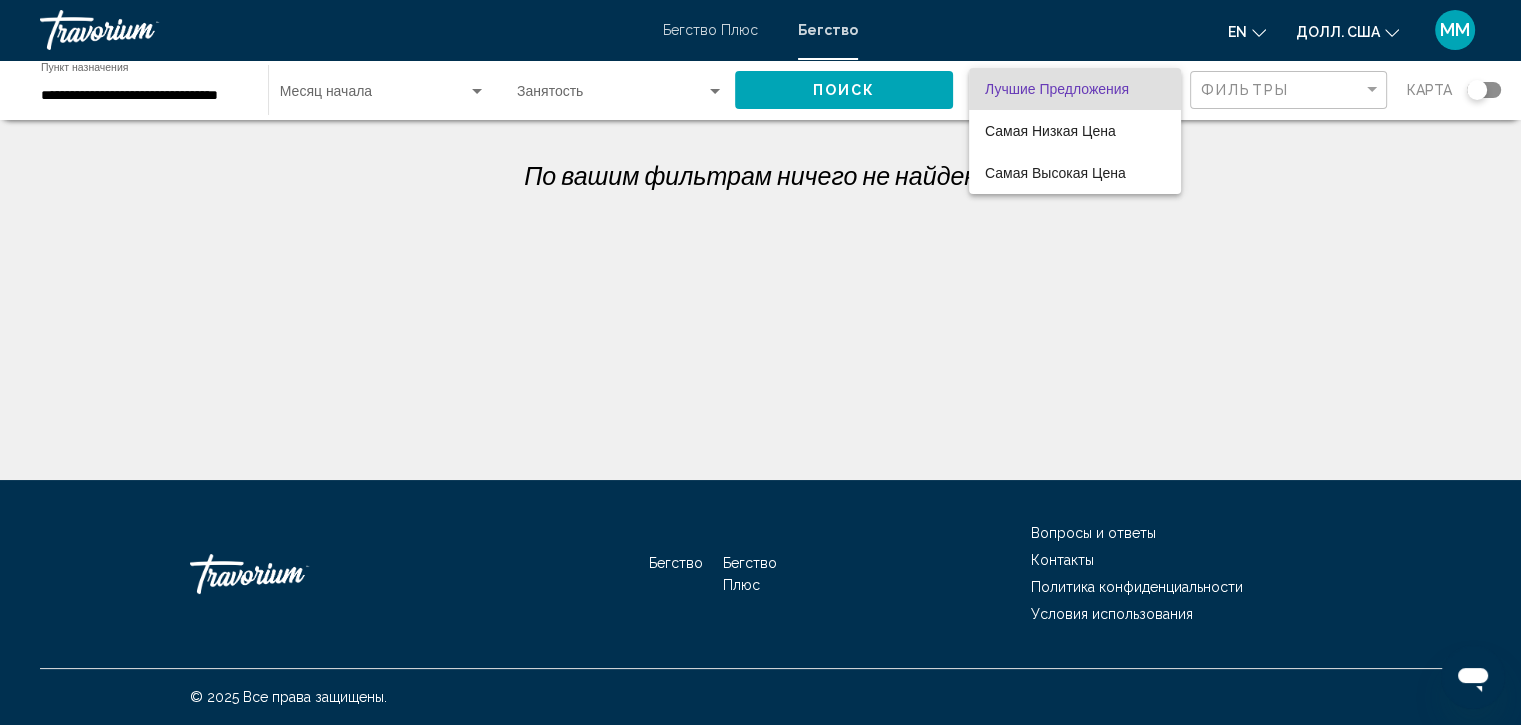 click at bounding box center [760, 362] 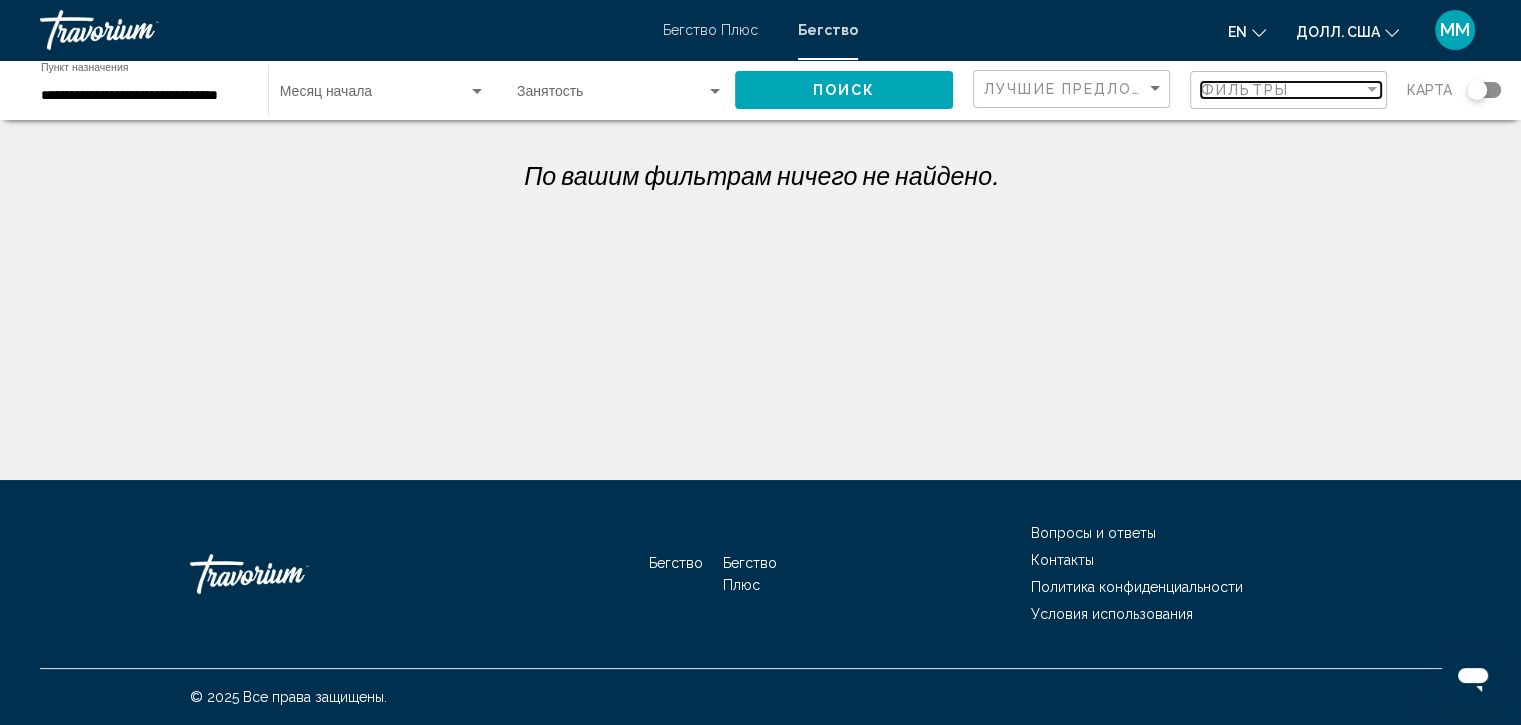 click on "Фильтры" at bounding box center (1282, 90) 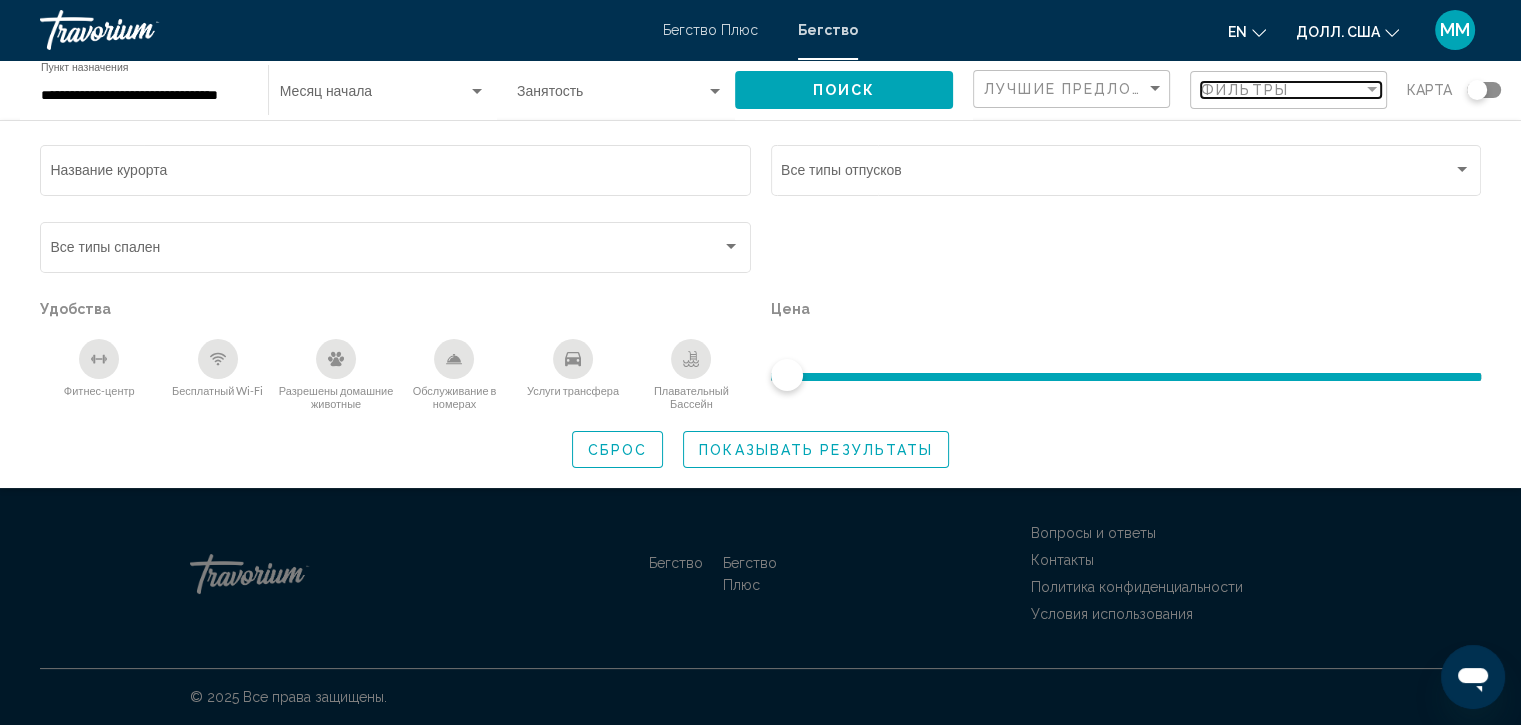 click on "Фильтры" at bounding box center [1282, 90] 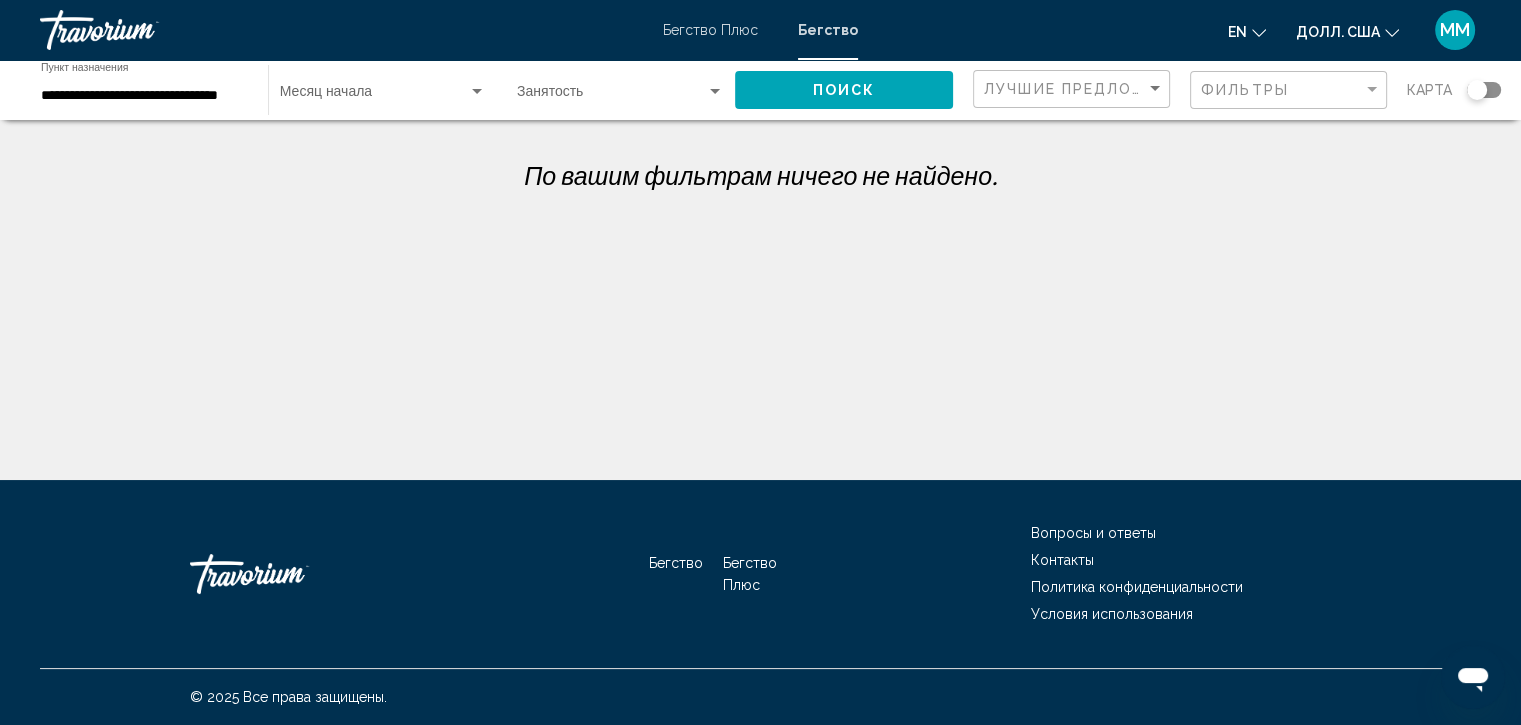 click at bounding box center (374, 96) 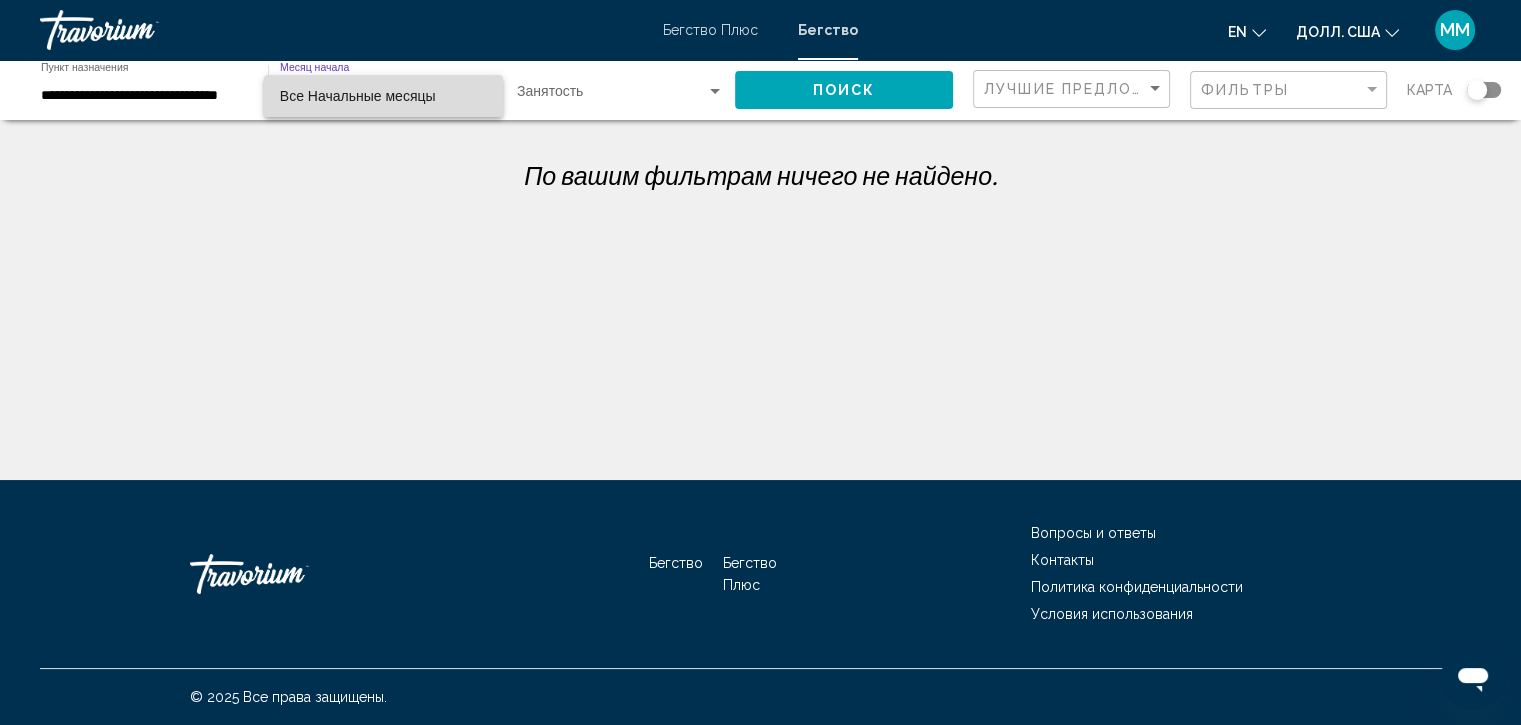click on "Все Начальные месяцы" at bounding box center (383, 96) 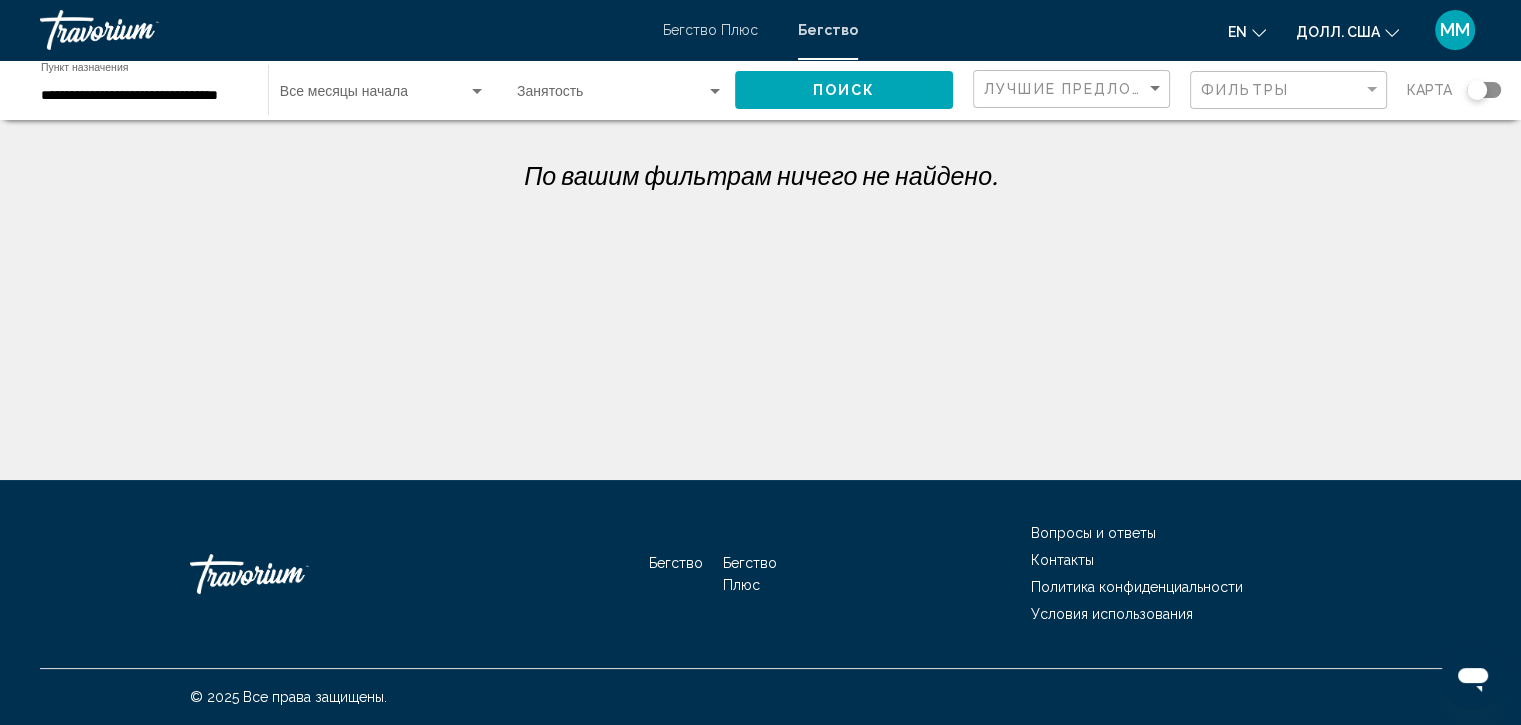 click on "Занятость Любая занятость" 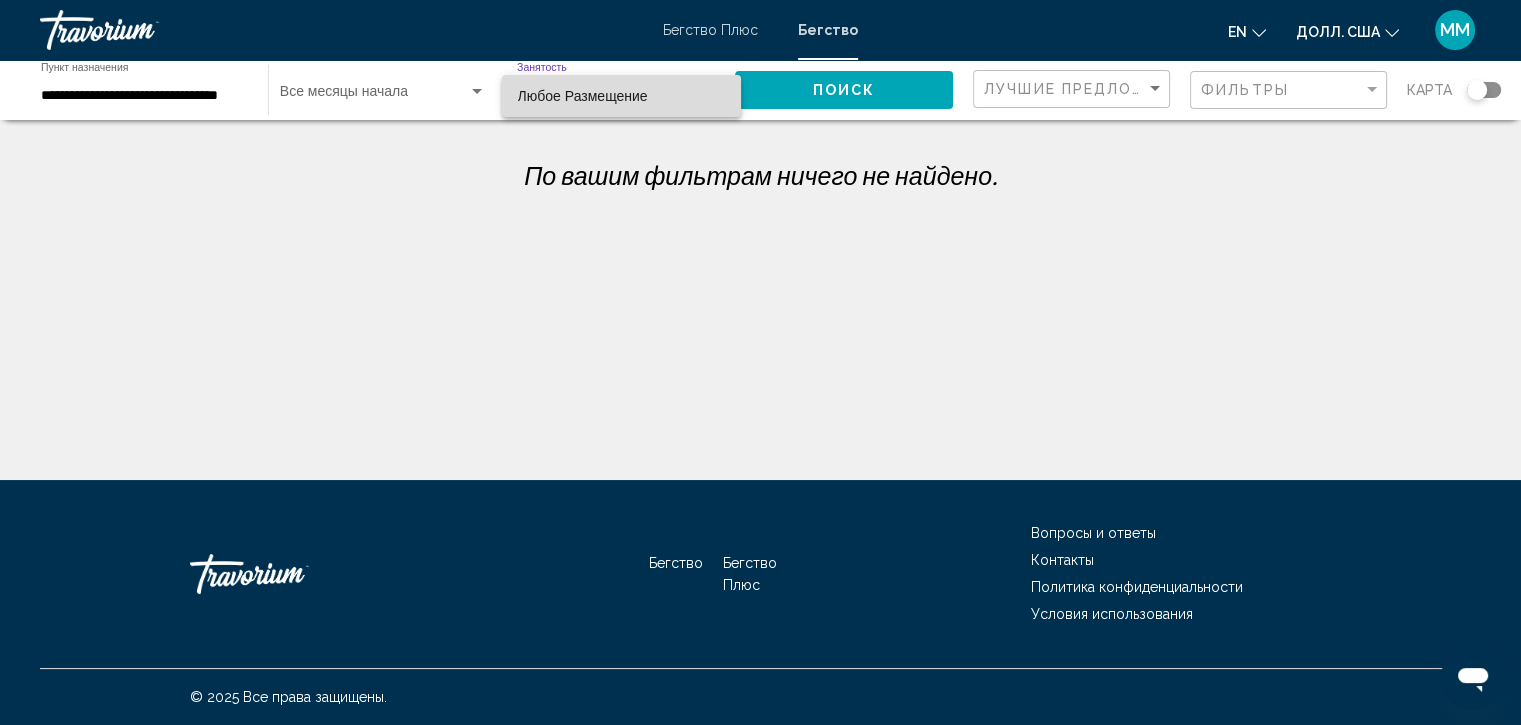 click on "Любое Размещение" at bounding box center [622, 96] 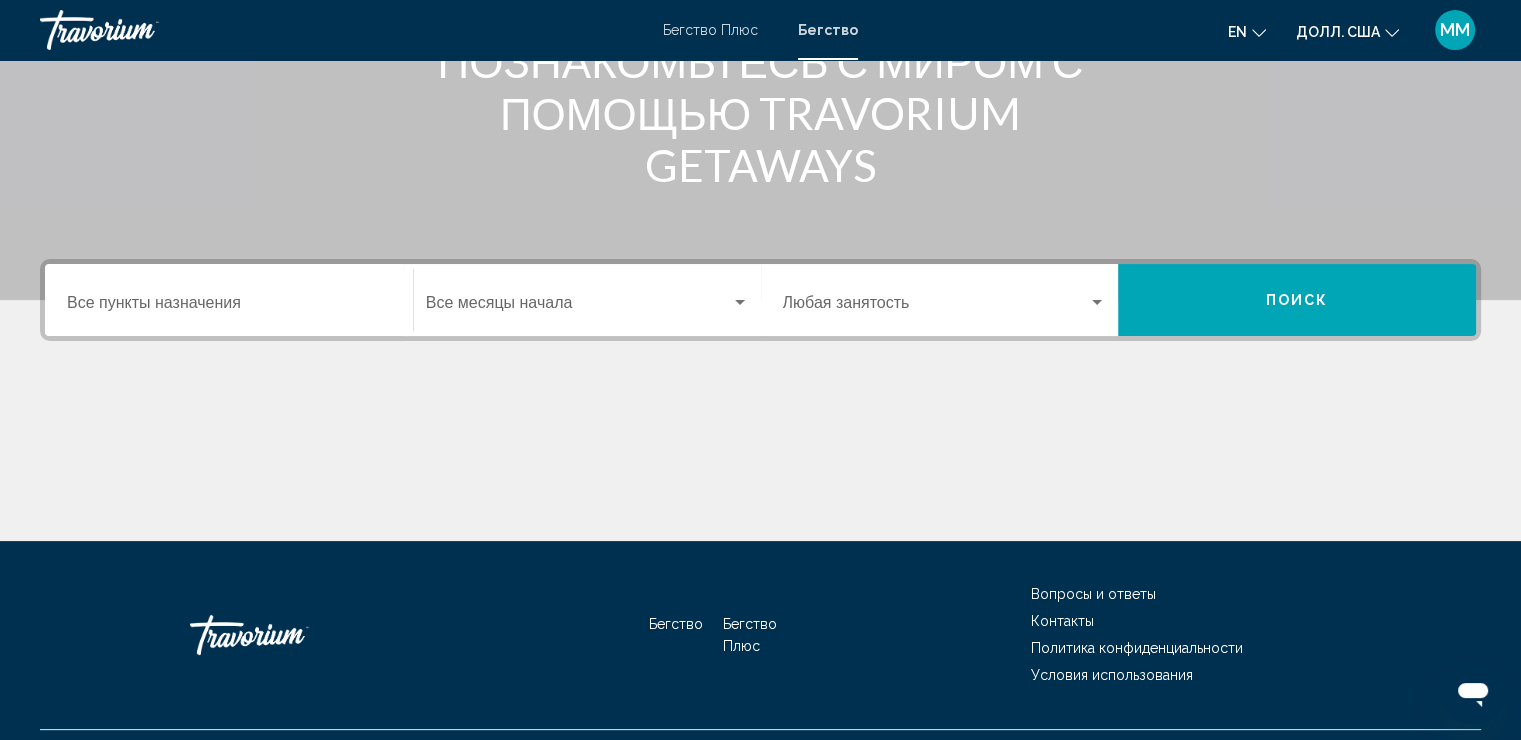 click on "Пункт назначения Все пункты назначения" at bounding box center [229, 300] 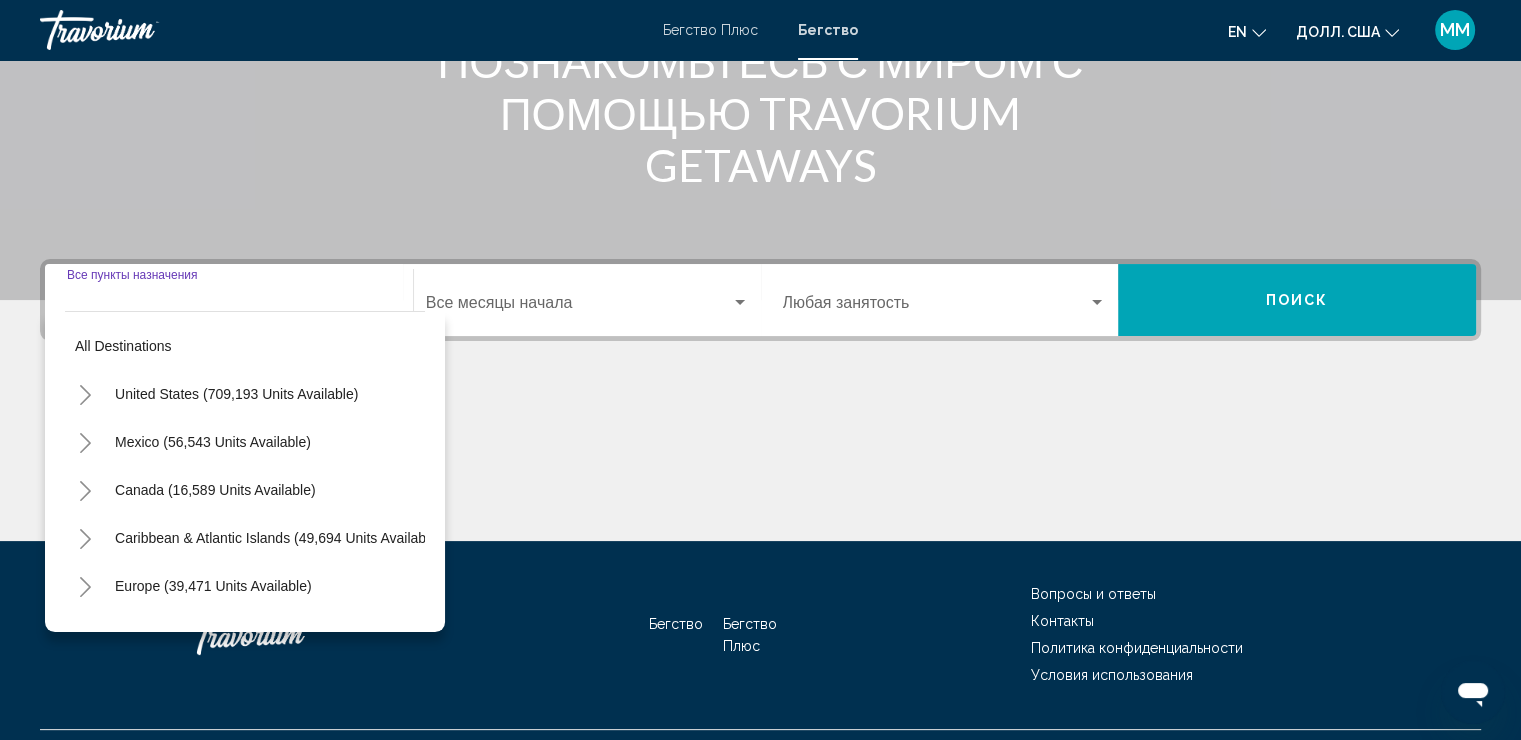 scroll, scrollTop: 345, scrollLeft: 0, axis: vertical 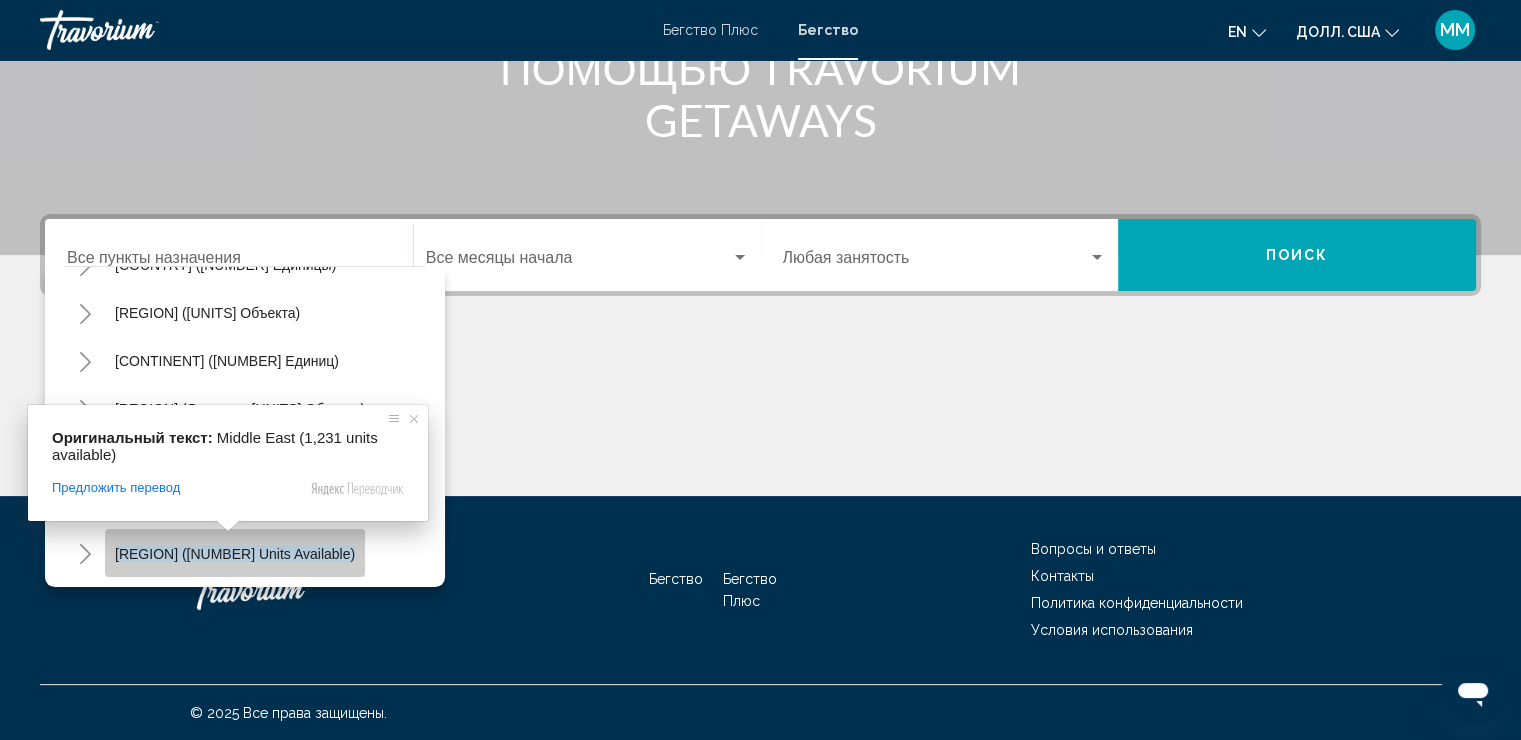 click on "Ближний Восток (доступно 1231 устройство)" 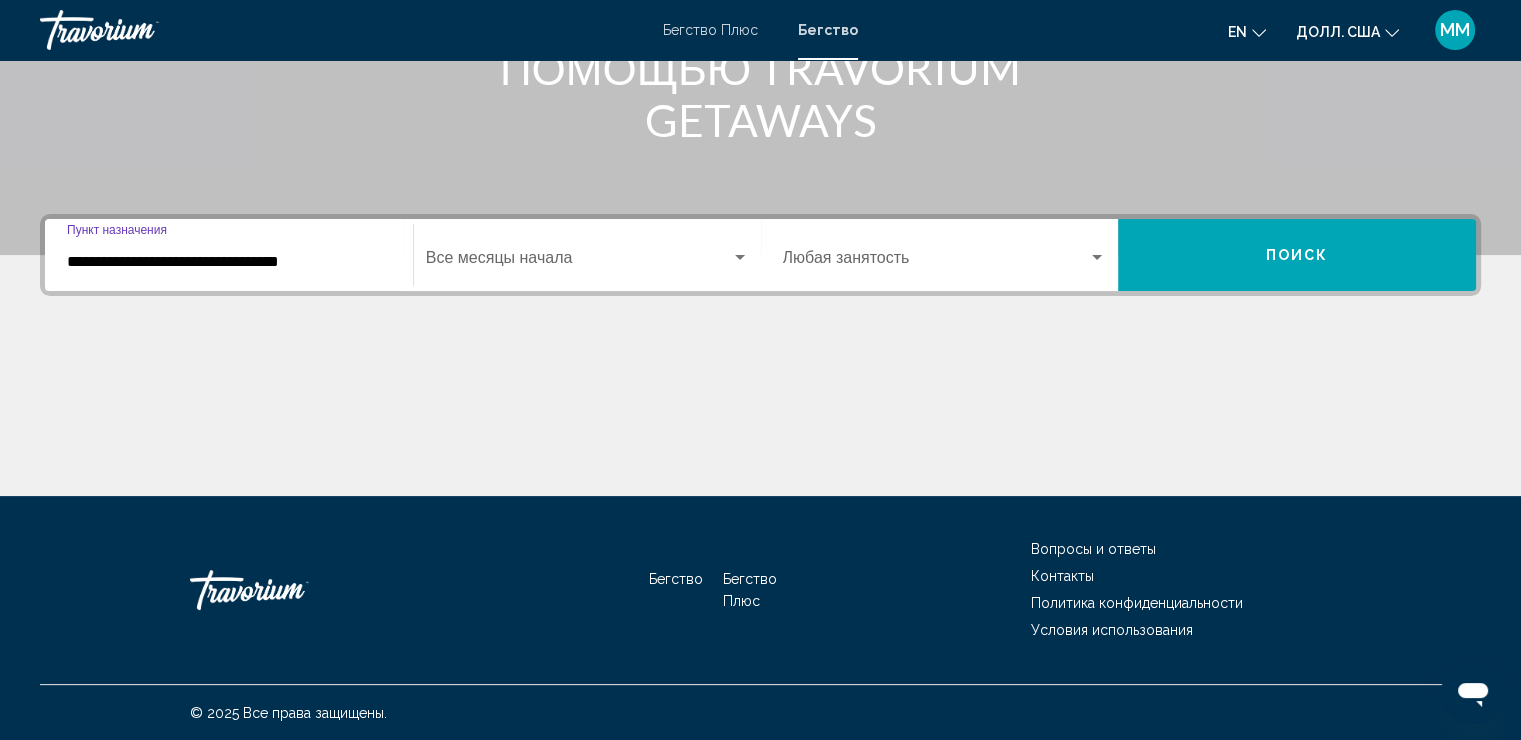 click on "Поиск" at bounding box center [1297, 255] 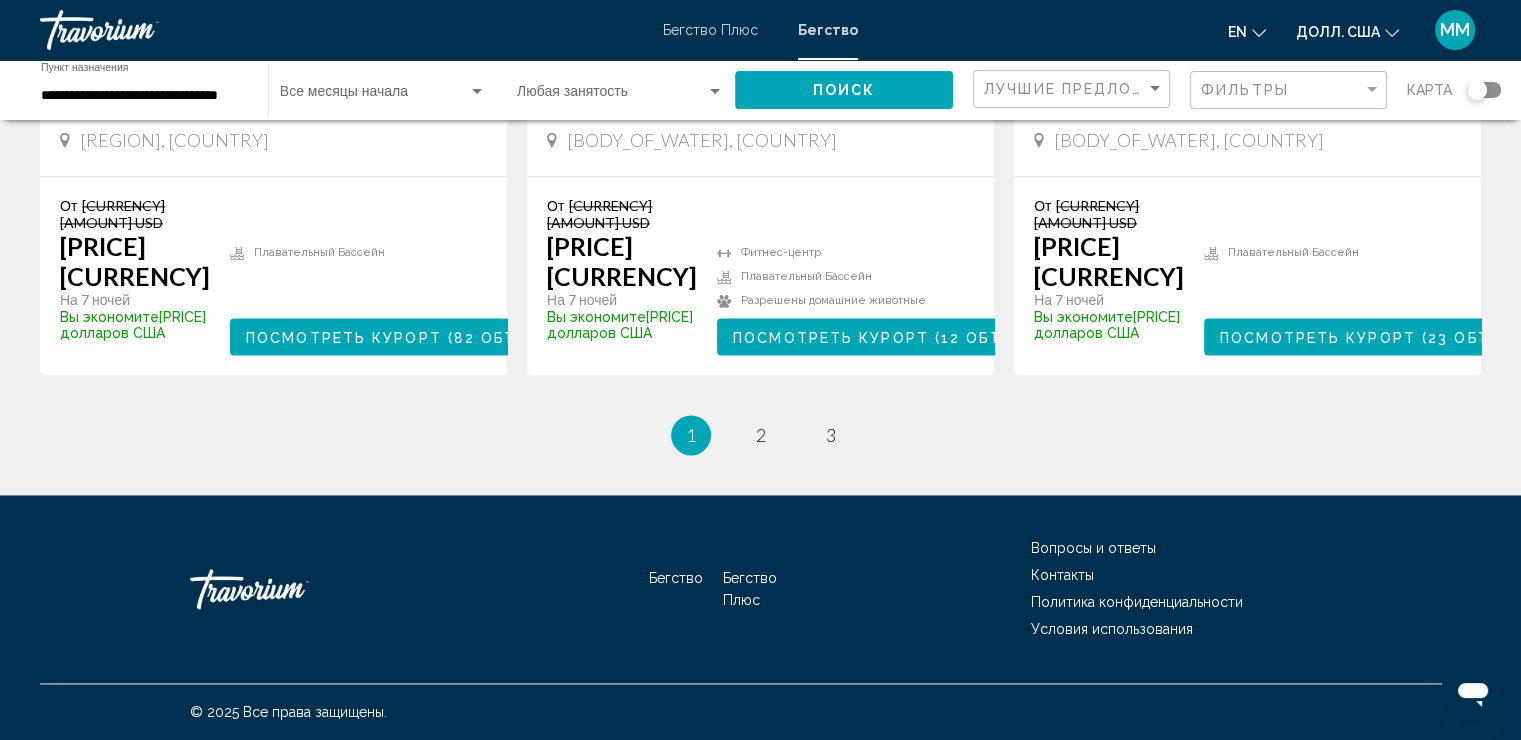 scroll, scrollTop: 2788, scrollLeft: 0, axis: vertical 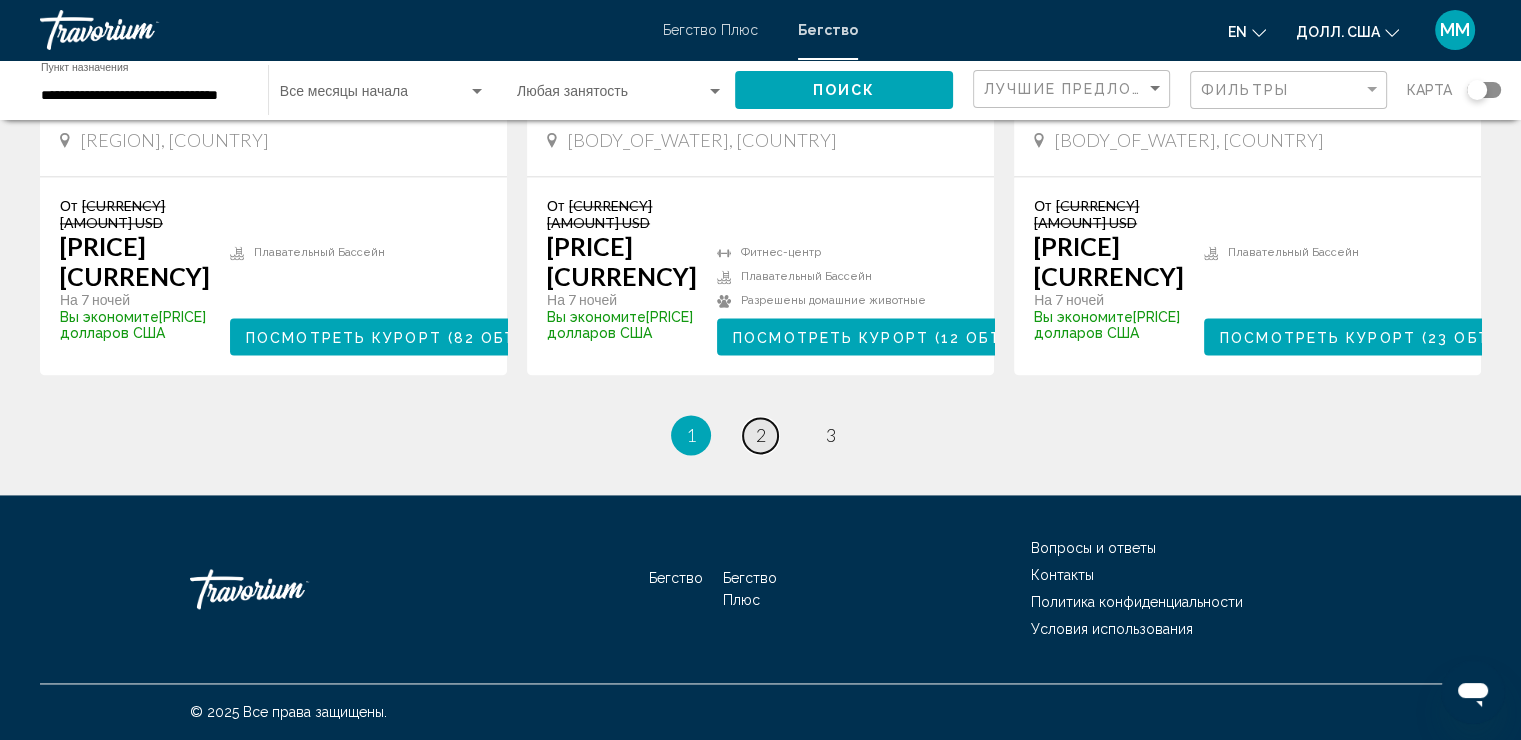 click on "2" at bounding box center (761, 435) 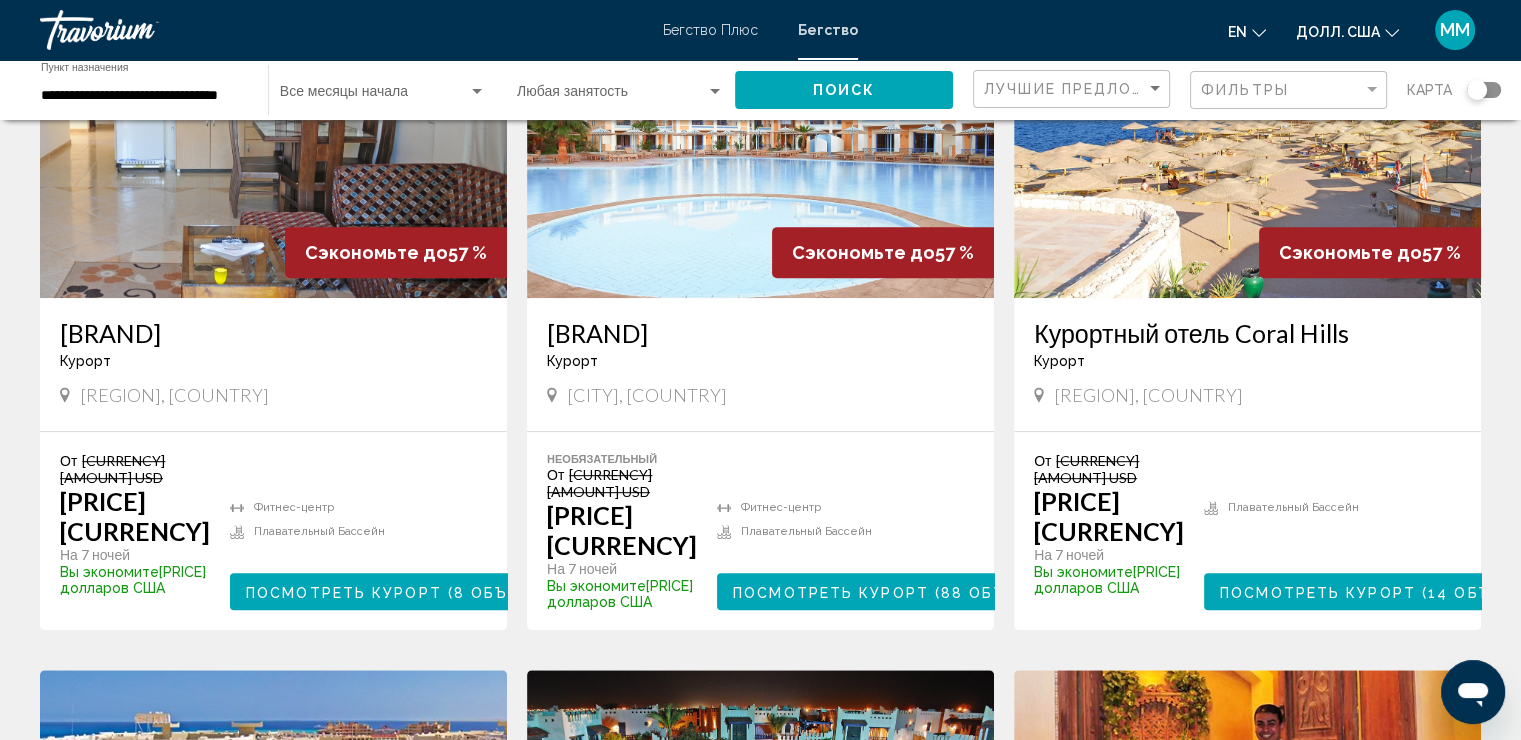 scroll, scrollTop: 1000, scrollLeft: 0, axis: vertical 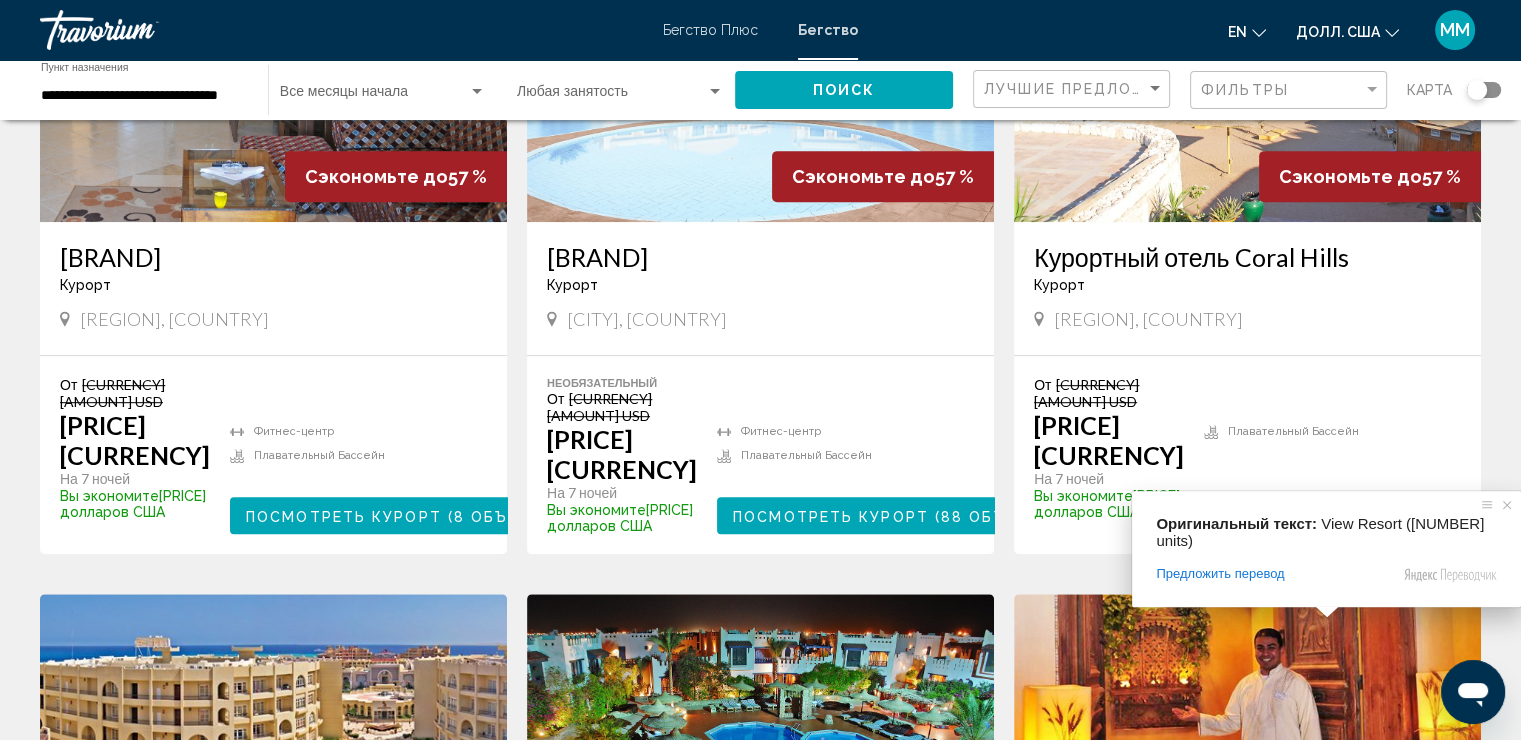 click at bounding box center [1327, 612] 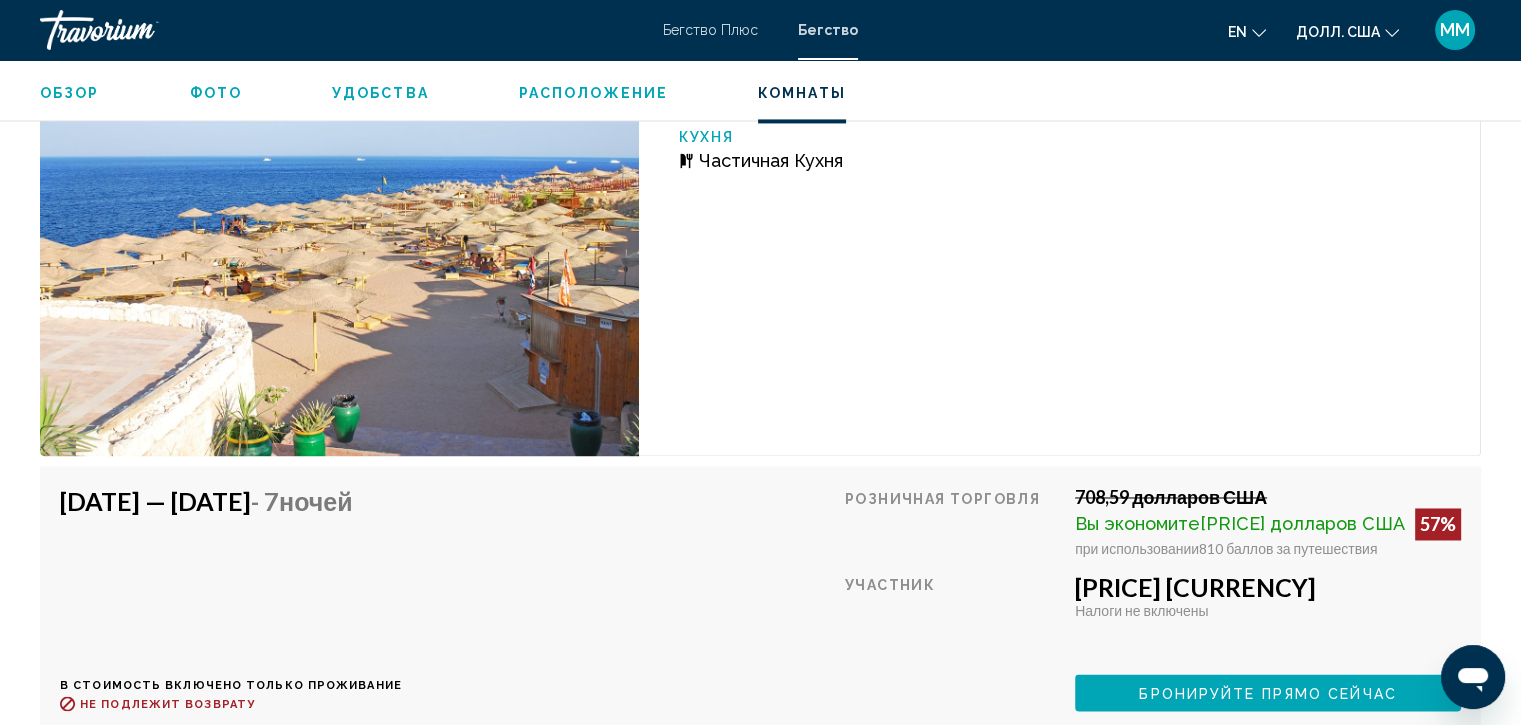 scroll, scrollTop: 3265, scrollLeft: 0, axis: vertical 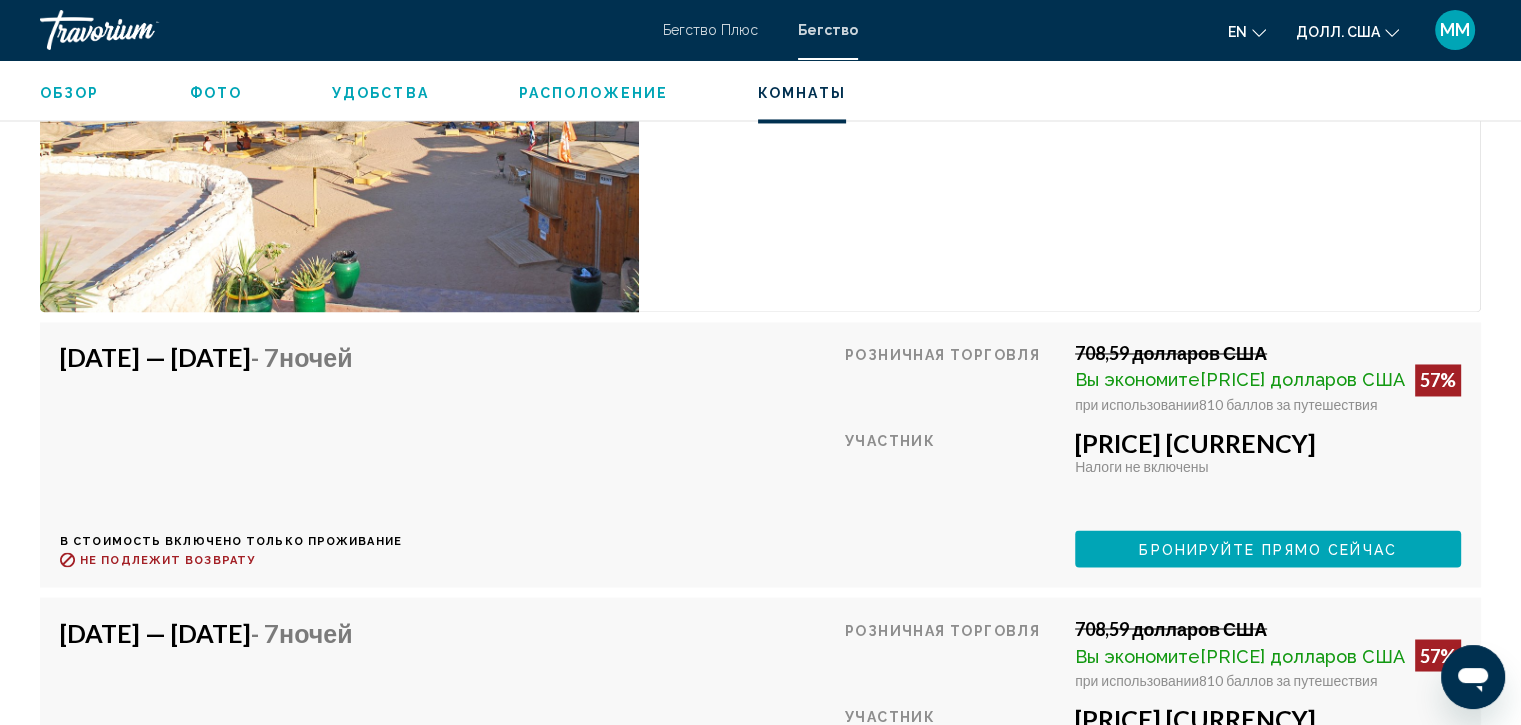 click on "5 сентября 2025 г. — 12 сентября 2025 г.  - 7  Ночей В стоимость включено только проживание
Возврат средств до :
Не подлежит возврату Розничная торговля  708,59 долларов США  Вы экономите  405 долларов США   57%  при использовании 810 баллов за путешествия Участник  303,59 доллара США  Налоги включены Налоги не включены You earn  0  Travel Points  Бронируйте прямо сейчас This room is no longer available. Price includes accommodation only
Refundable until
Non-refundable Book now This room is no longer available." at bounding box center (760, 454) 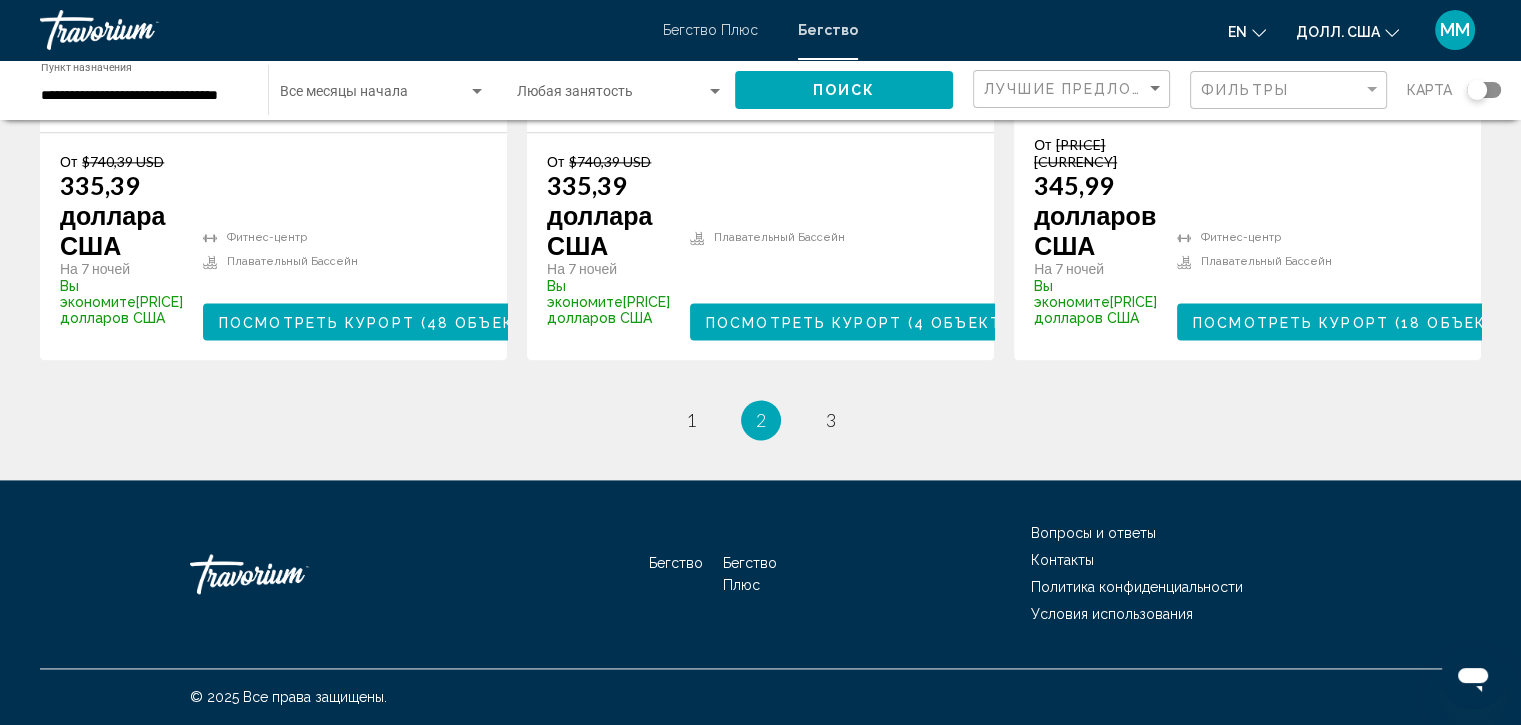 scroll, scrollTop: 2700, scrollLeft: 0, axis: vertical 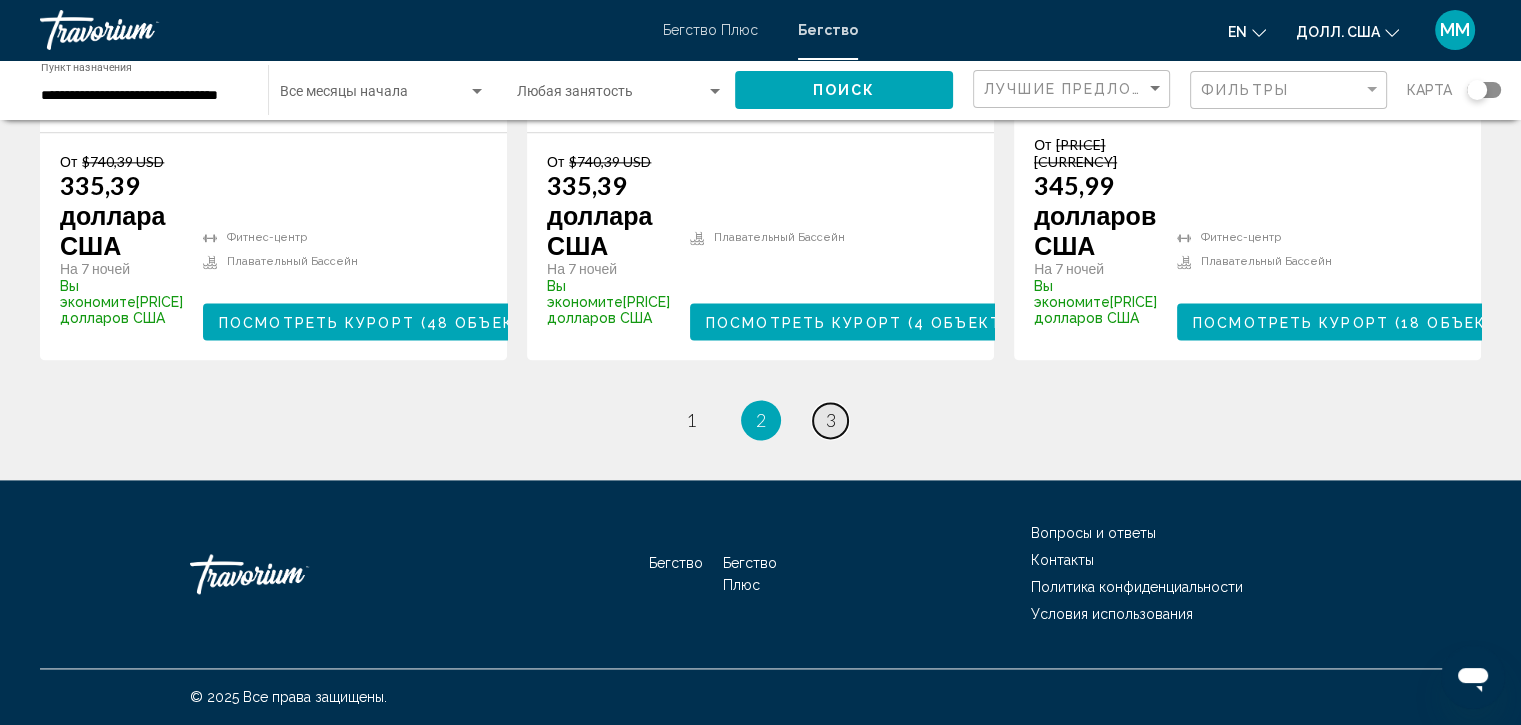 click on "3" at bounding box center (831, 420) 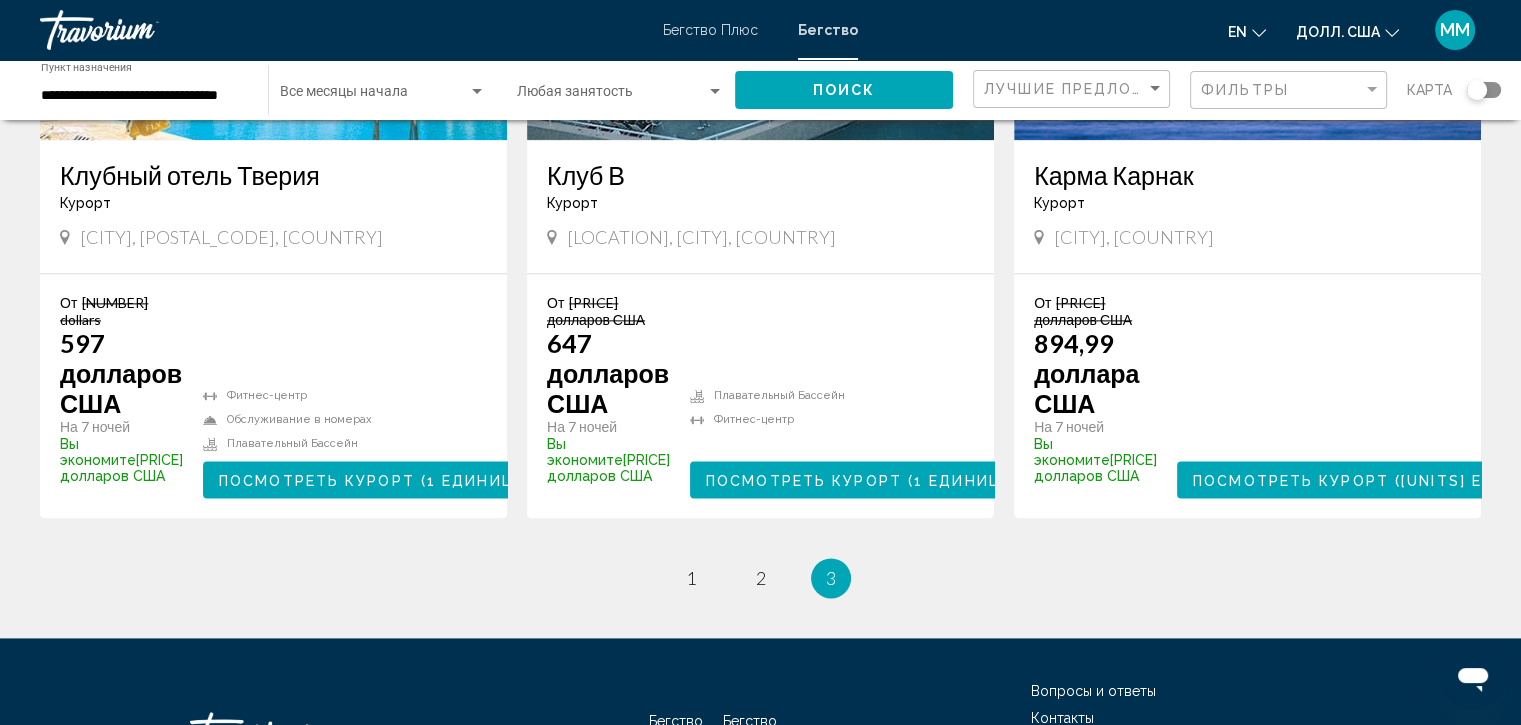 scroll, scrollTop: 2621, scrollLeft: 0, axis: vertical 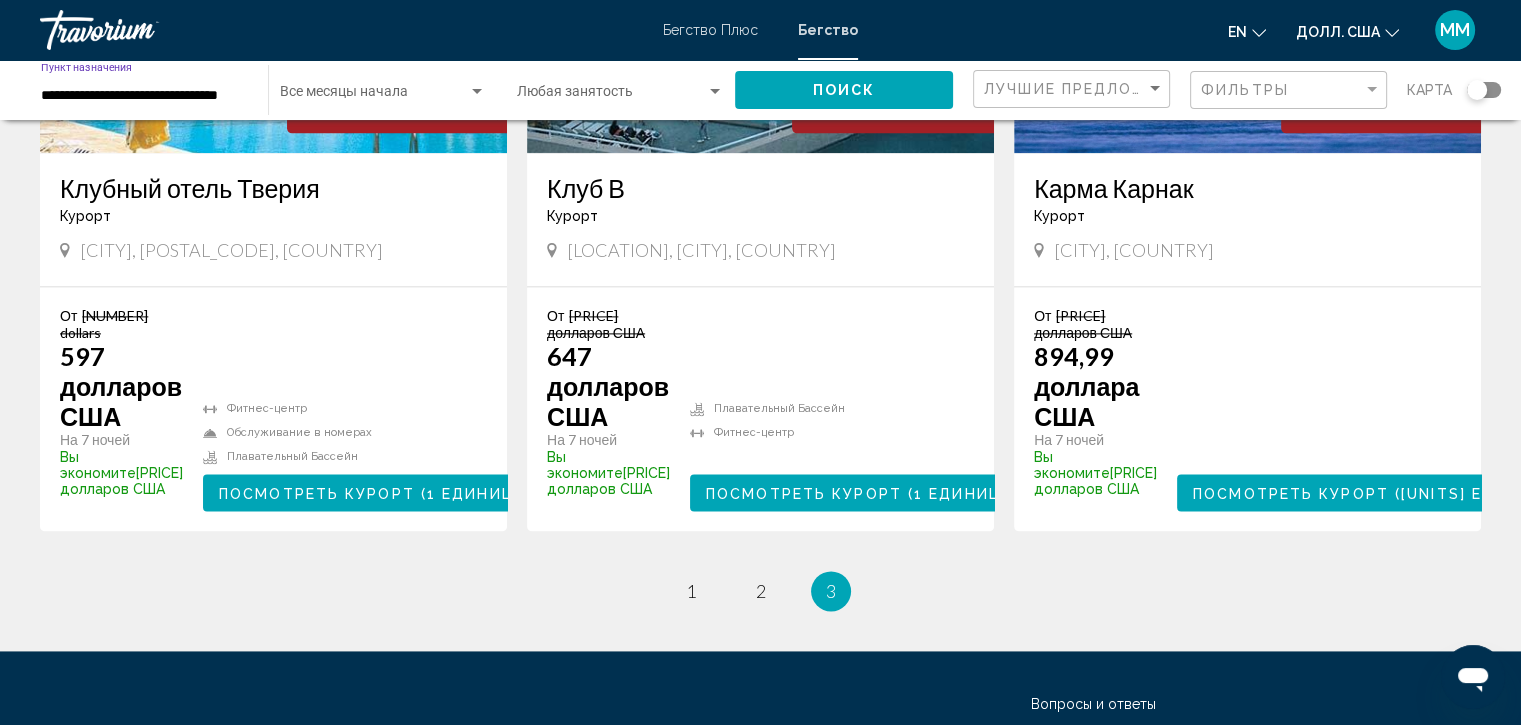 click on "**********" at bounding box center (144, 96) 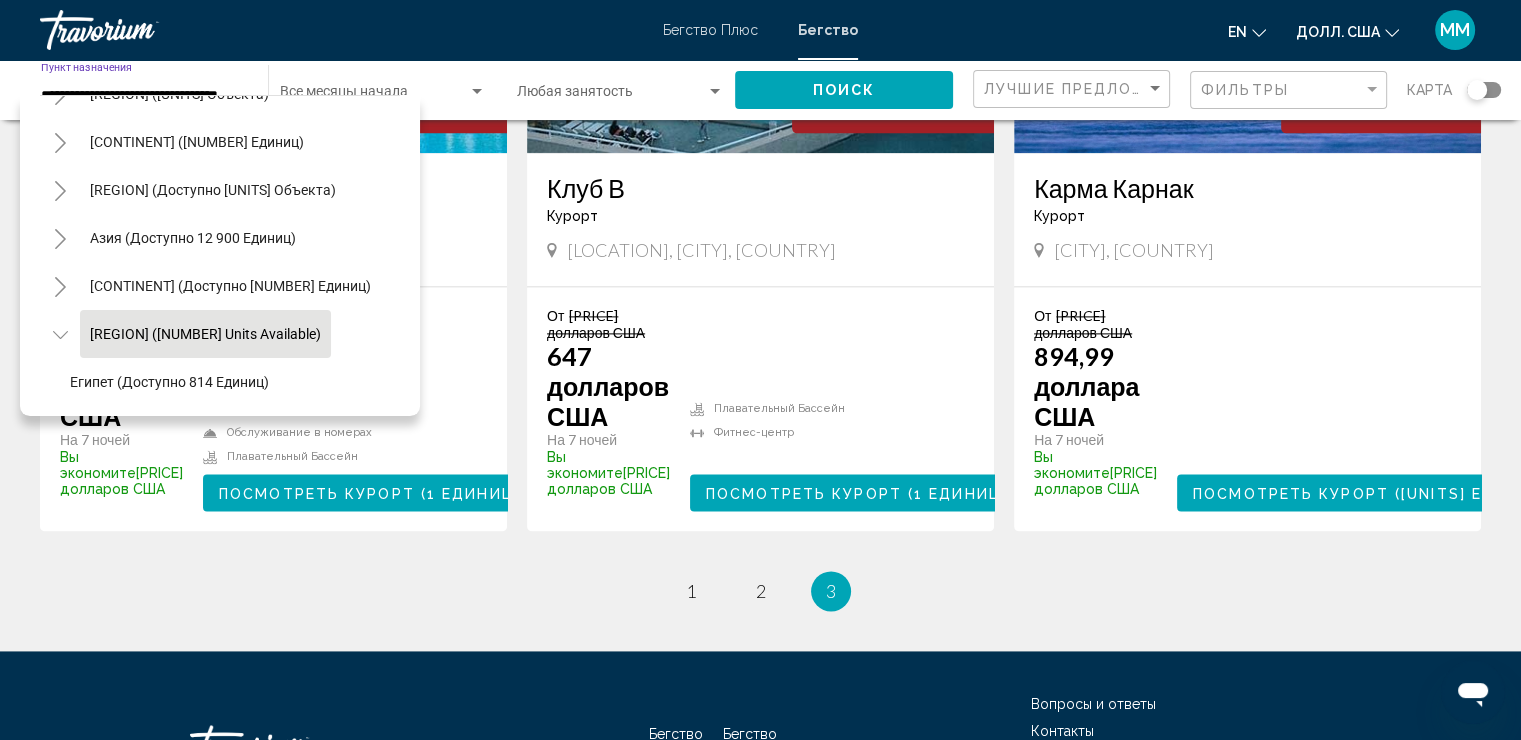 scroll, scrollTop: 331, scrollLeft: 0, axis: vertical 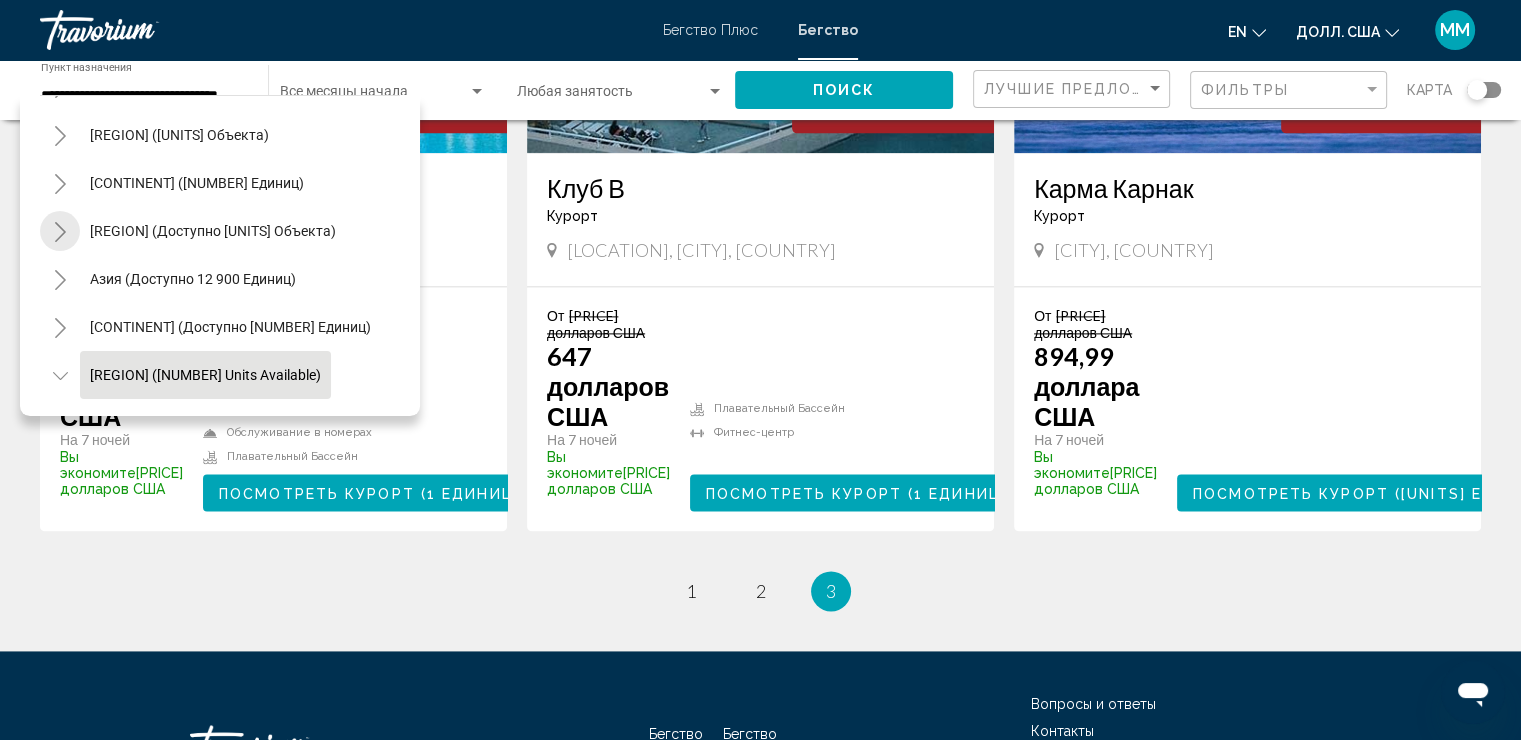 click 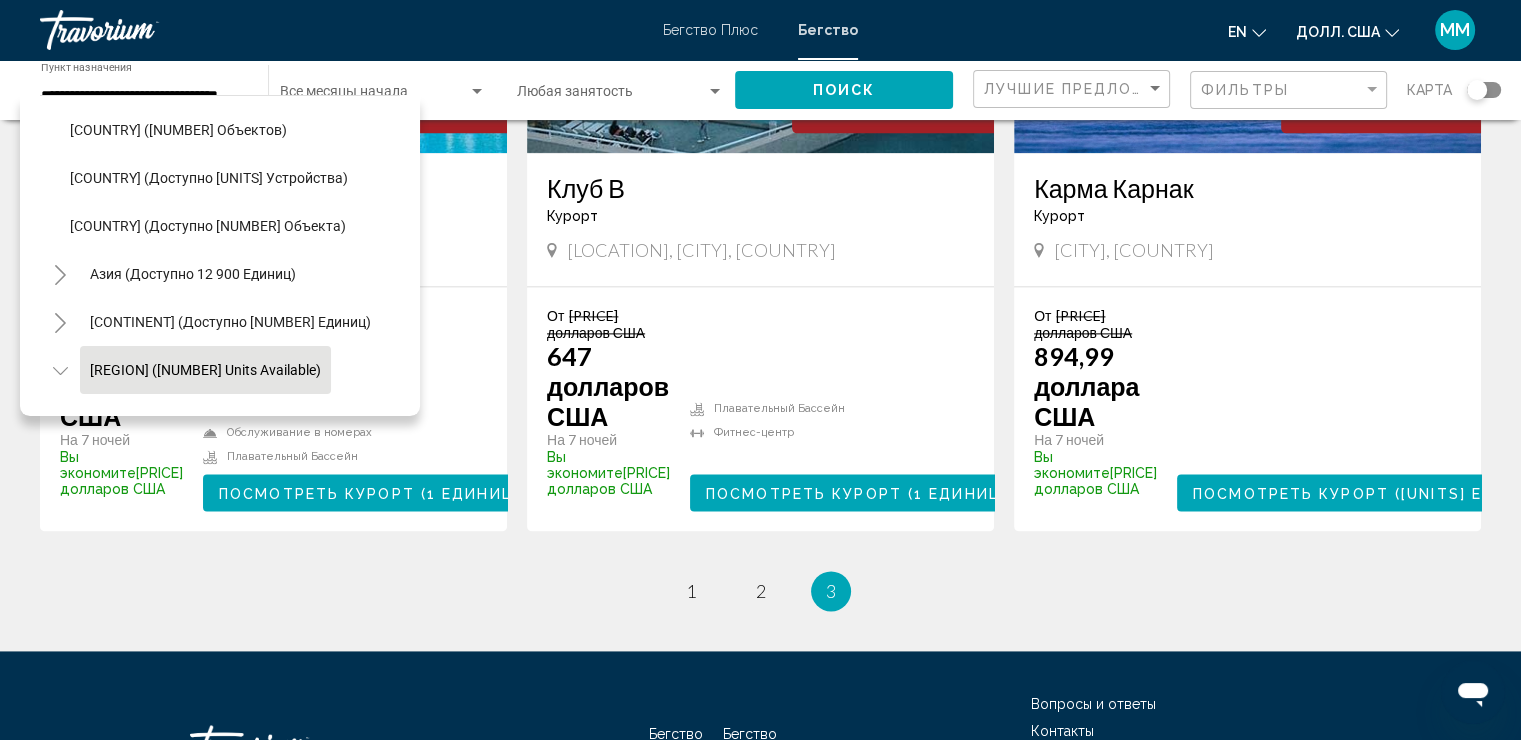 scroll, scrollTop: 531, scrollLeft: 0, axis: vertical 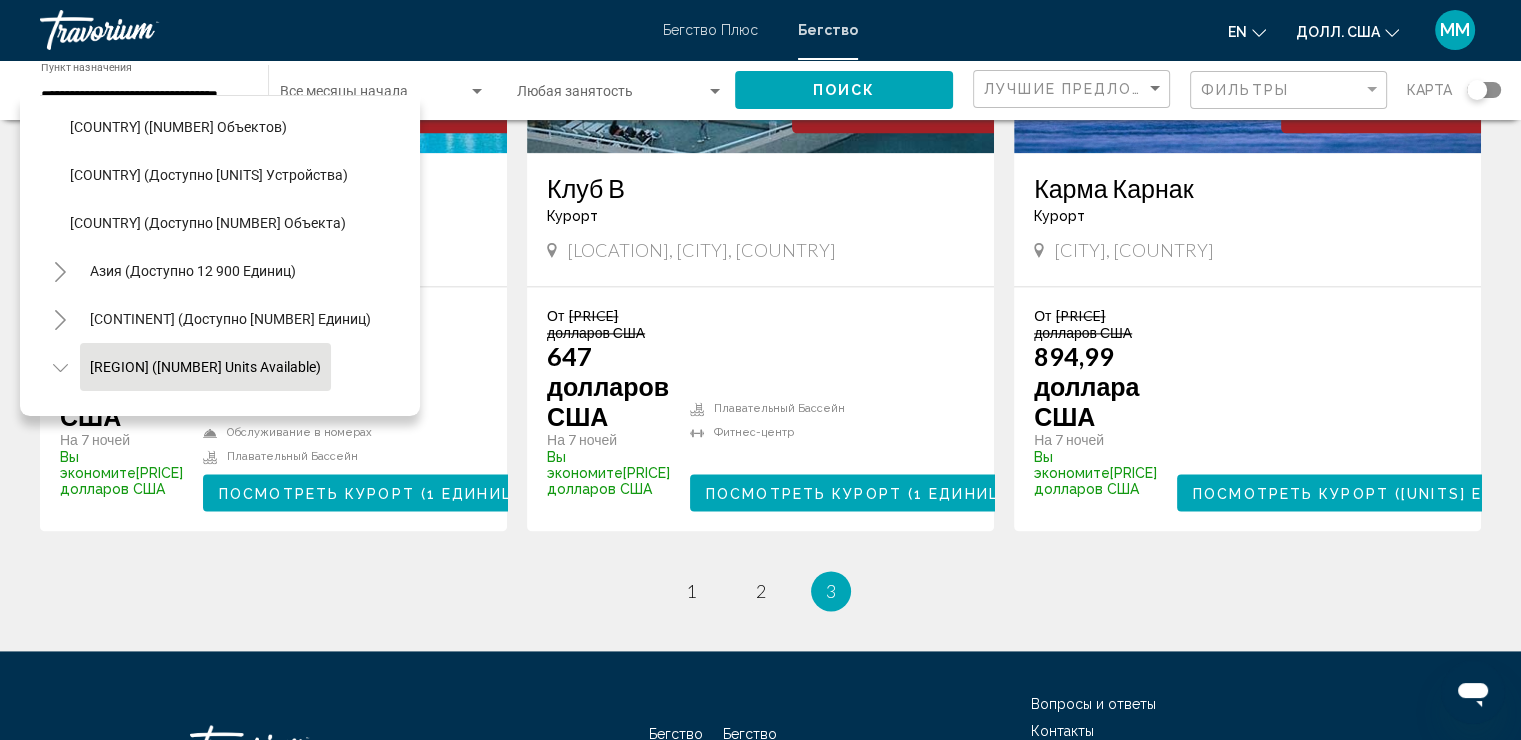 click 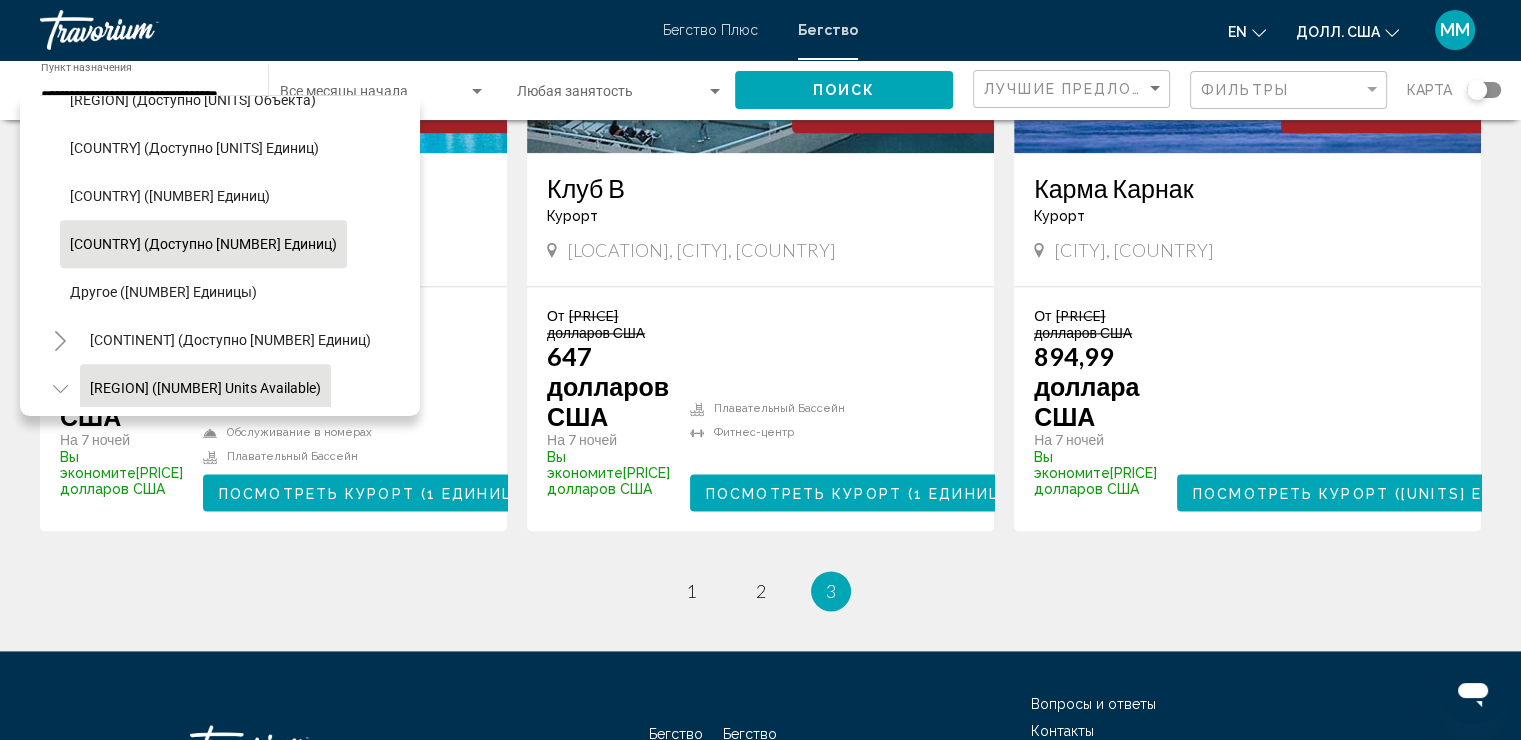 scroll, scrollTop: 1231, scrollLeft: 0, axis: vertical 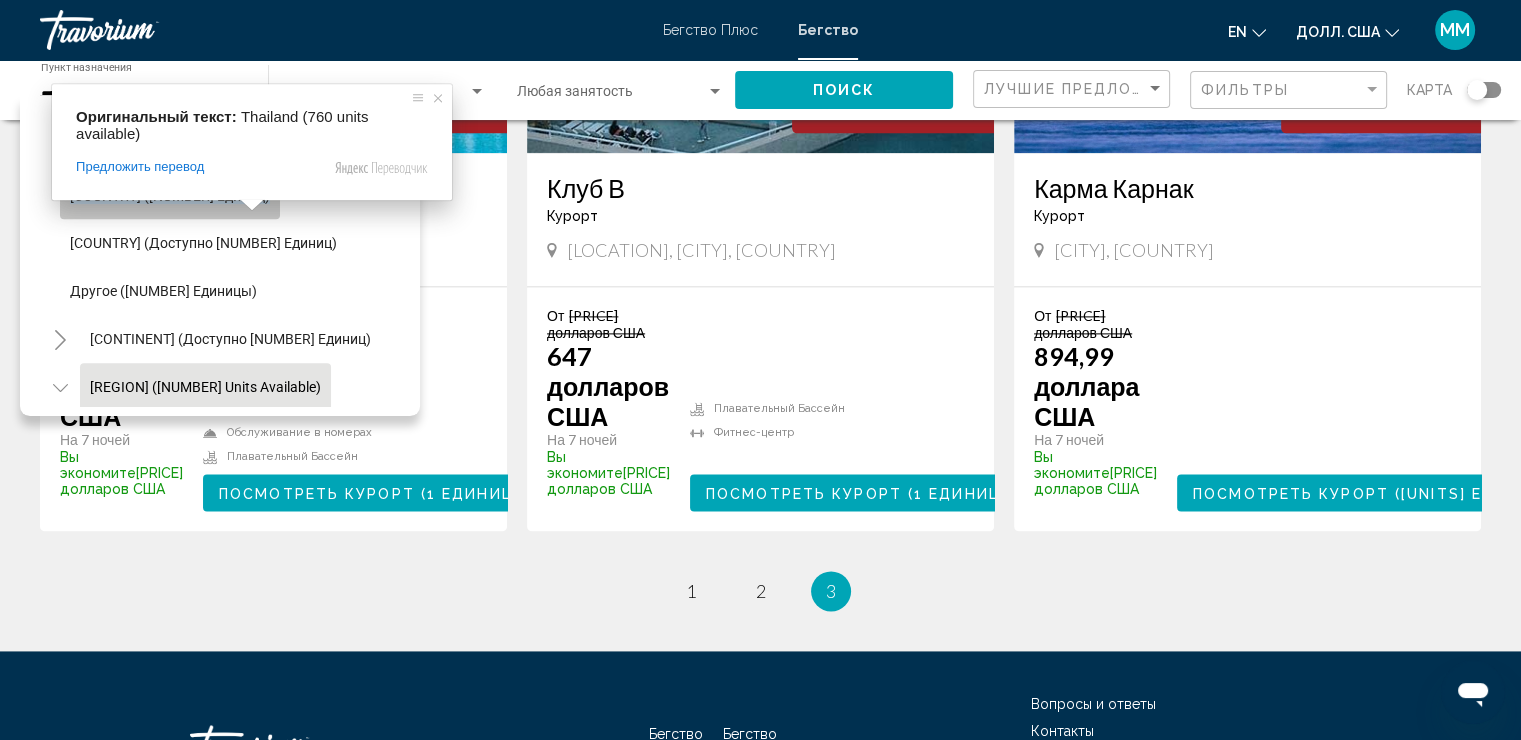click on "Таиланд (доступно 760 единиц)" 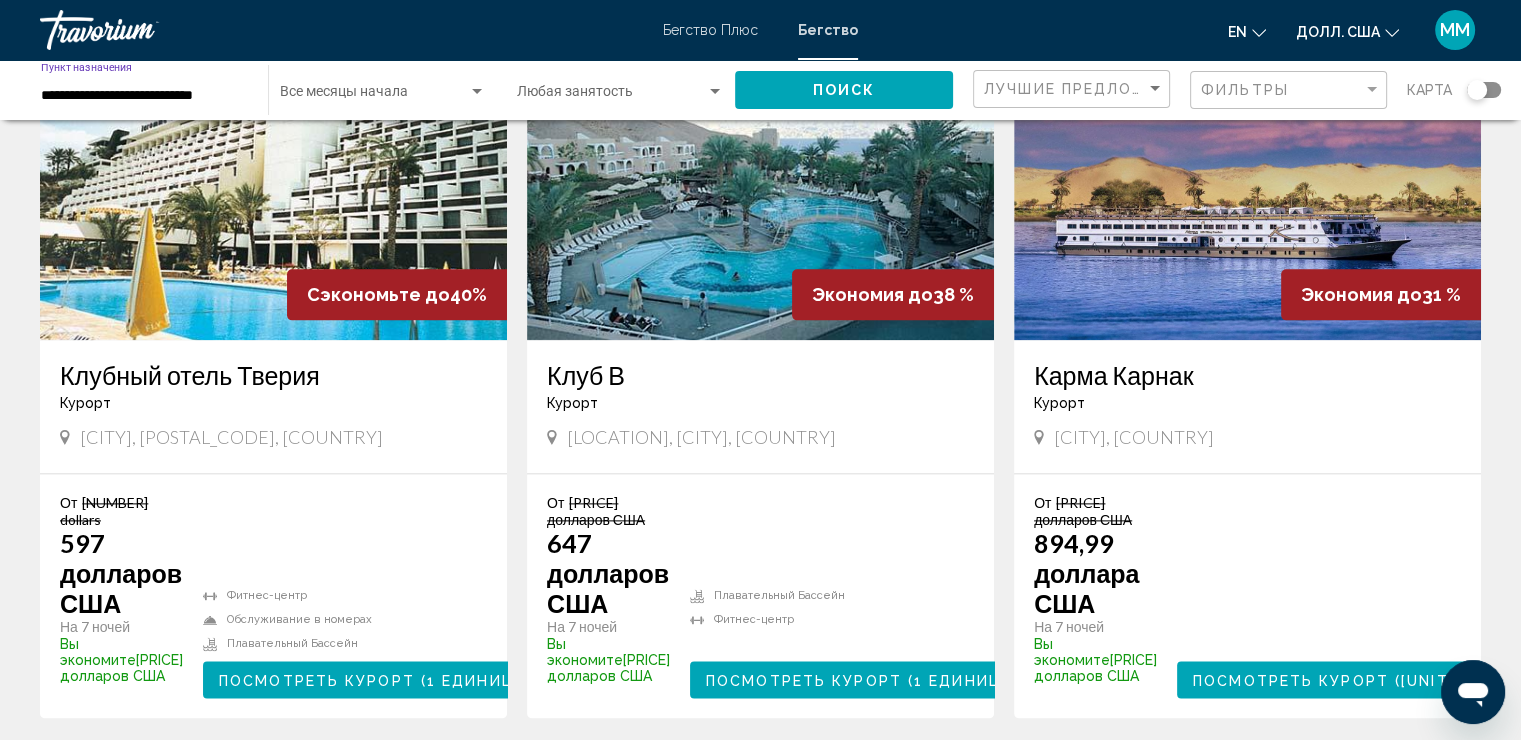 scroll, scrollTop: 2421, scrollLeft: 0, axis: vertical 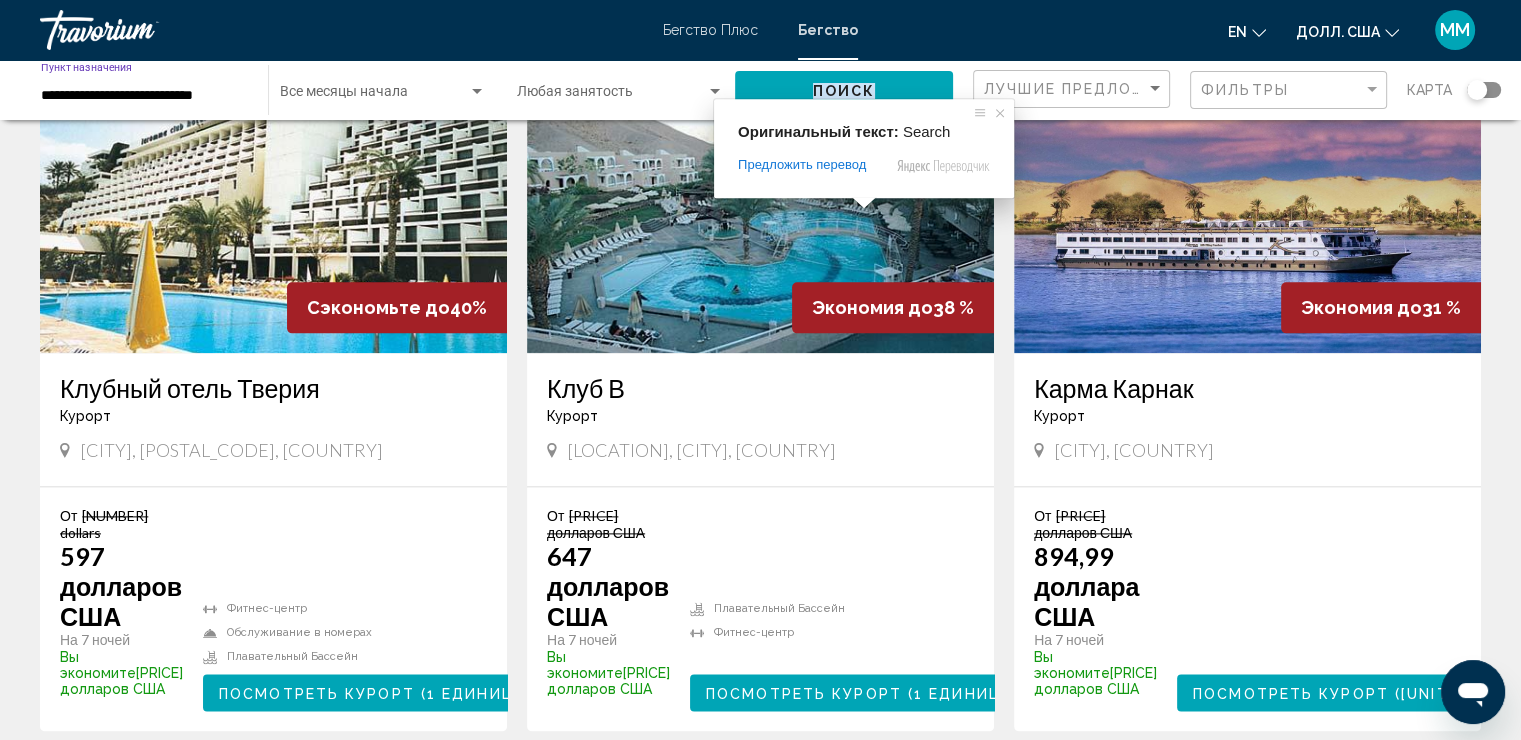 click on "Поиск" 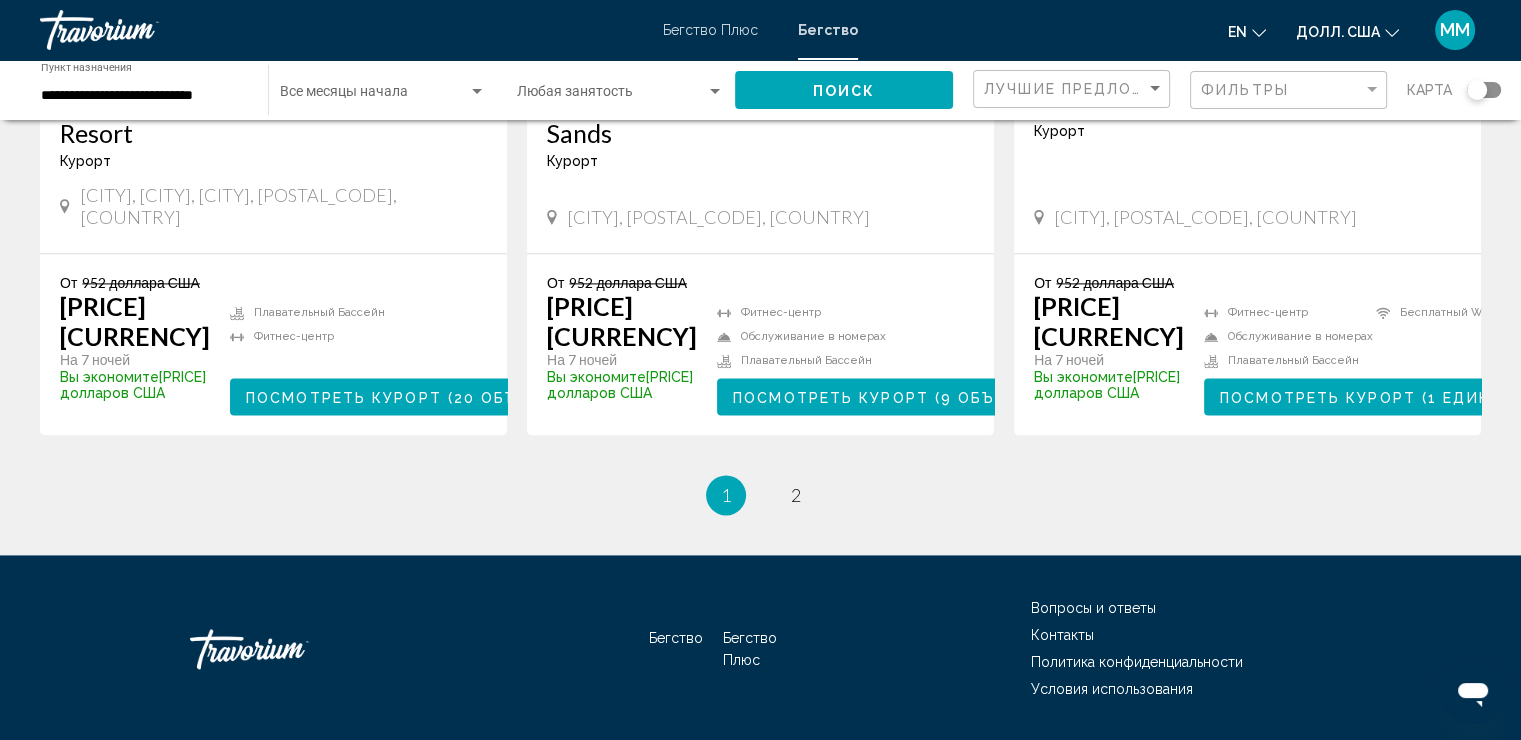 scroll, scrollTop: 2800, scrollLeft: 0, axis: vertical 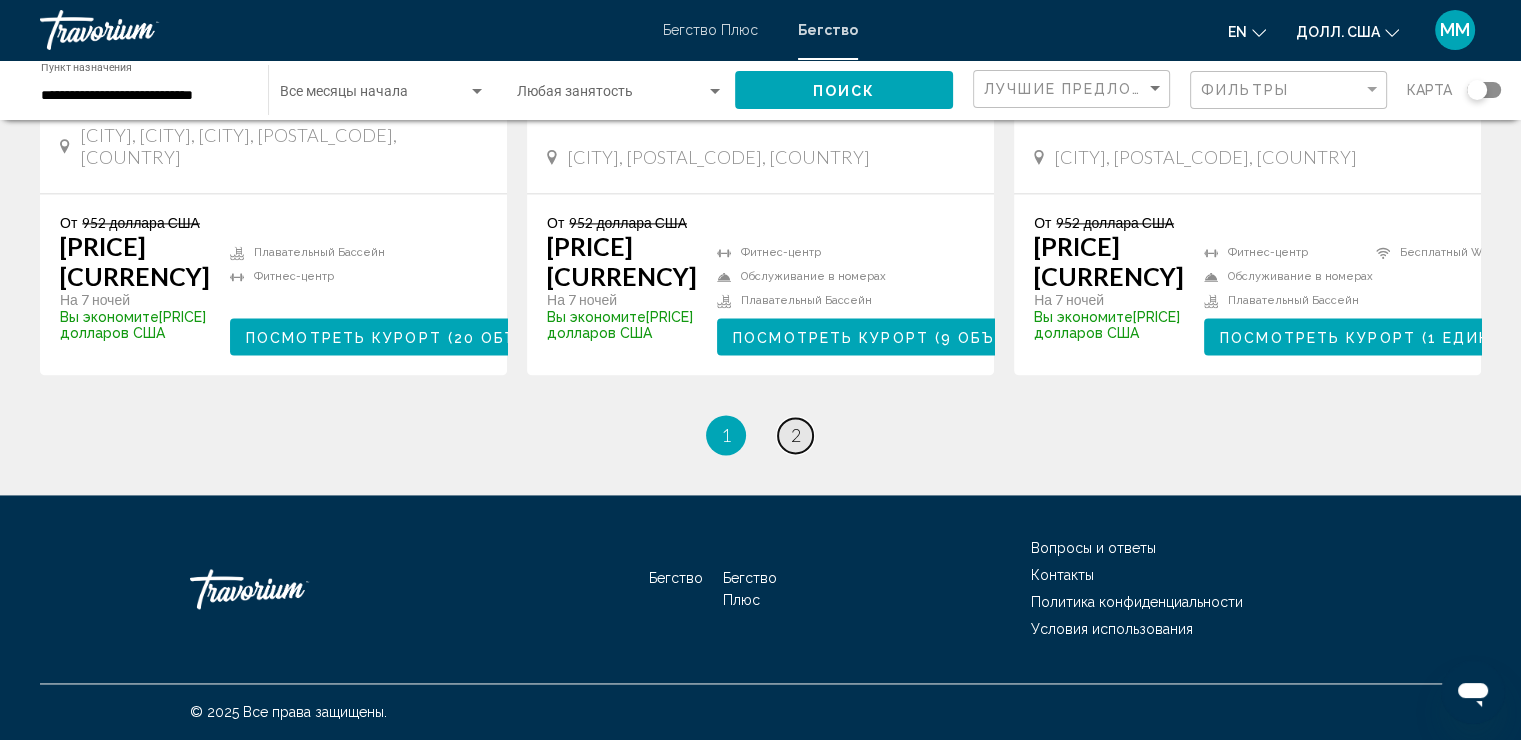 click on "страница  2" at bounding box center (795, 435) 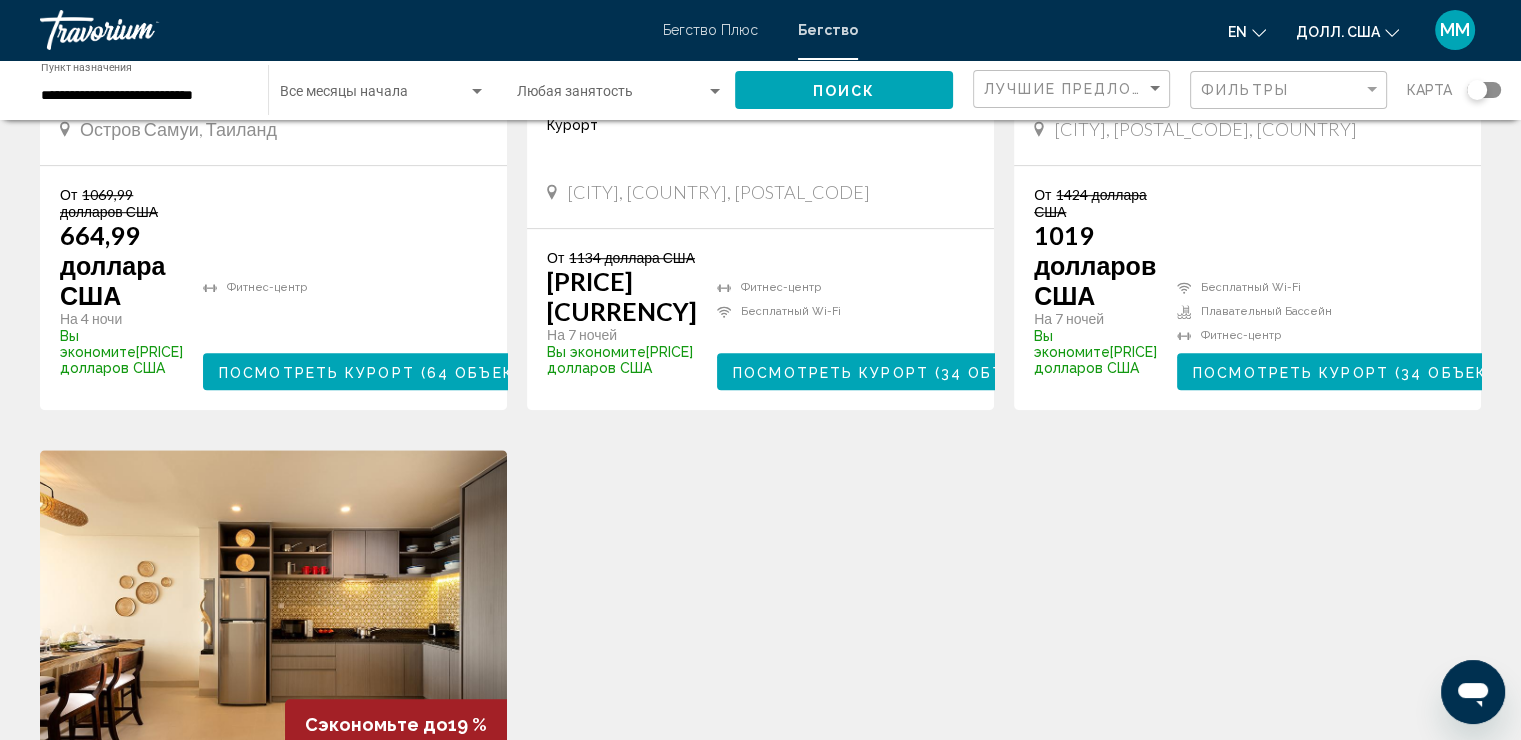 scroll, scrollTop: 1700, scrollLeft: 0, axis: vertical 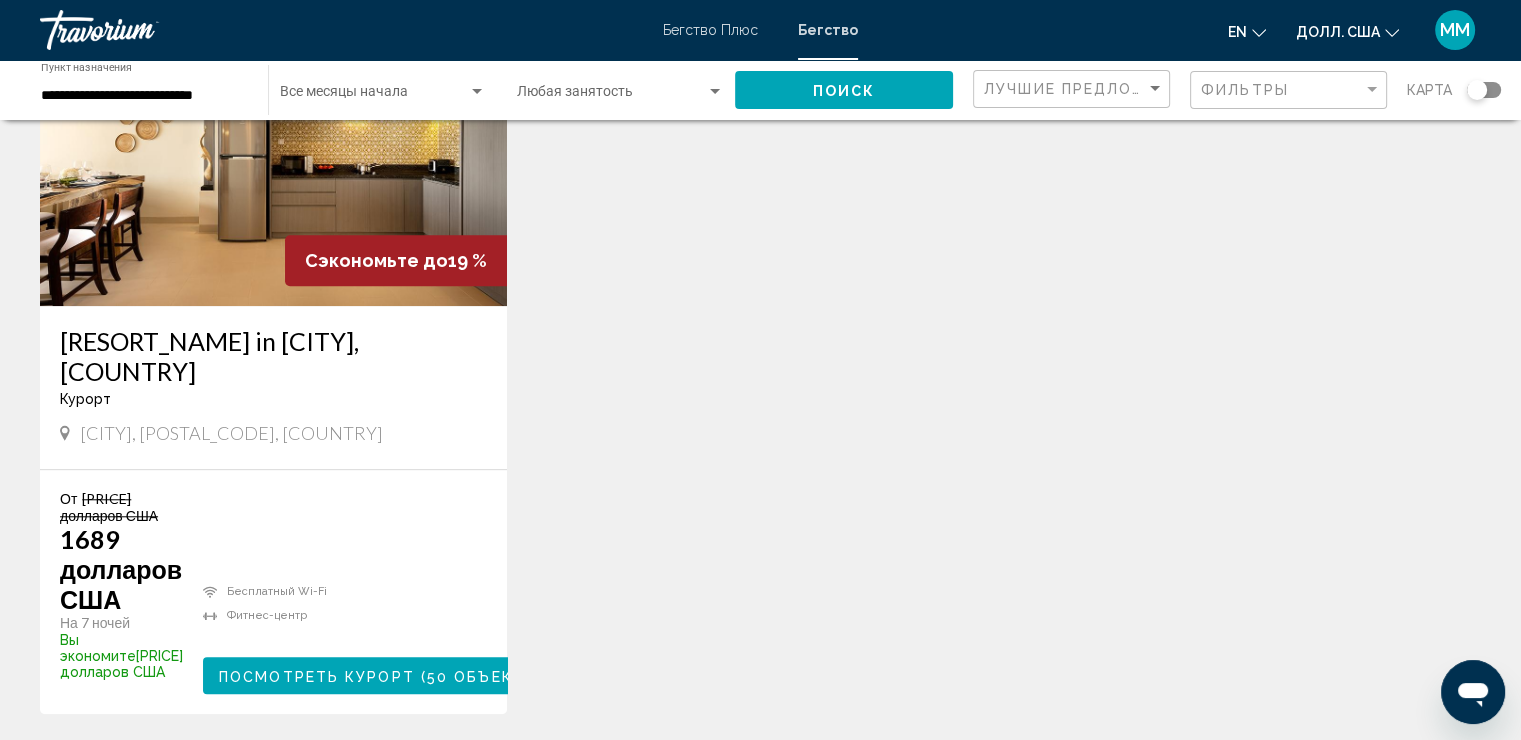 click on "**********" at bounding box center (144, 96) 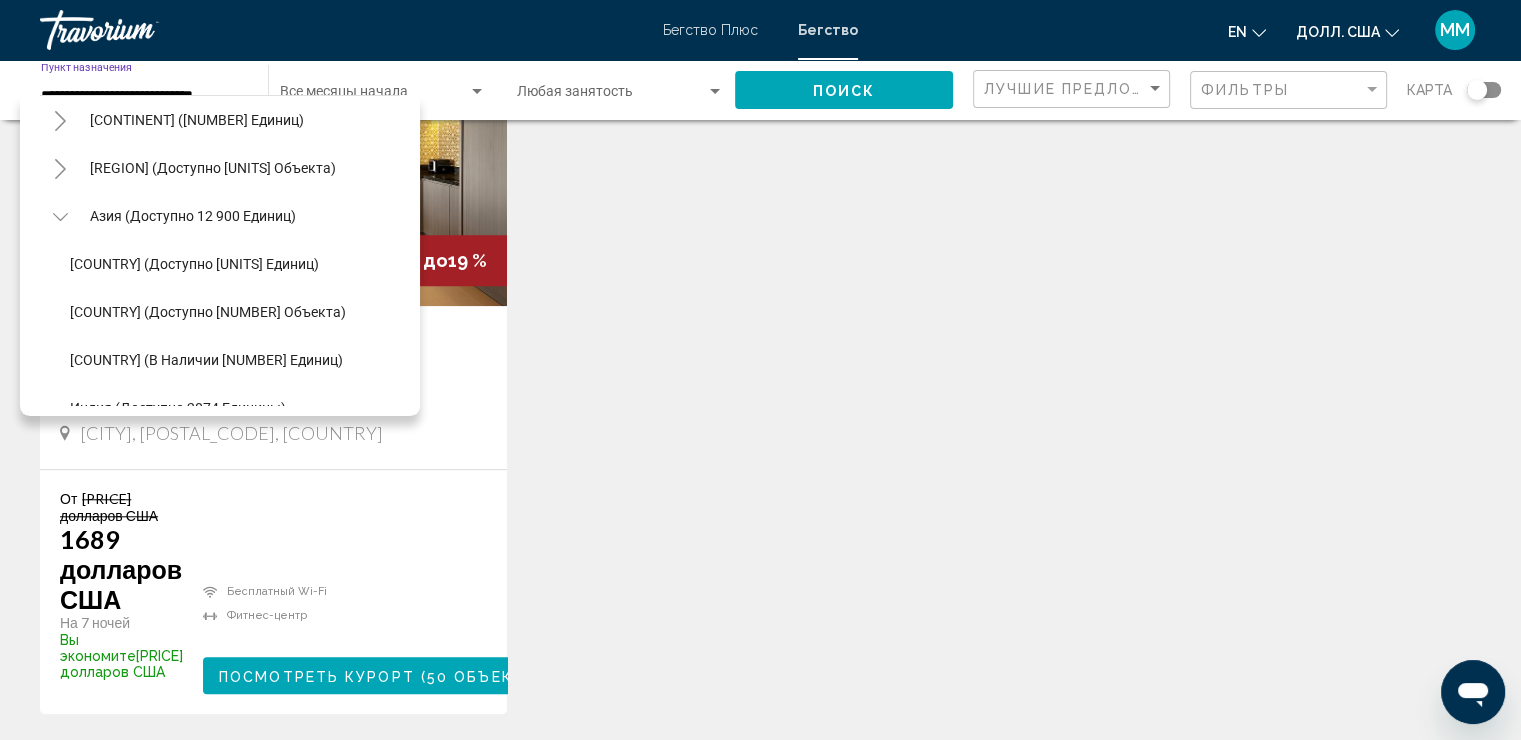 scroll, scrollTop: 389, scrollLeft: 0, axis: vertical 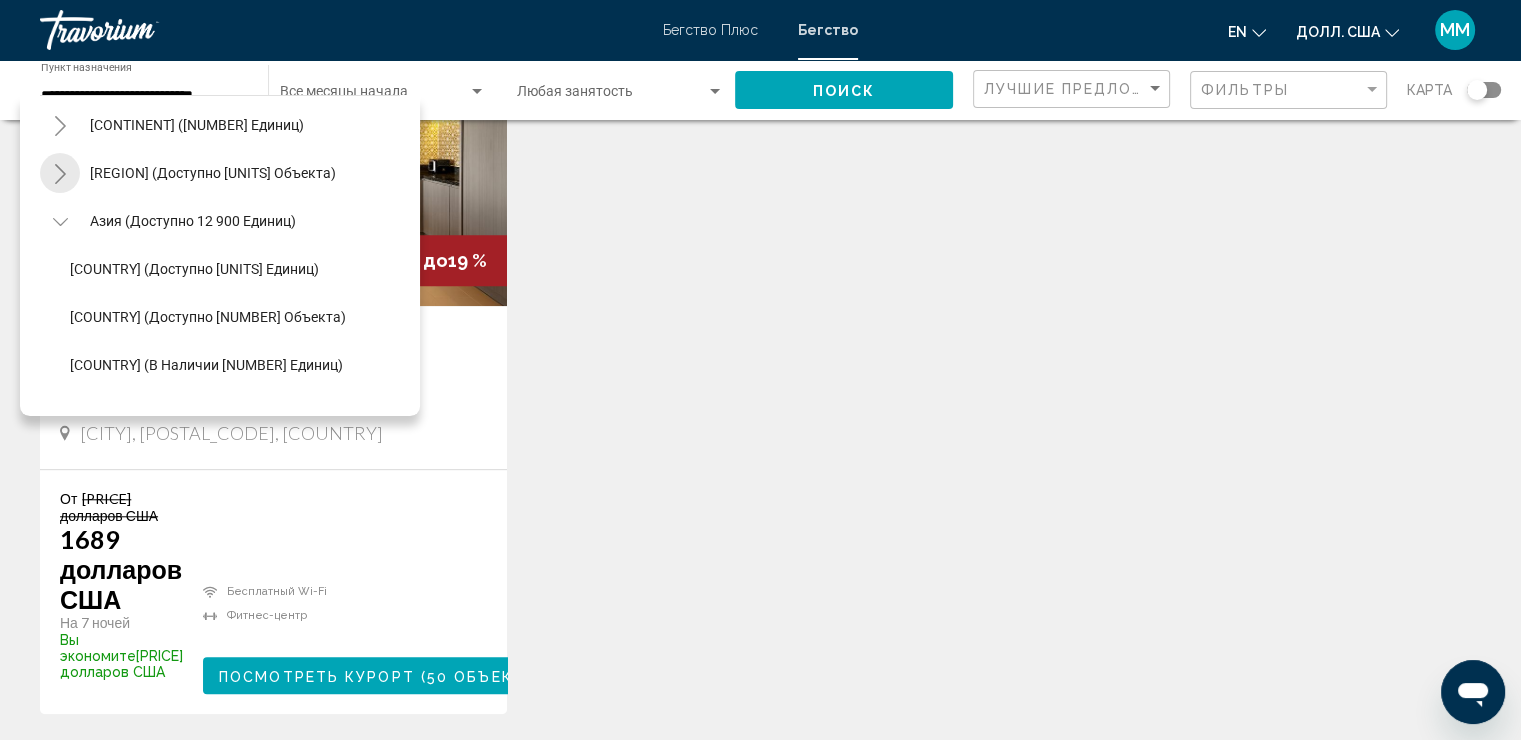 click 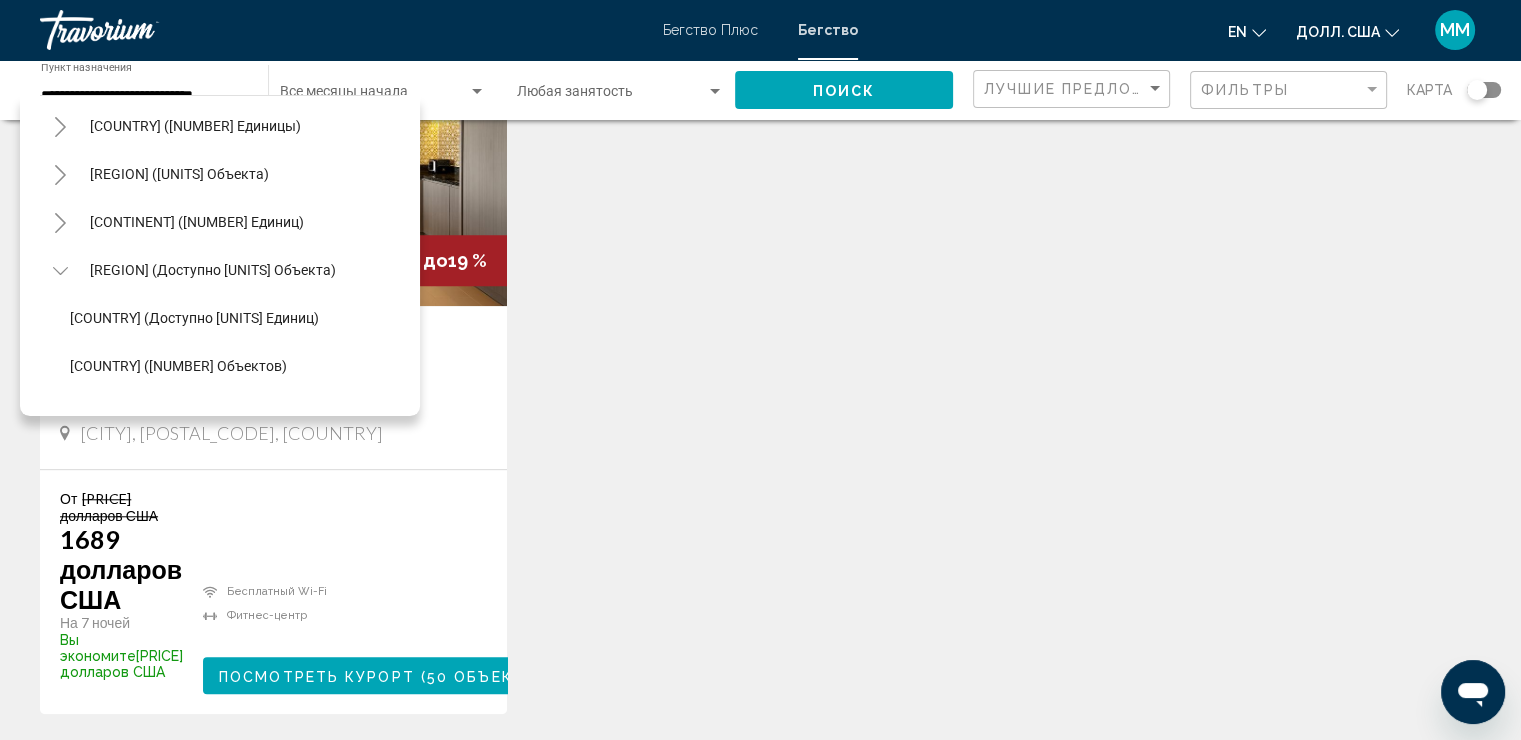scroll, scrollTop: 289, scrollLeft: 0, axis: vertical 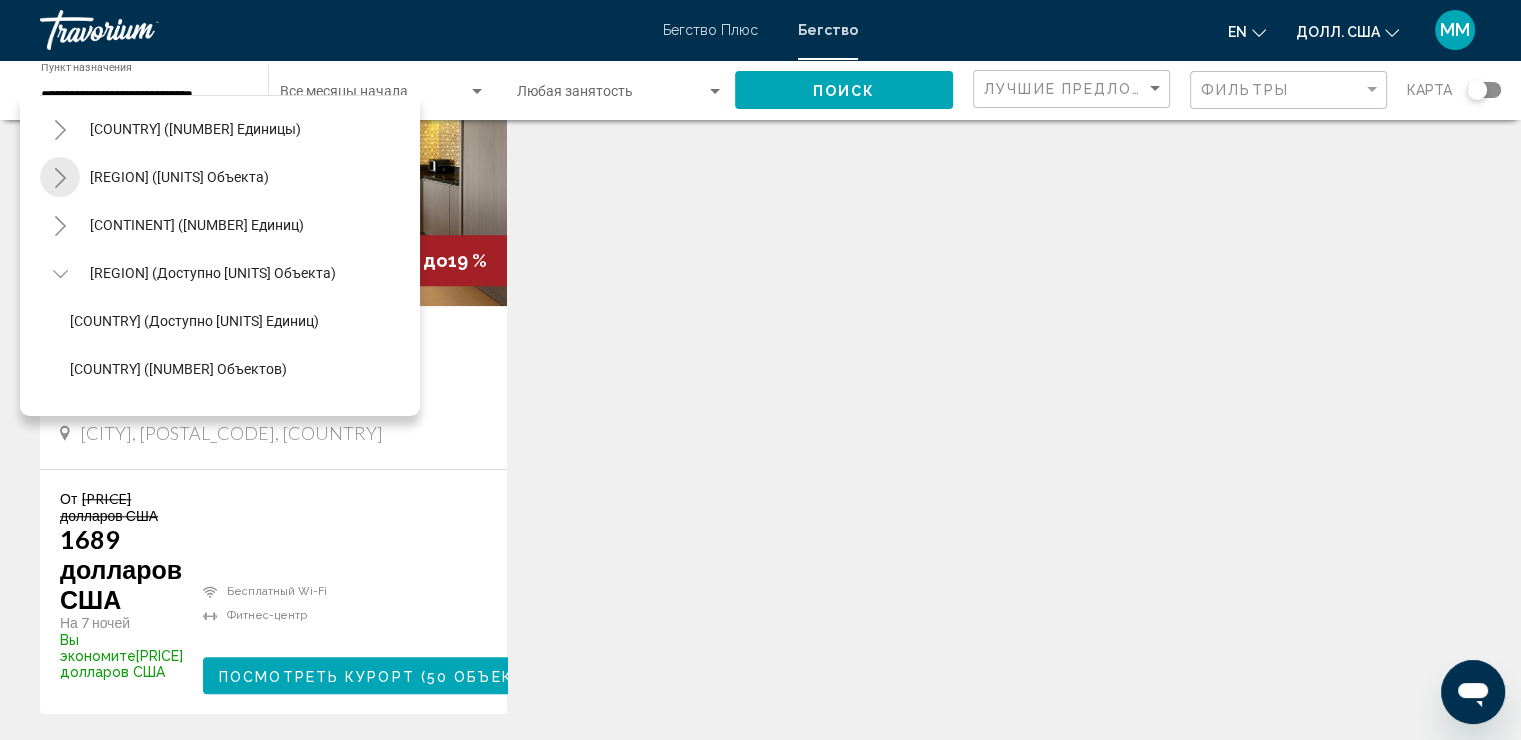 click 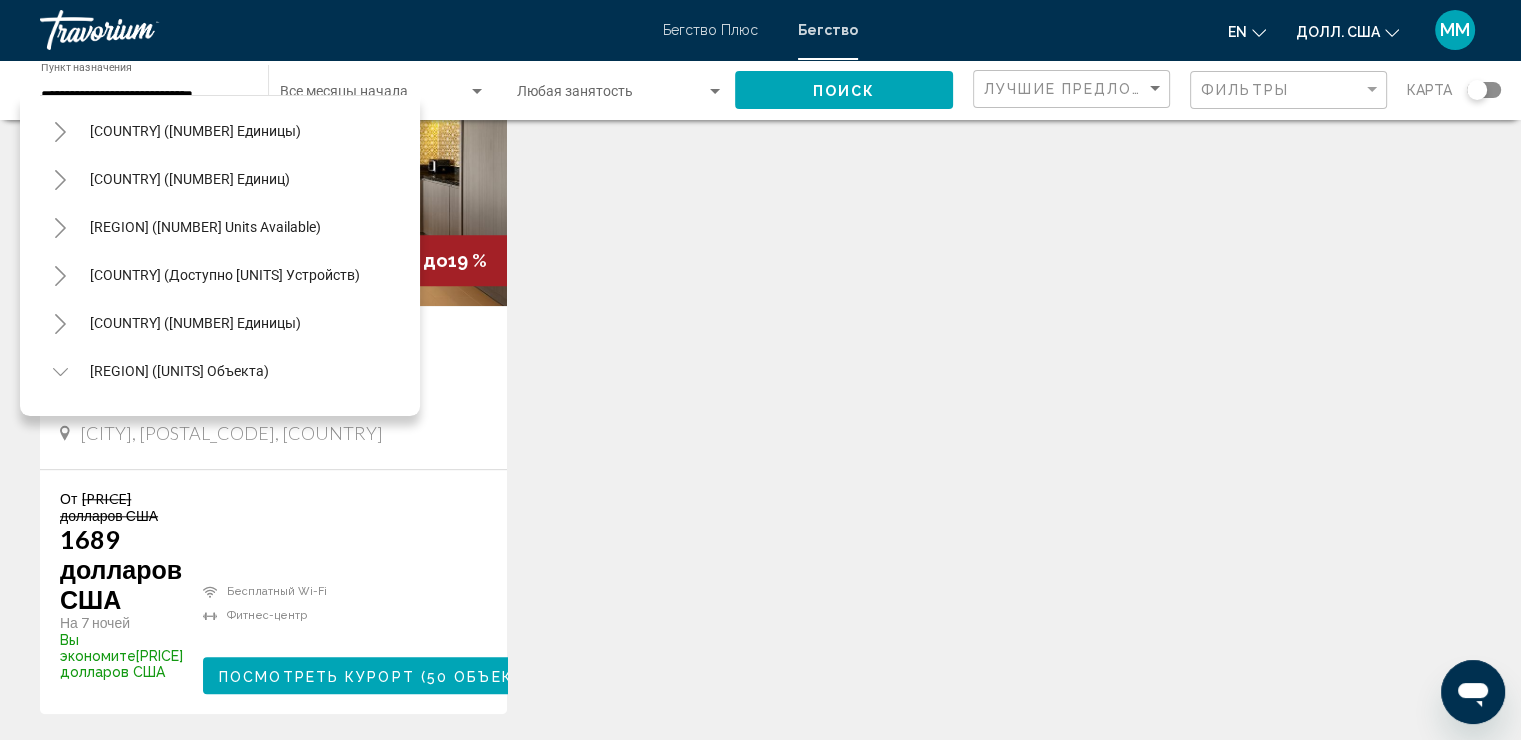 scroll, scrollTop: 100, scrollLeft: 0, axis: vertical 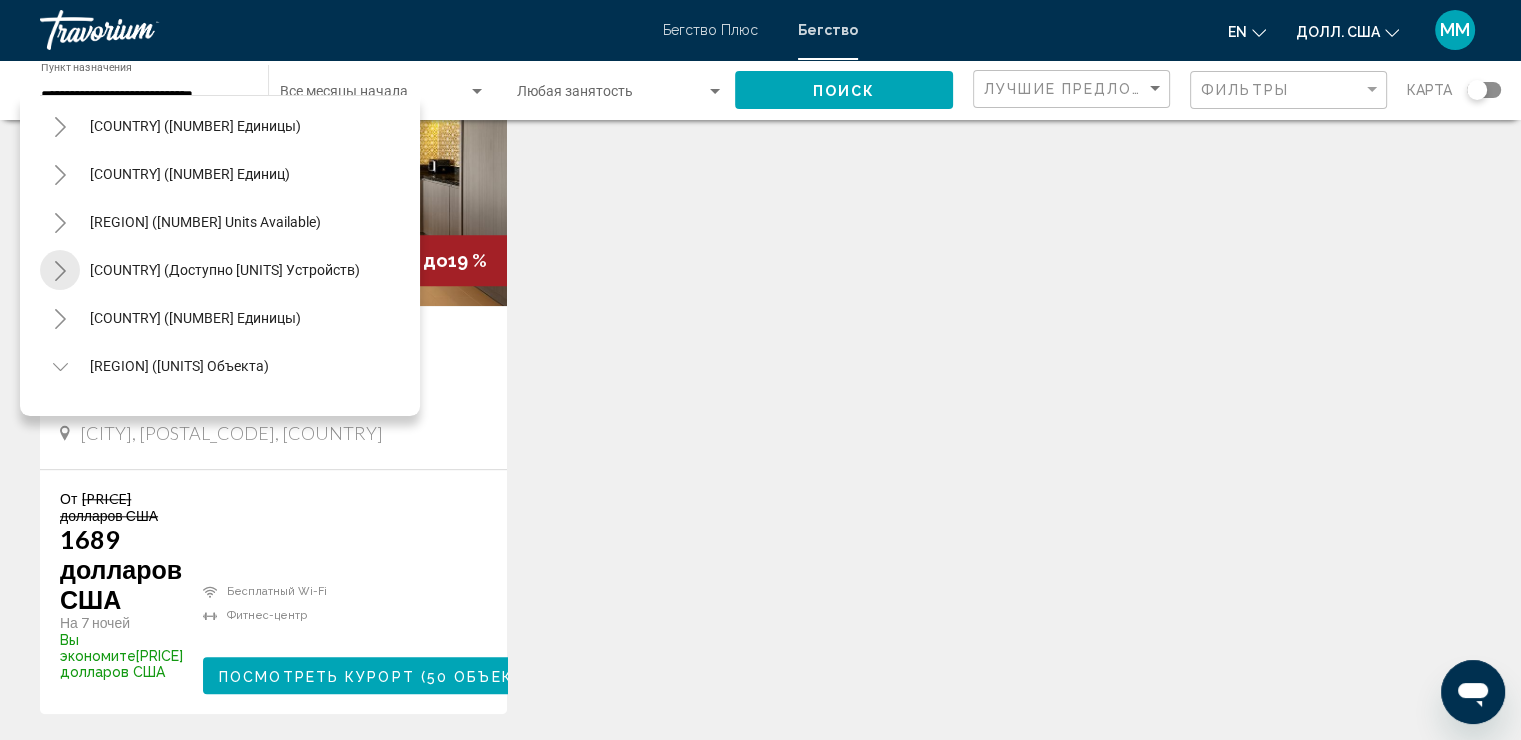 click 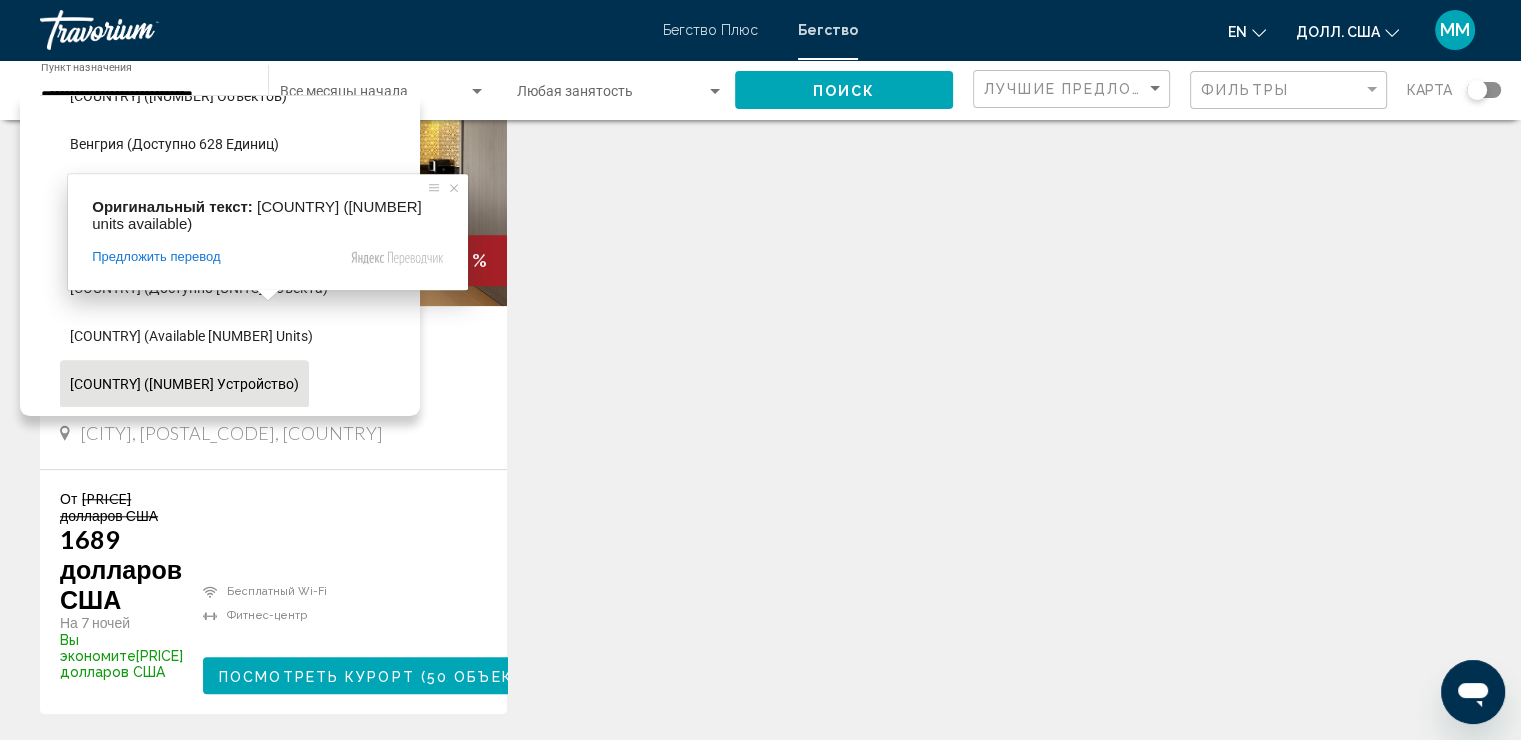 scroll, scrollTop: 600, scrollLeft: 0, axis: vertical 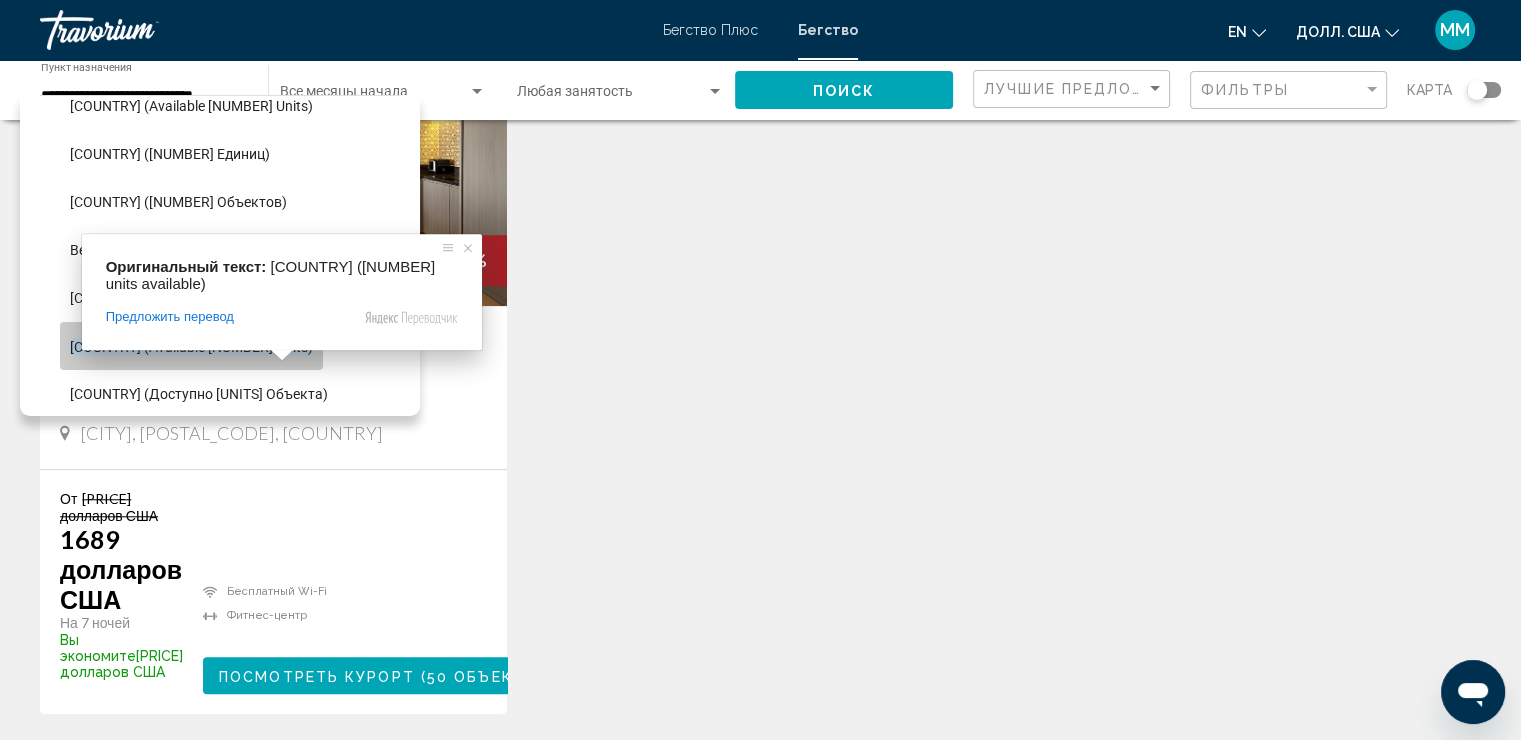 click on "Италия (доступно 4439 единиц)" 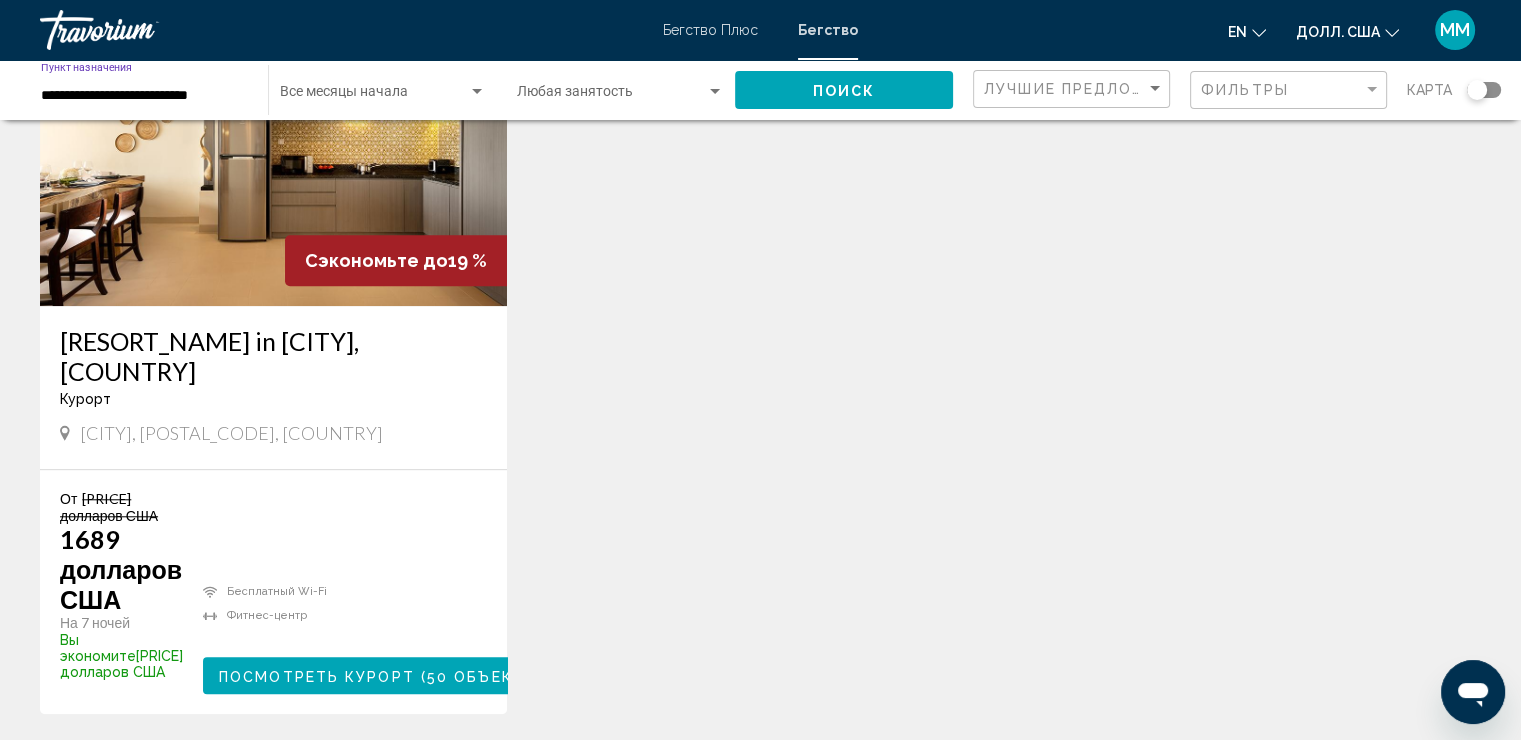 click on "Поиск" 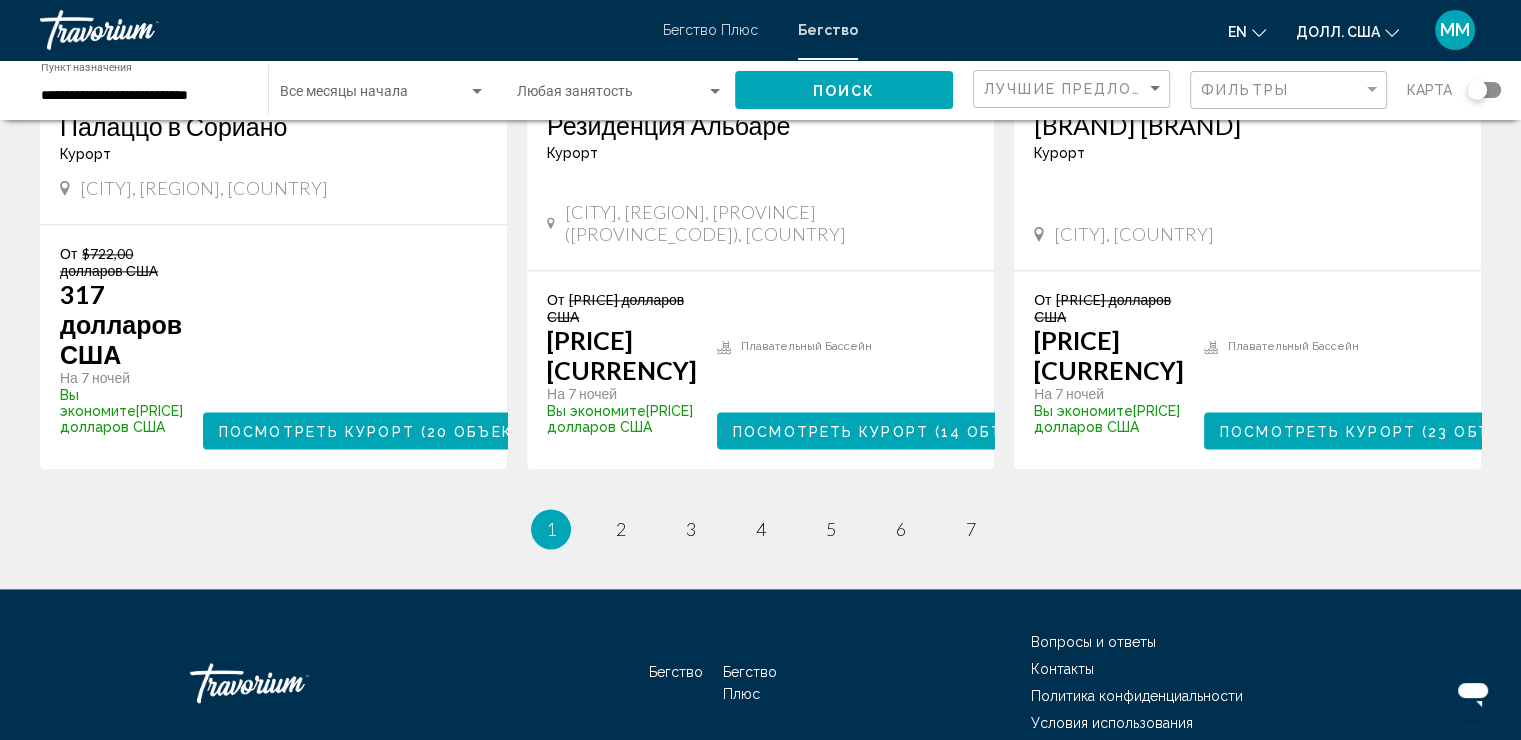 scroll, scrollTop: 2768, scrollLeft: 0, axis: vertical 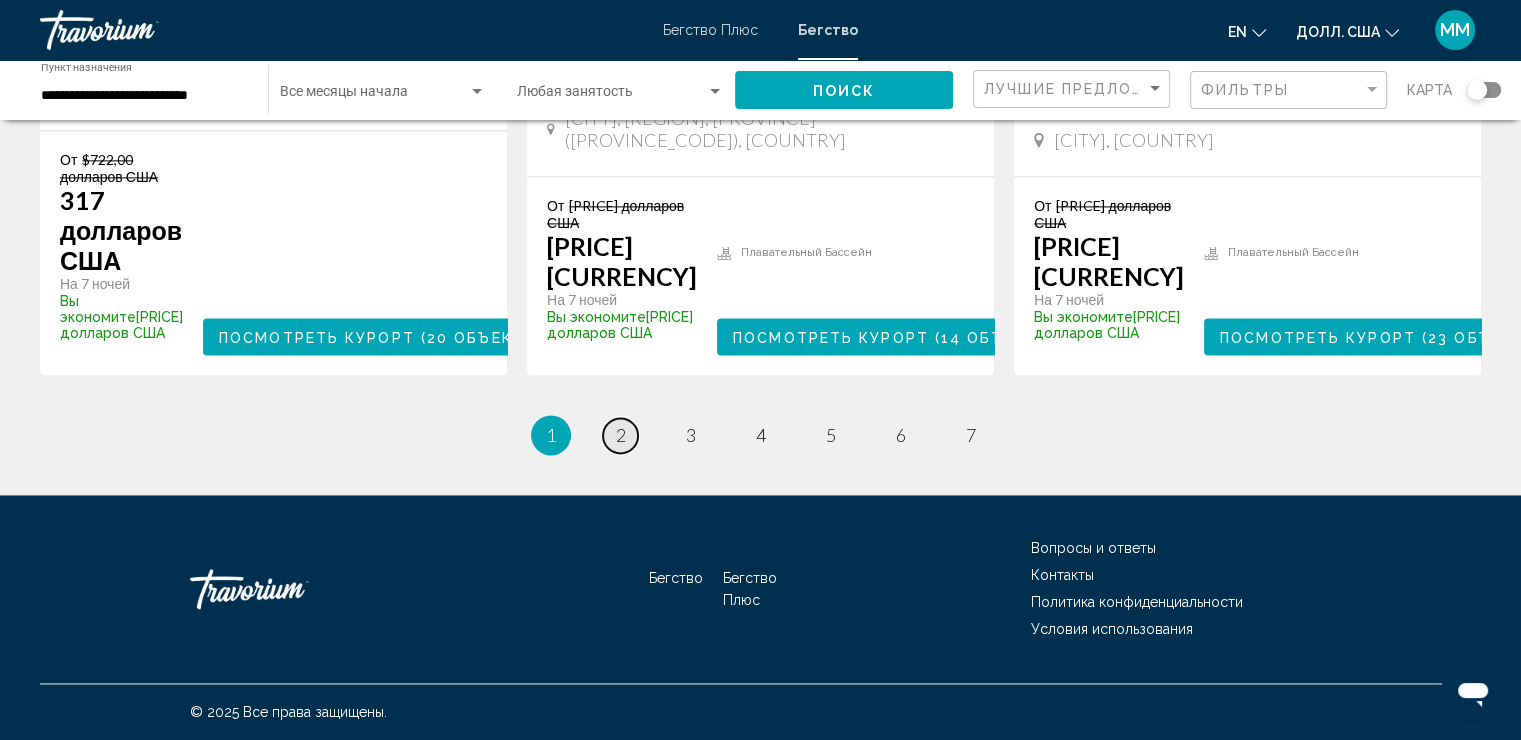 click on "страница  2" at bounding box center (620, 435) 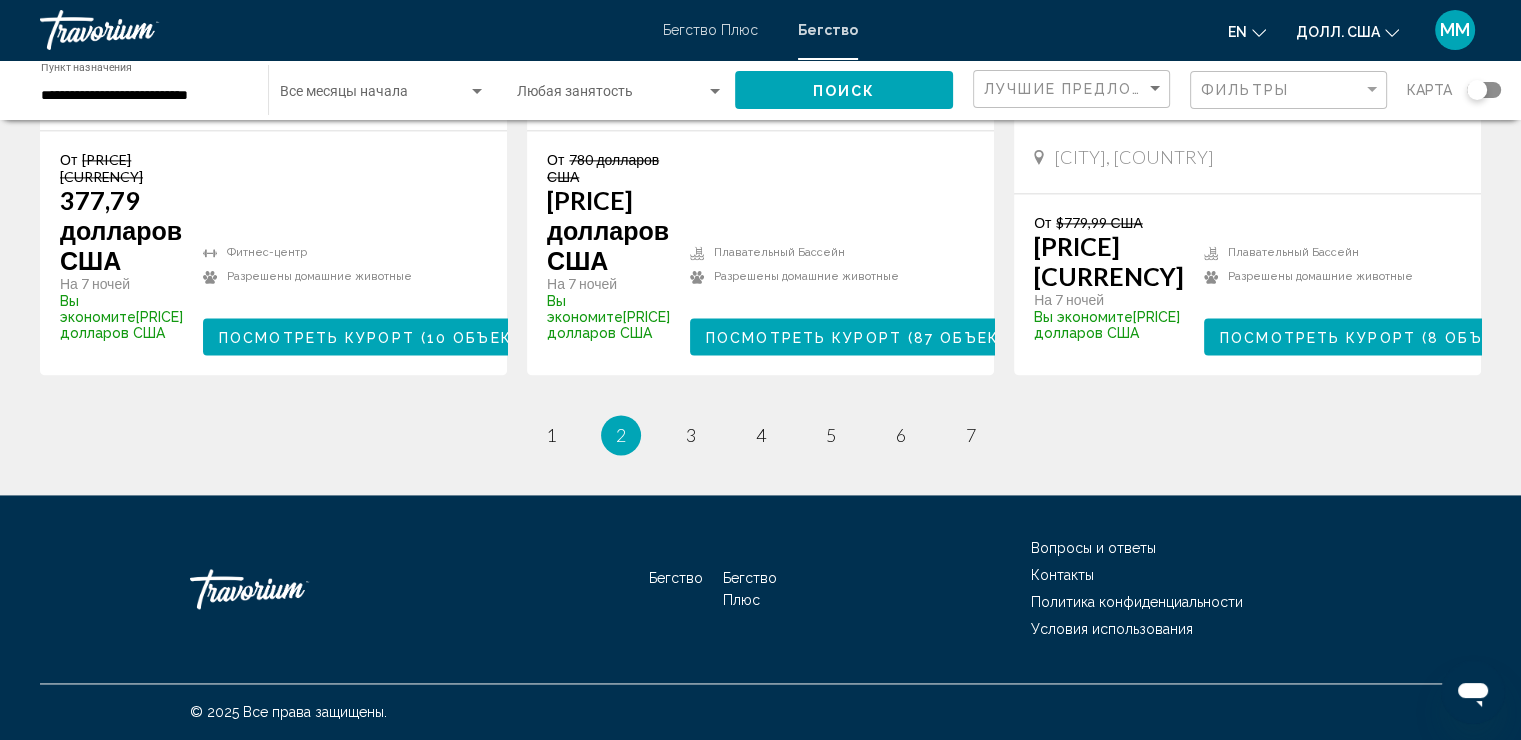 scroll, scrollTop: 2800, scrollLeft: 0, axis: vertical 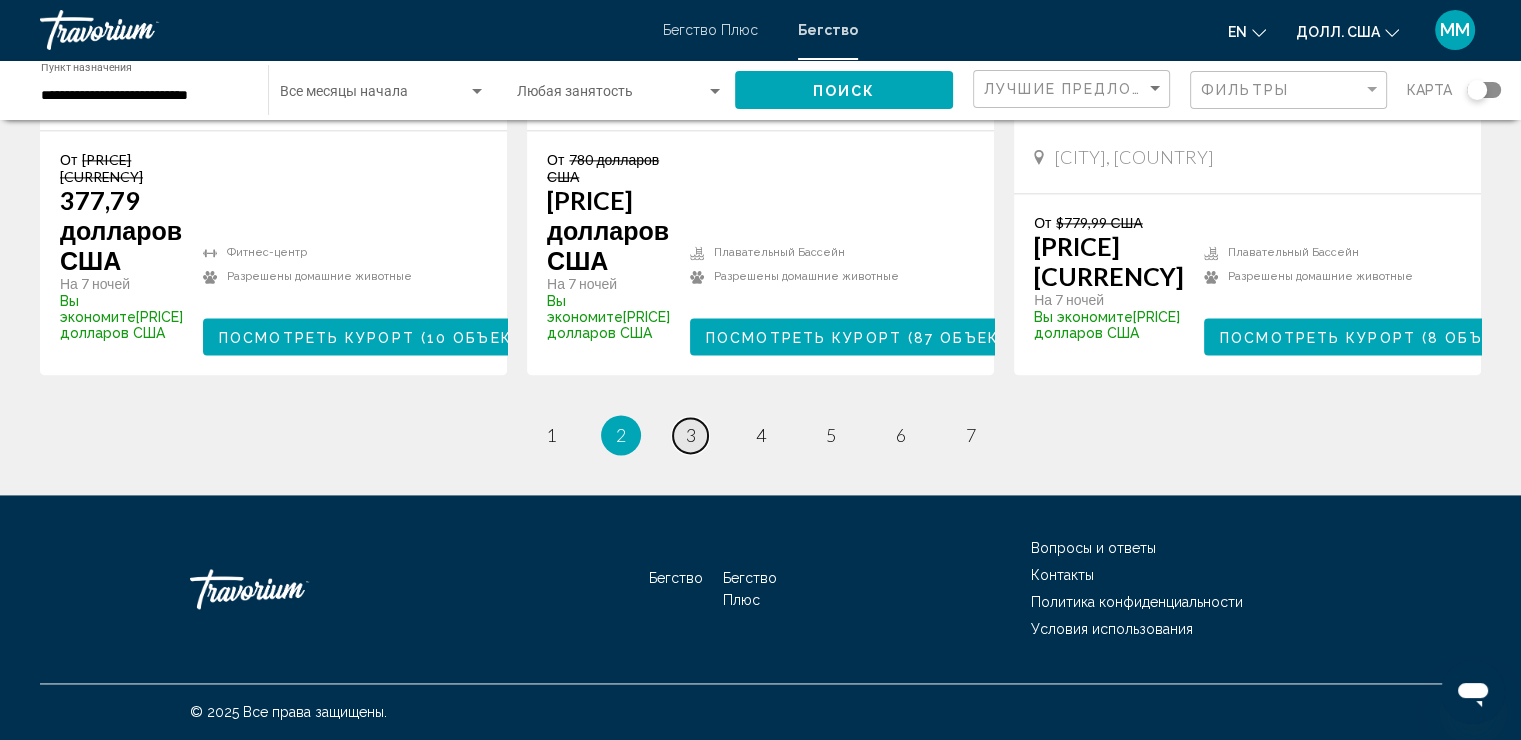 click on "страница  3" at bounding box center (690, 435) 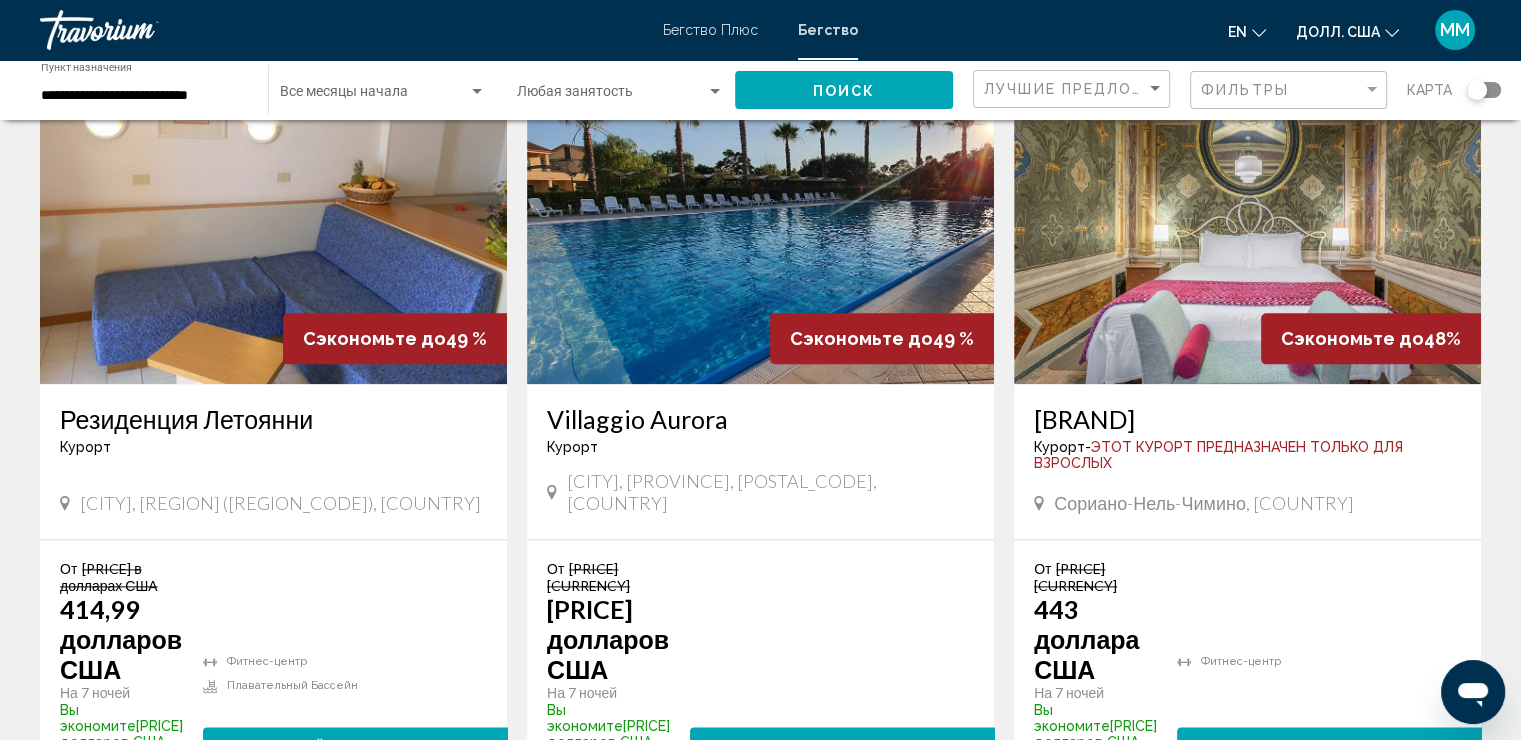 scroll, scrollTop: 2362, scrollLeft: 0, axis: vertical 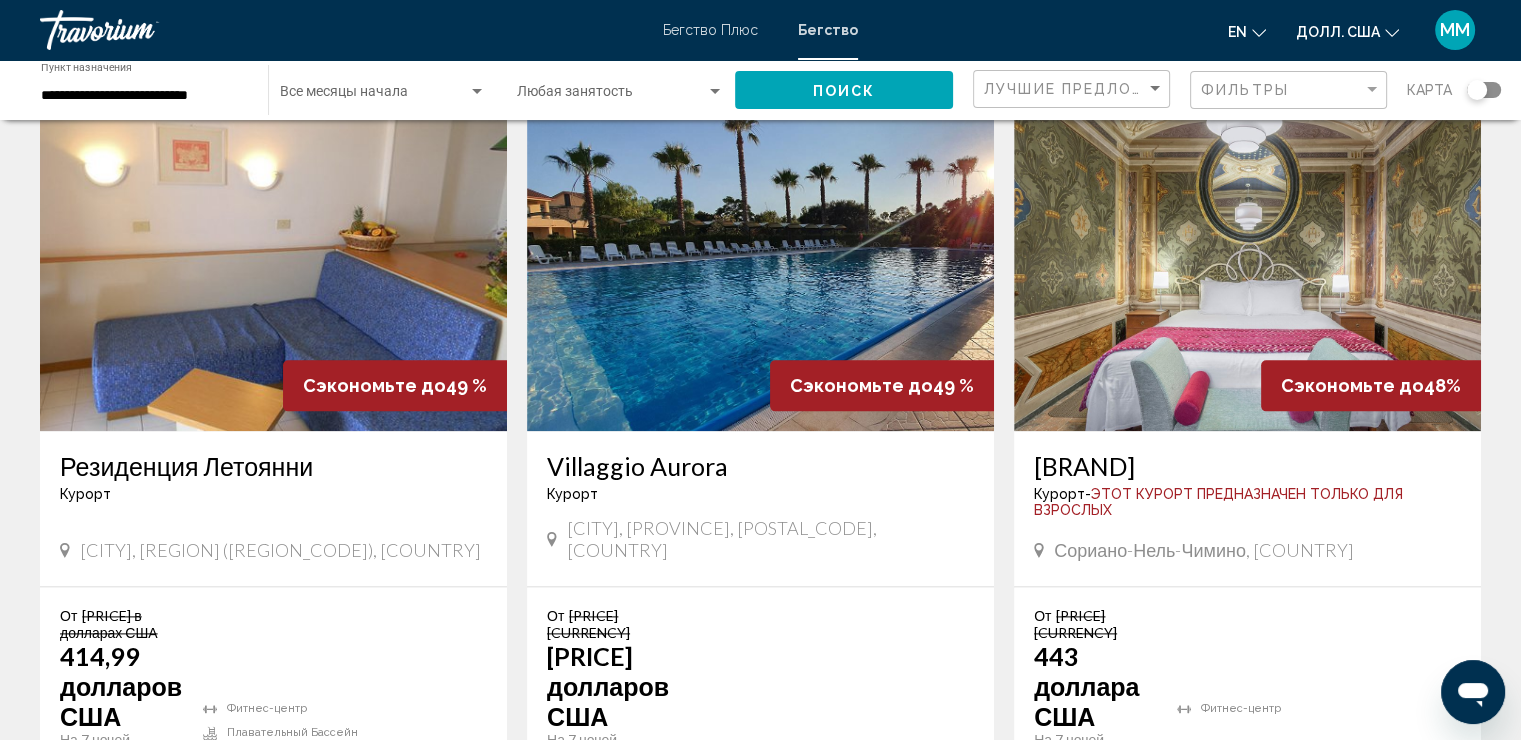 click at bounding box center (760, 271) 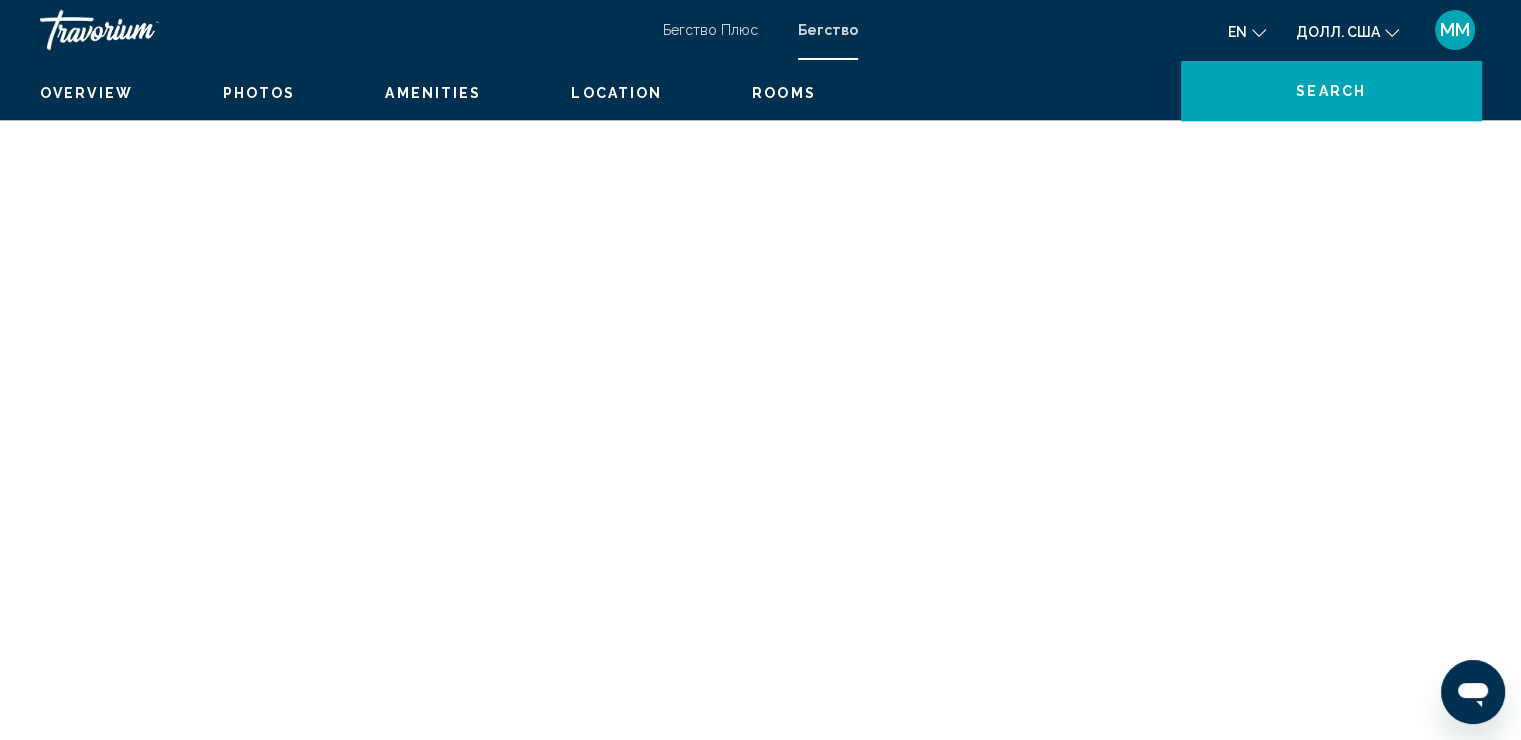 scroll, scrollTop: 0, scrollLeft: 0, axis: both 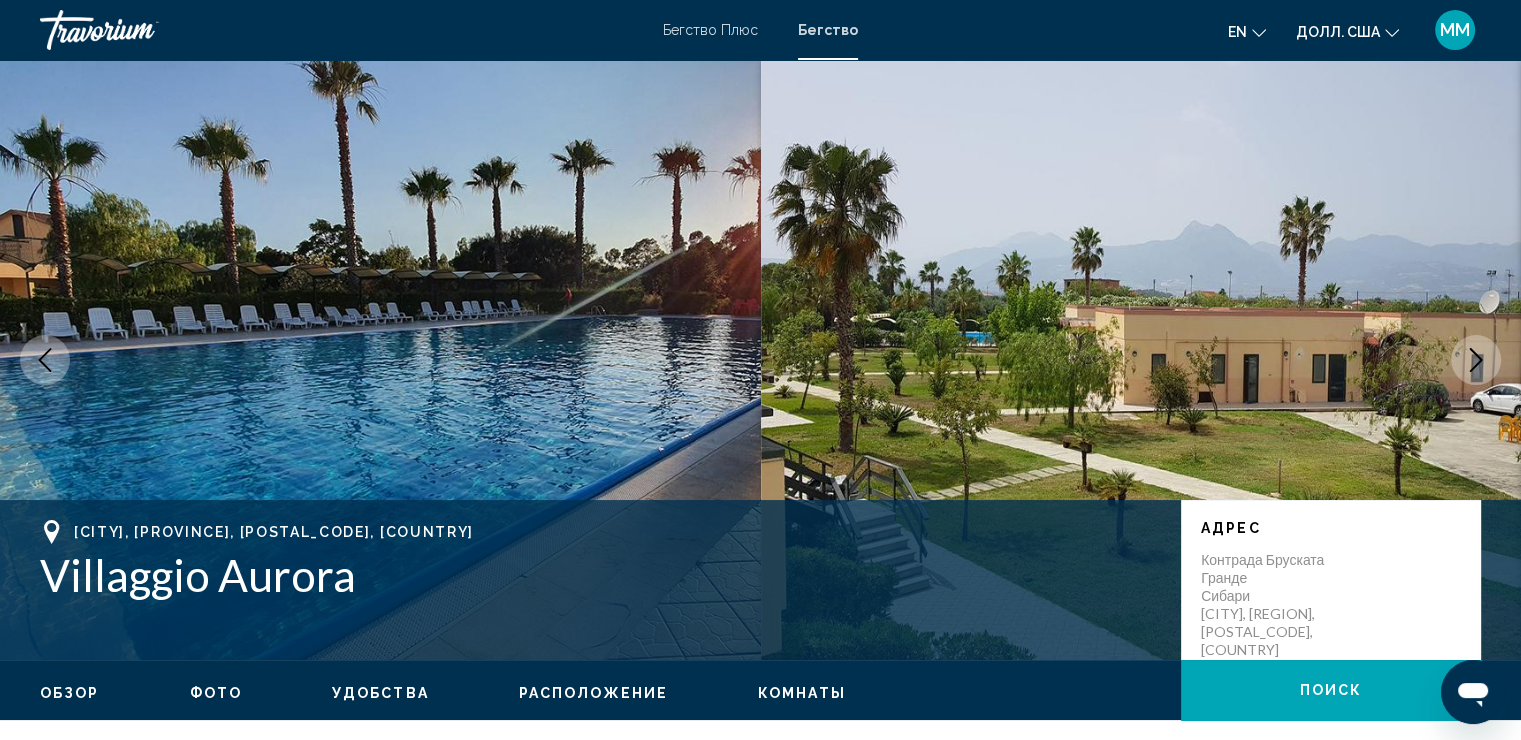 click 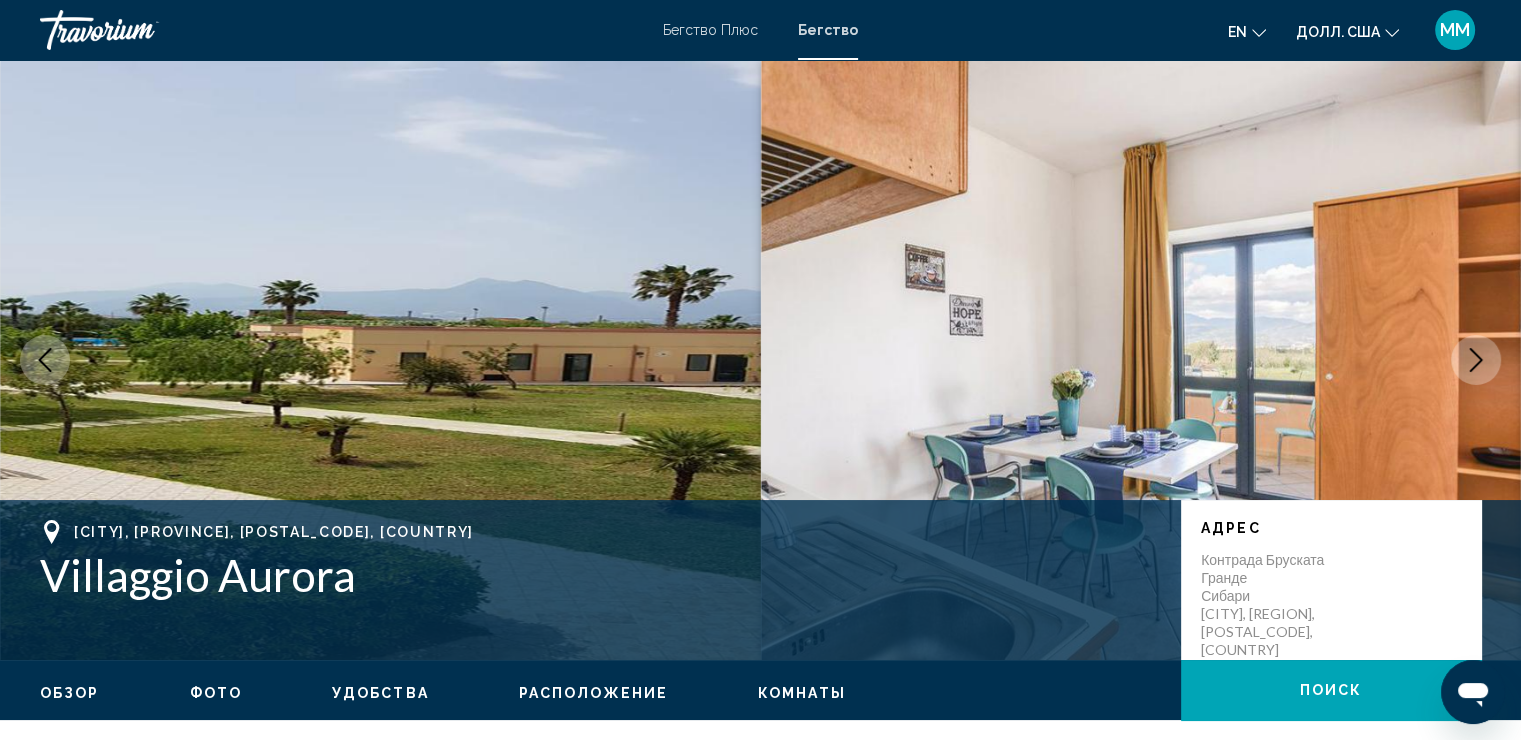 click 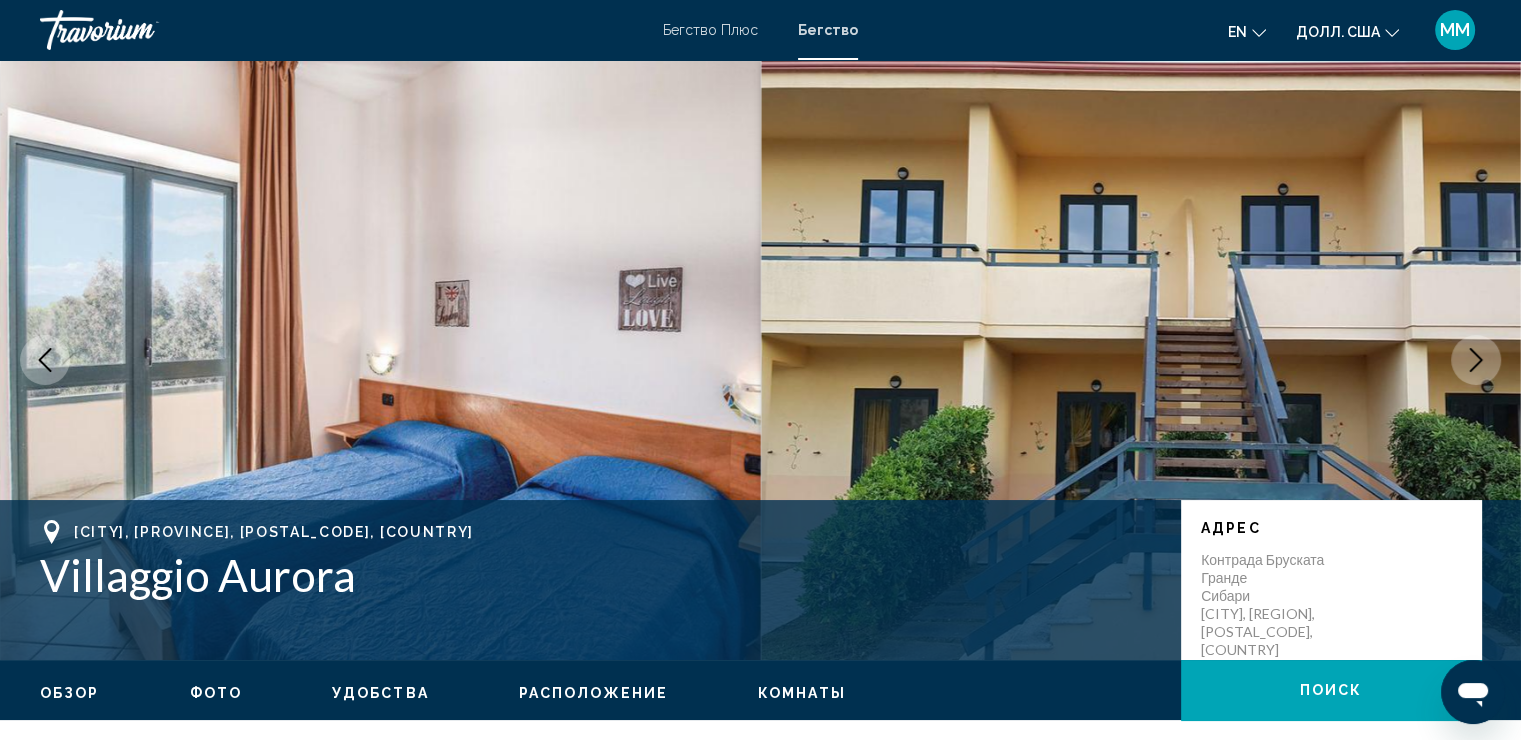 click 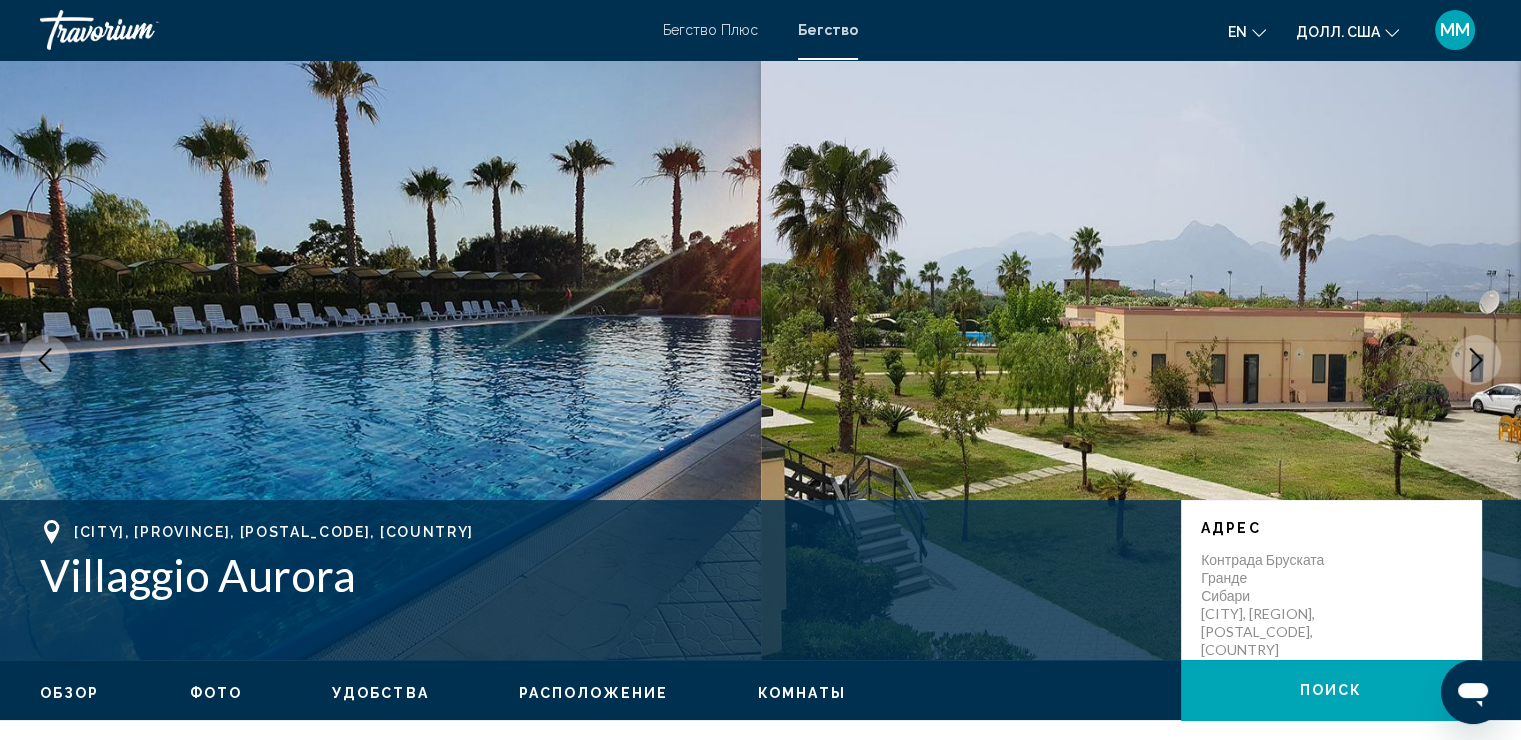 click 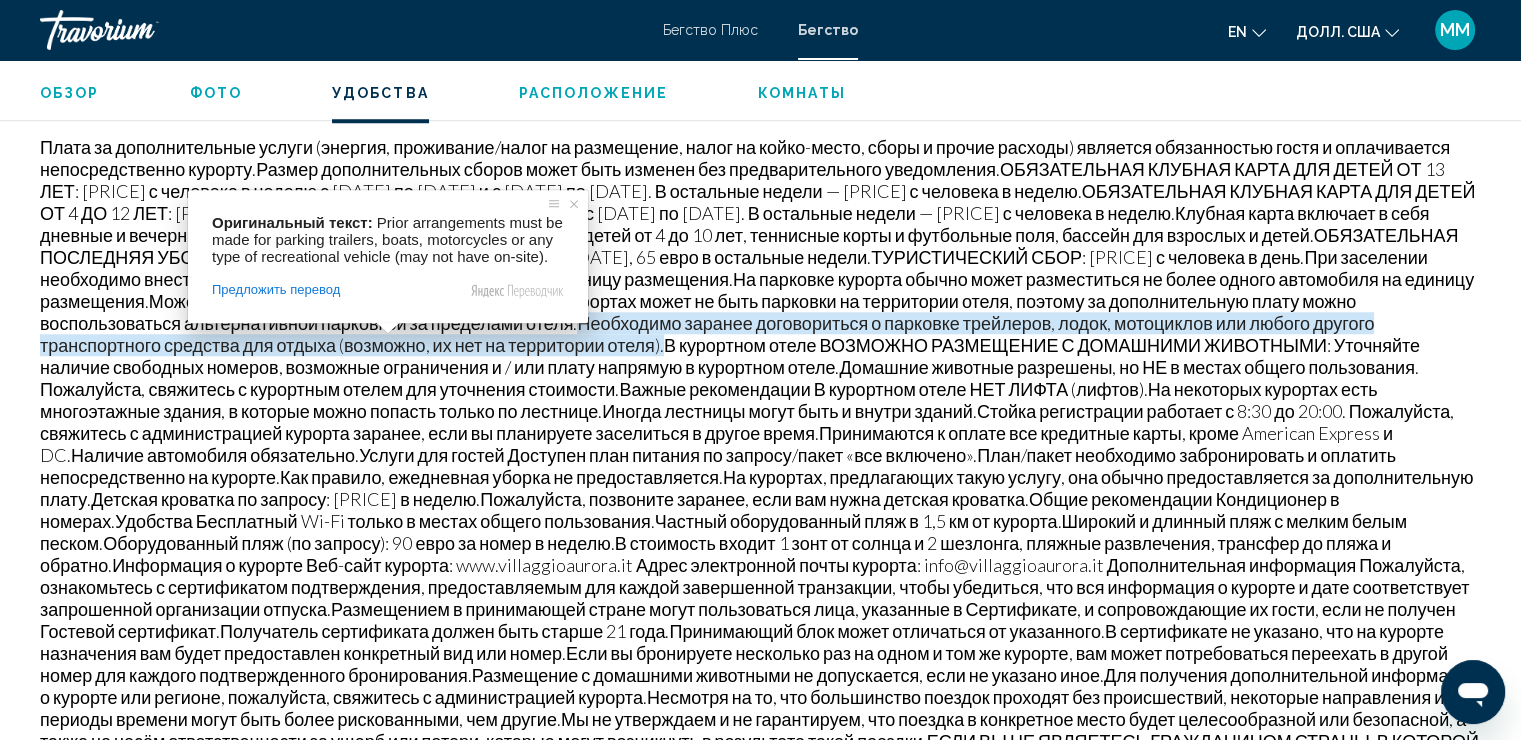 scroll, scrollTop: 1700, scrollLeft: 0, axis: vertical 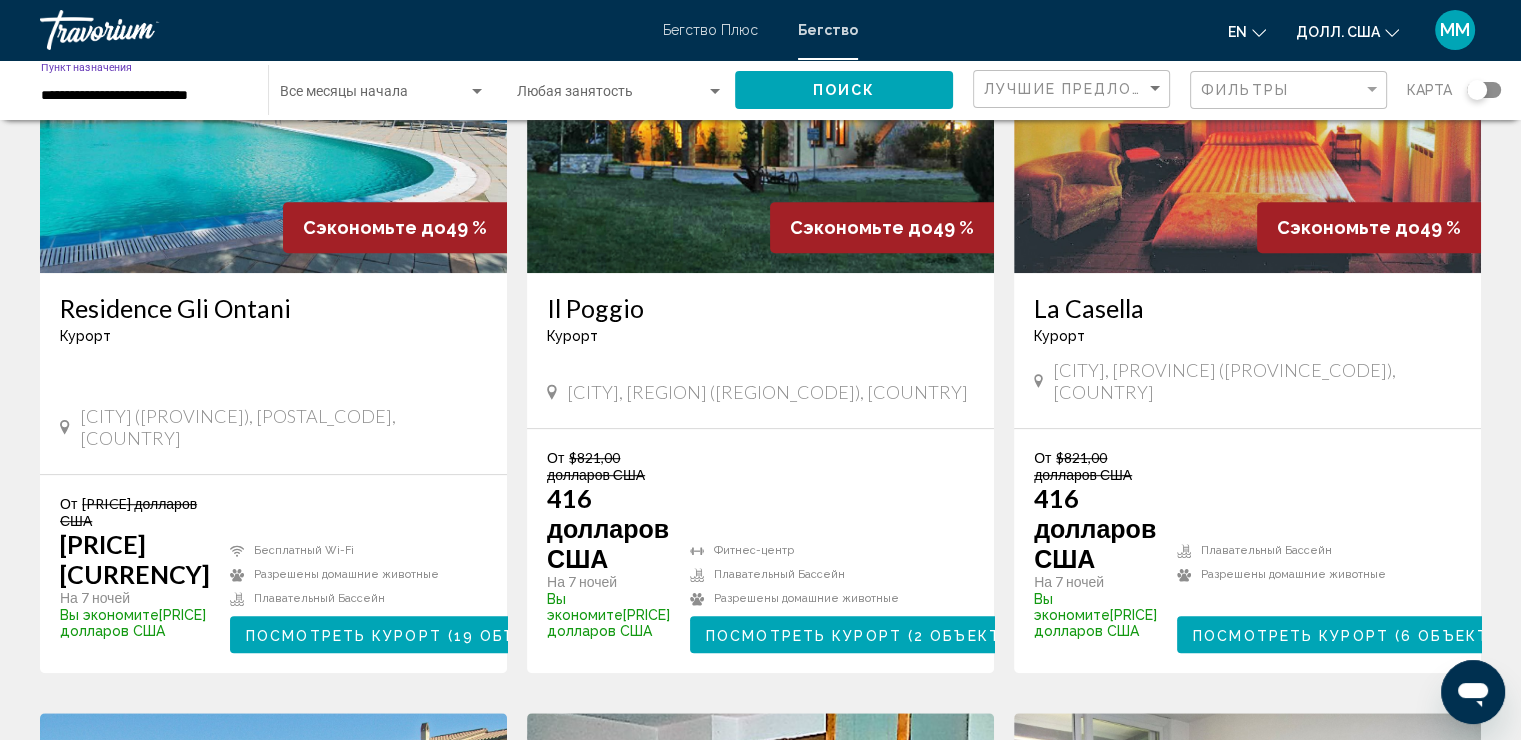 click on "**********" at bounding box center [144, 96] 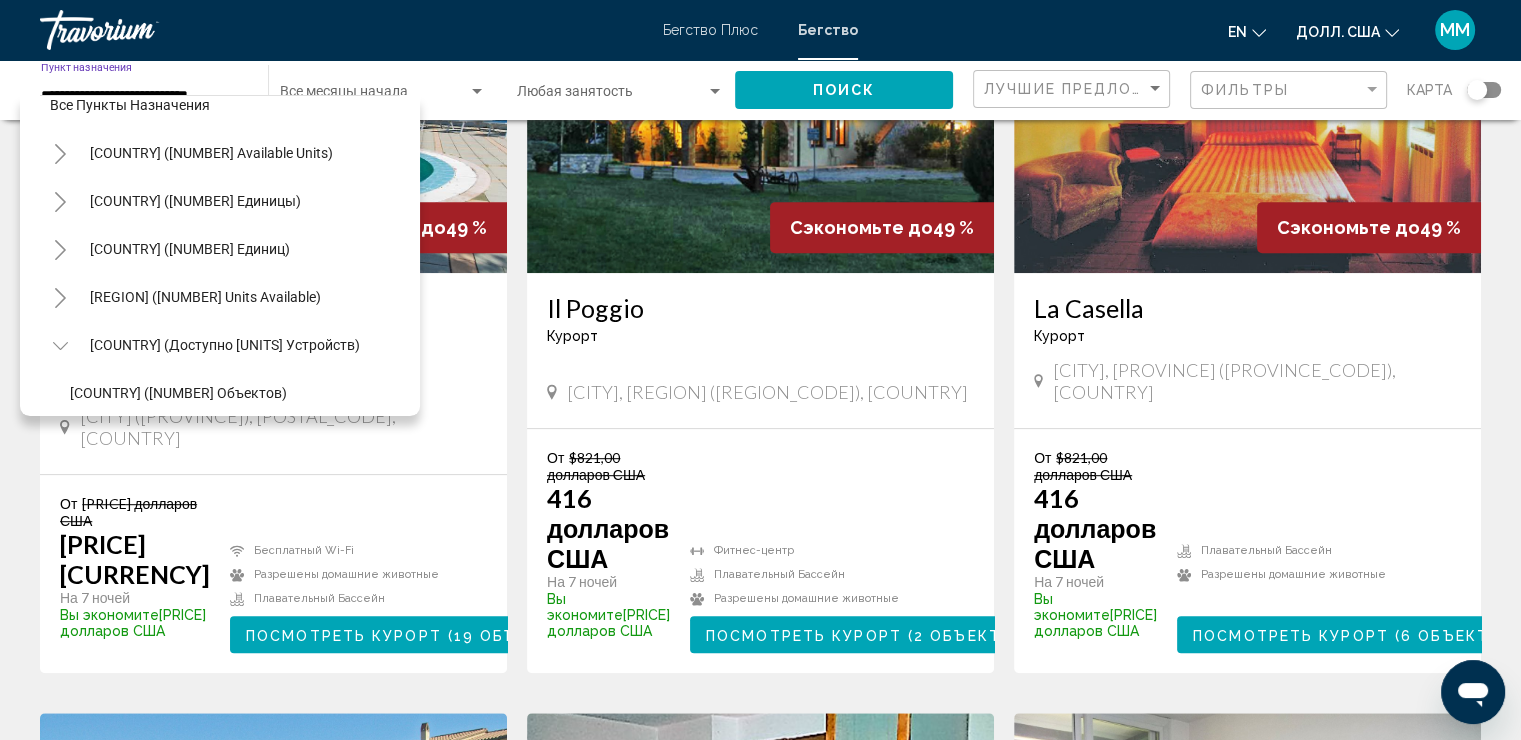 scroll, scrollTop: 1, scrollLeft: 0, axis: vertical 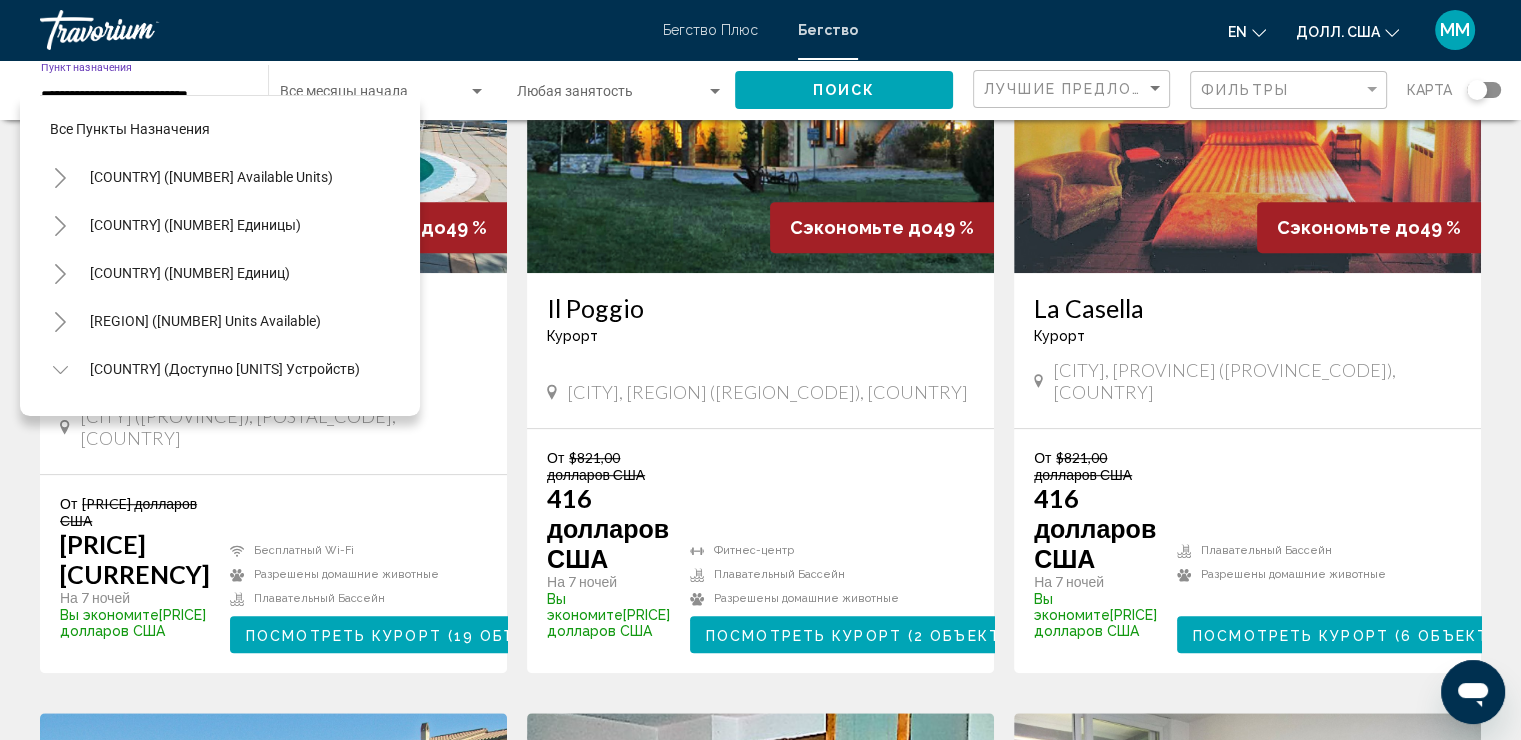 click 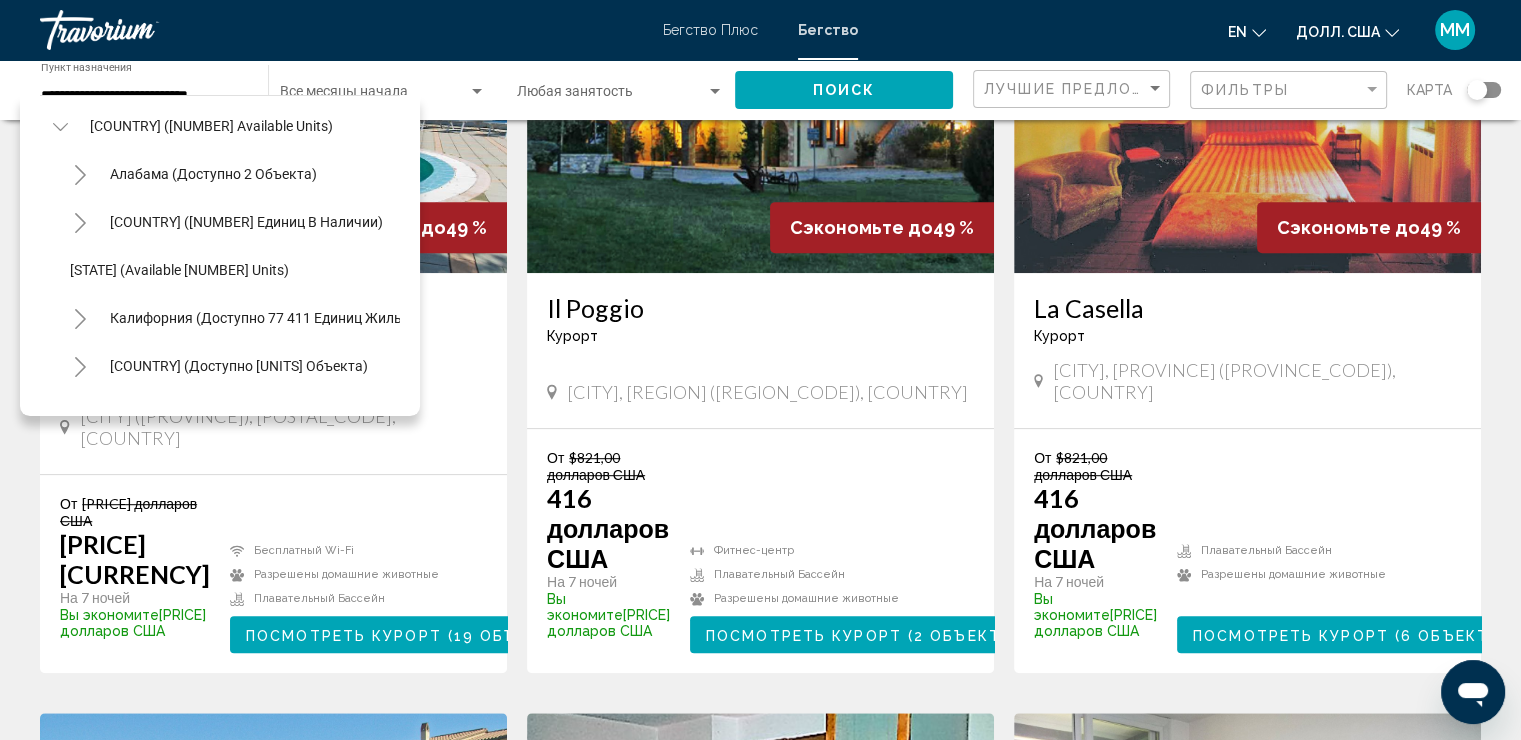 scroll, scrollTop: 101, scrollLeft: 0, axis: vertical 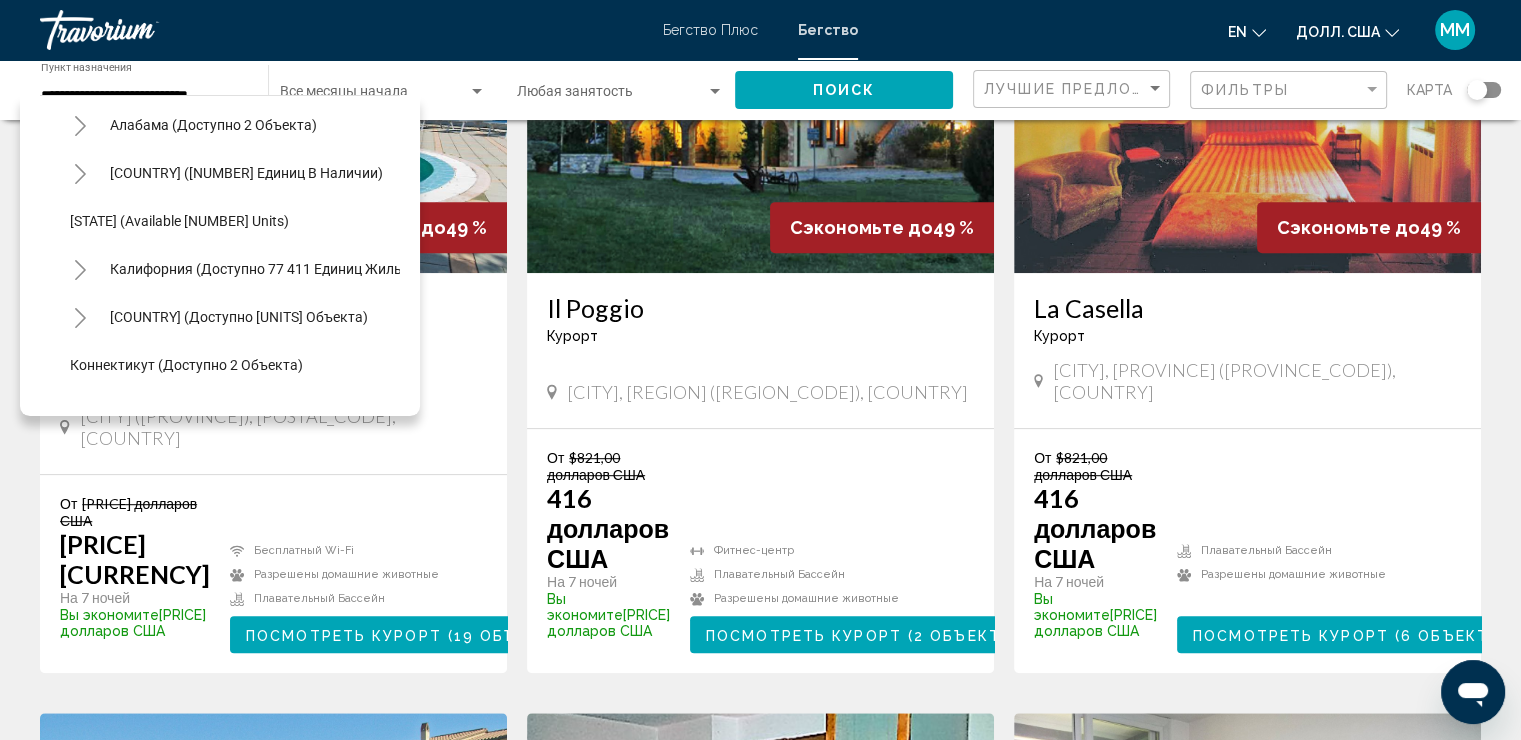 click 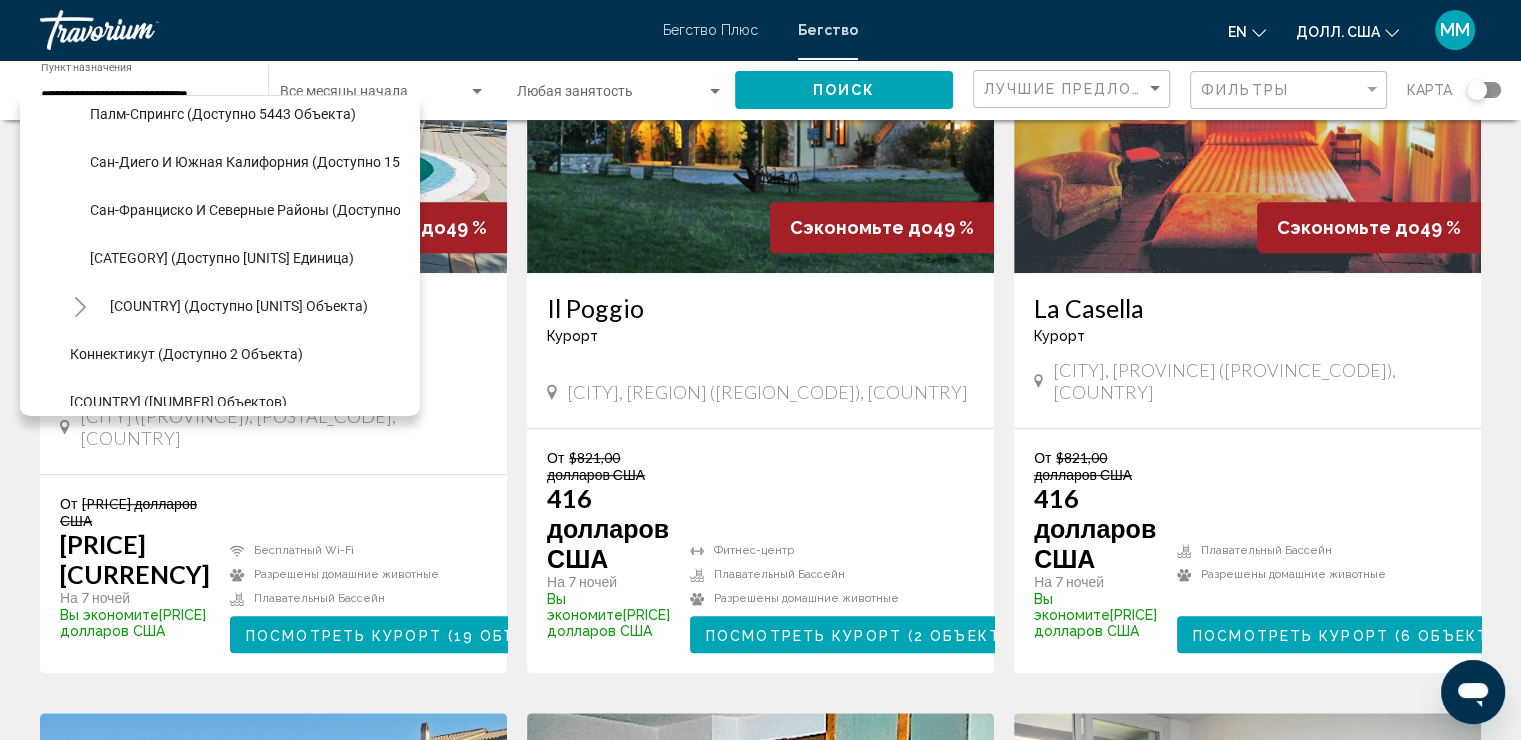 scroll, scrollTop: 401, scrollLeft: 0, axis: vertical 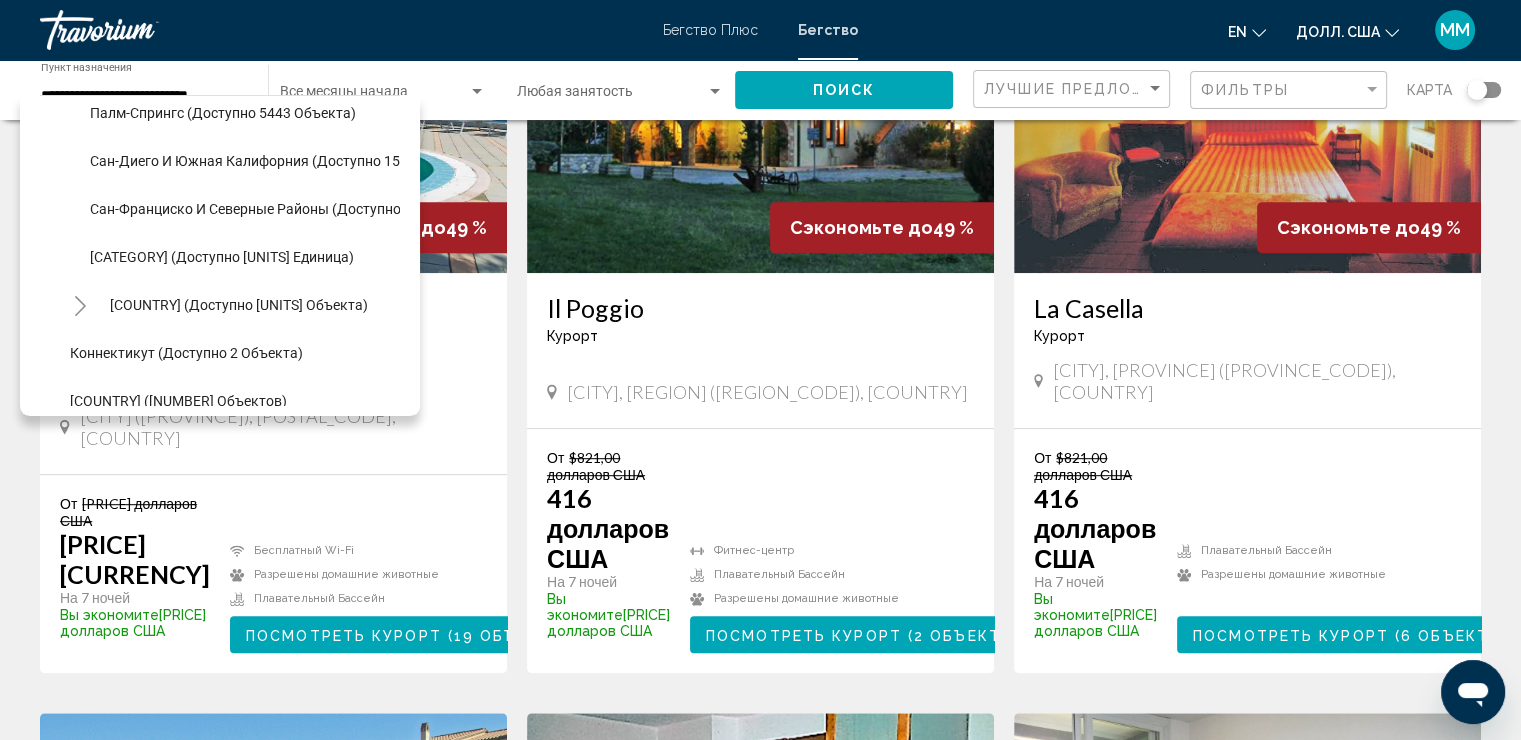click 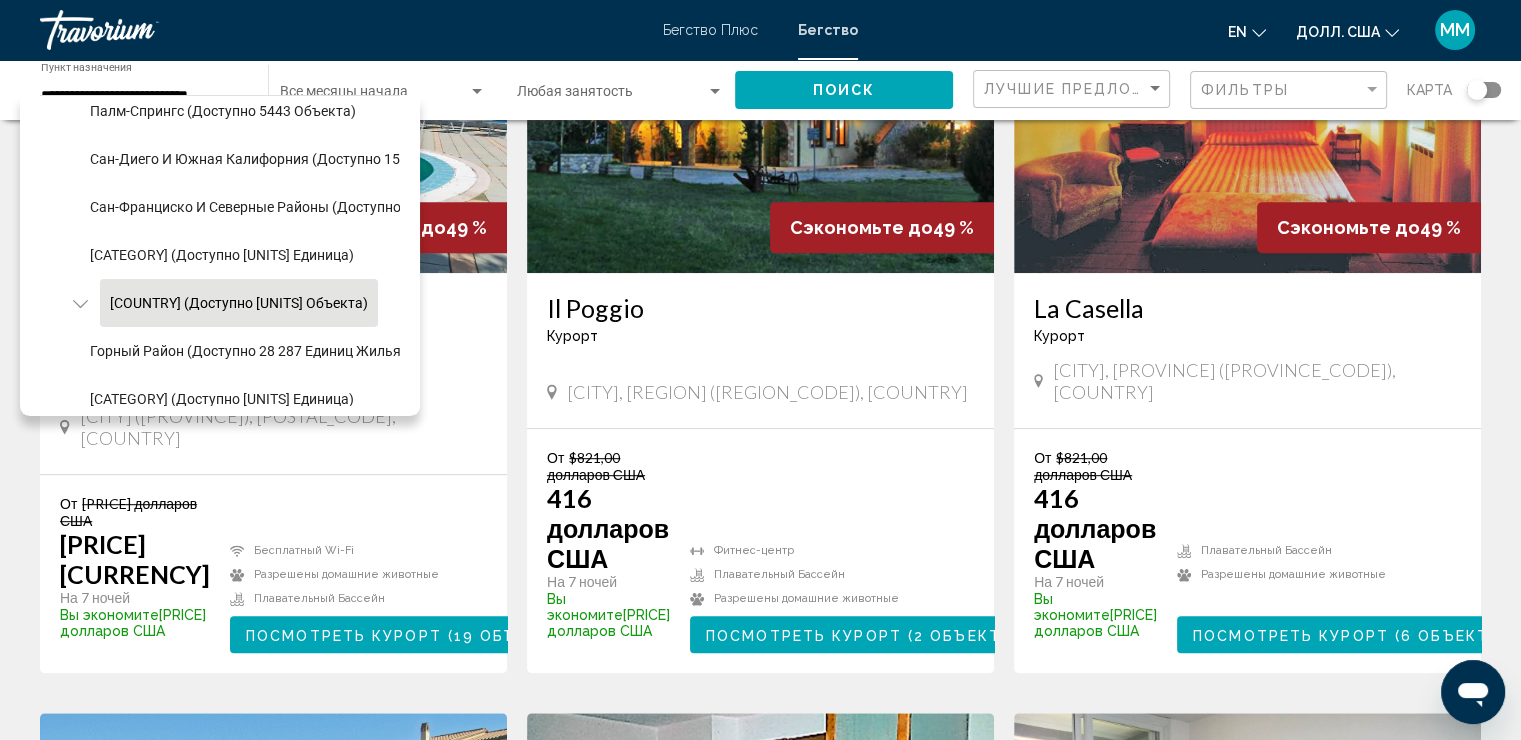 scroll, scrollTop: 401, scrollLeft: 0, axis: vertical 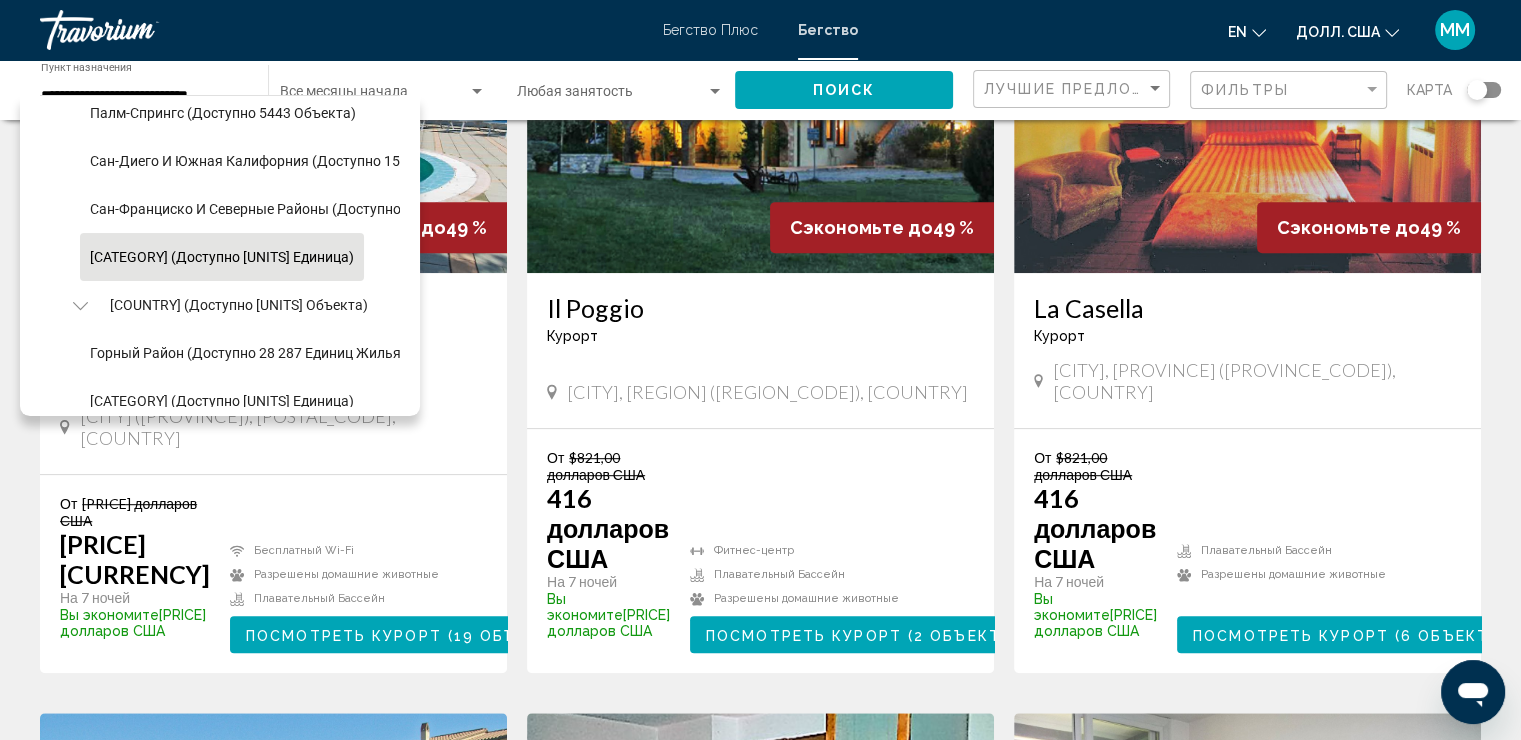 click on "Другое (доступно 7 241 единица)" 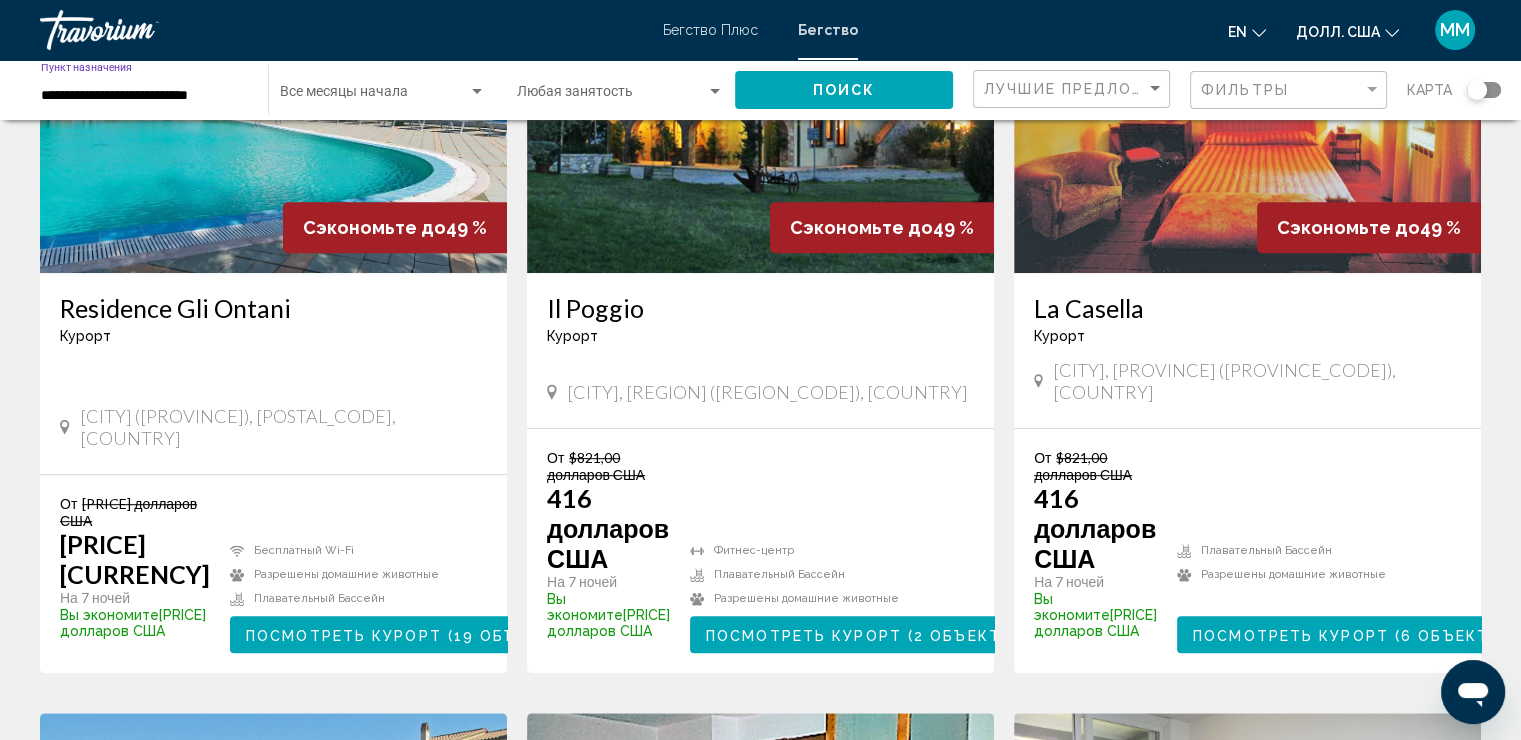 click on "Поиск" 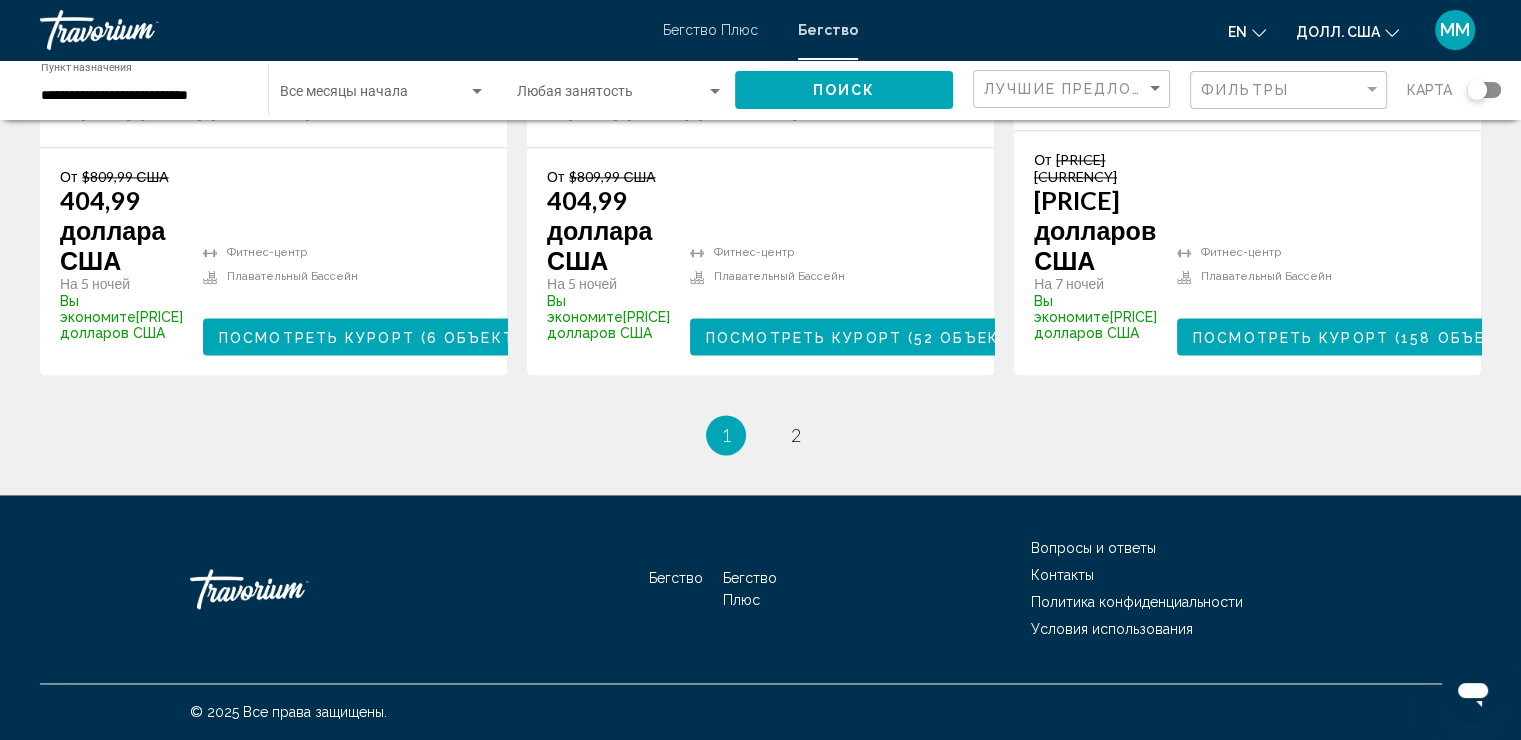 scroll, scrollTop: 2915, scrollLeft: 0, axis: vertical 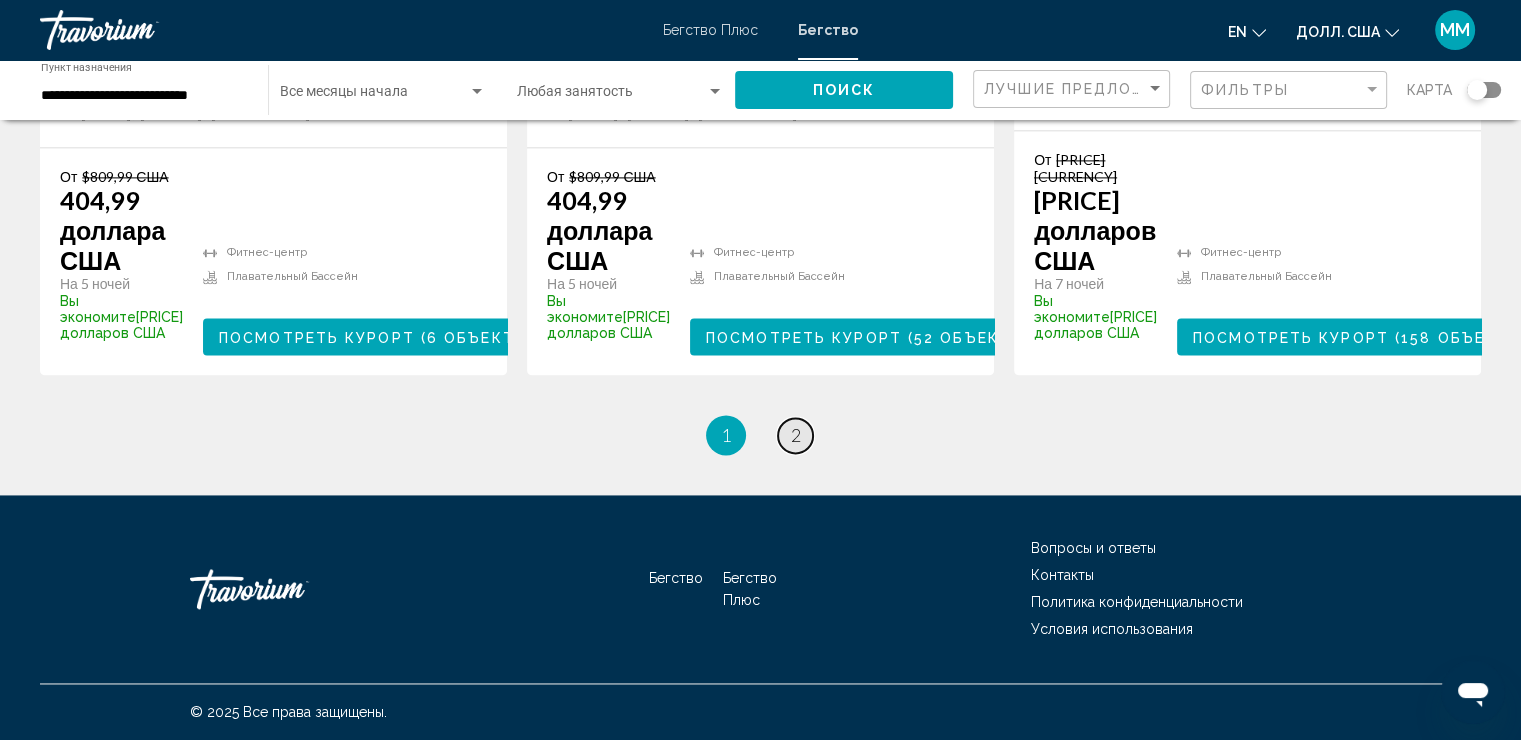 click on "2" at bounding box center (796, 435) 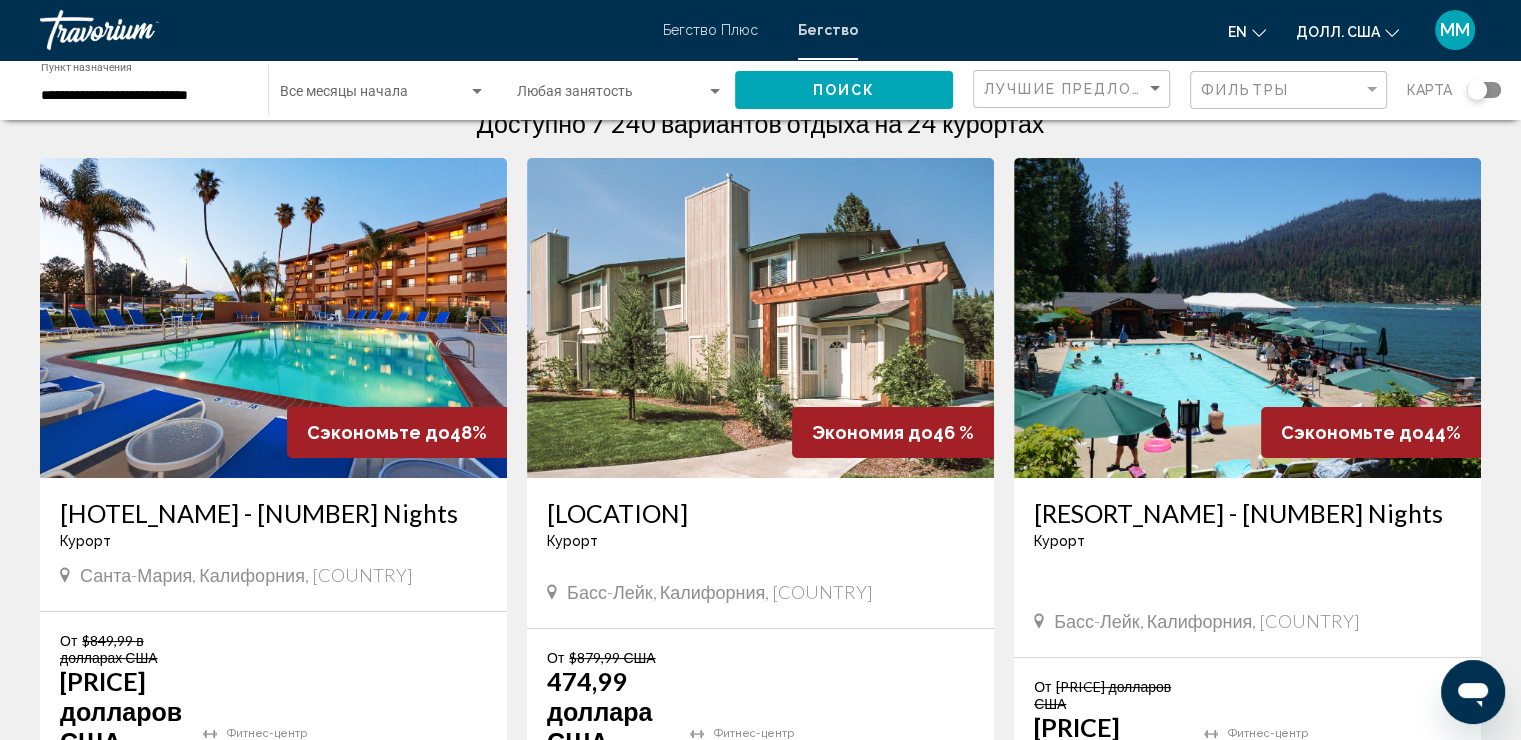 scroll, scrollTop: 200, scrollLeft: 0, axis: vertical 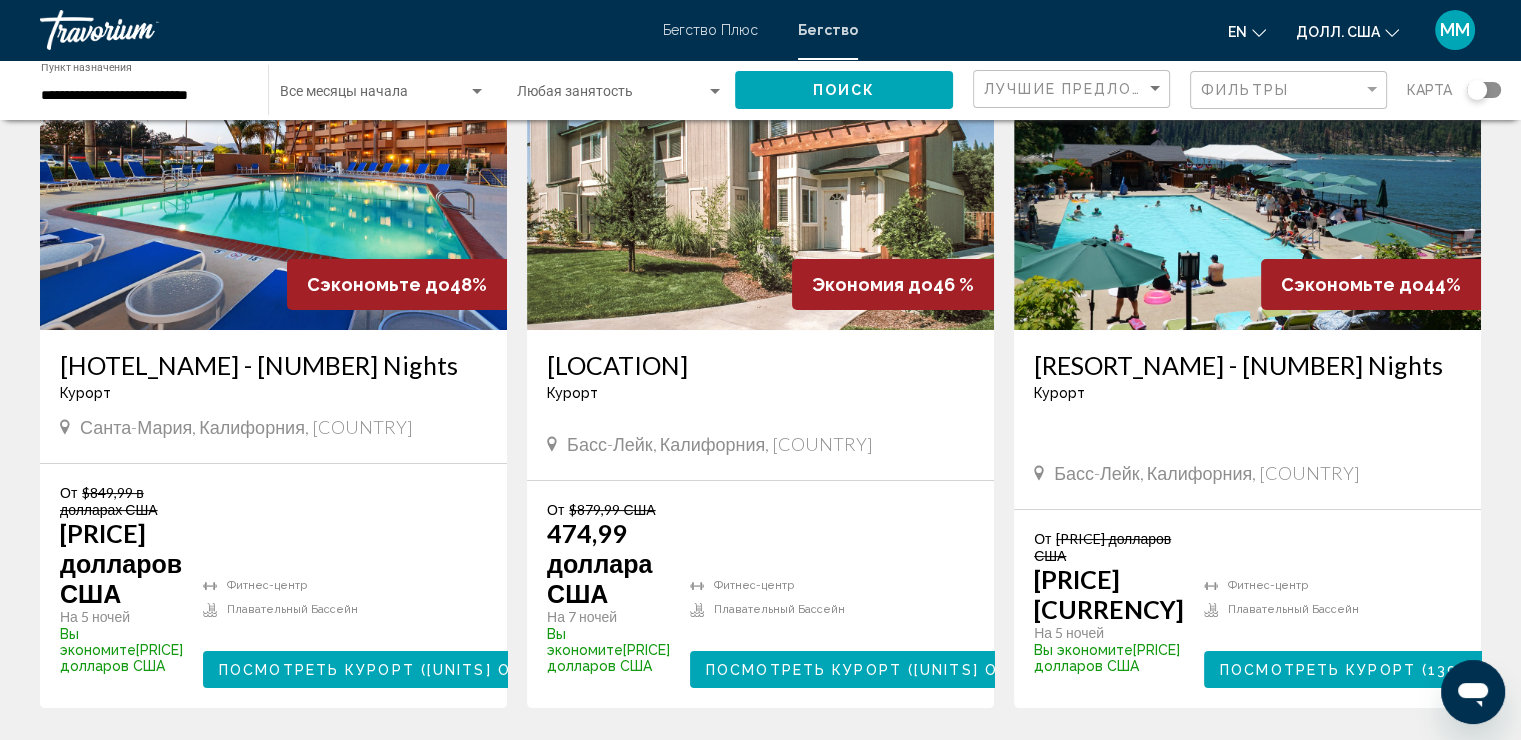 click at bounding box center (273, 170) 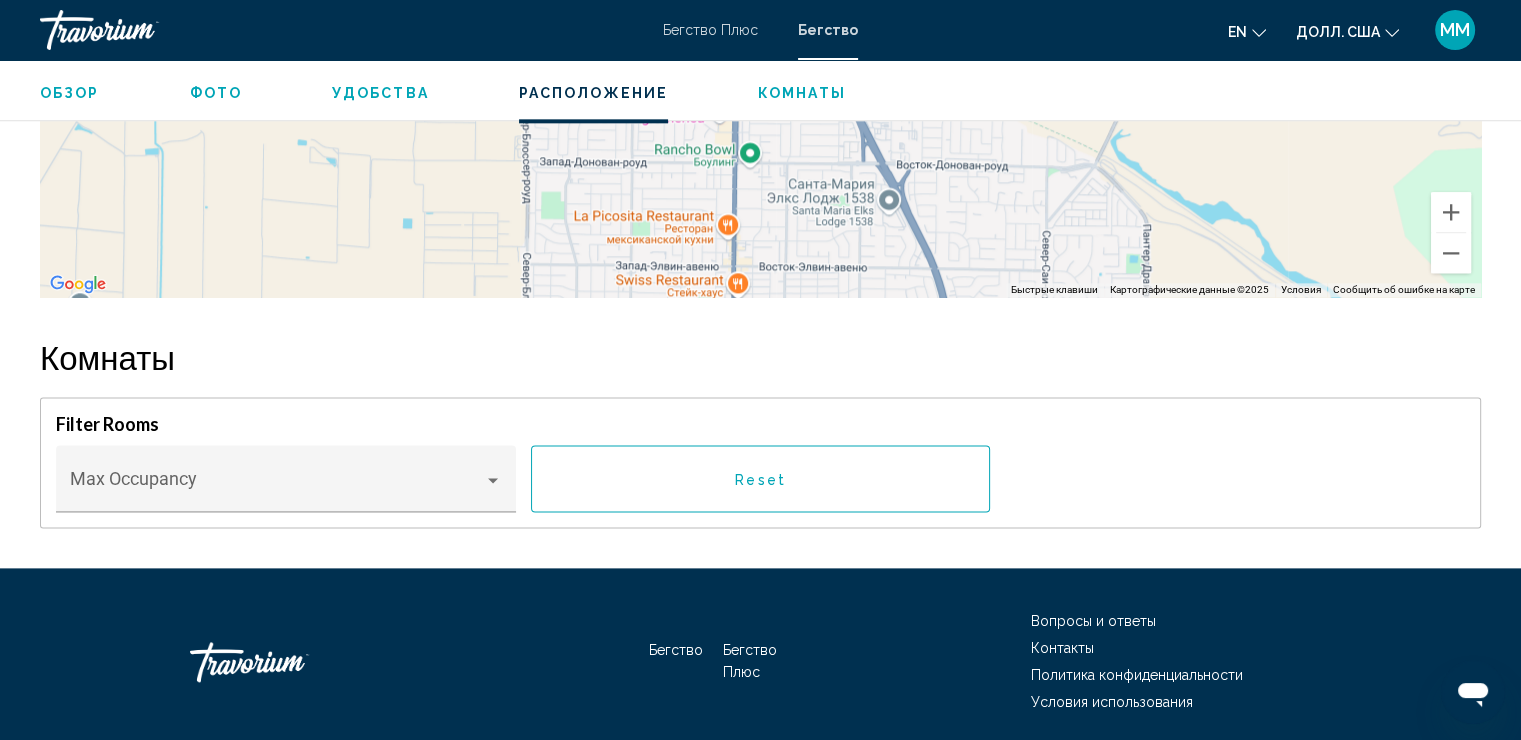scroll, scrollTop: 2500, scrollLeft: 0, axis: vertical 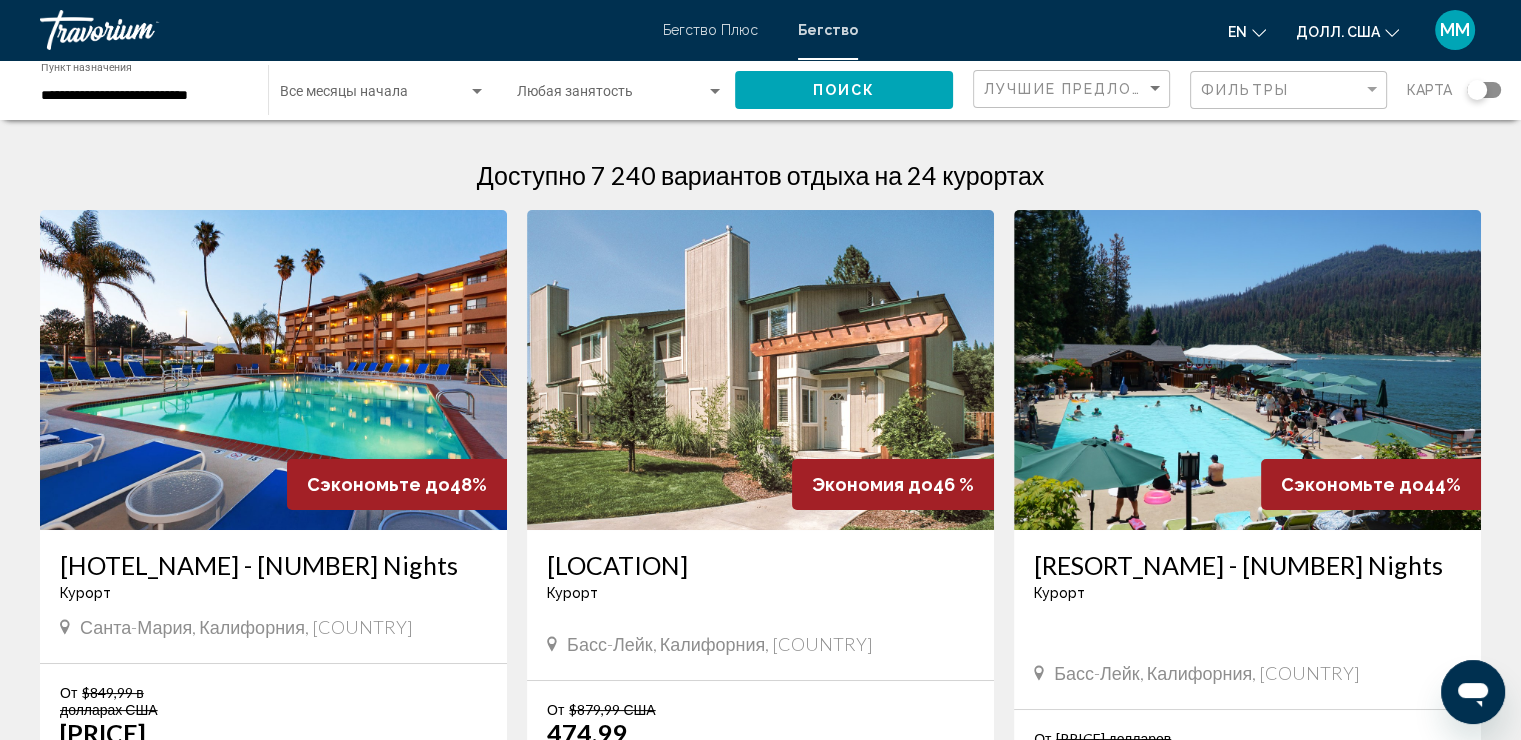 click at bounding box center (273, 370) 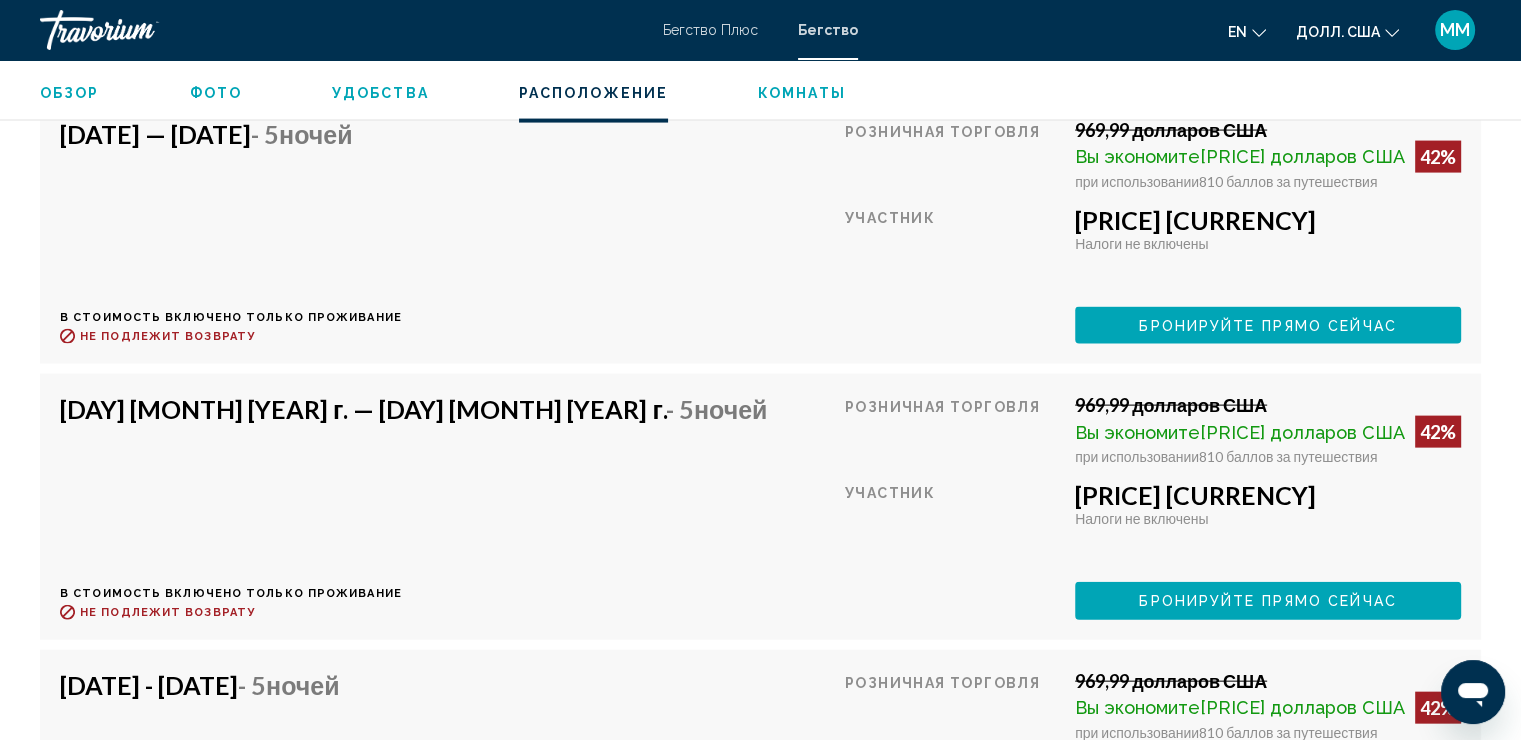 scroll, scrollTop: 4639, scrollLeft: 0, axis: vertical 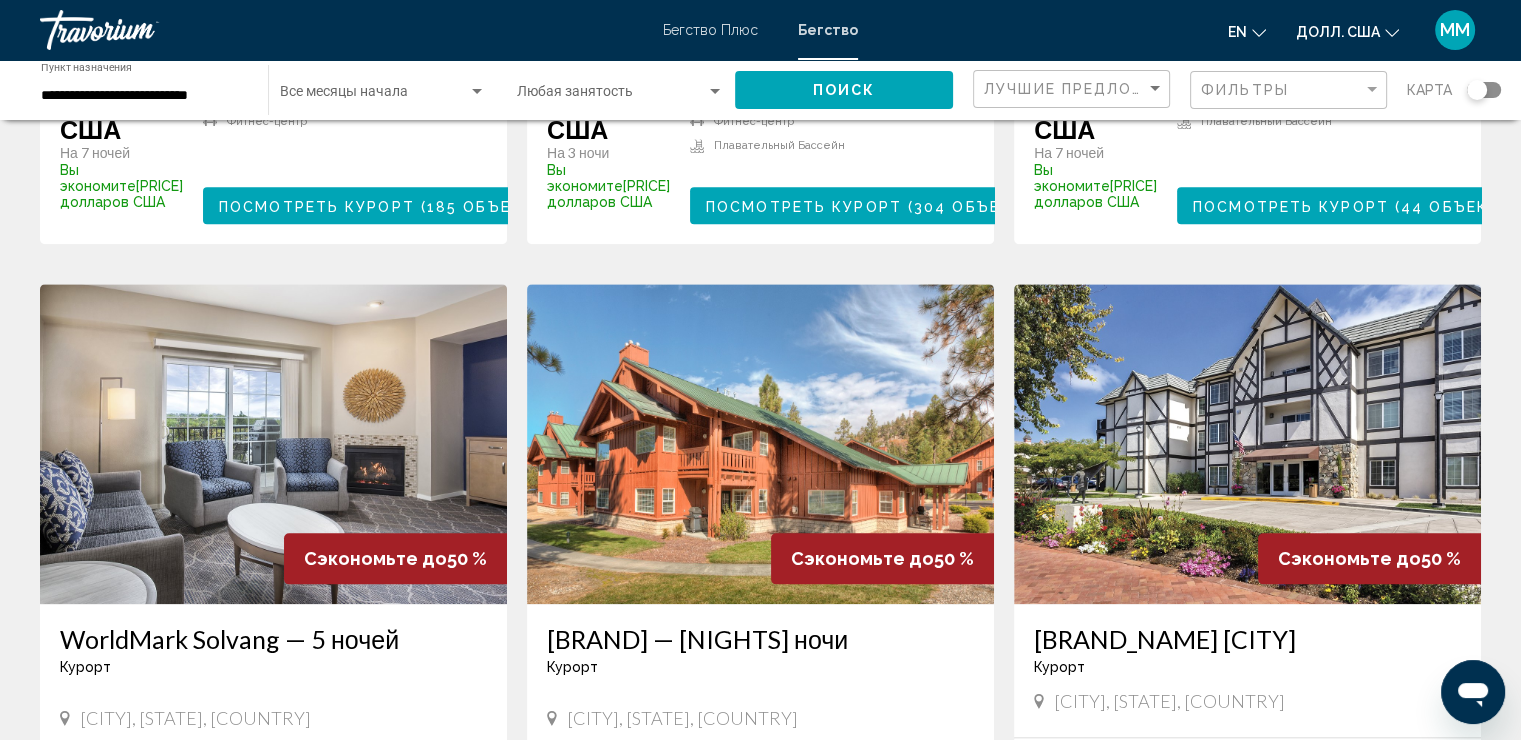 drag, startPoint x: 1520, startPoint y: 504, endPoint x: 1530, endPoint y: 552, distance: 49.0306 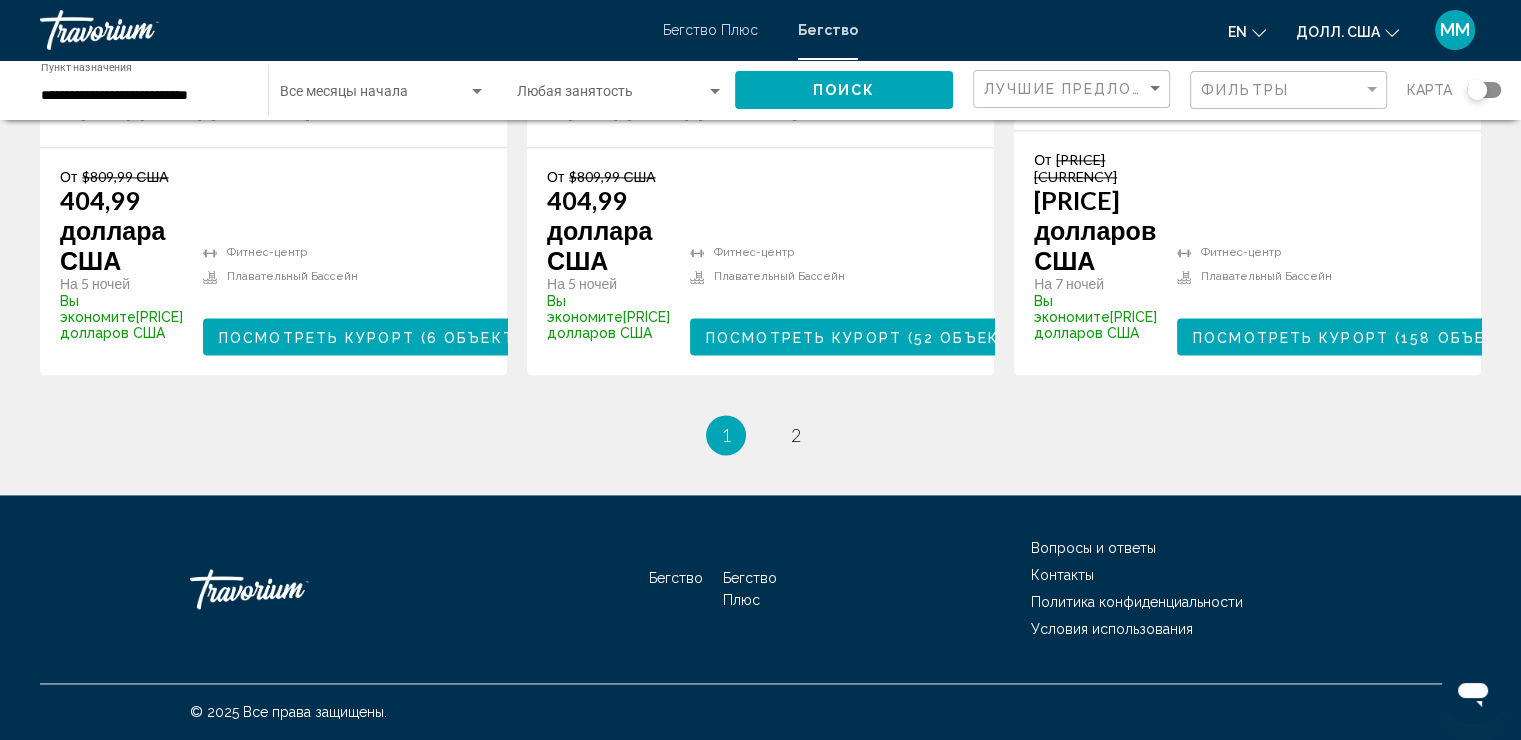 scroll, scrollTop: 2915, scrollLeft: 0, axis: vertical 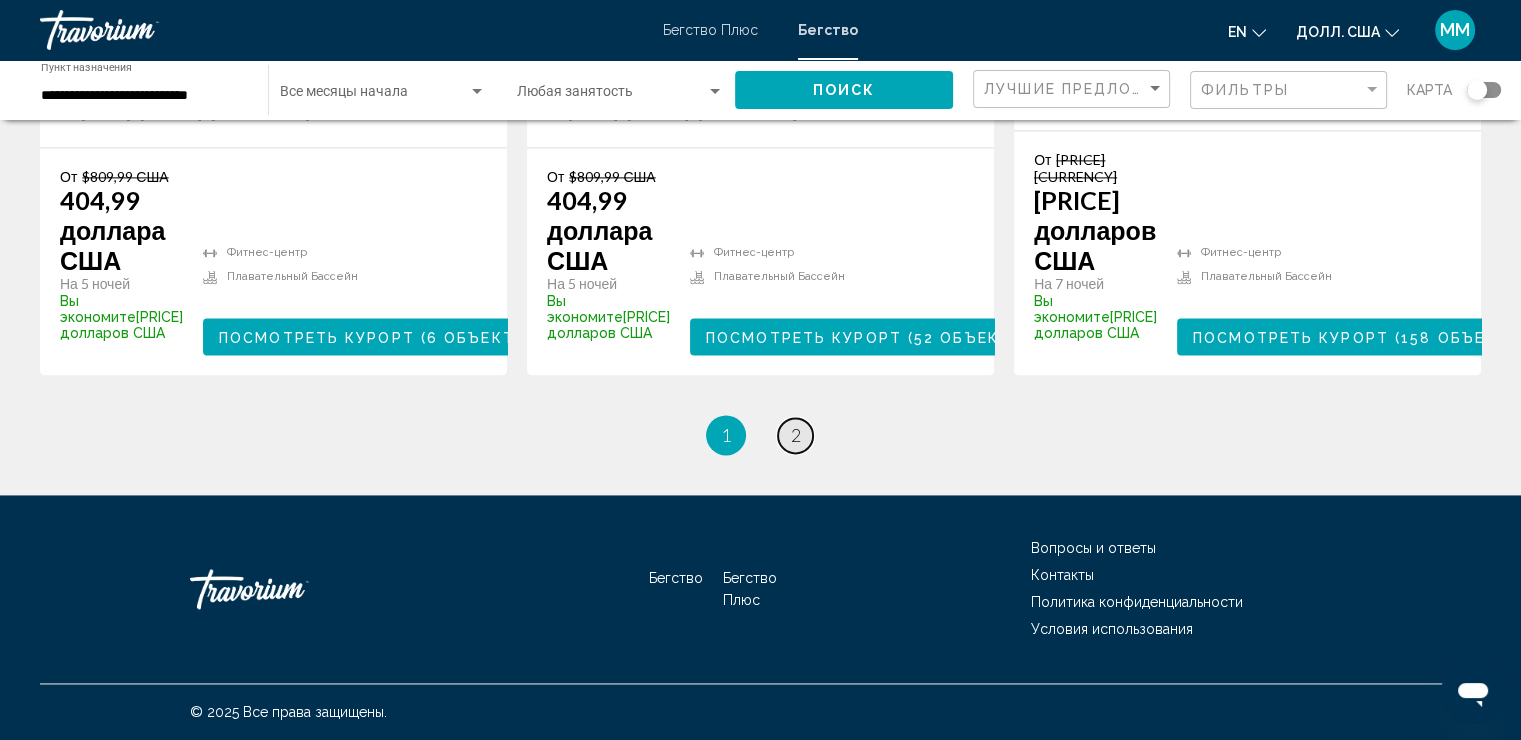 click on "страница  2" at bounding box center [795, 435] 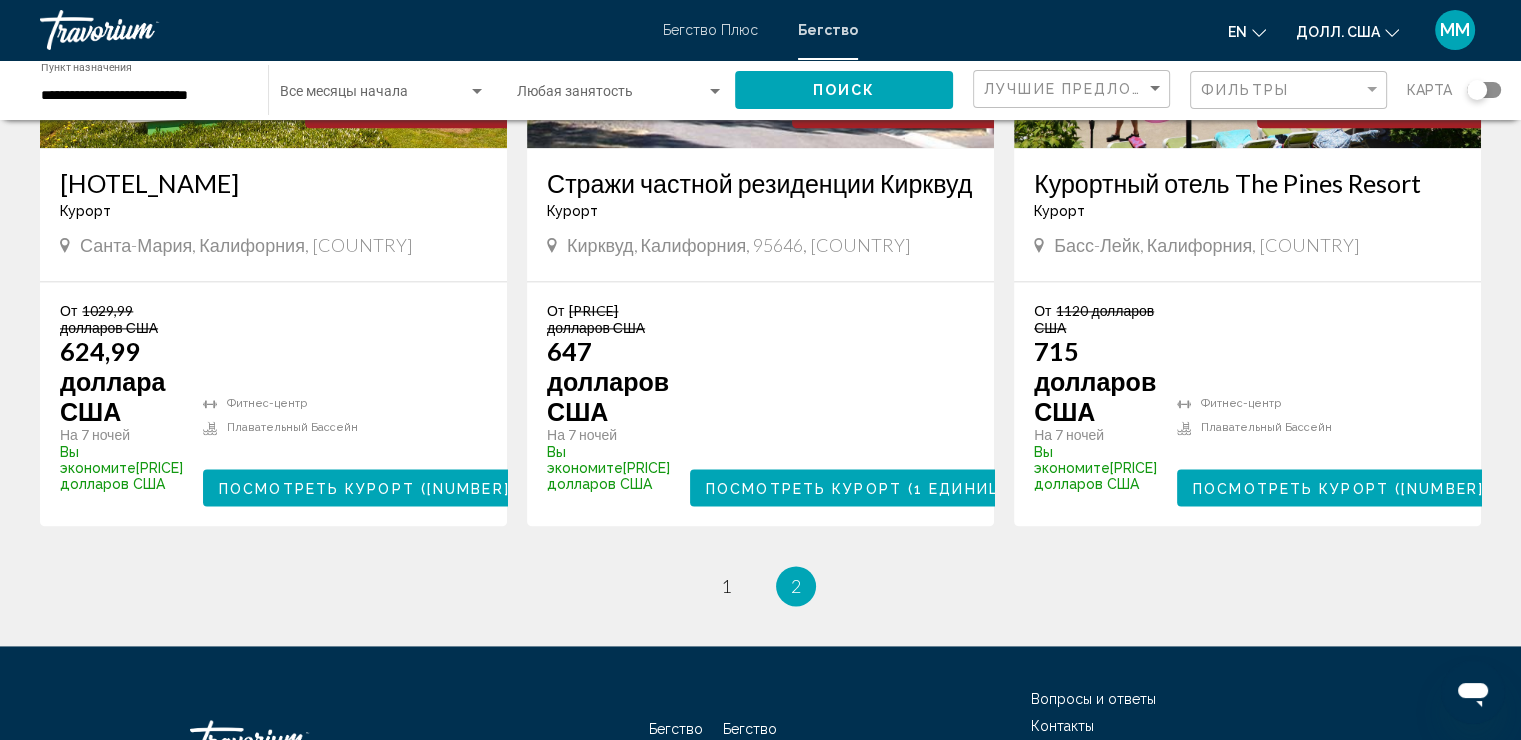 scroll, scrollTop: 2836, scrollLeft: 0, axis: vertical 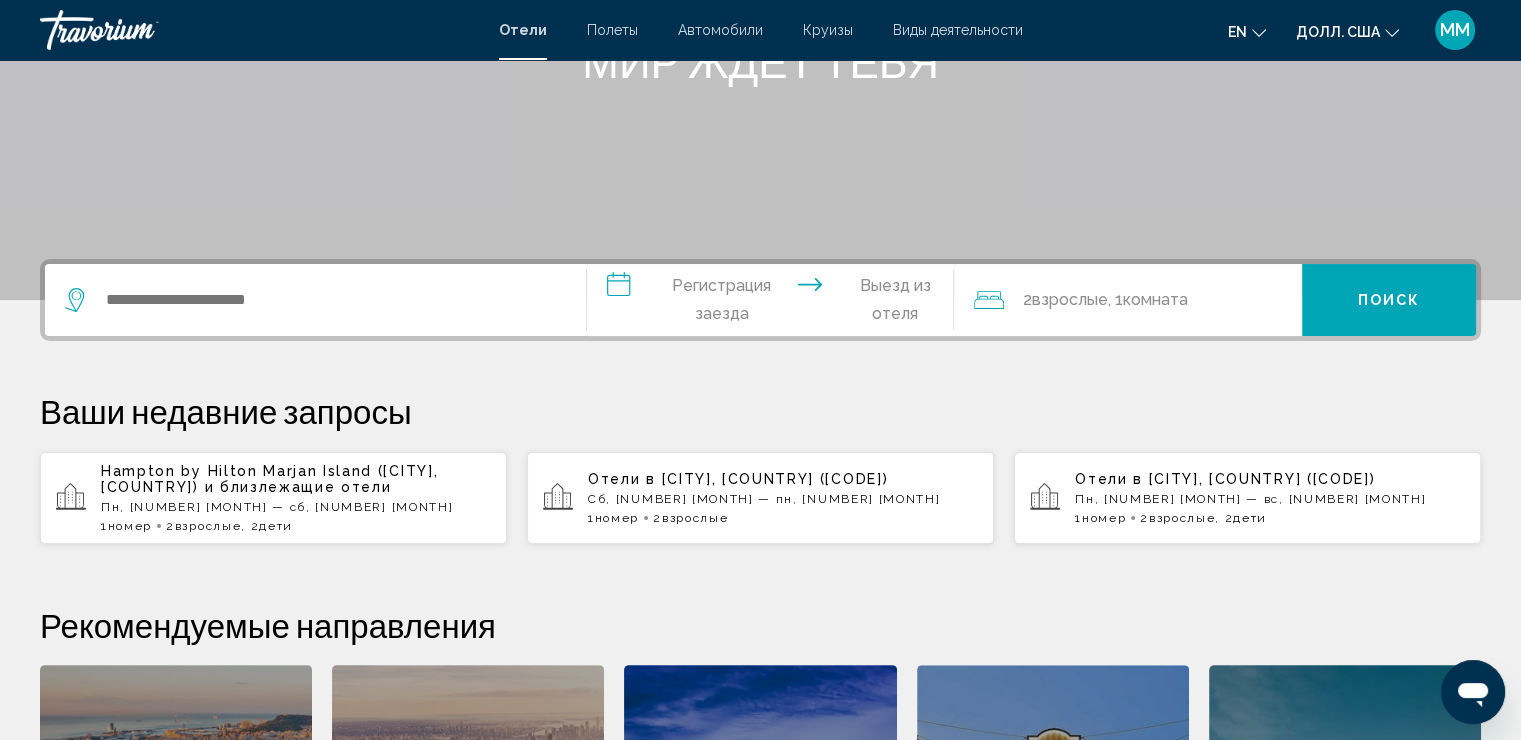 click on "Hampton by Hilton Marjan Island ([CITY], [COUNTRY]) и близлежащие отели [DAY], [DATE] [MONTH] — [DAY], [DATE] [MONTH] 1 Номер номера 2 Взрослый взрослые , 2 Ребёнок дети" at bounding box center [296, 498] 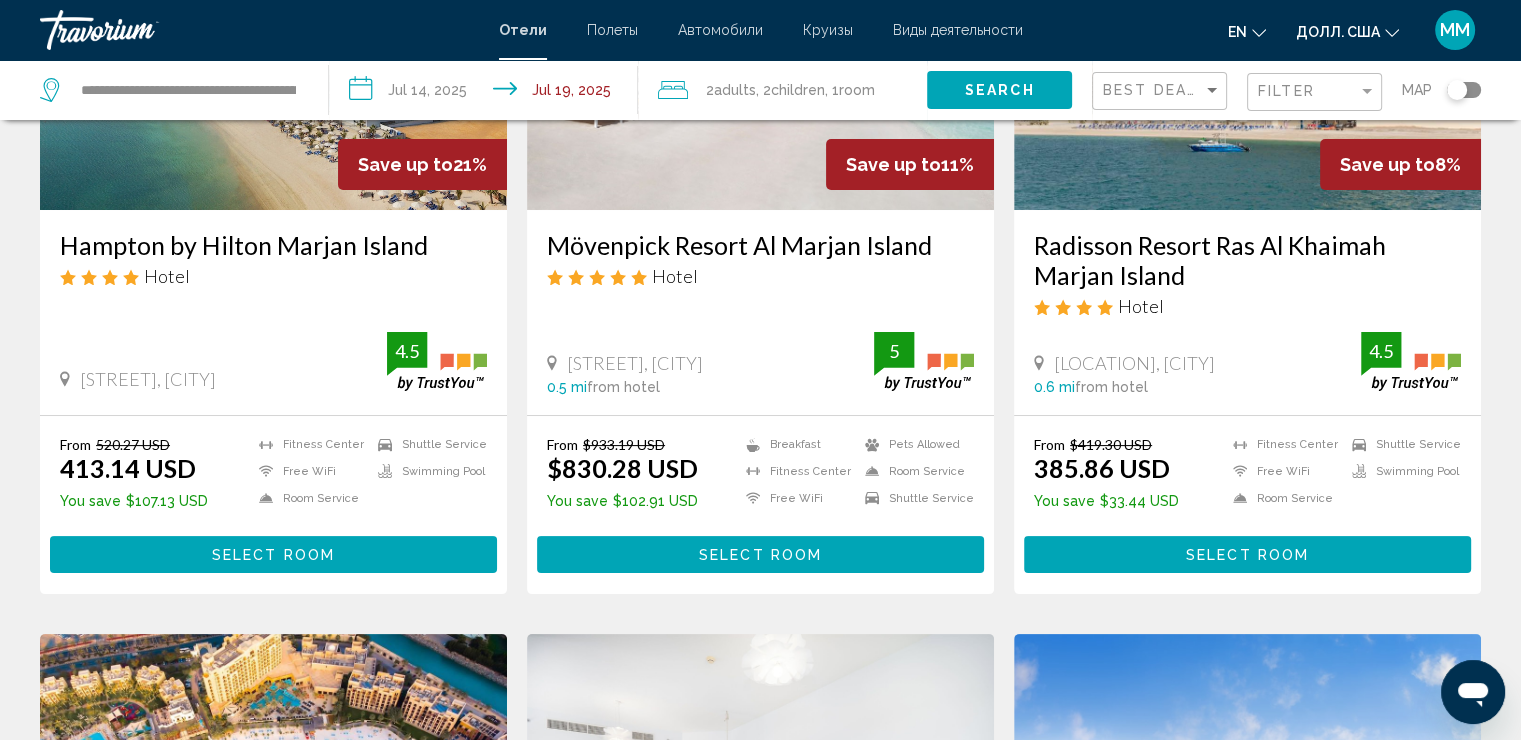 scroll, scrollTop: 0, scrollLeft: 0, axis: both 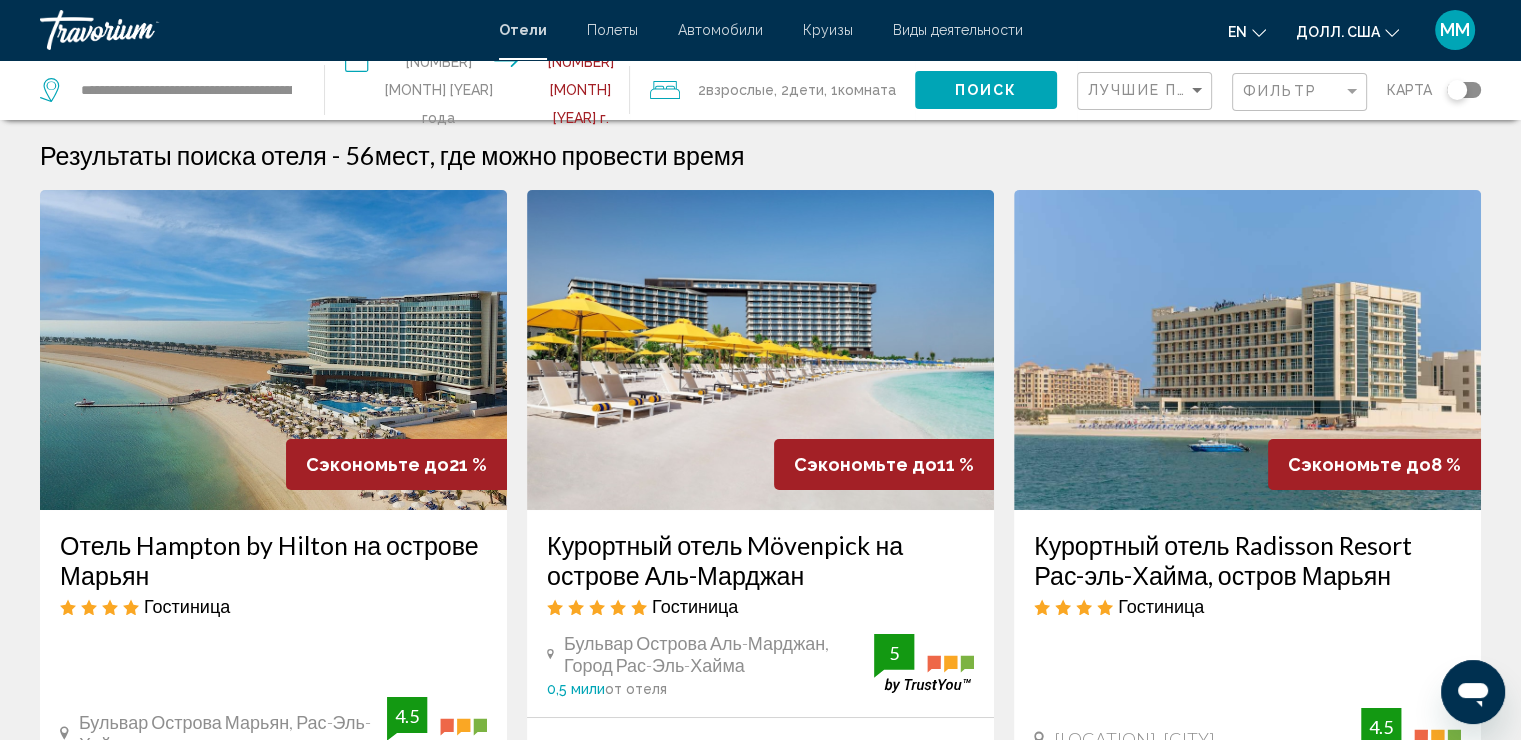 click on "**********" at bounding box center (481, 93) 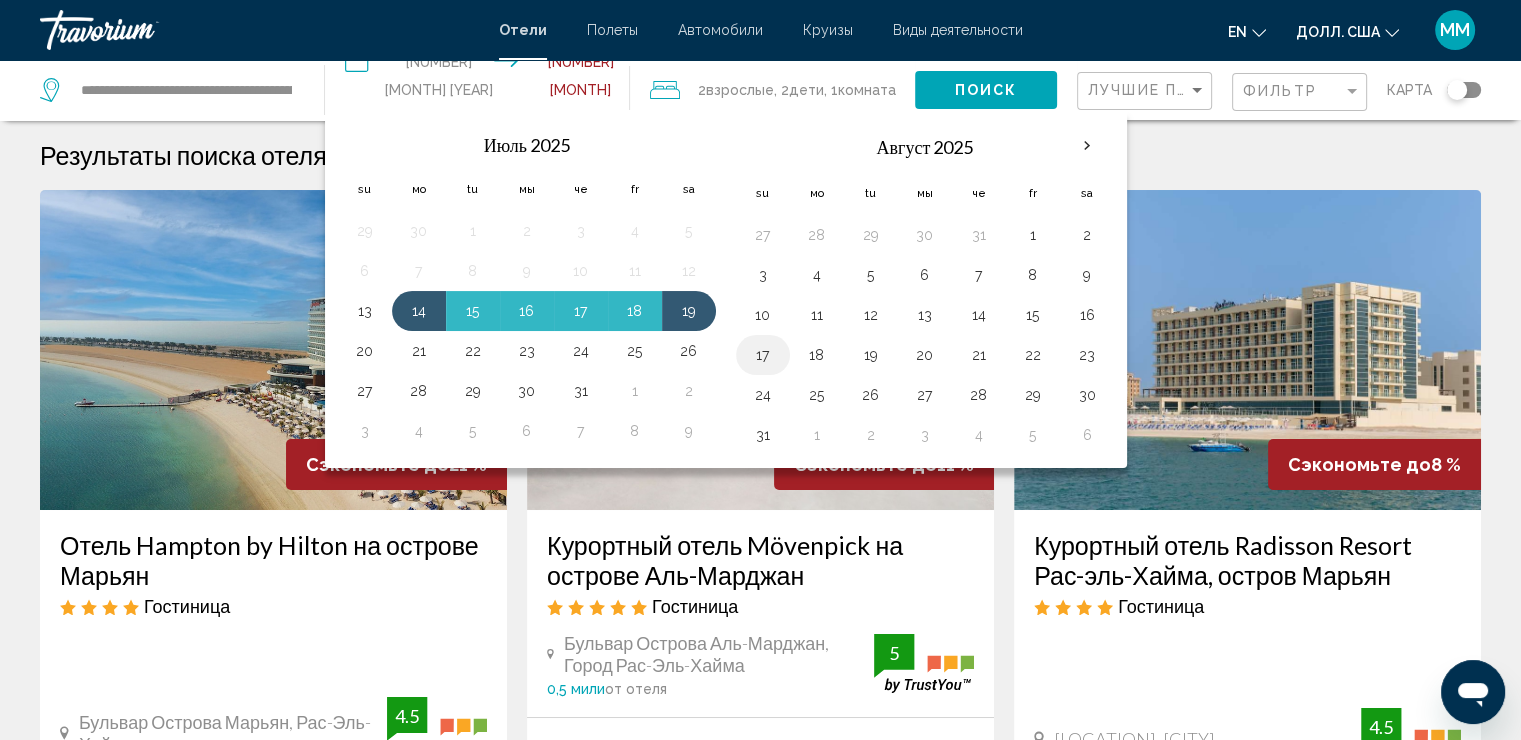 click on "17" at bounding box center (763, 355) 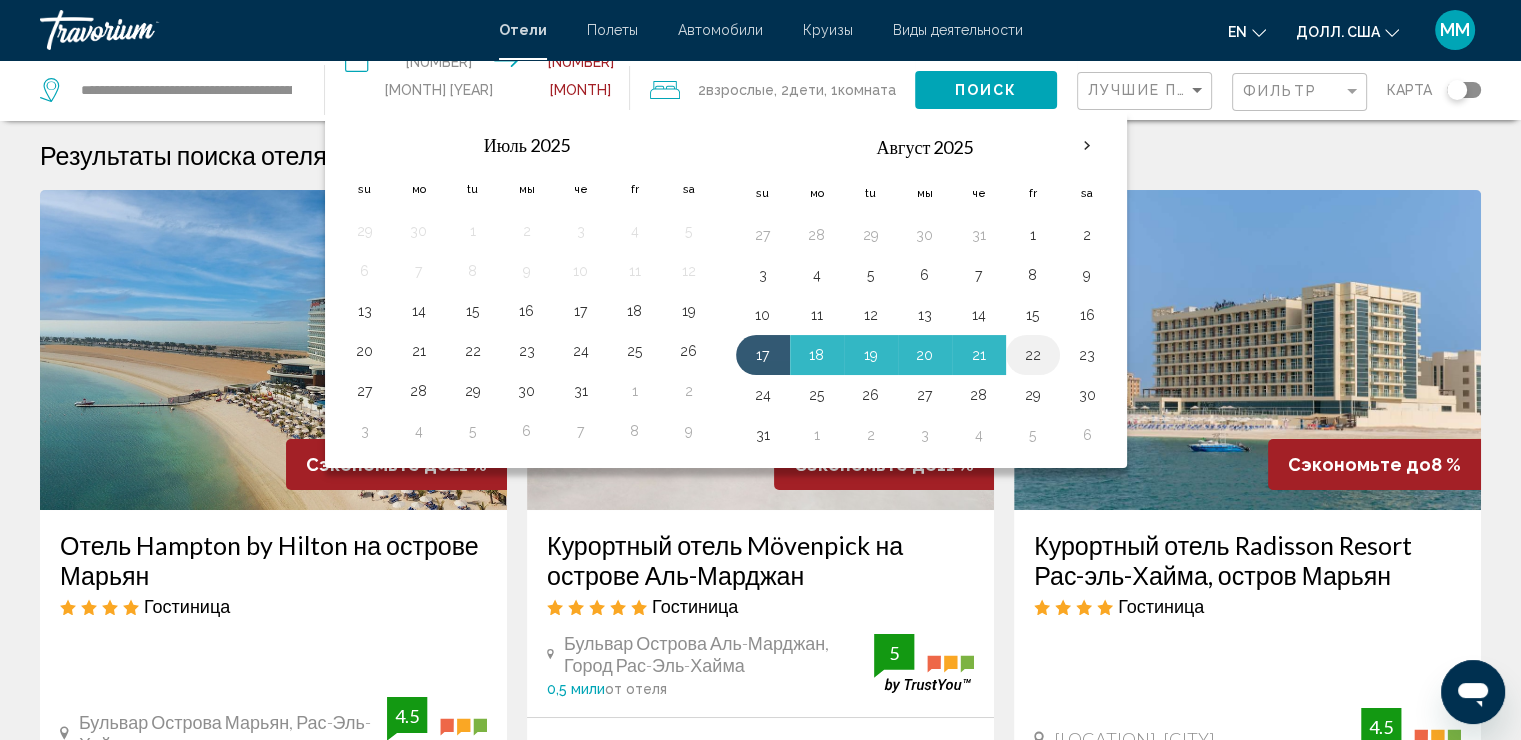 click on "22" at bounding box center (1033, 355) 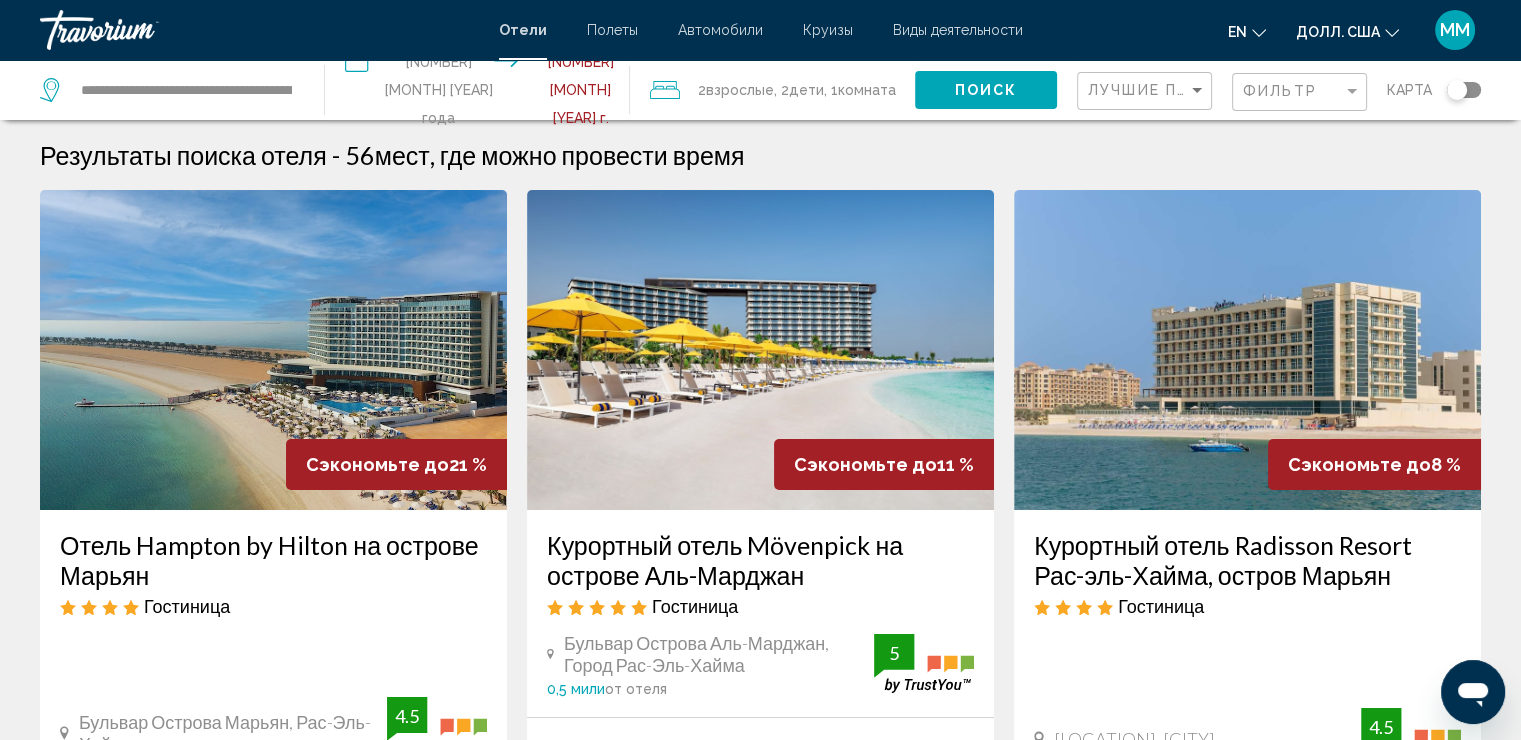 click 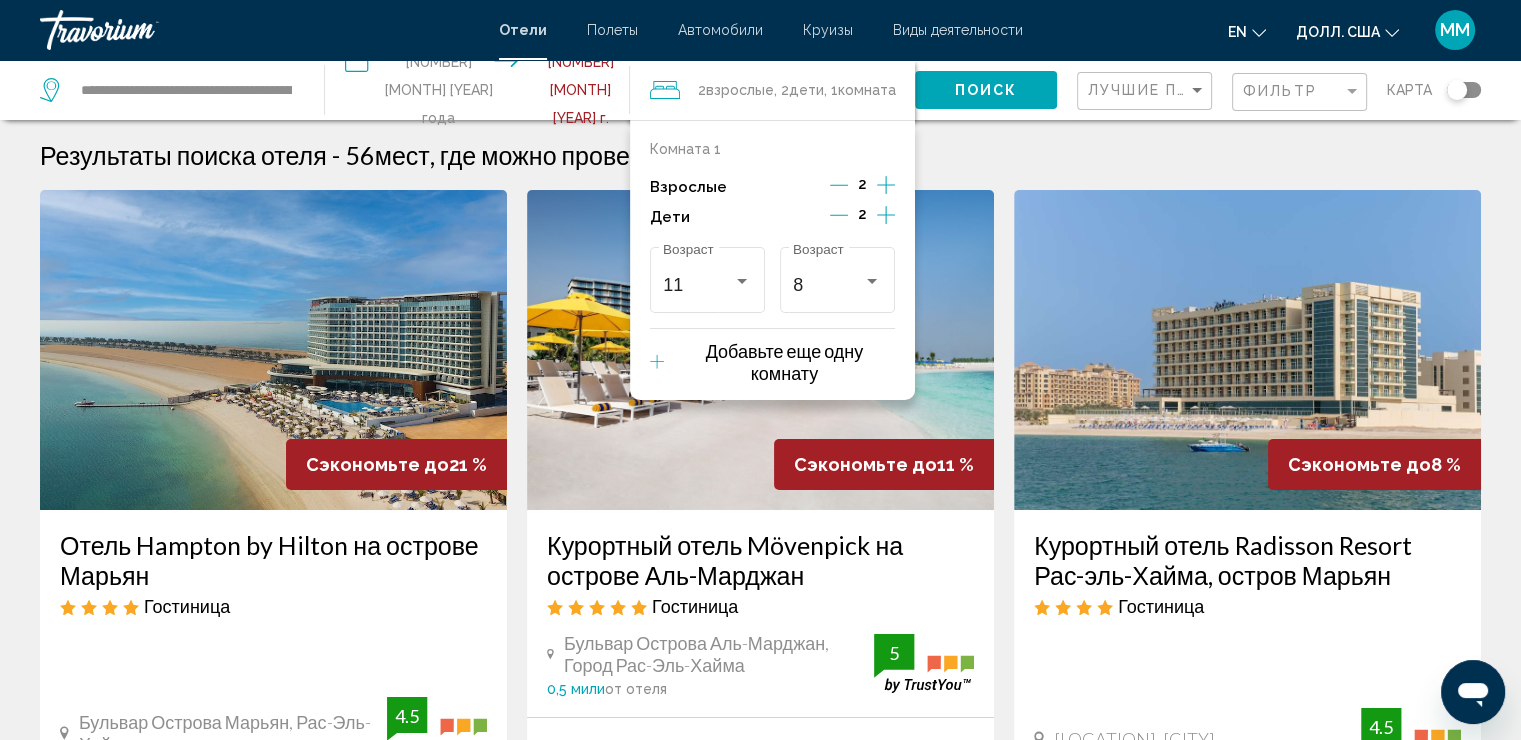 click 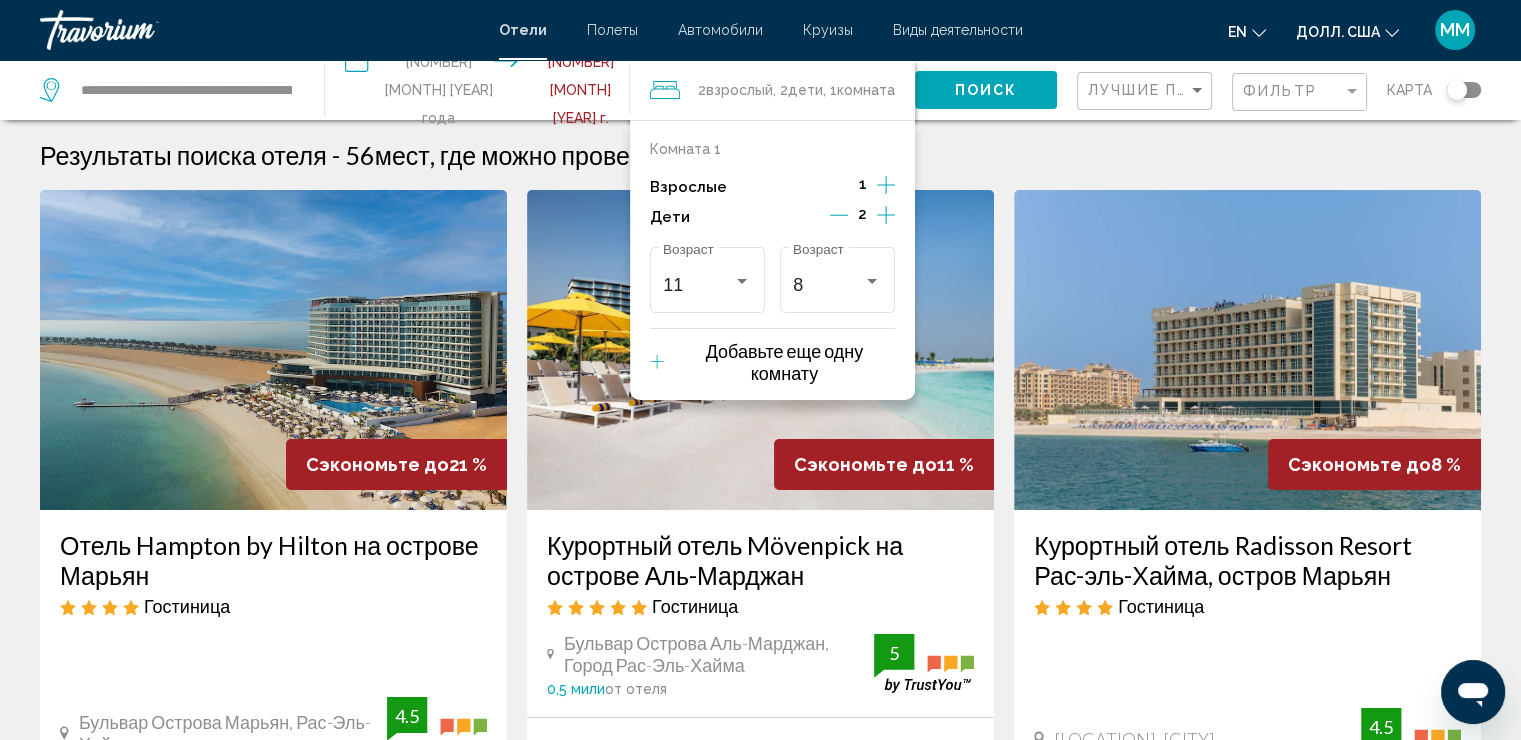 click 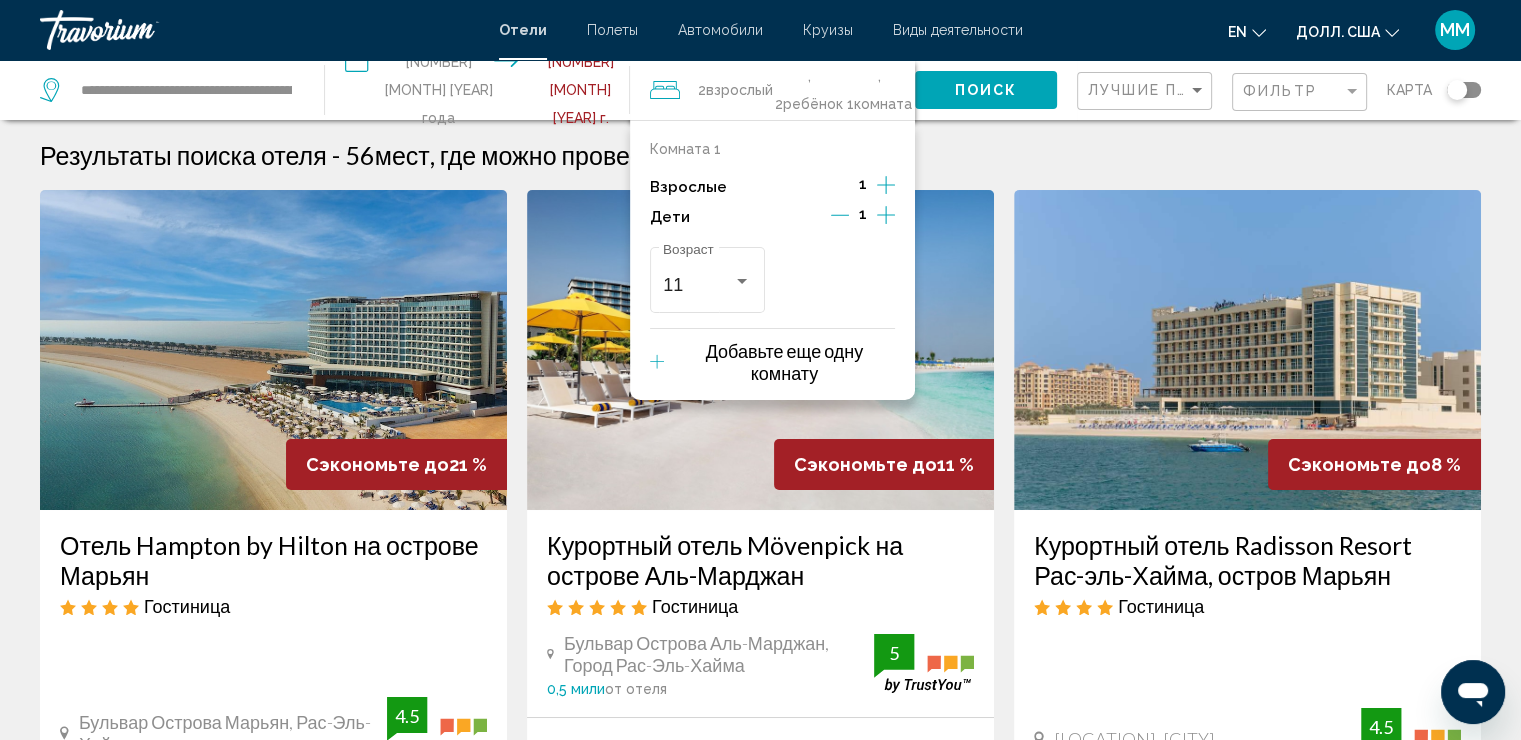 click on "Результаты поиска отеля  -   56  мест, где можно провести время" at bounding box center (760, 155) 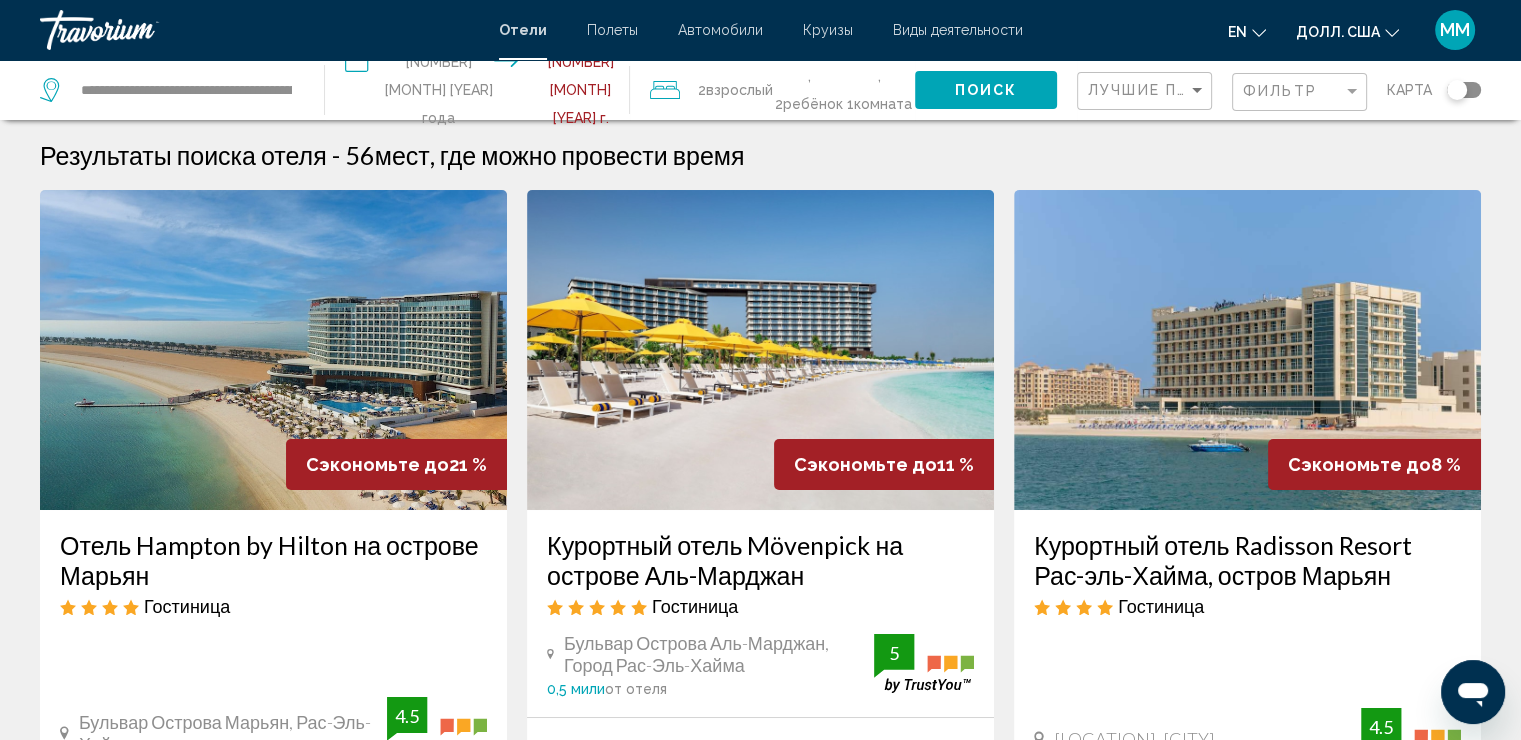 click on "Поиск" 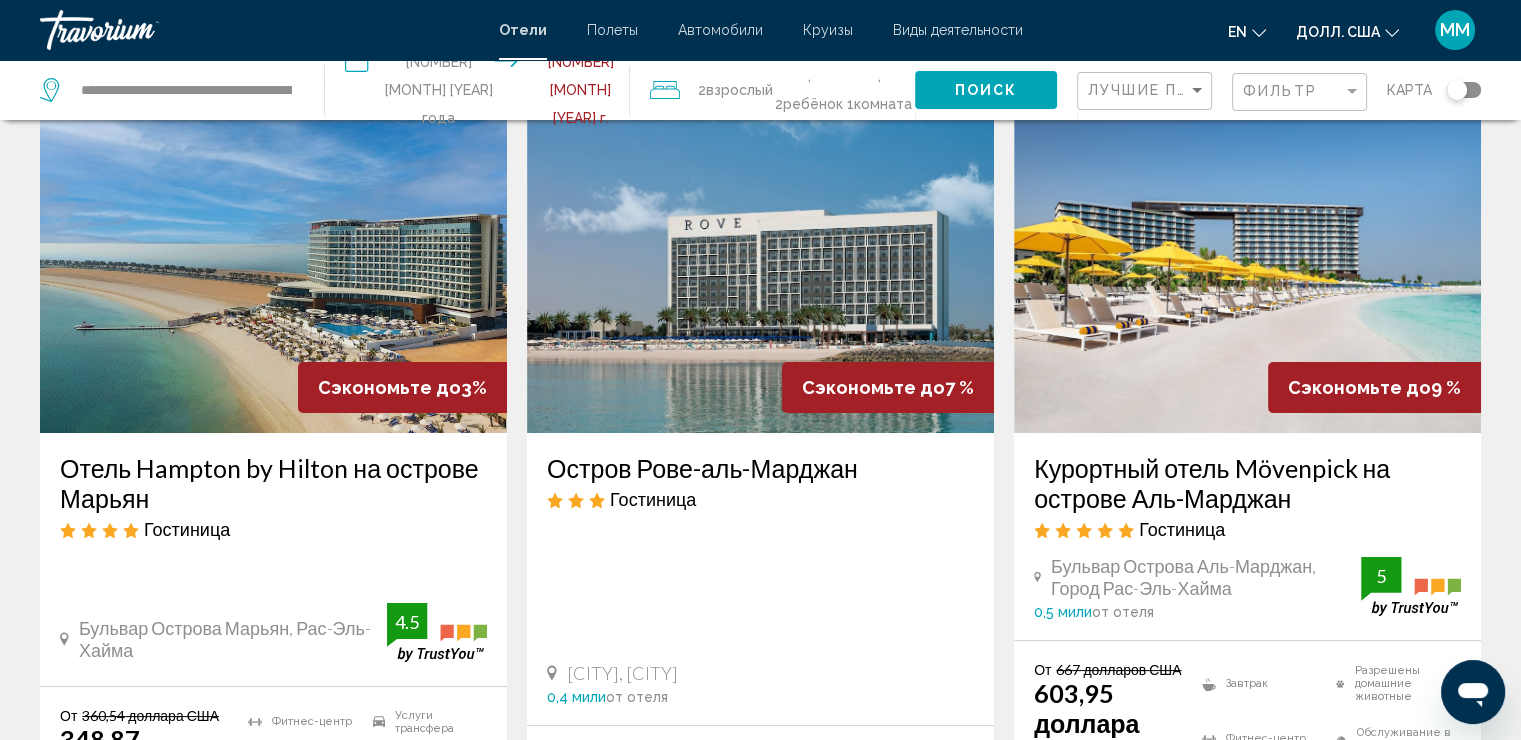 scroll, scrollTop: 0, scrollLeft: 0, axis: both 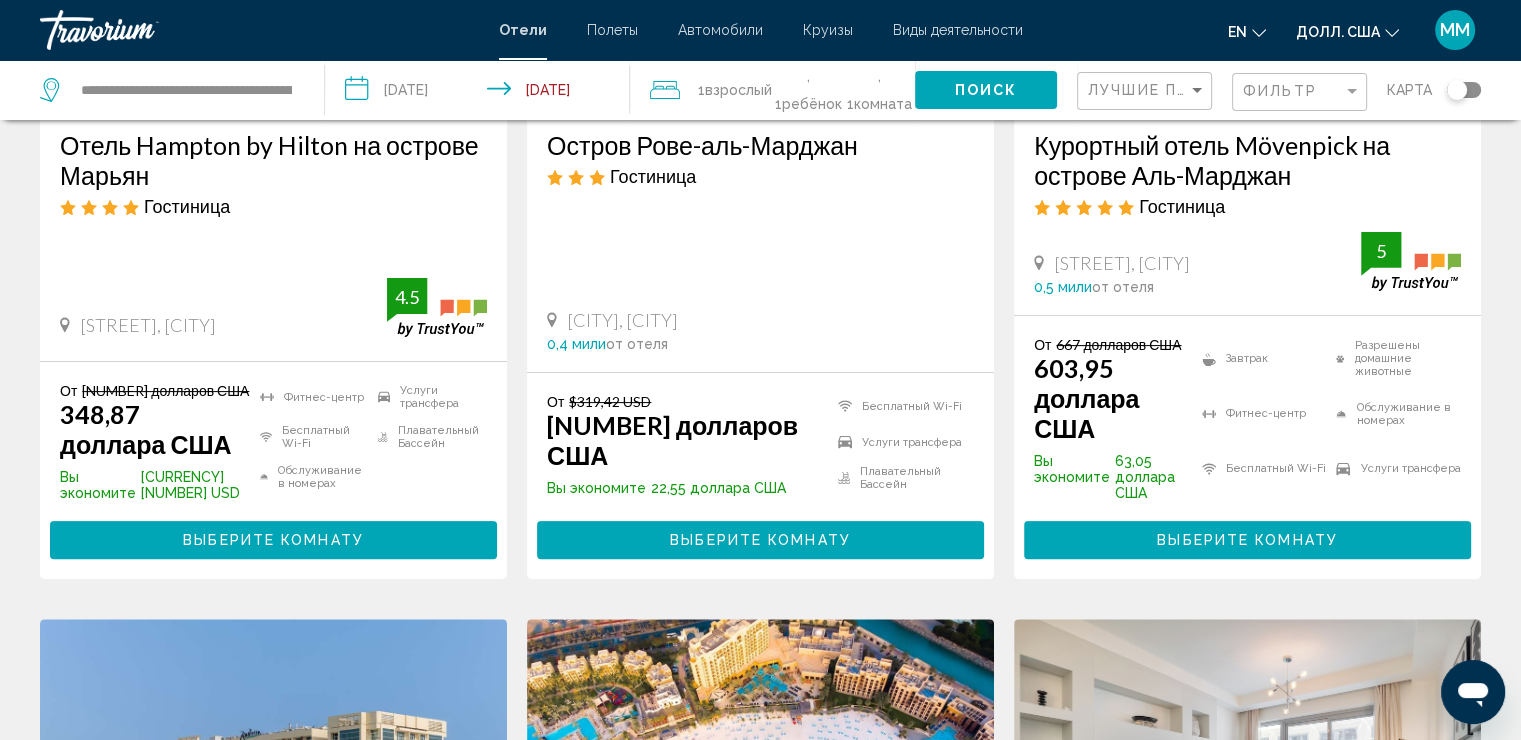 click on "Выберите Комнату" at bounding box center (273, 539) 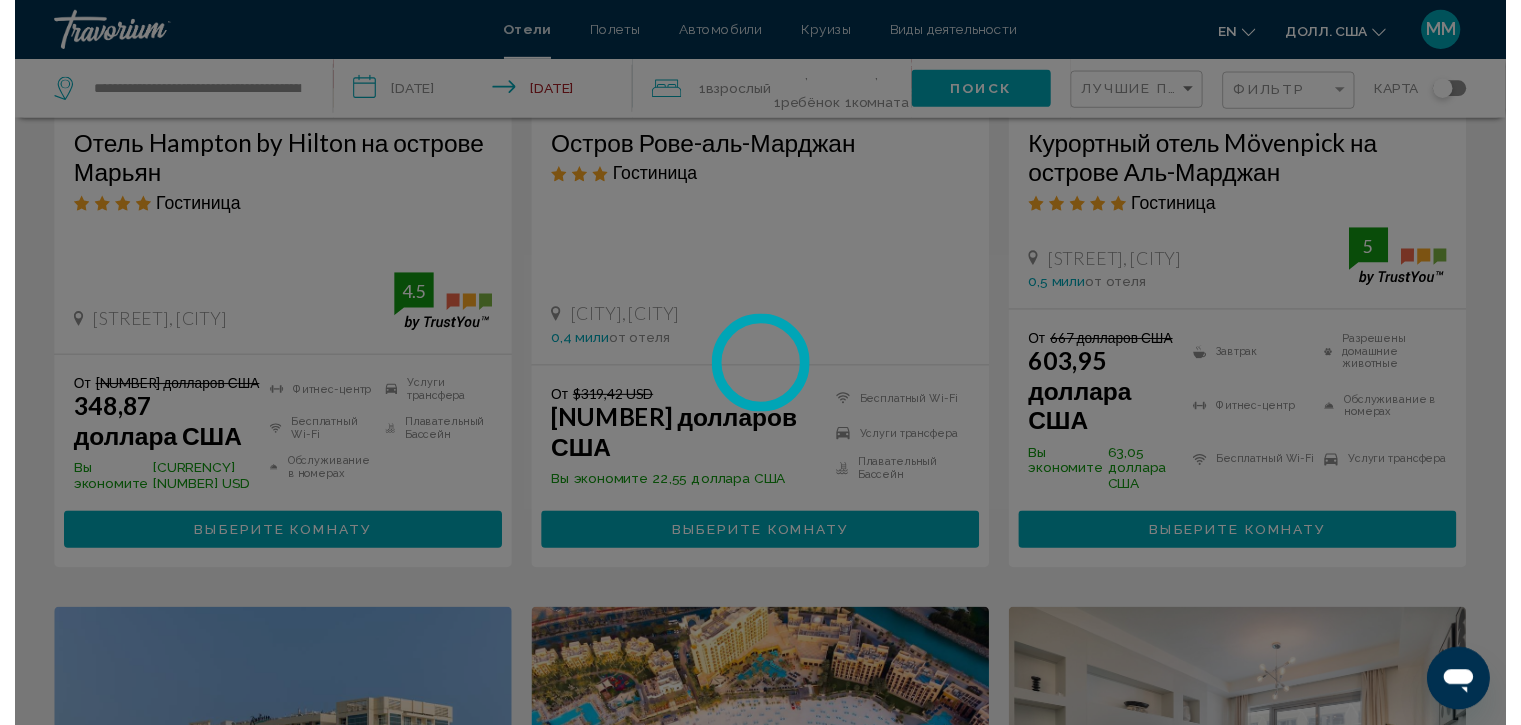 scroll, scrollTop: 0, scrollLeft: 0, axis: both 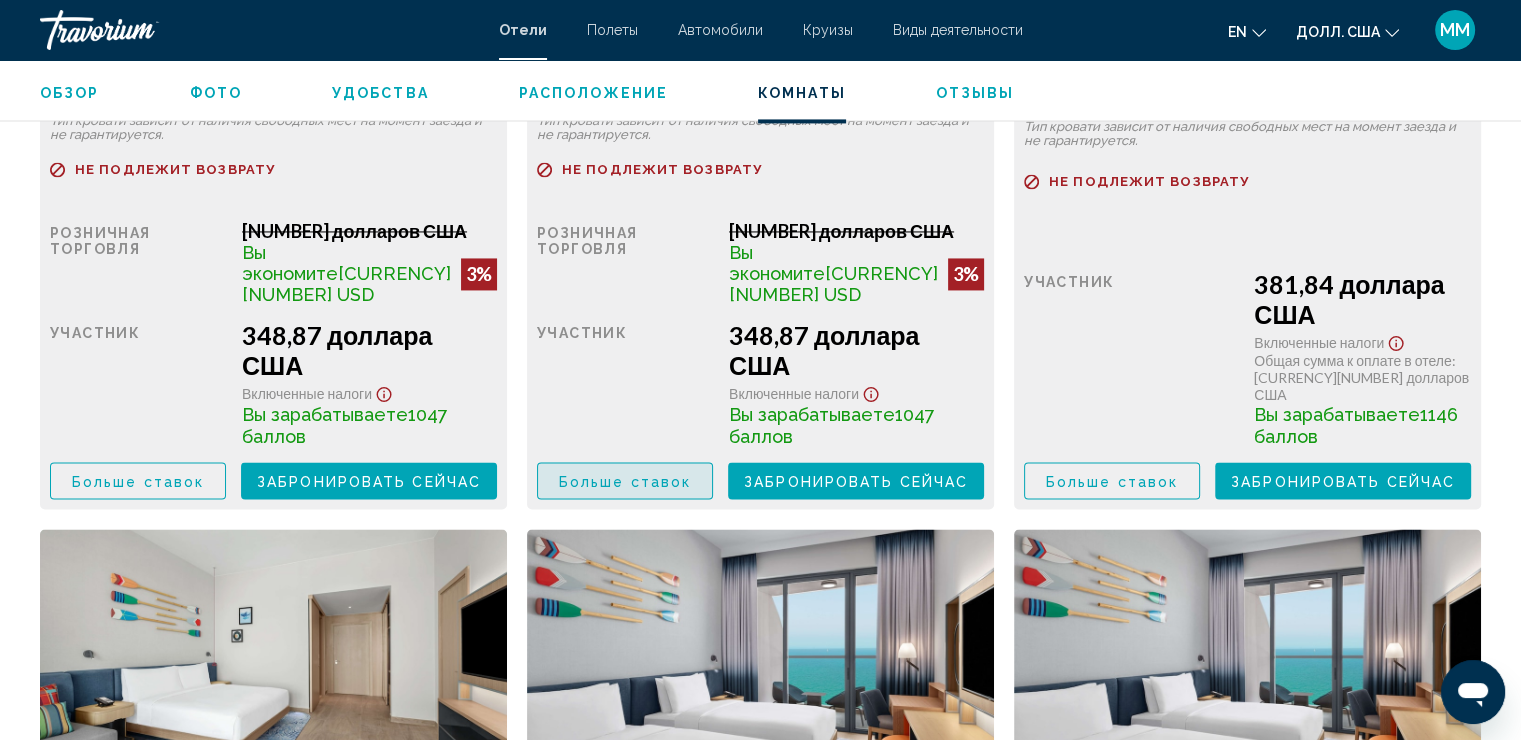 click on "Больше ставок" at bounding box center [625, 481] 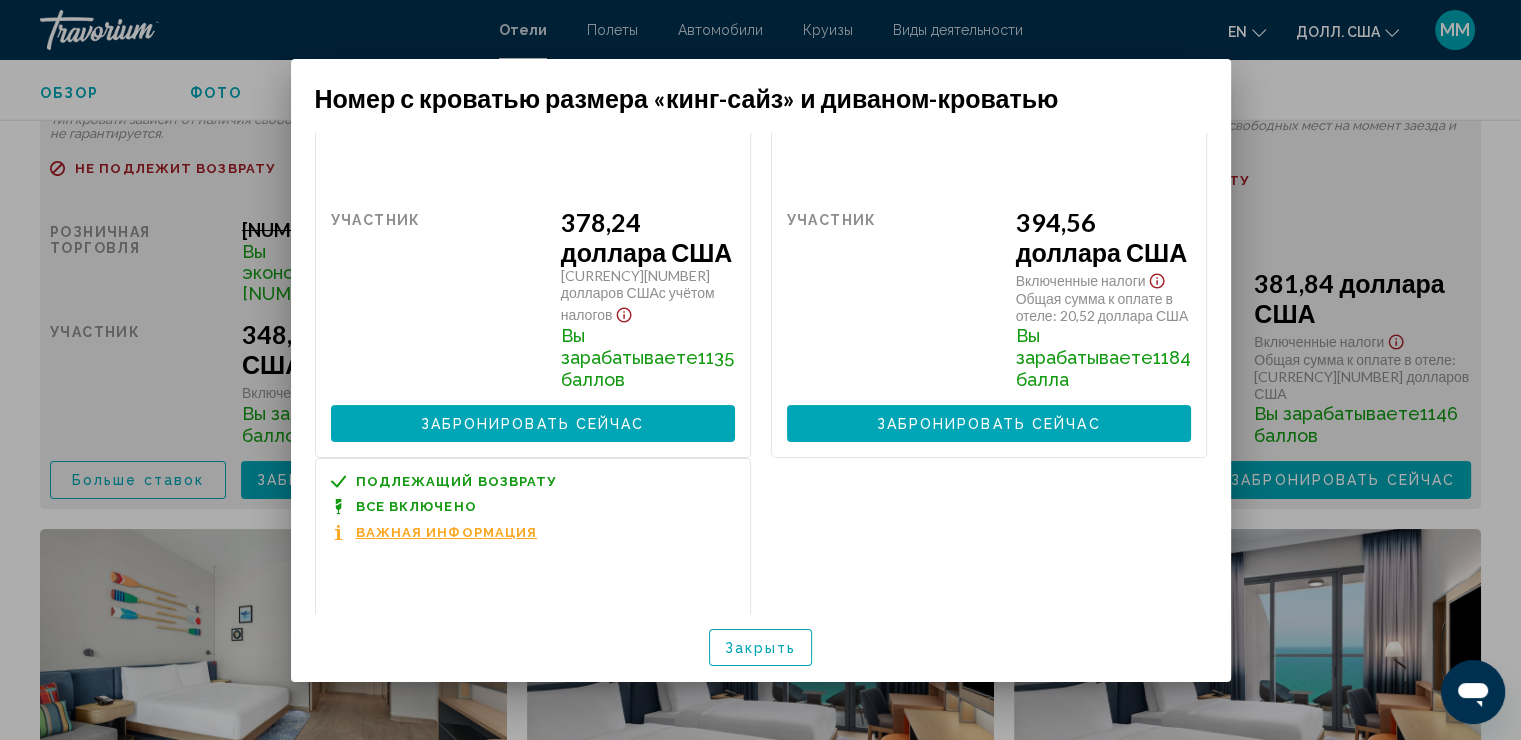 scroll, scrollTop: 402, scrollLeft: 0, axis: vertical 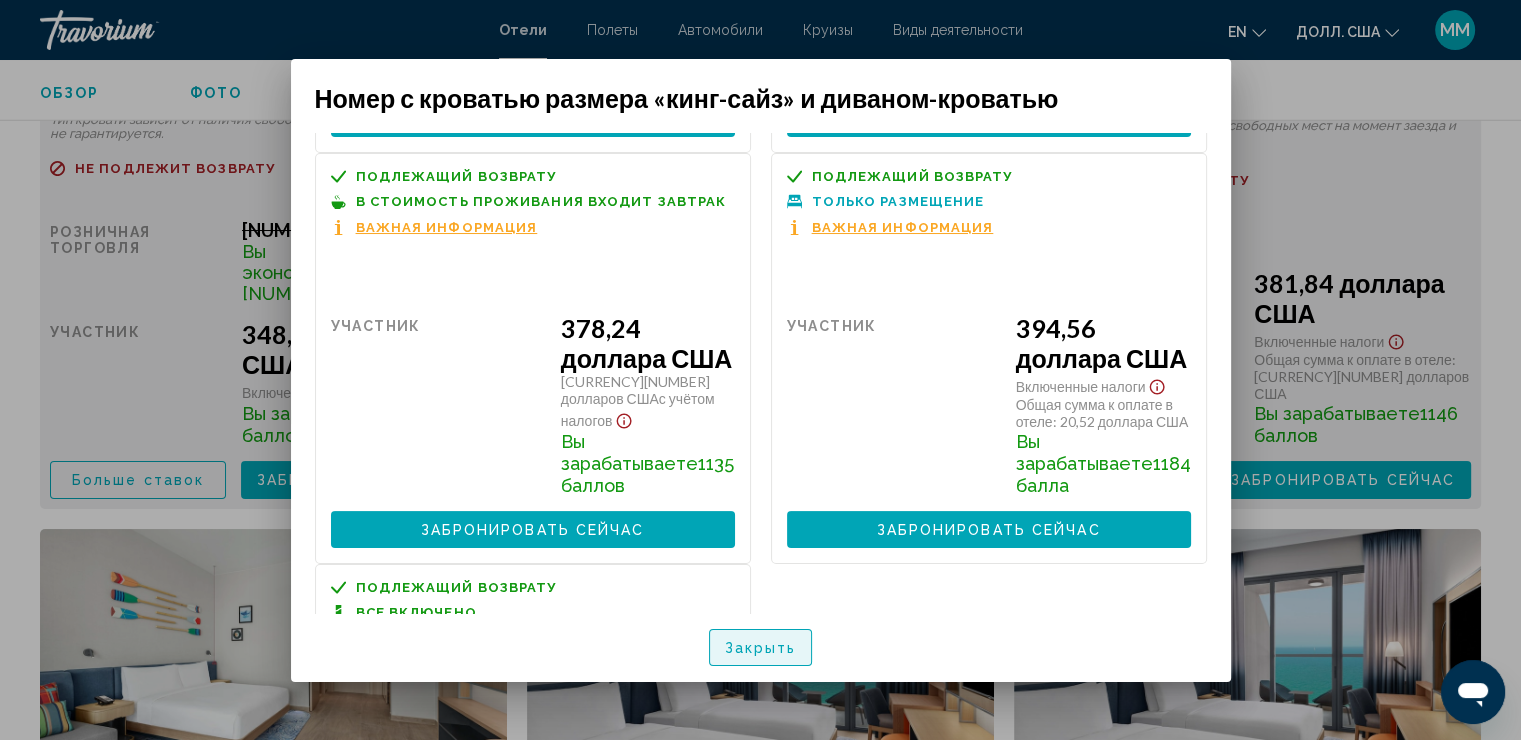 click on "Закрыть" at bounding box center (761, 648) 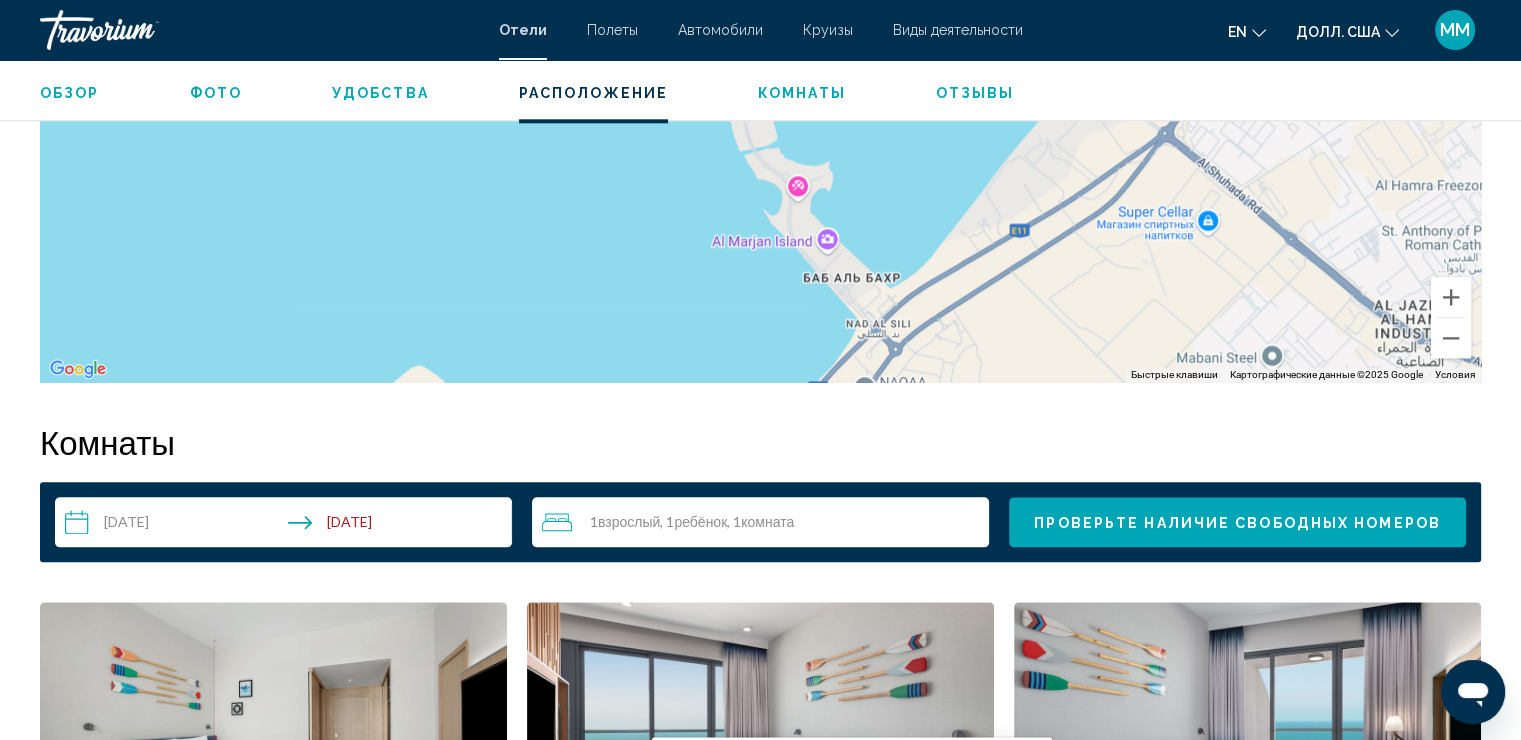 scroll, scrollTop: 2100, scrollLeft: 0, axis: vertical 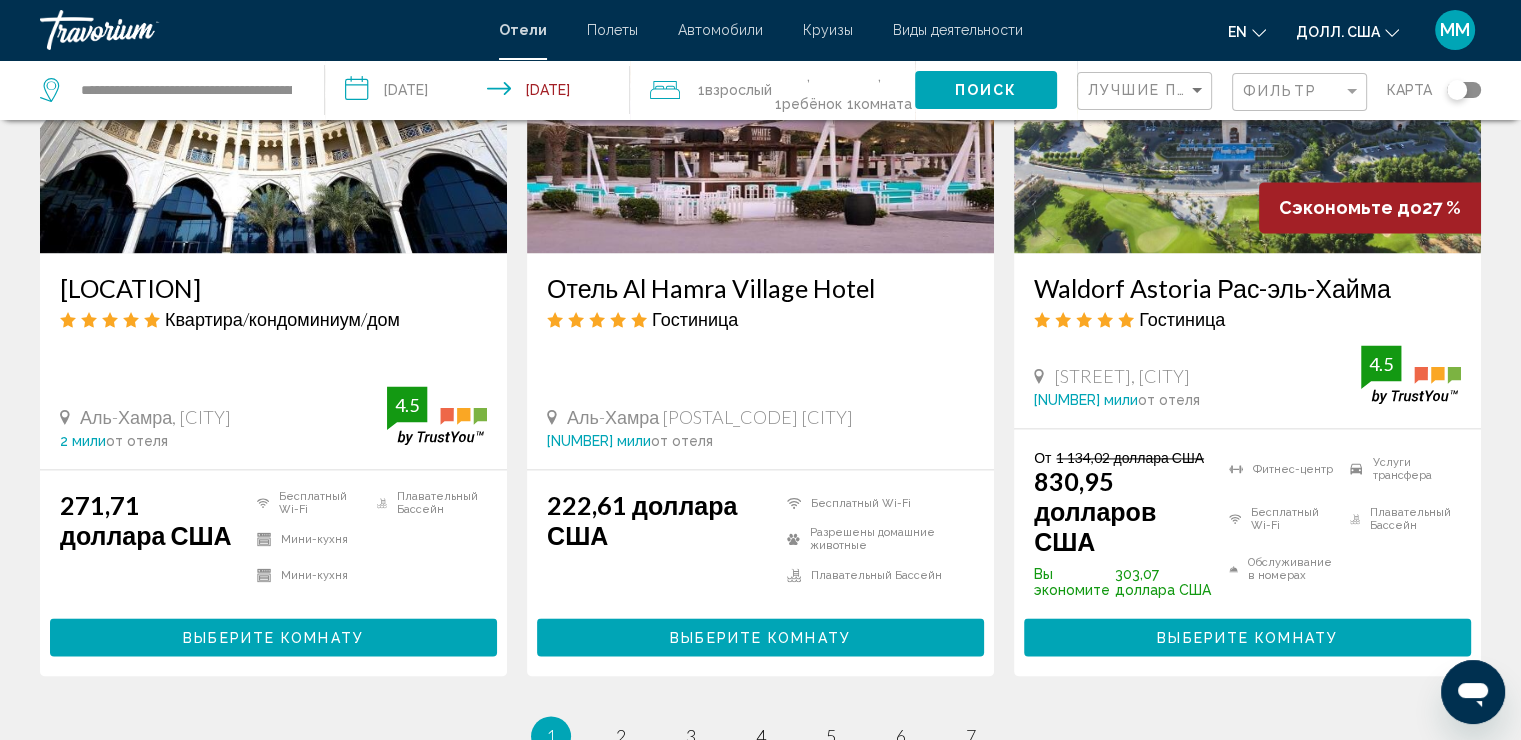click at bounding box center (1247, 93) 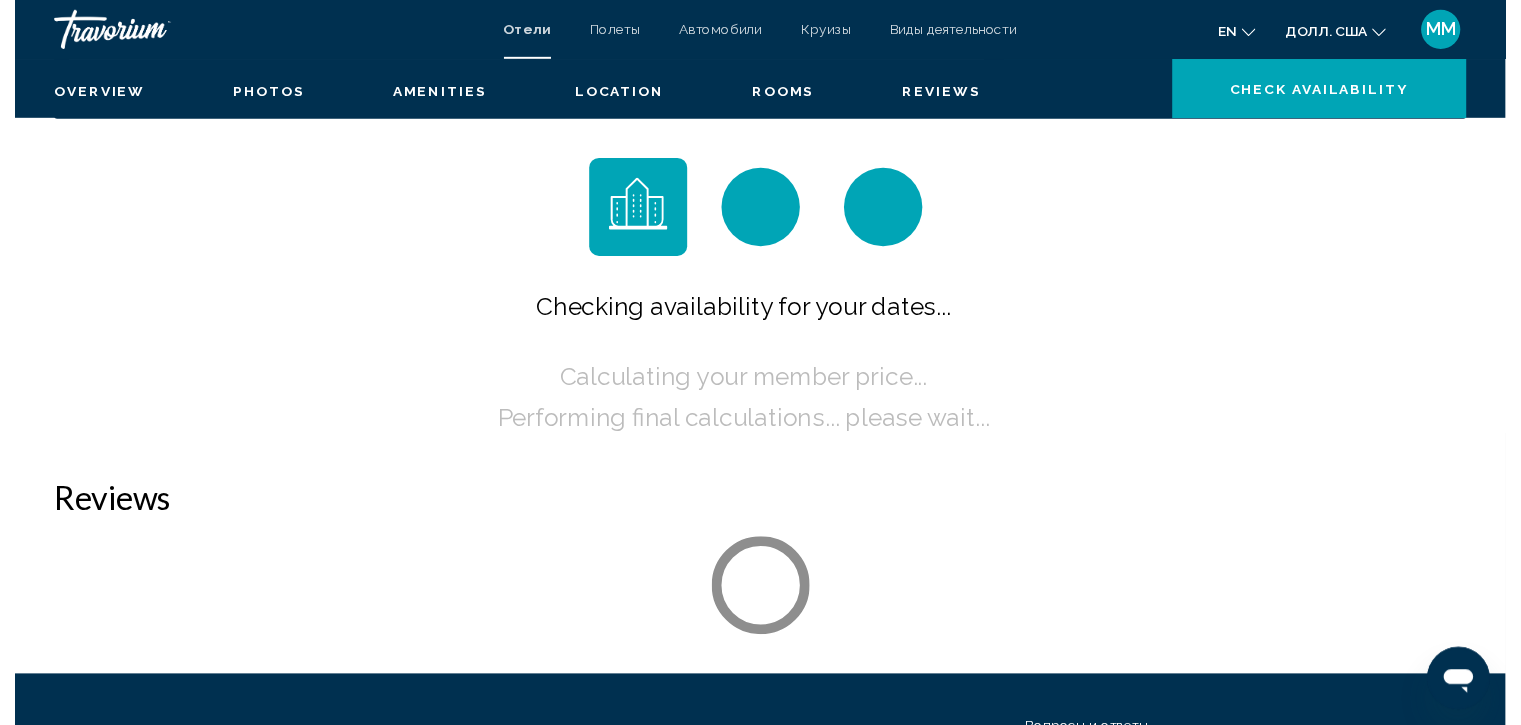 scroll, scrollTop: 0, scrollLeft: 0, axis: both 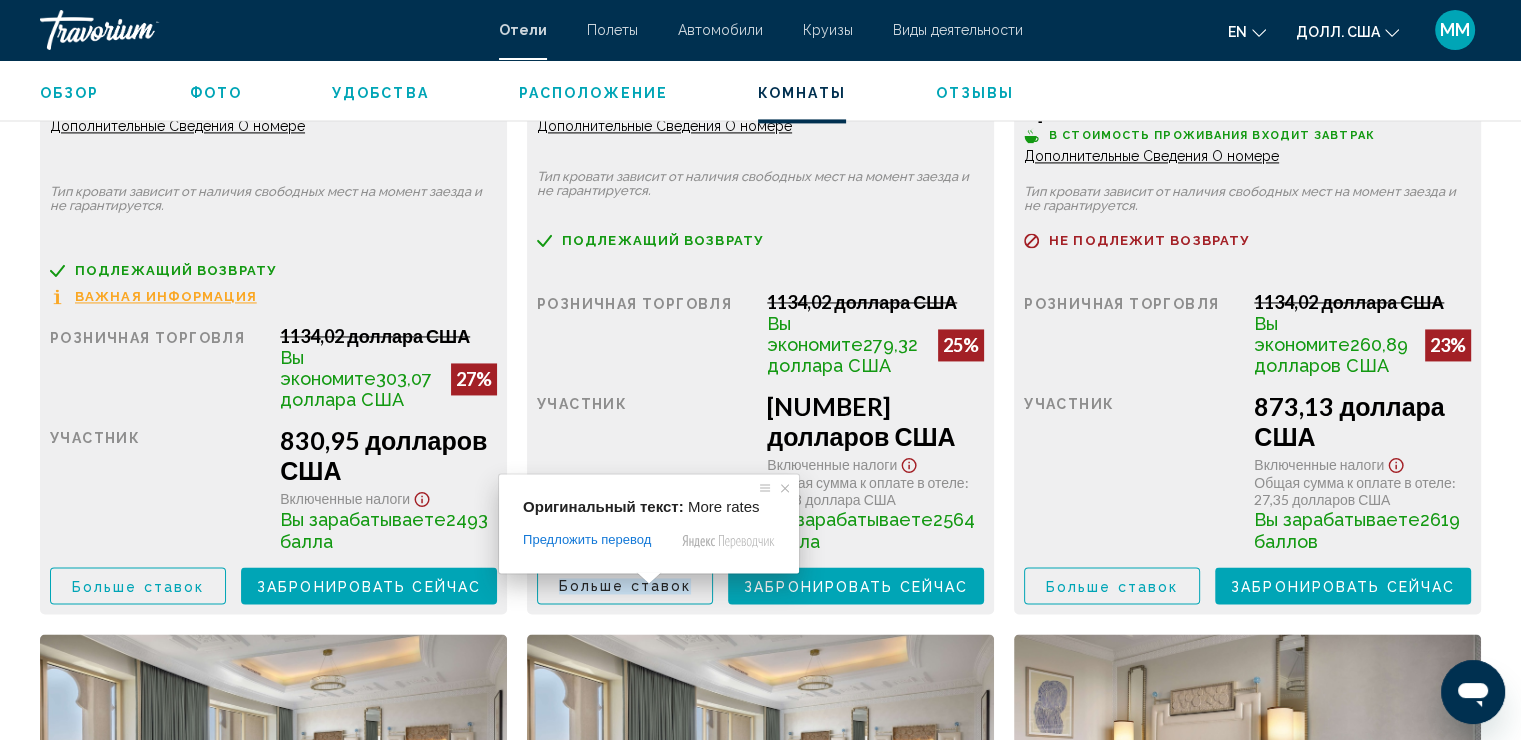 click at bounding box center (649, 578) 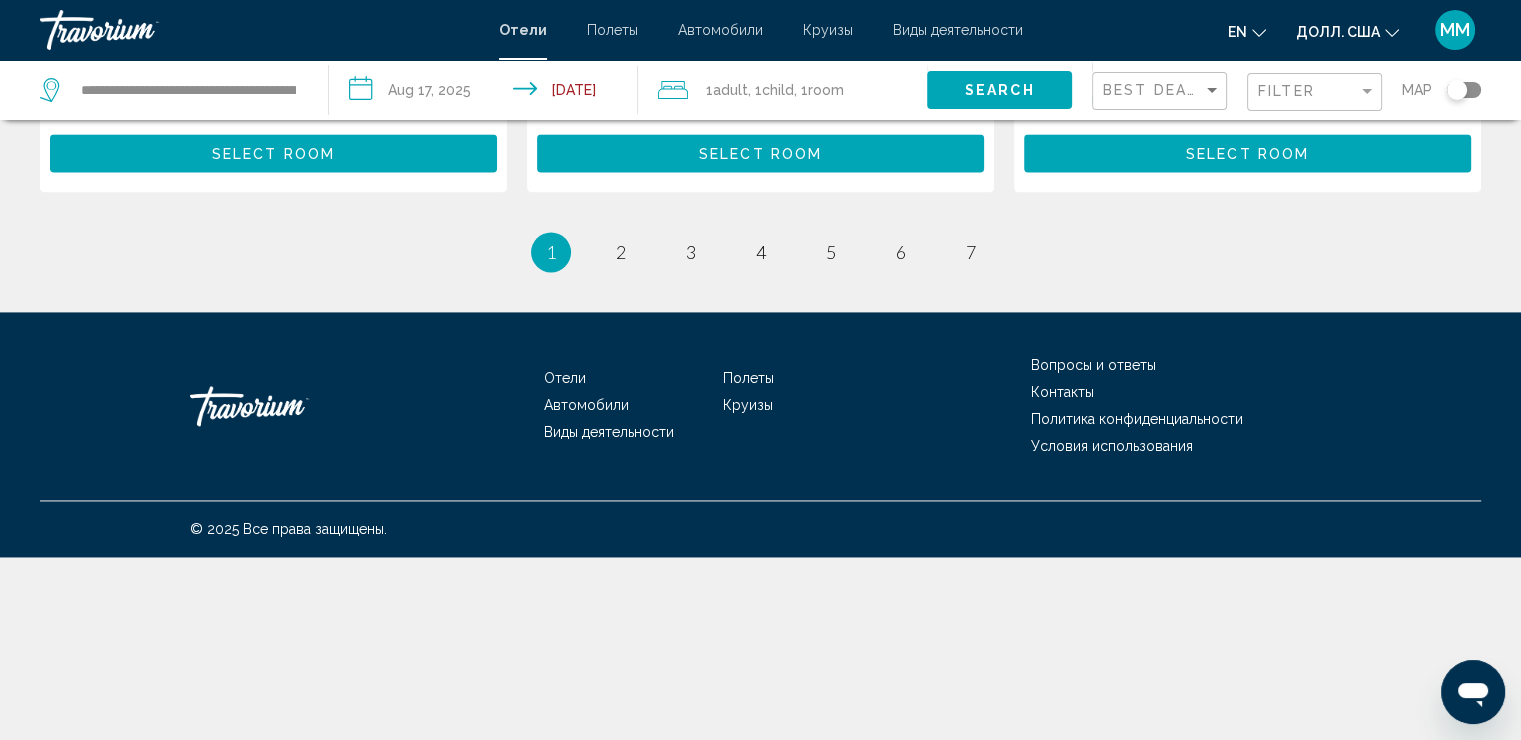 scroll, scrollTop: 0, scrollLeft: 0, axis: both 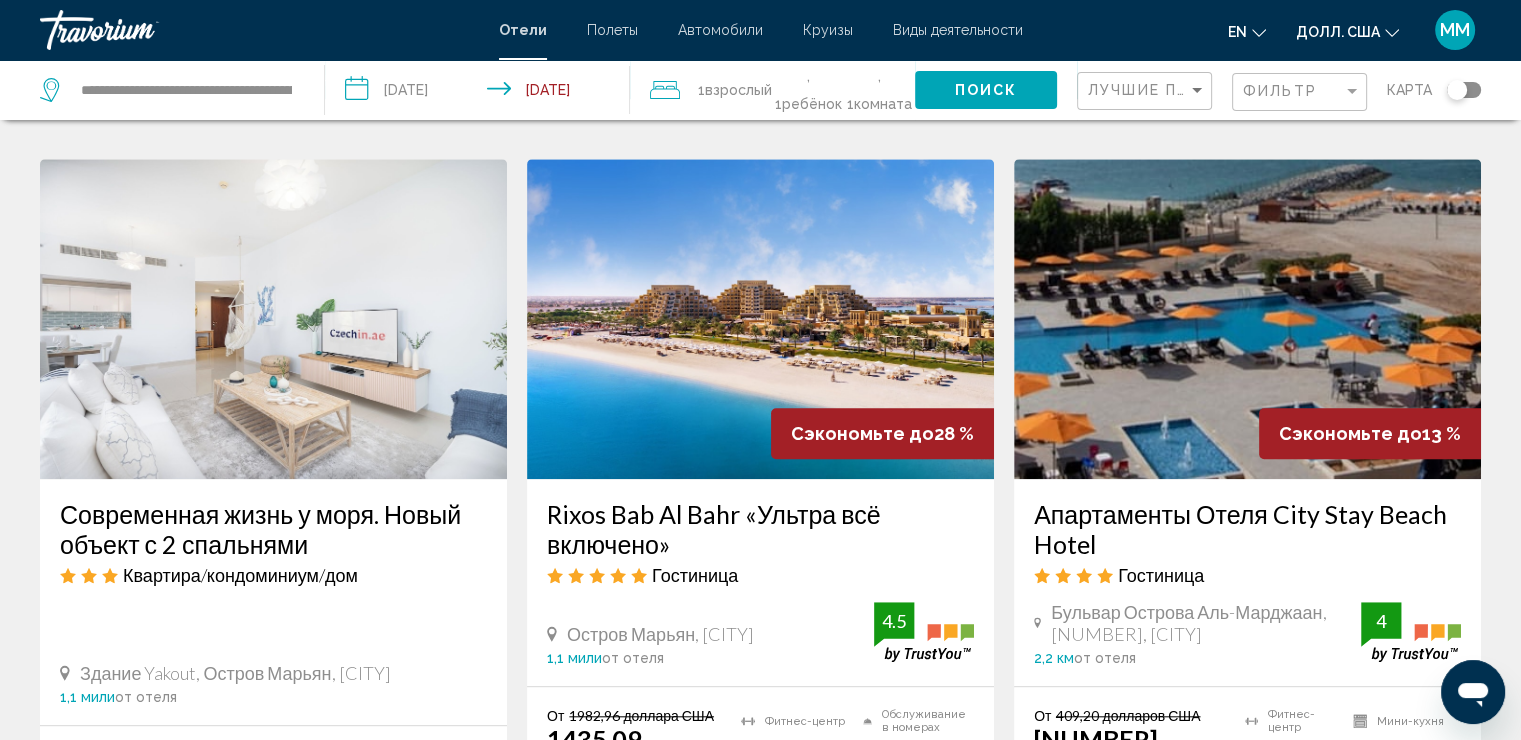 click at bounding box center (760, 319) 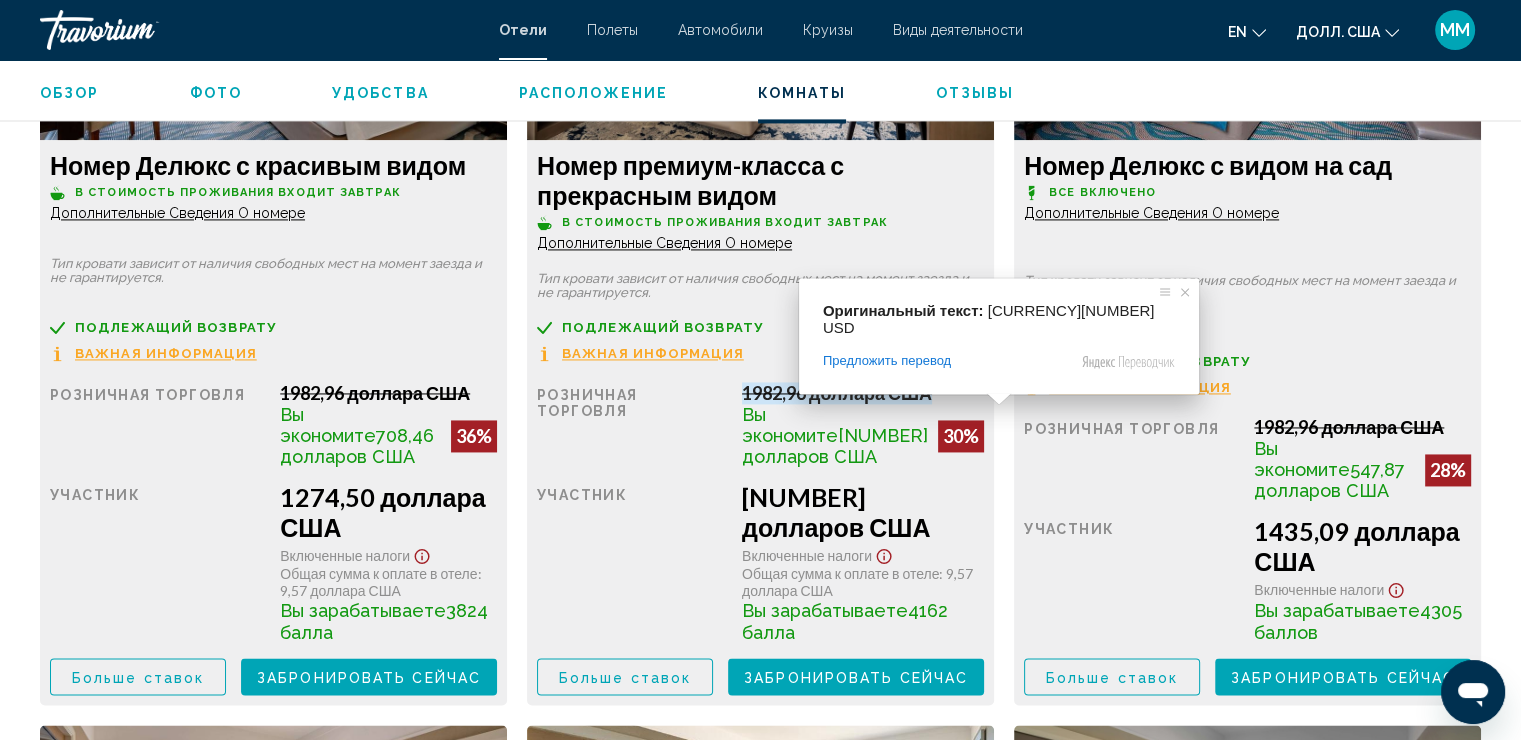 scroll, scrollTop: 3342, scrollLeft: 0, axis: vertical 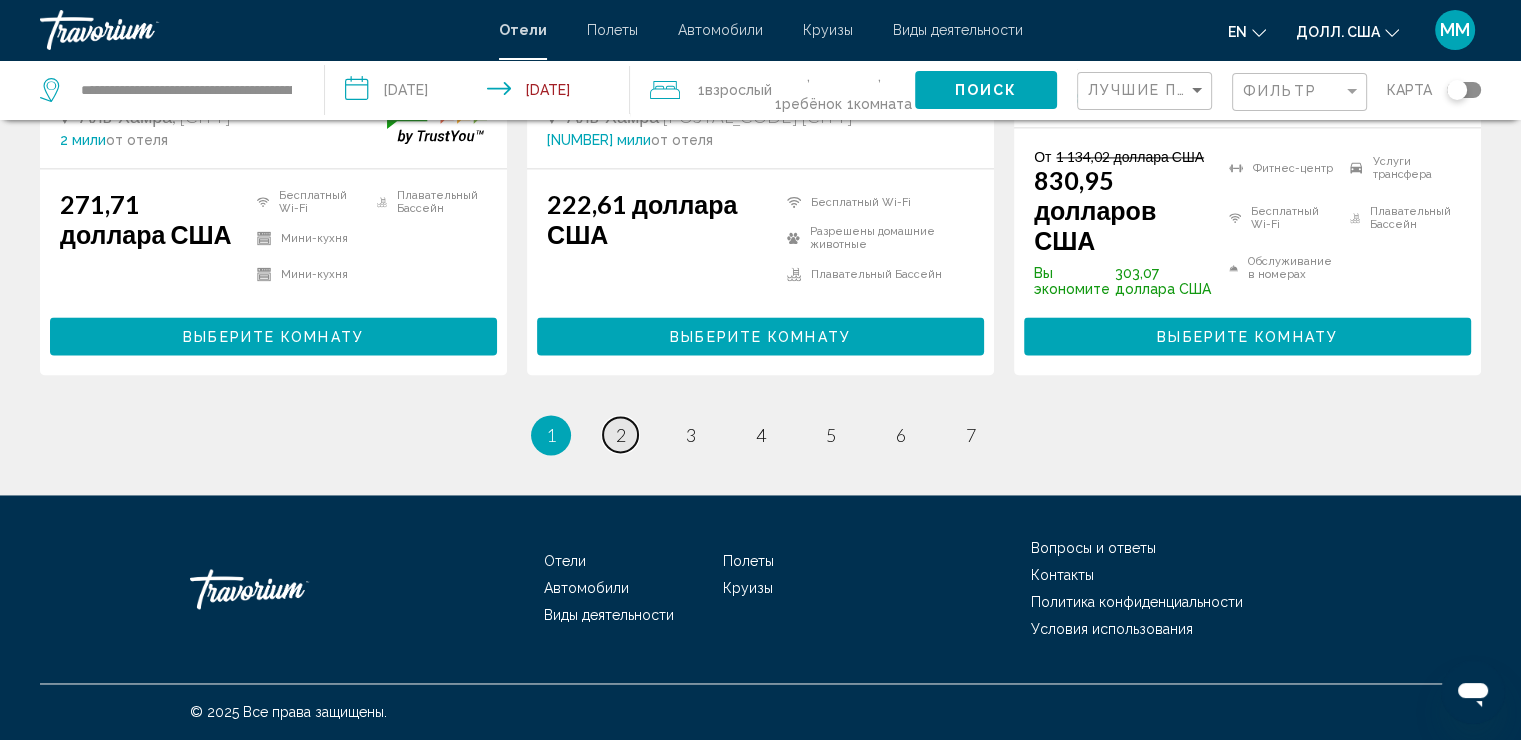 click on "2" at bounding box center [621, 435] 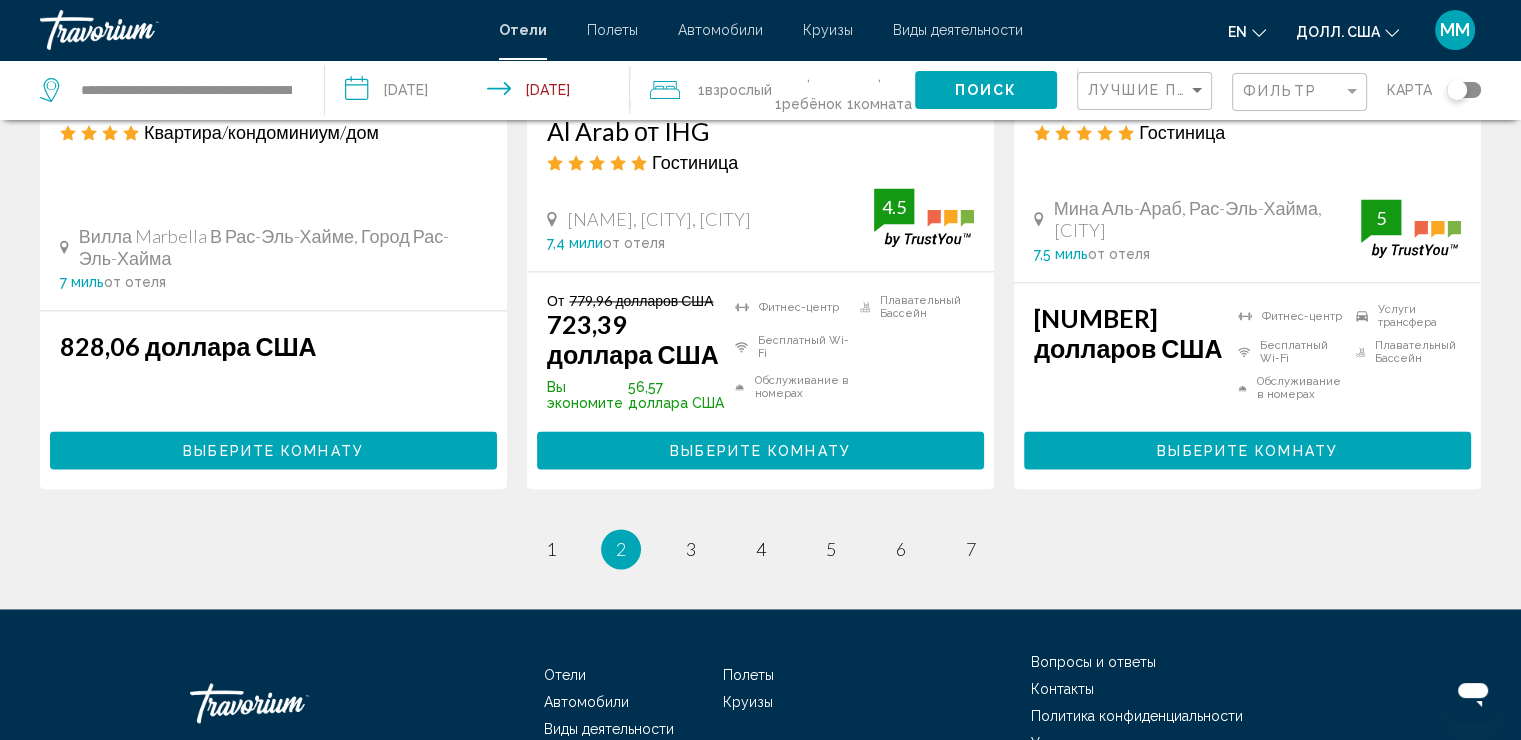 scroll, scrollTop: 2900, scrollLeft: 0, axis: vertical 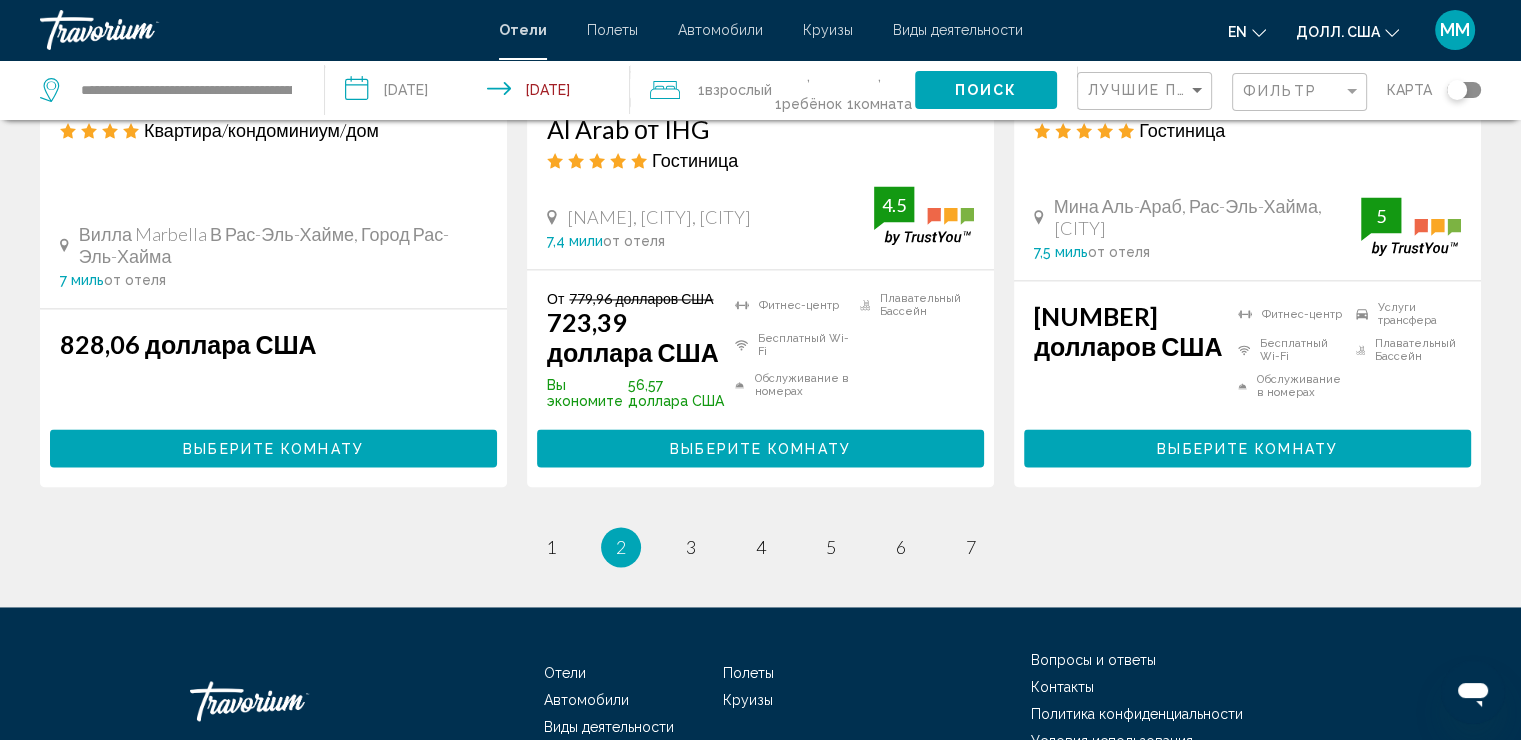 click on "**********" at bounding box center (481, 93) 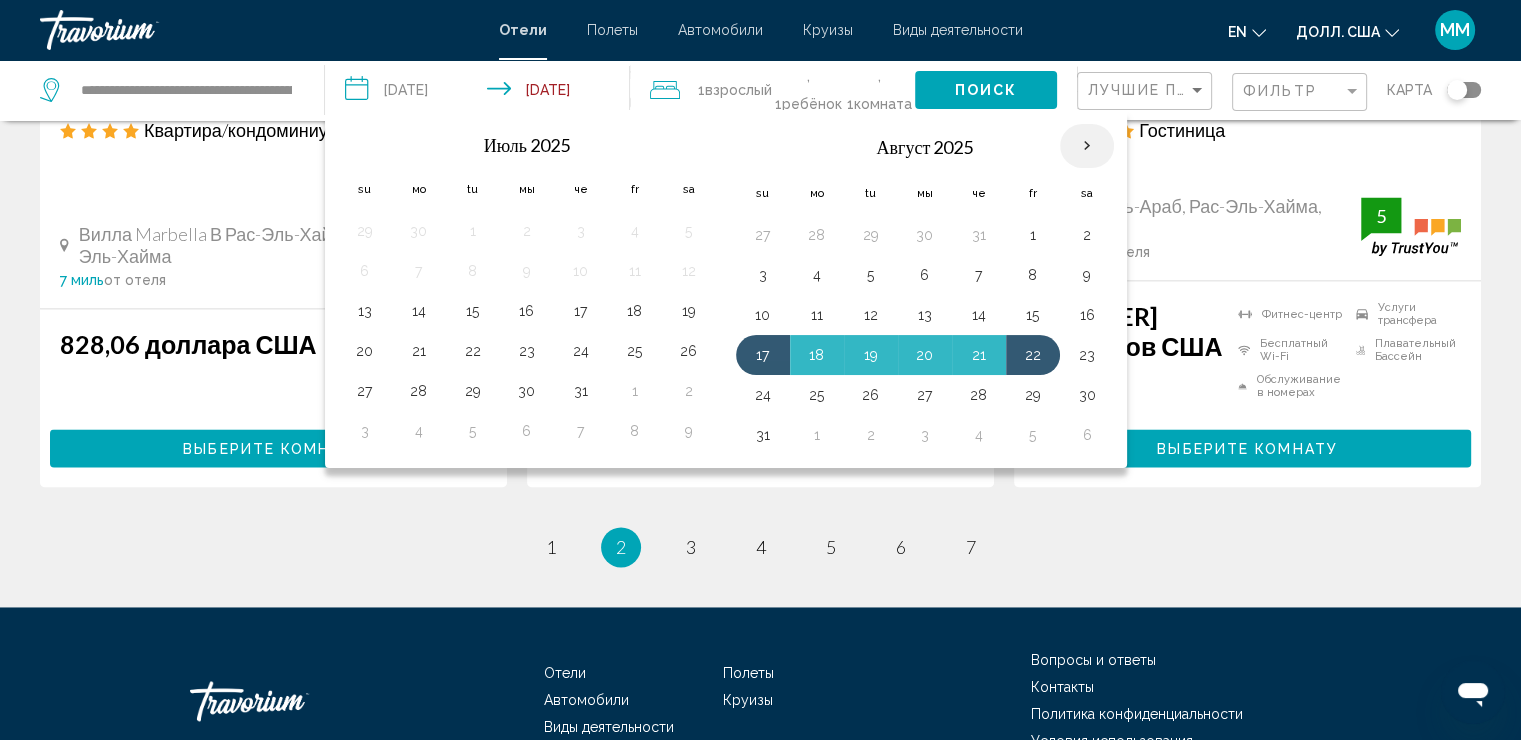 click at bounding box center [1087, 146] 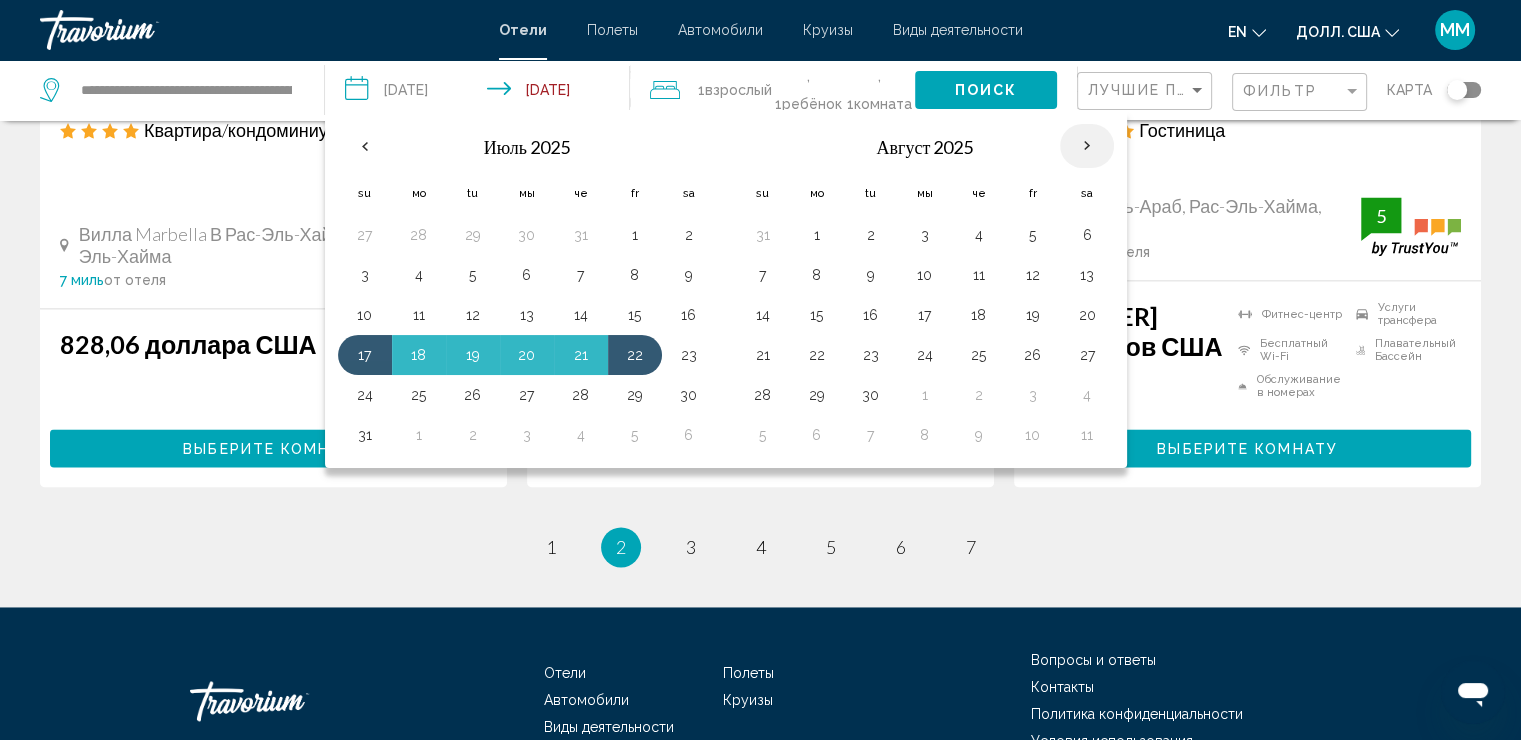 click at bounding box center [1087, 146] 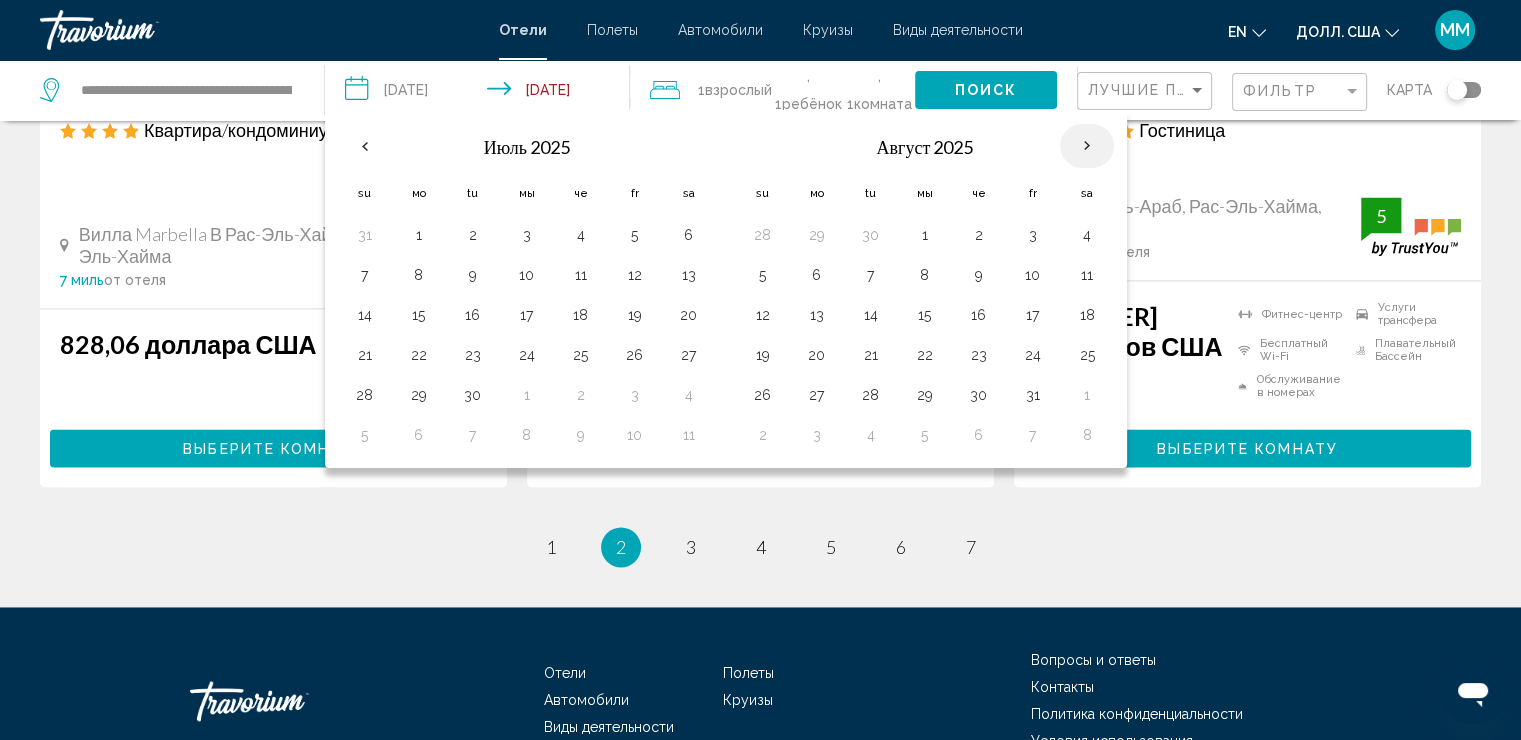click at bounding box center [1087, 146] 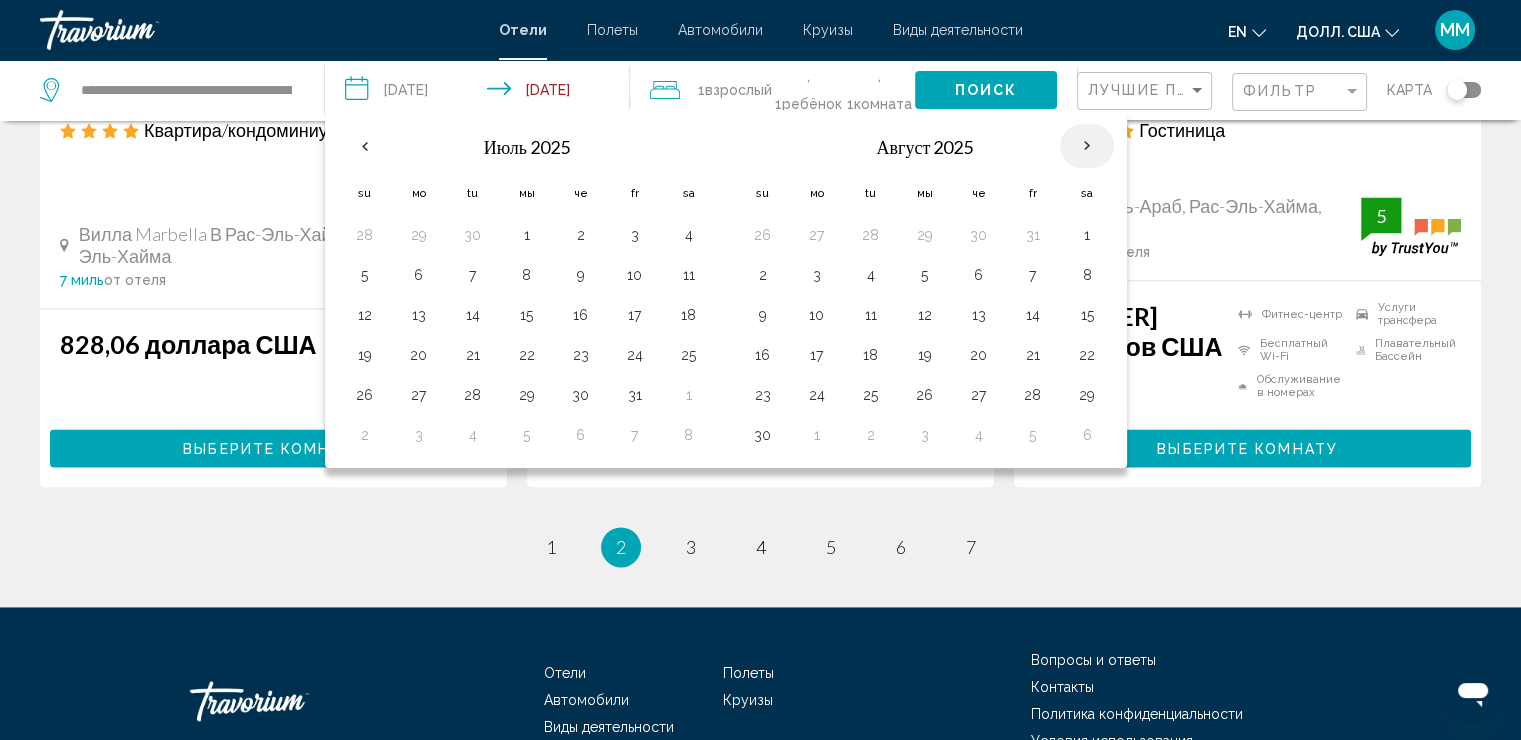 click at bounding box center [1087, 146] 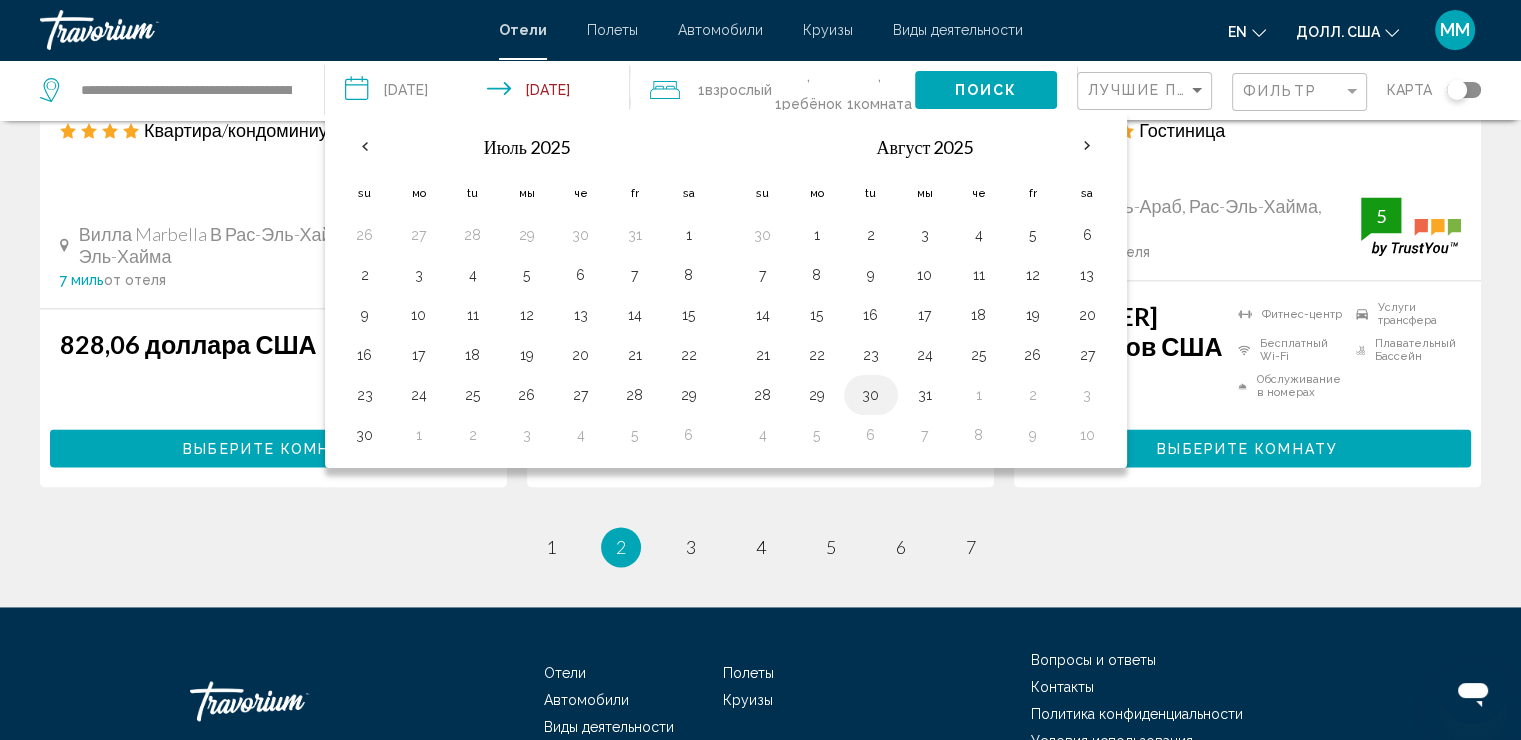 click on "30" at bounding box center (871, 395) 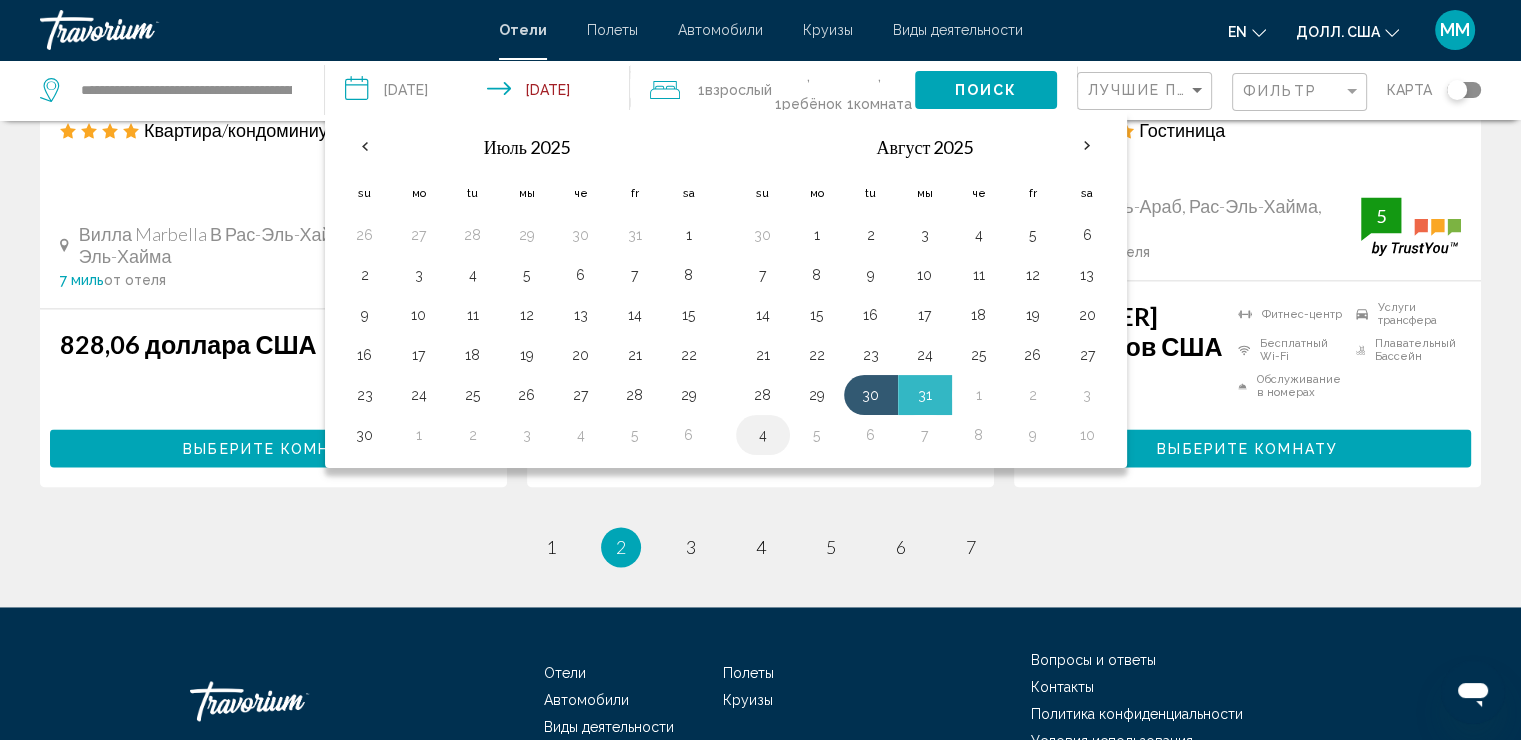 click on "4" at bounding box center (763, 435) 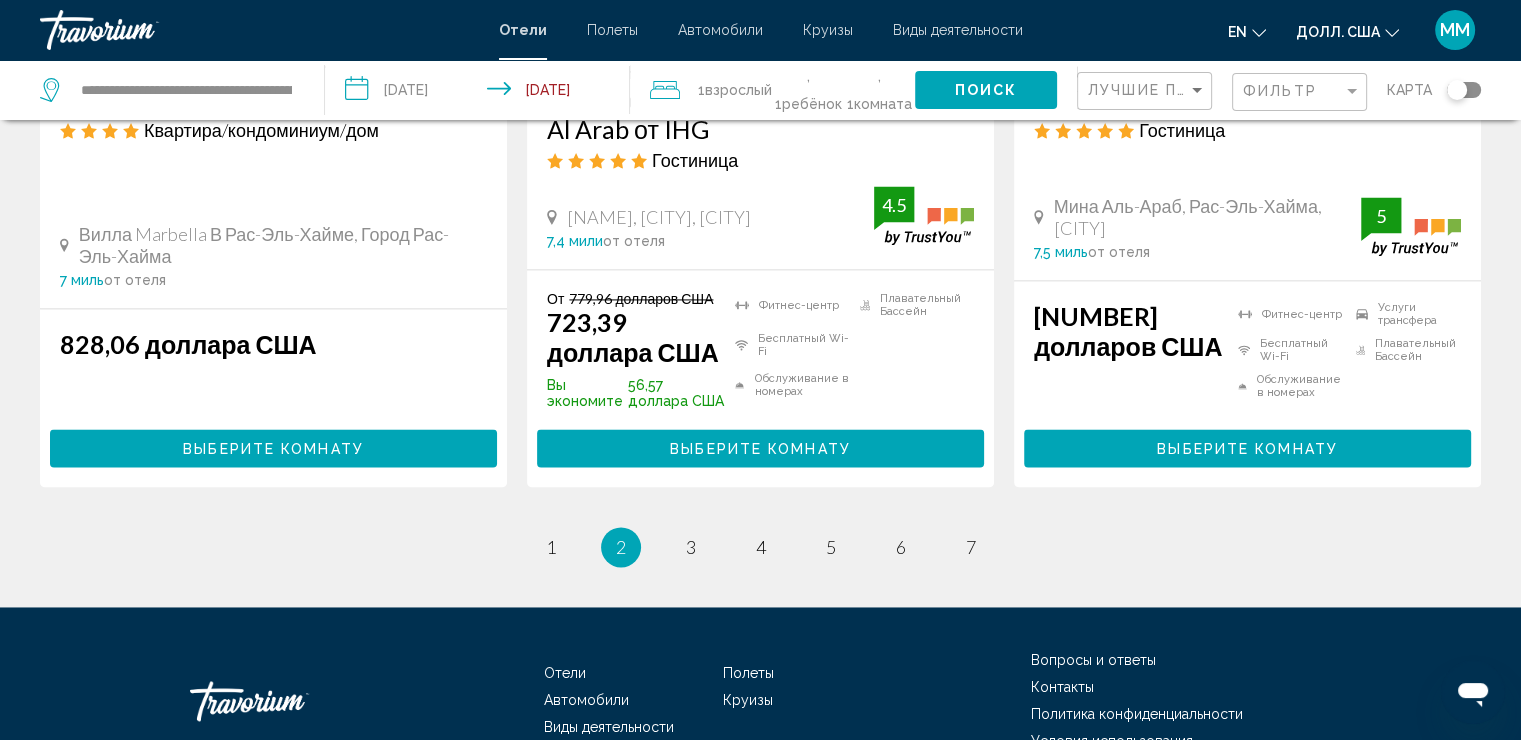 click on "Поиск" 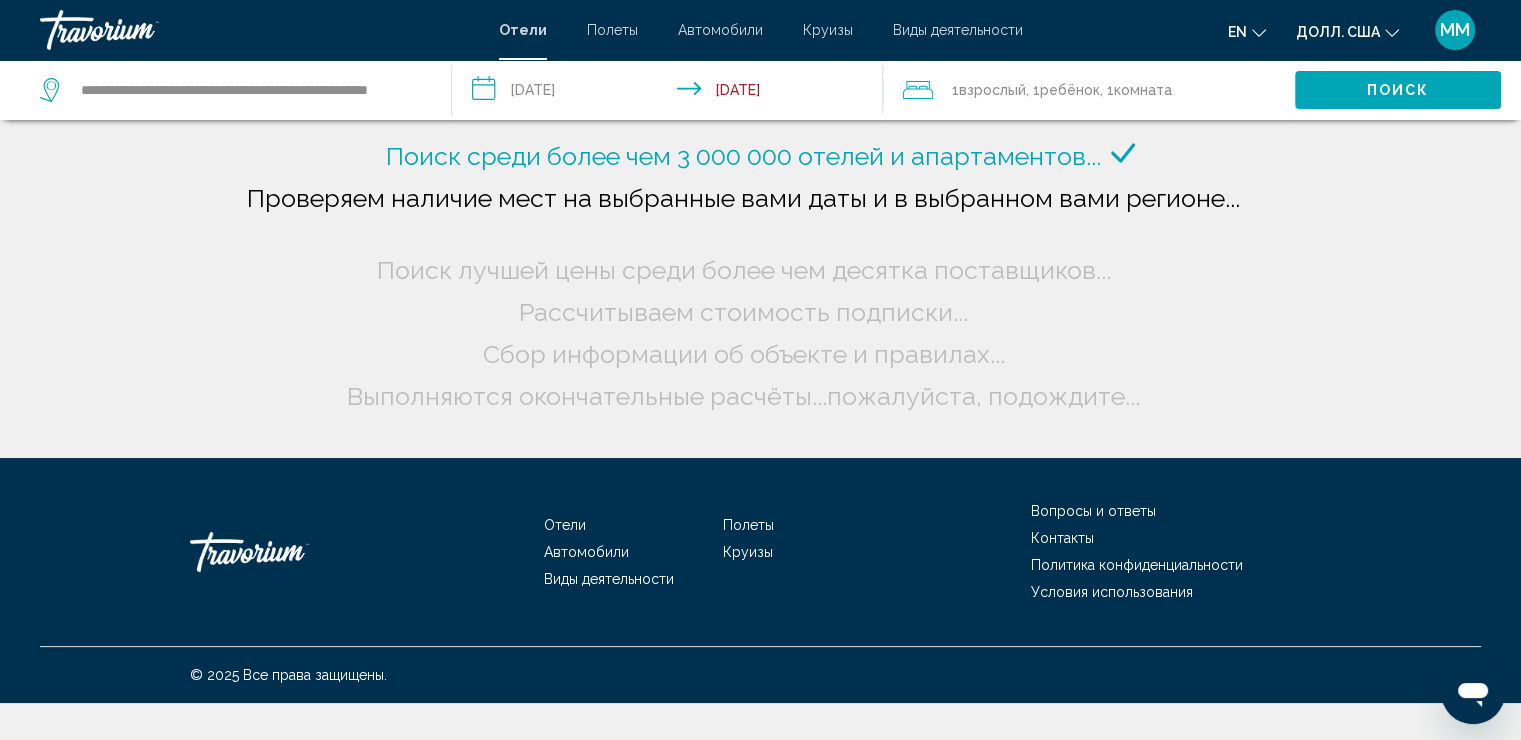 scroll, scrollTop: 0, scrollLeft: 0, axis: both 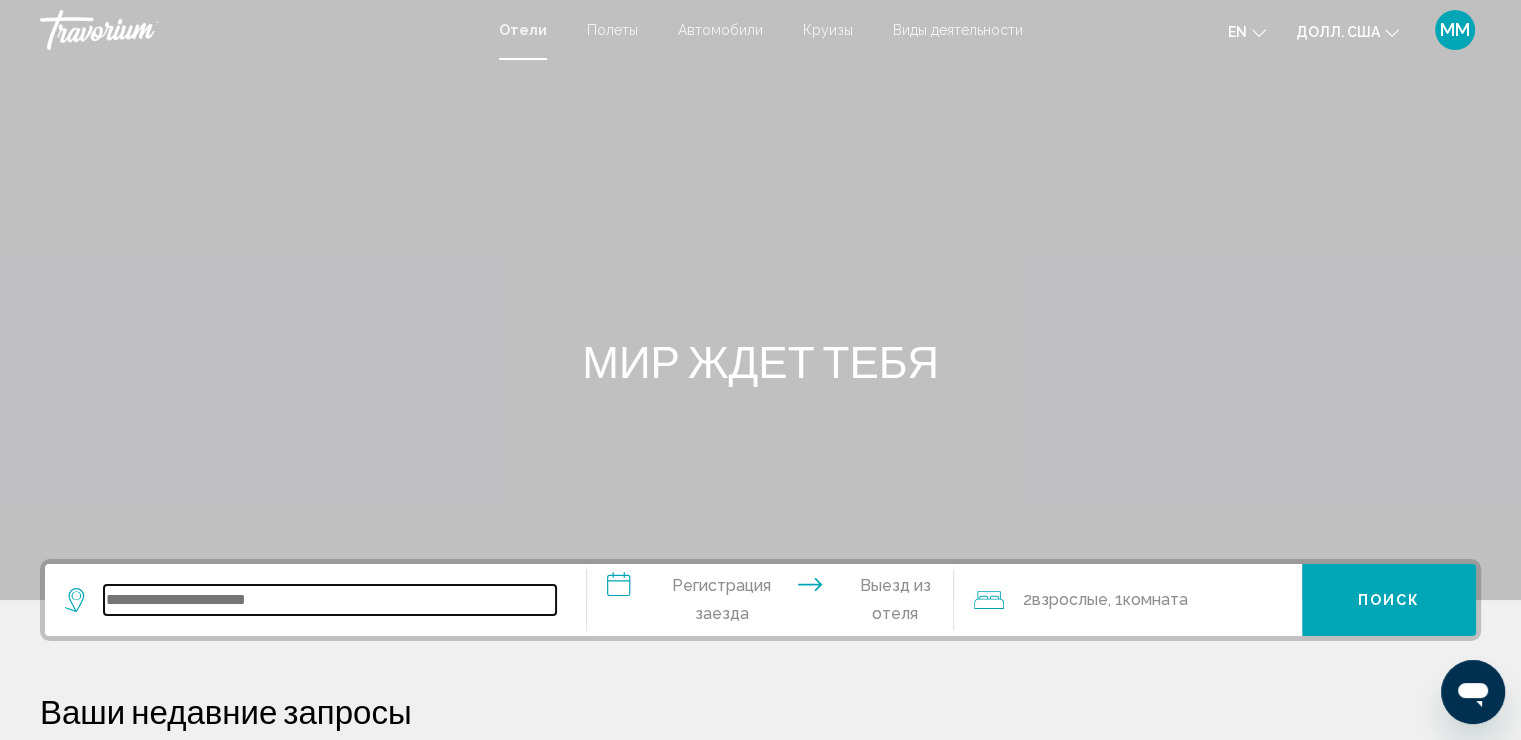 click at bounding box center [330, 600] 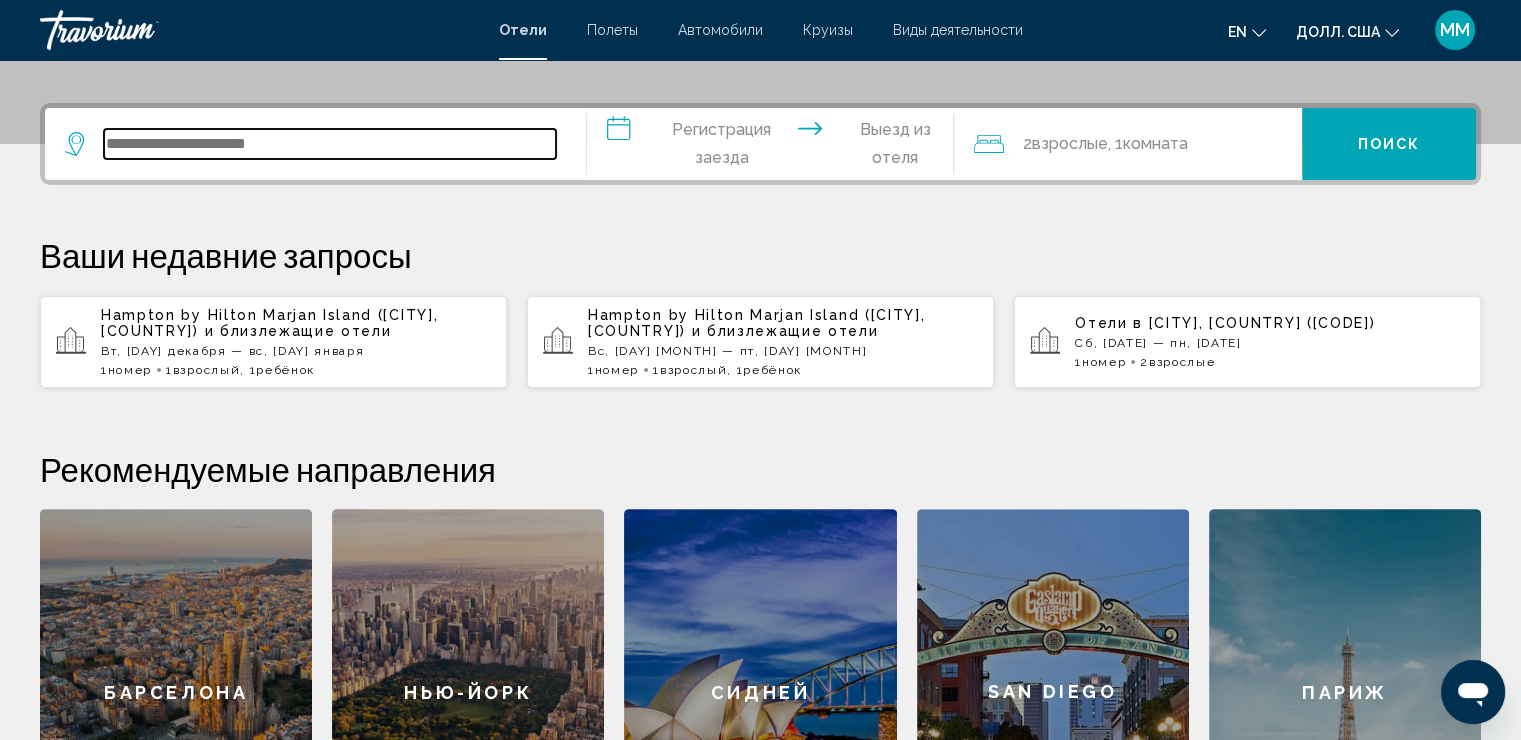 scroll, scrollTop: 493, scrollLeft: 0, axis: vertical 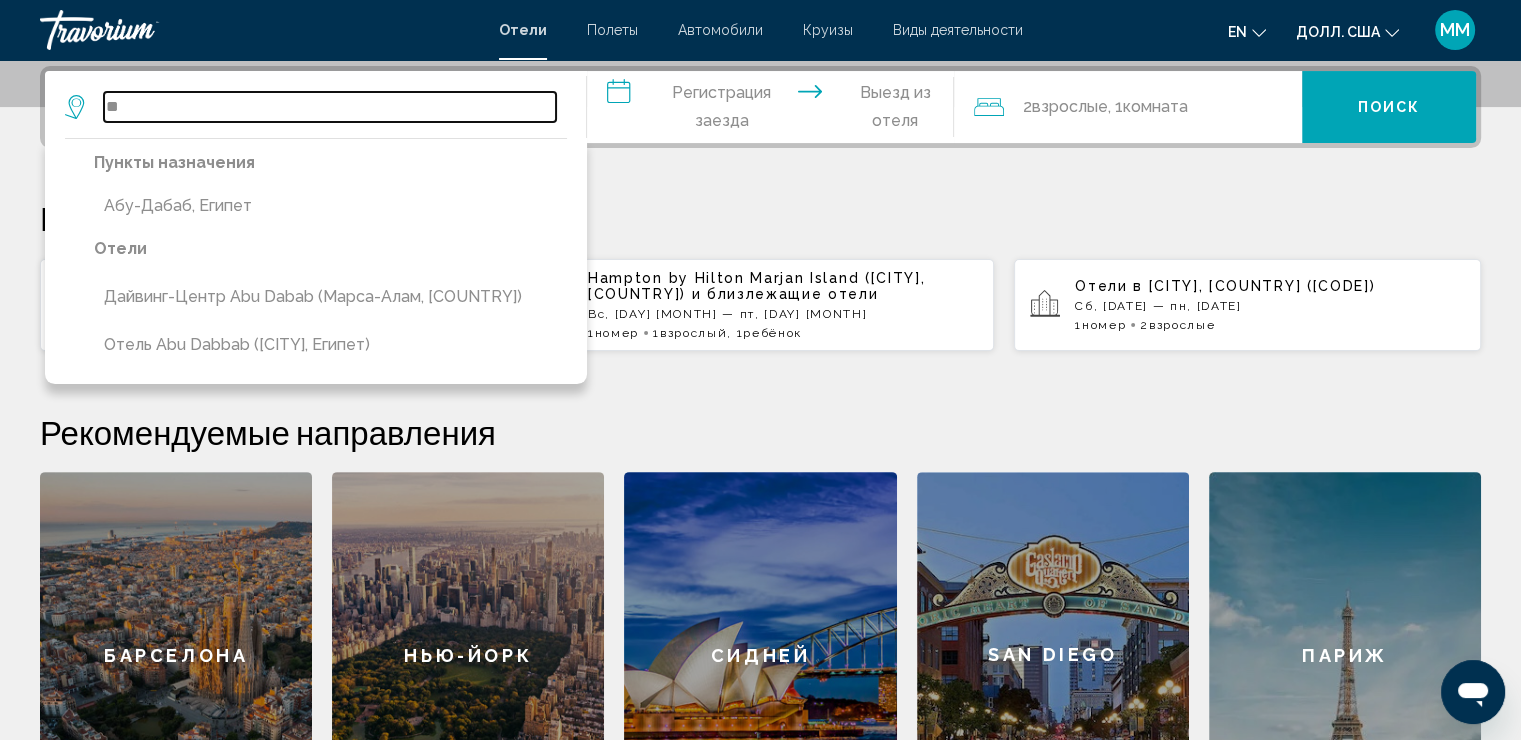 type on "*" 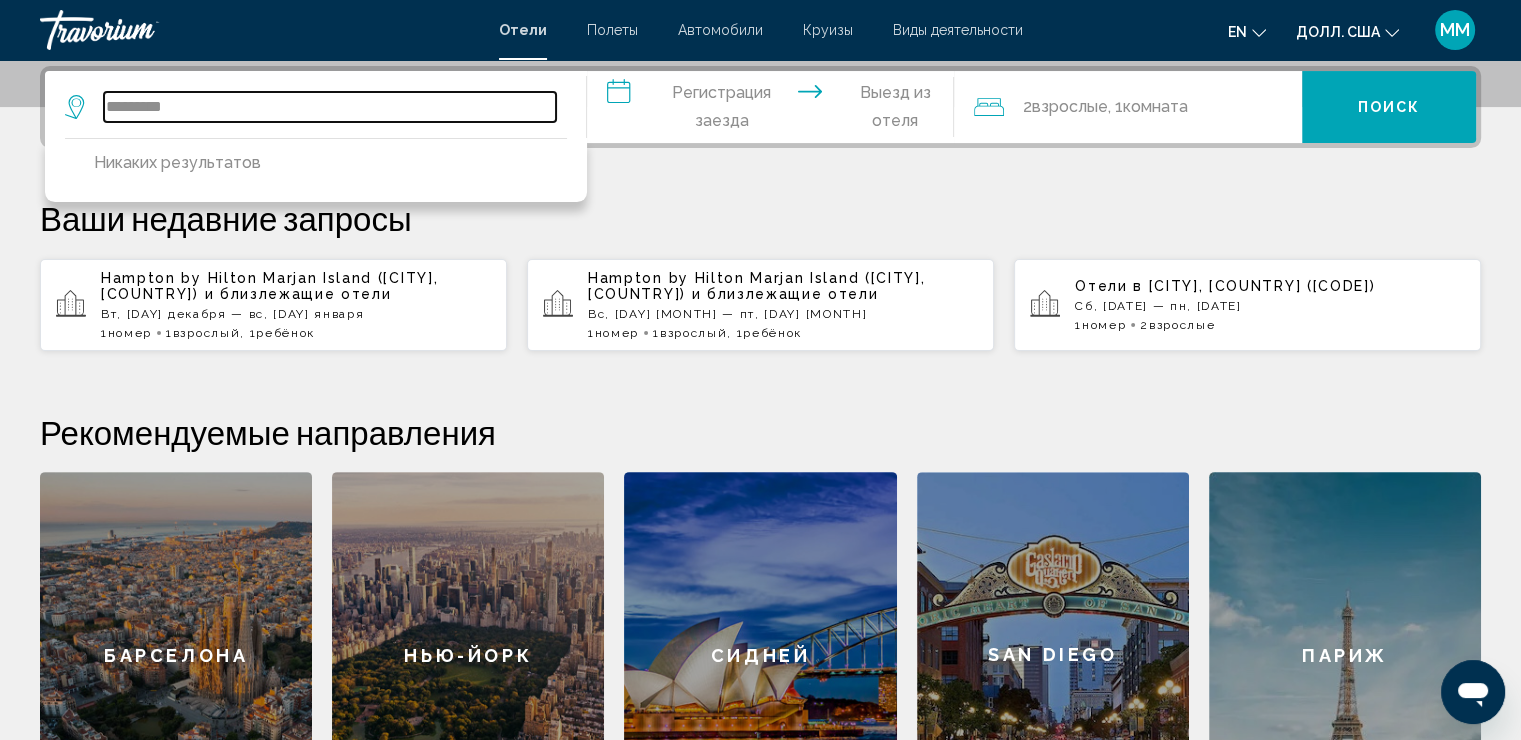 click on "********" at bounding box center (330, 107) 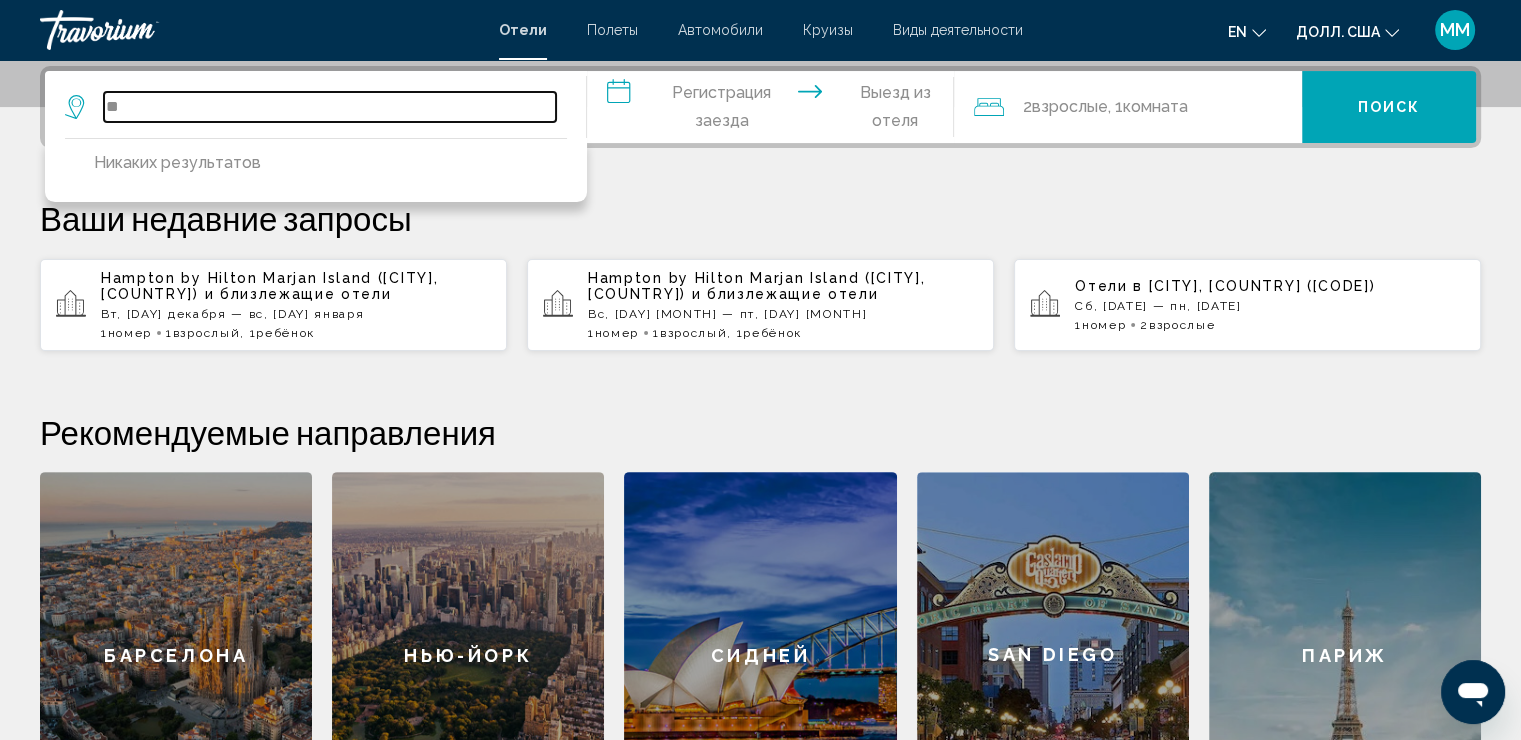 type on "*" 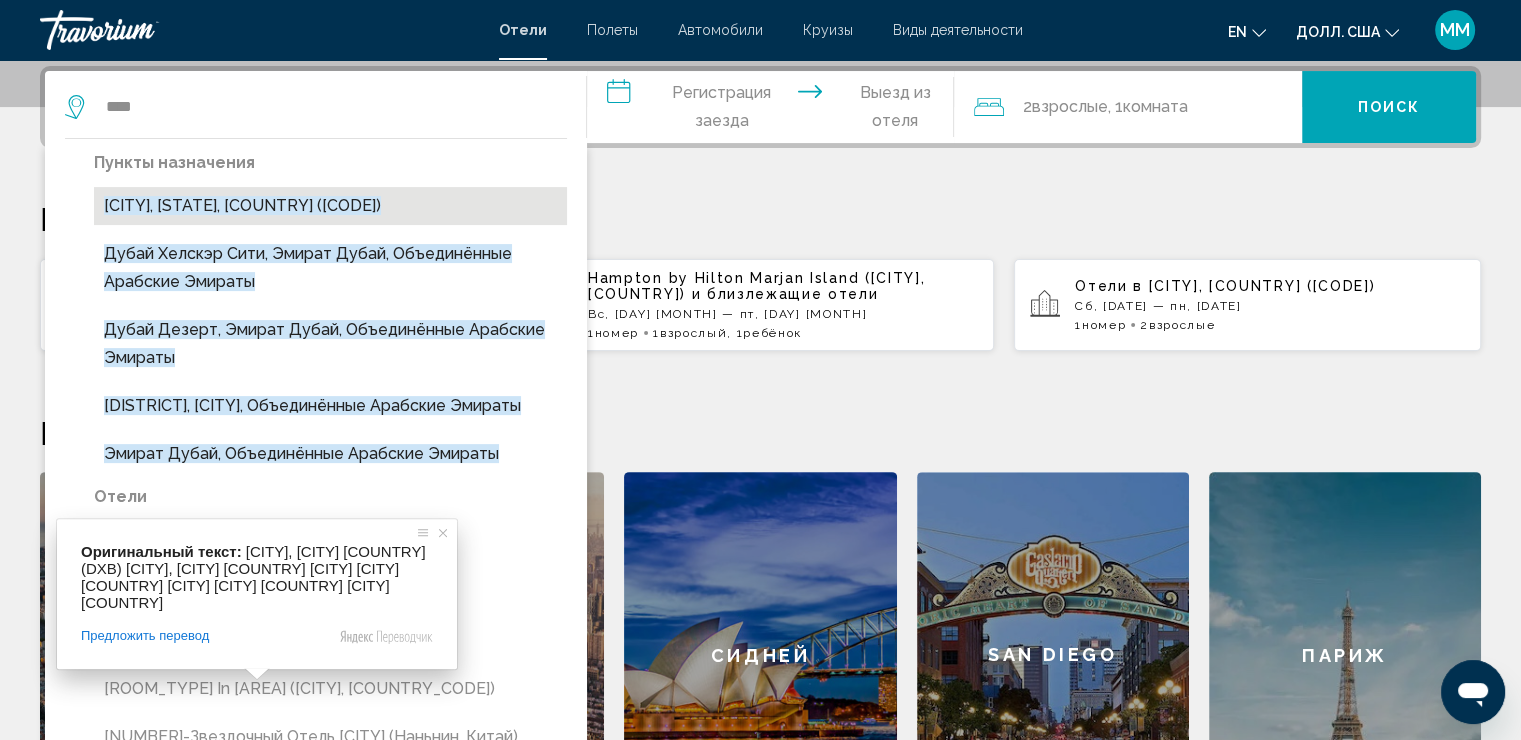 click on "[CITY], [STATE], [COUNTRY] ([CODE])" at bounding box center [242, 205] 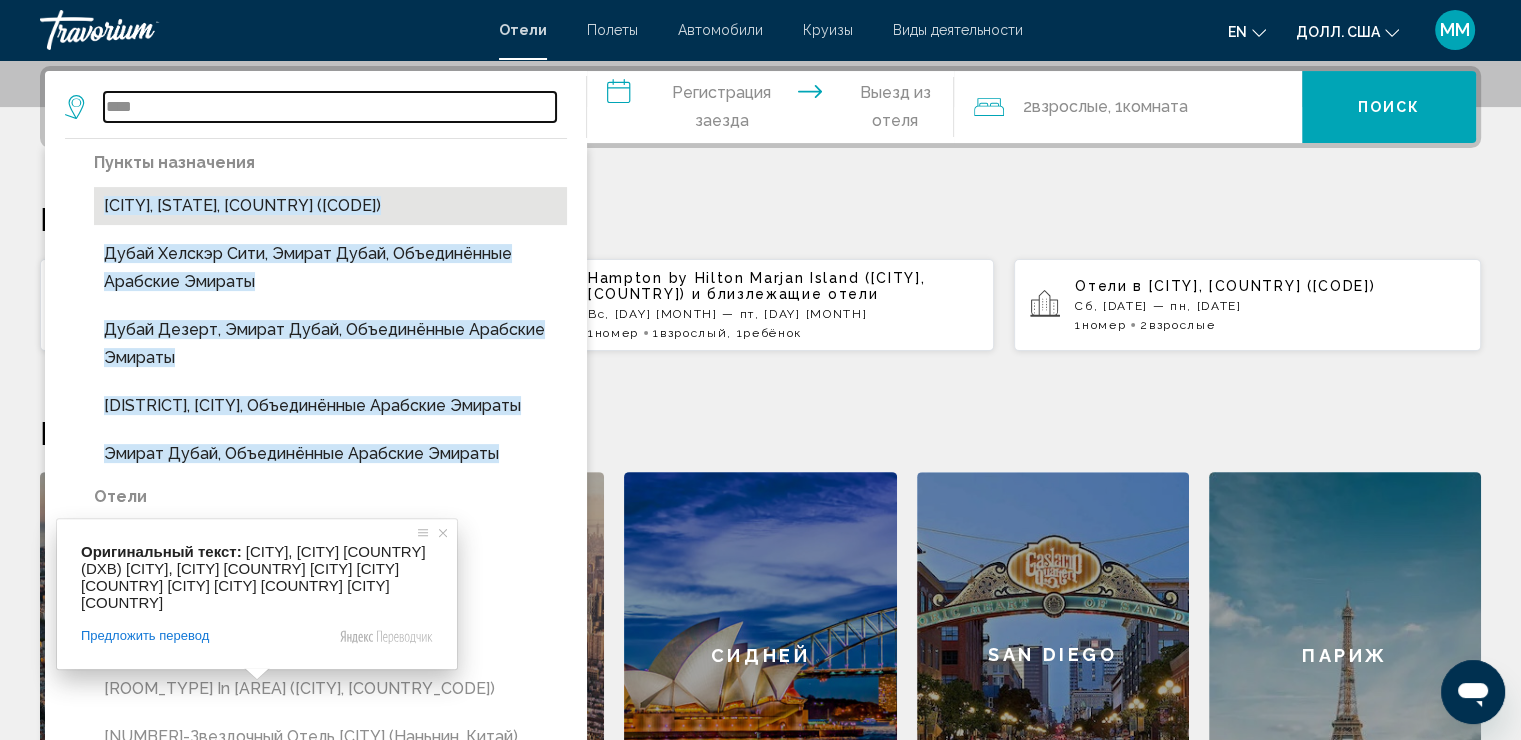 type on "**********" 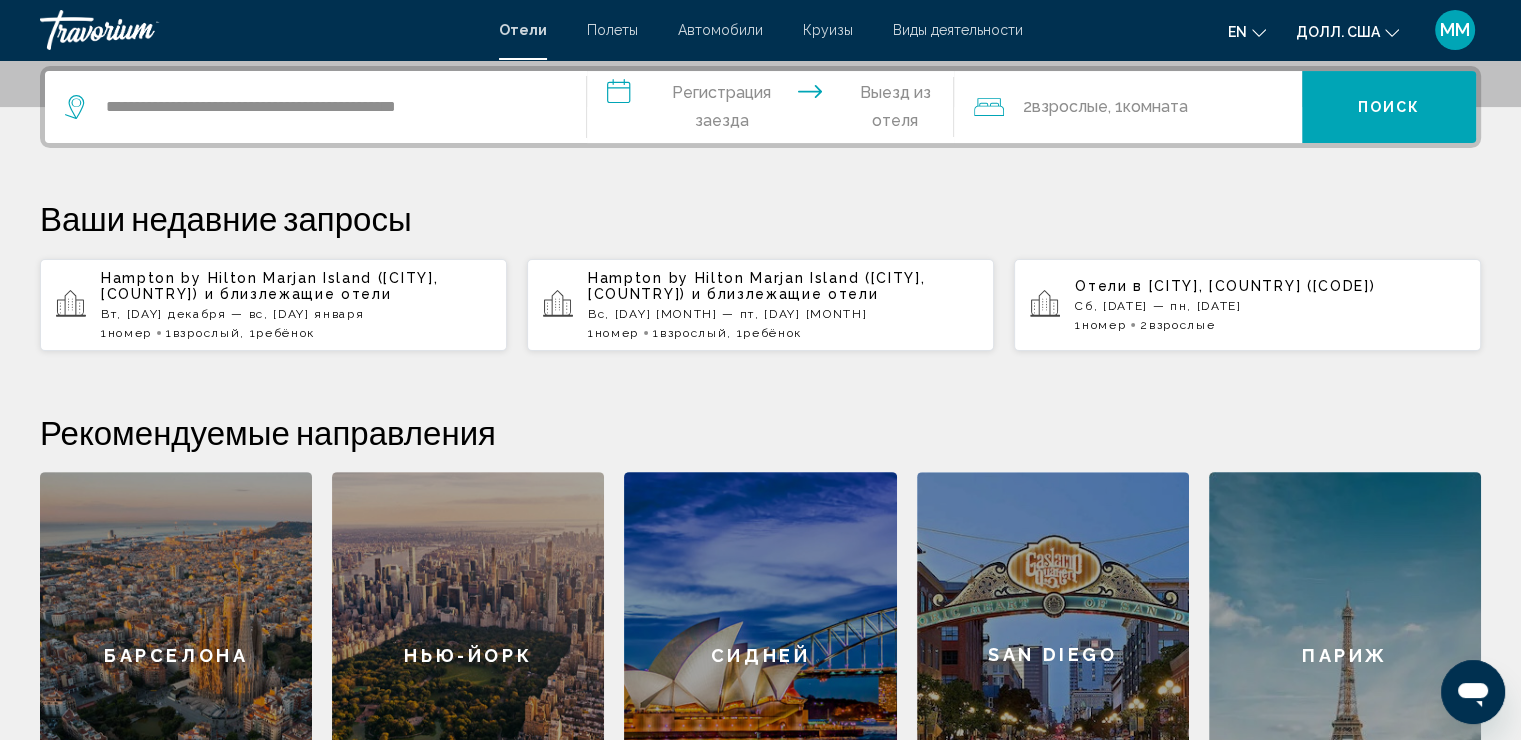 click on "**********" at bounding box center [775, 110] 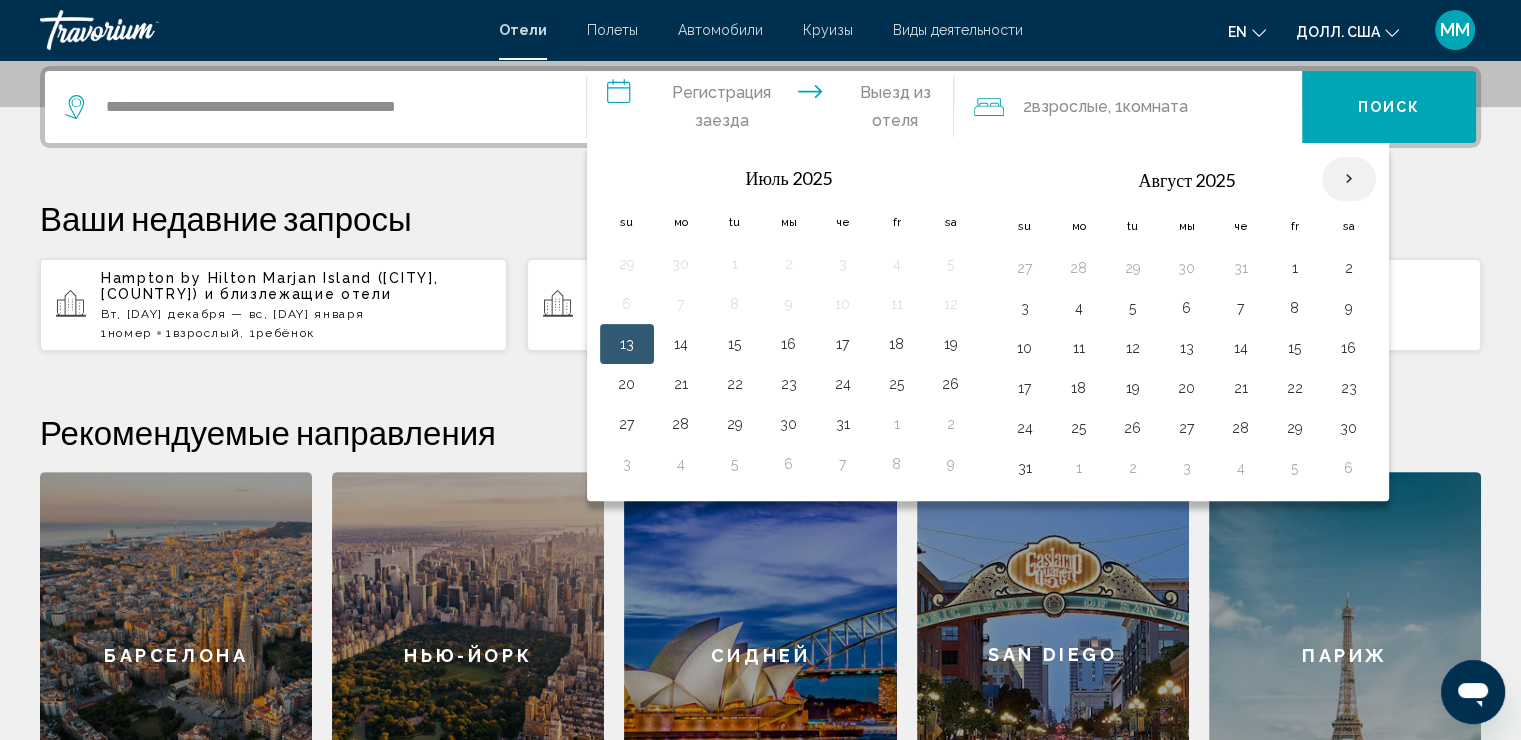 click at bounding box center (1349, 179) 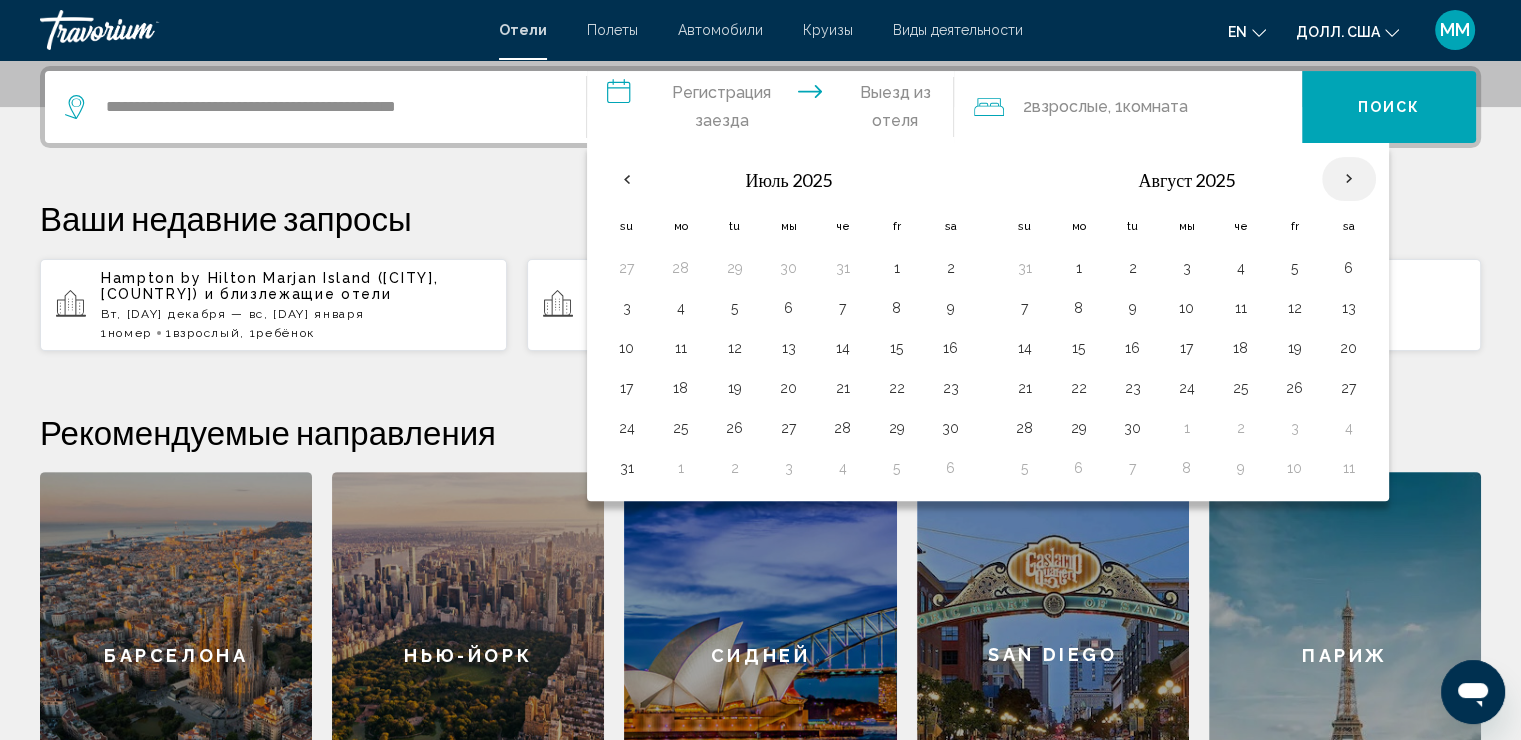 click at bounding box center (1349, 179) 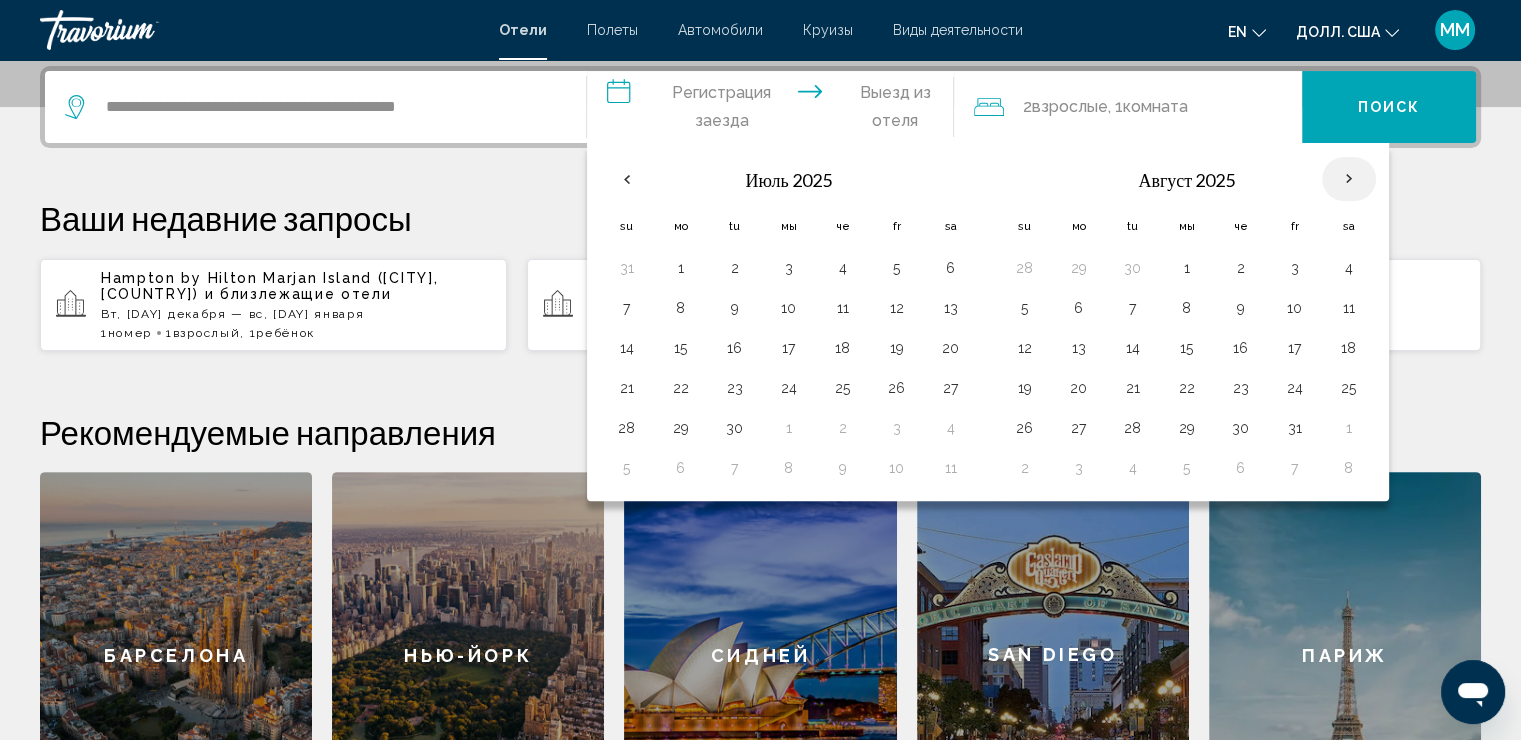 click at bounding box center [1349, 179] 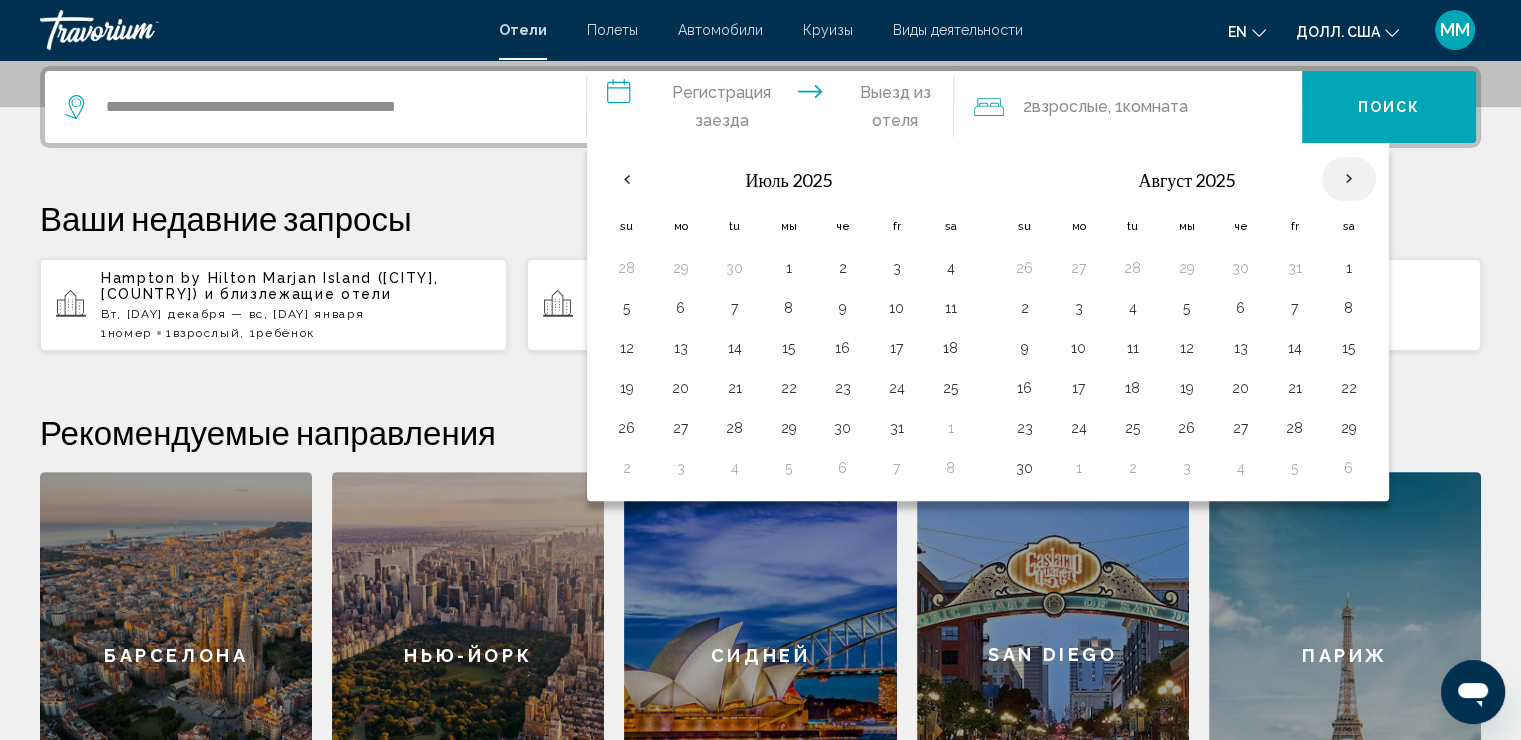 click at bounding box center (1349, 179) 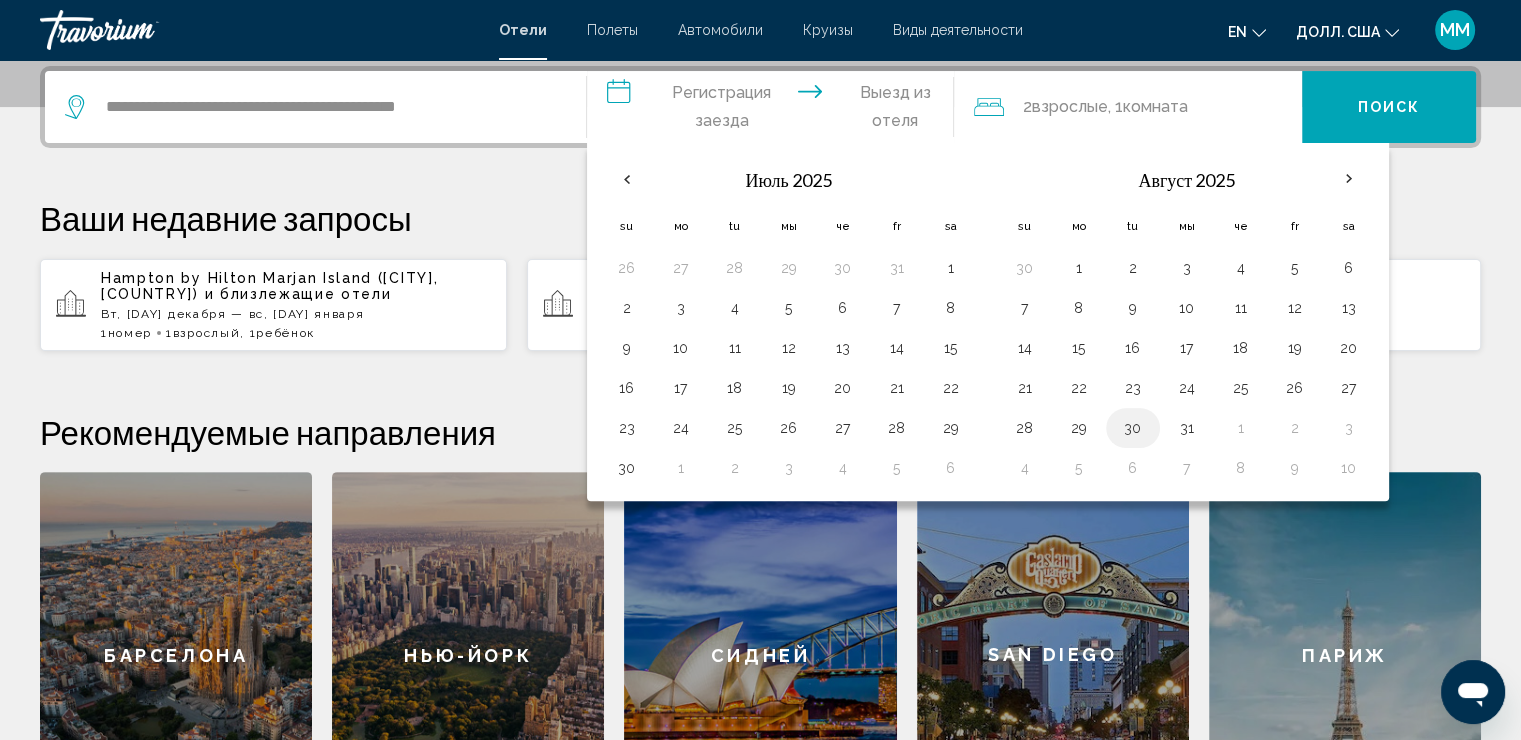 click on "30" at bounding box center [1133, 428] 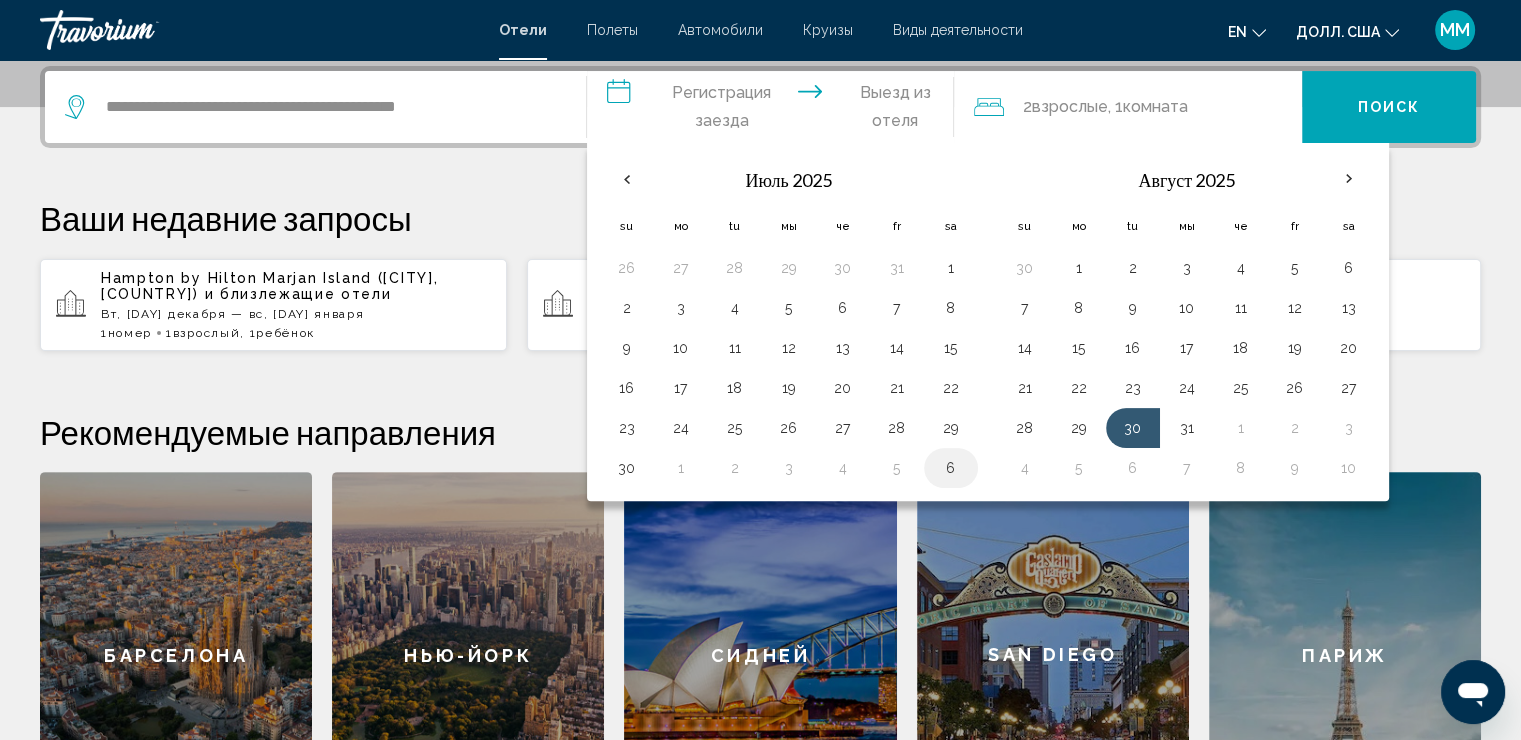 click on "6" at bounding box center [951, 468] 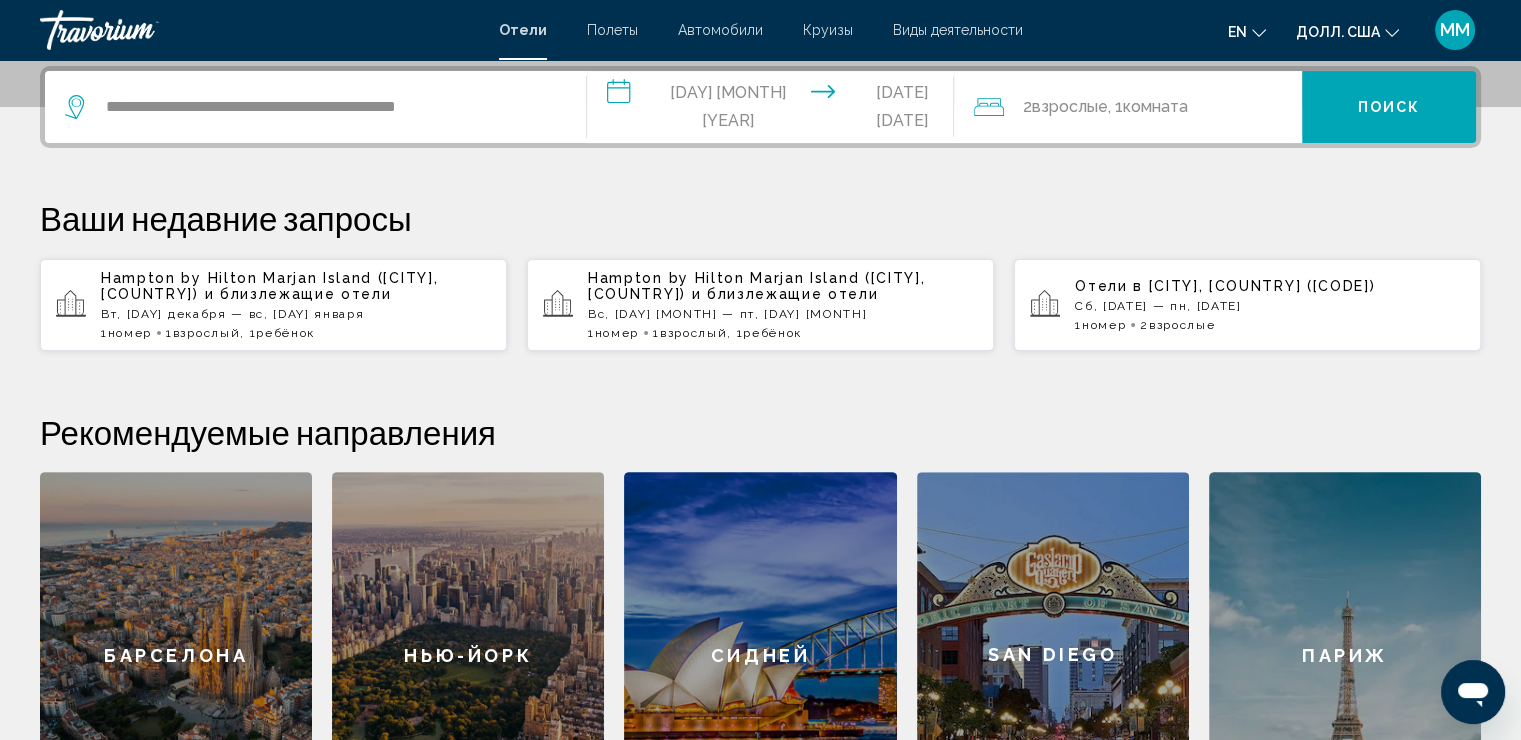 click on "**********" at bounding box center [775, 110] 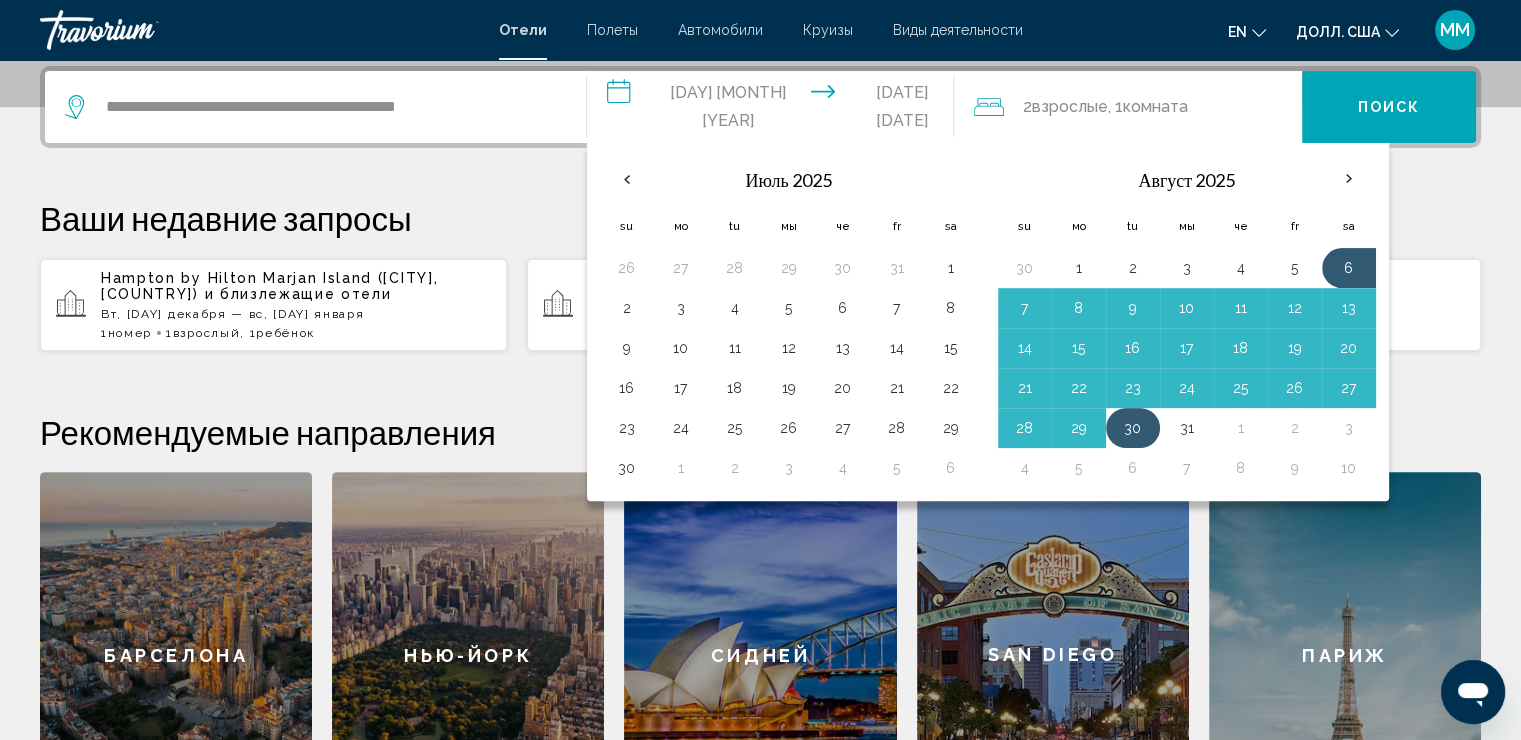 click on "30" at bounding box center [1133, 428] 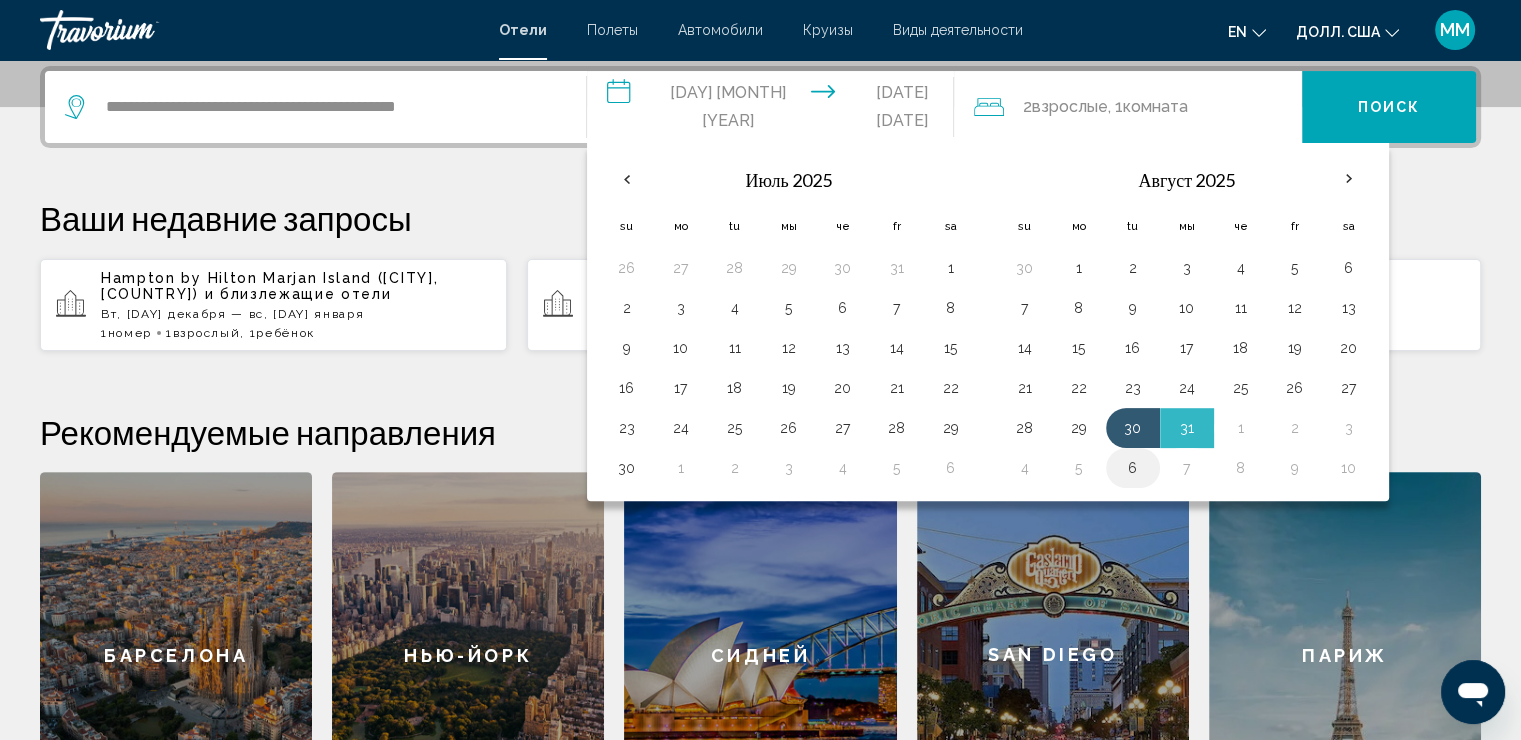 click on "6" at bounding box center [1133, 468] 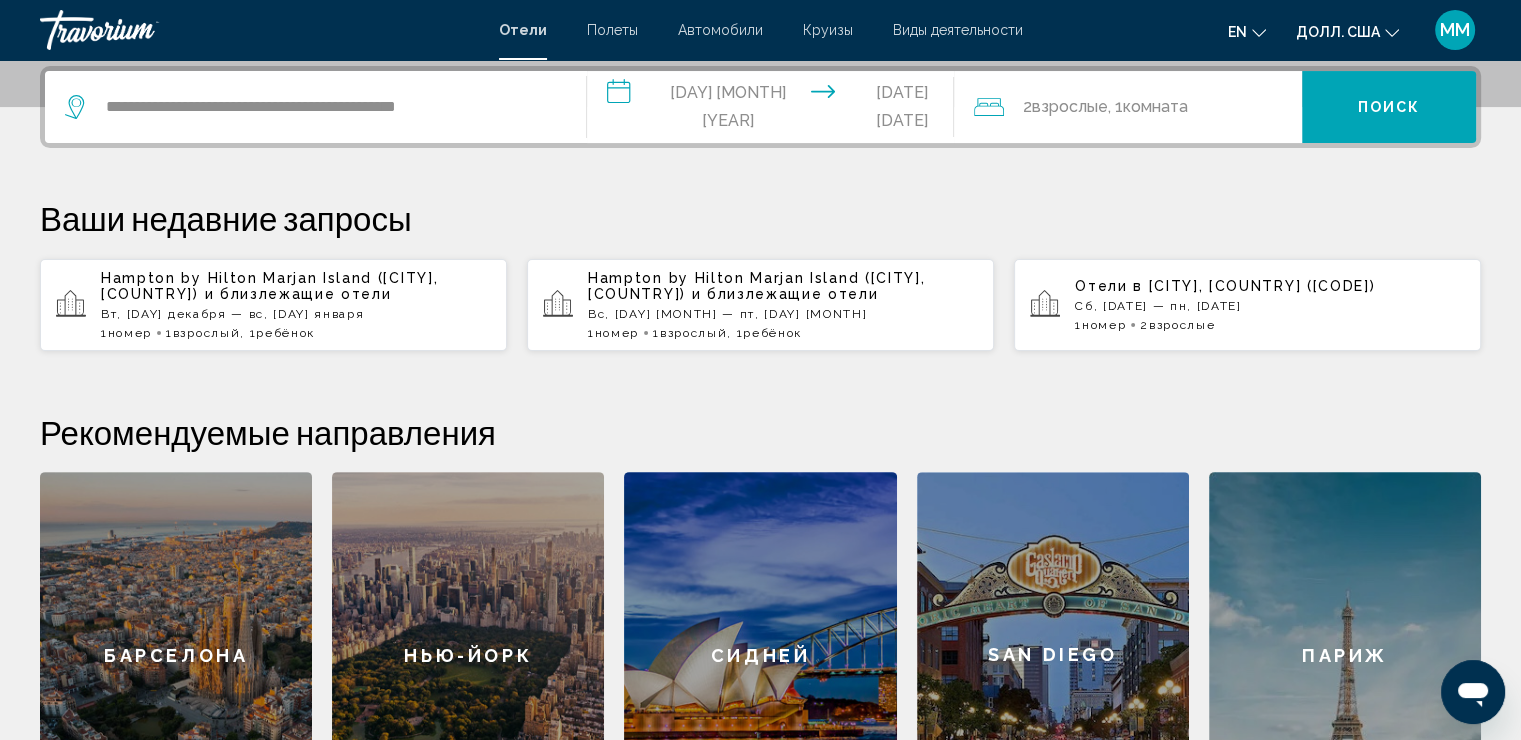 click 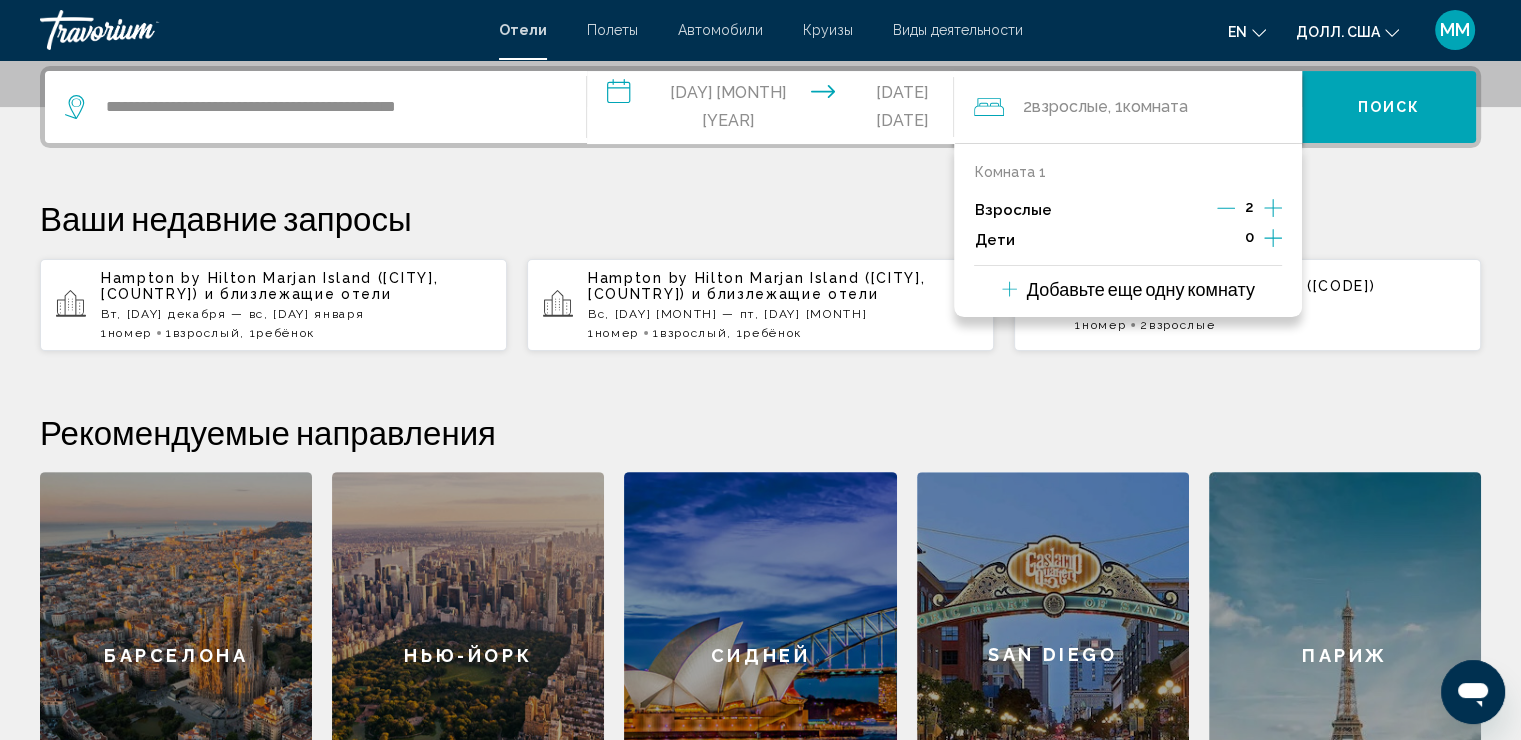 click 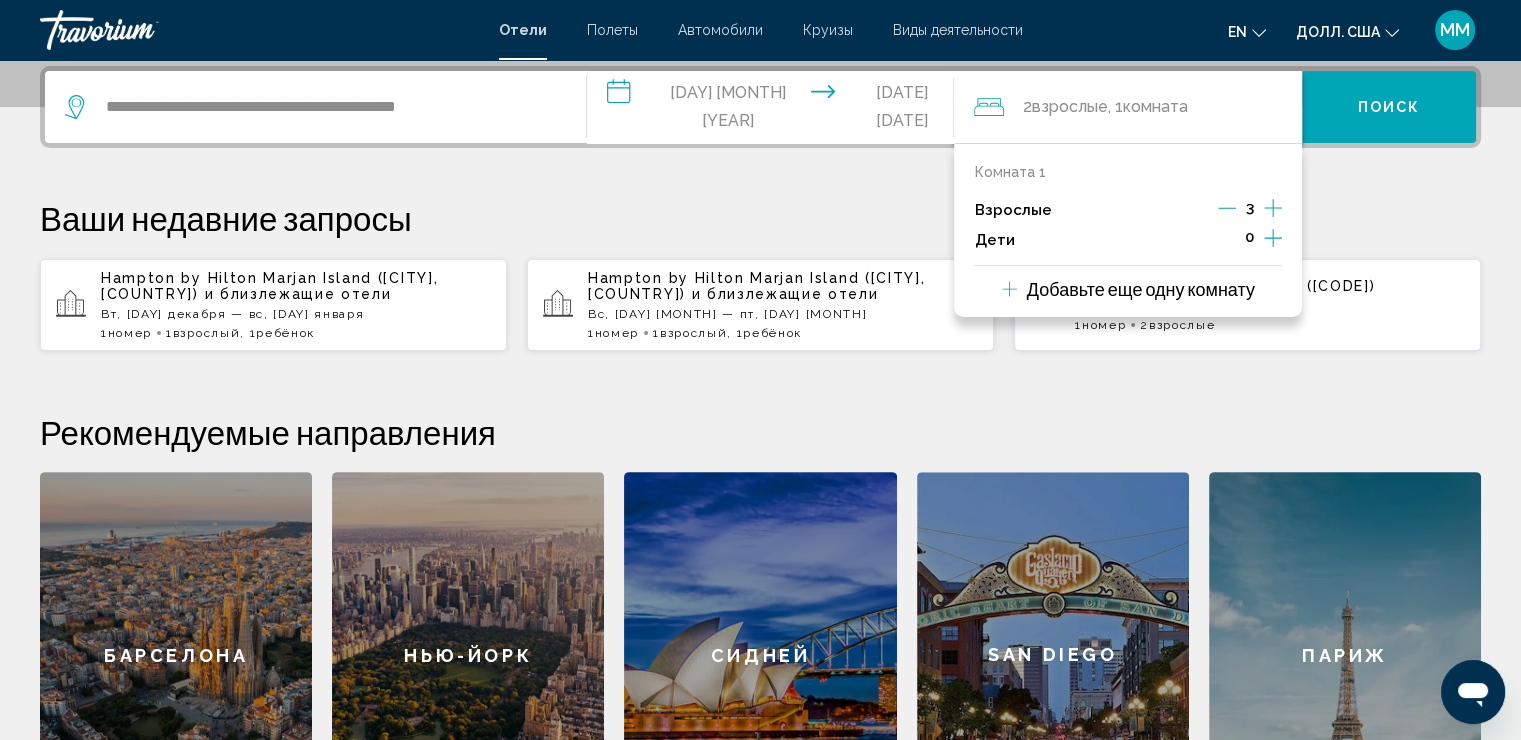 click 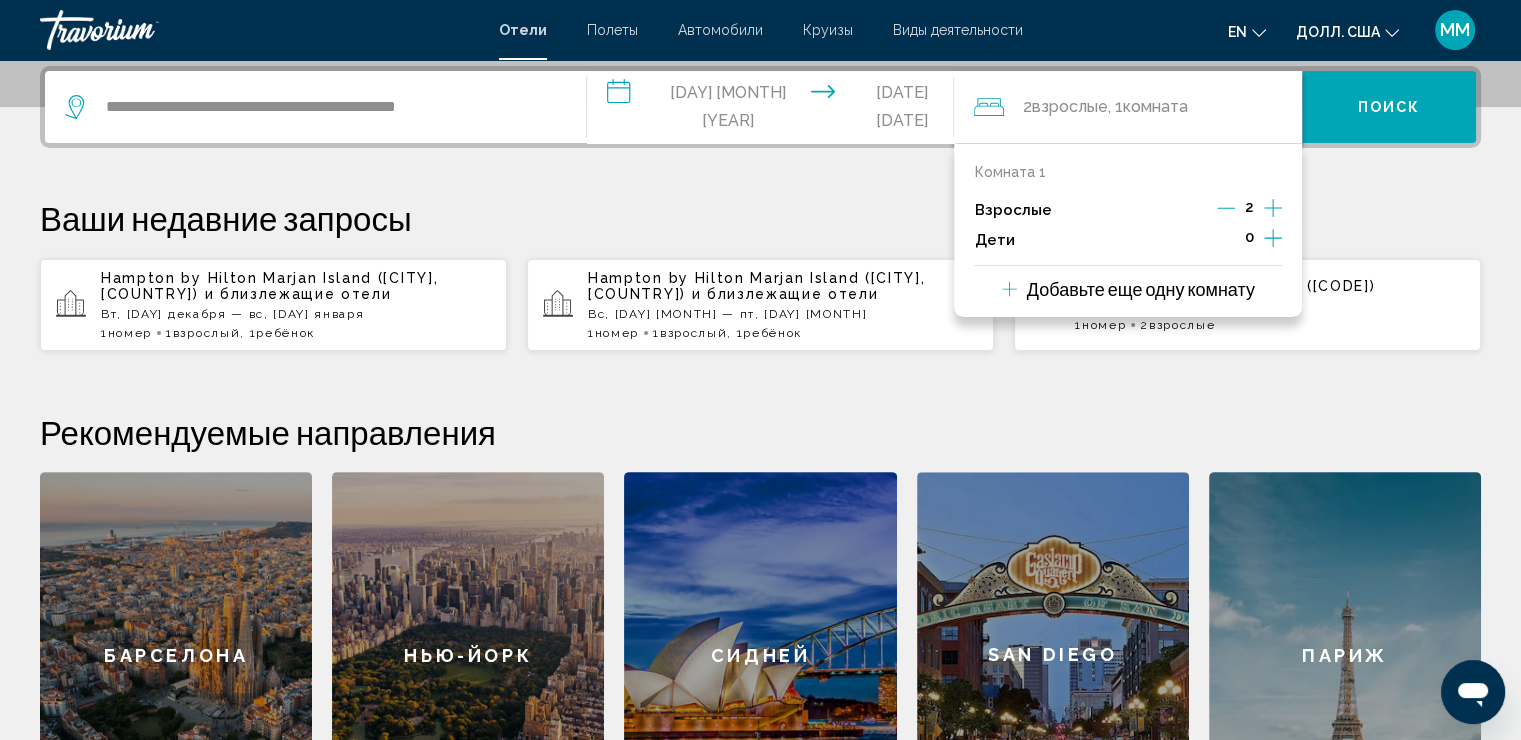 click 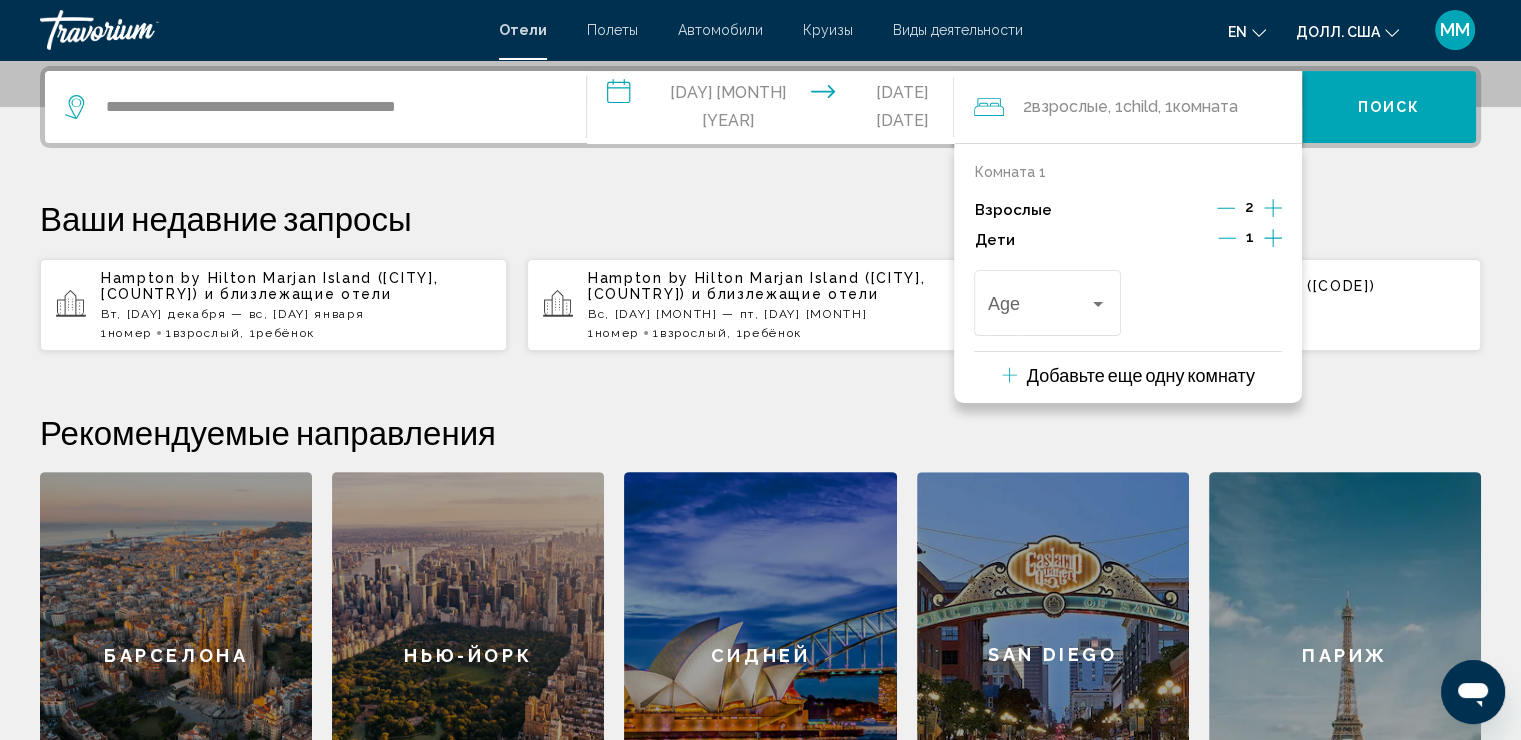 click 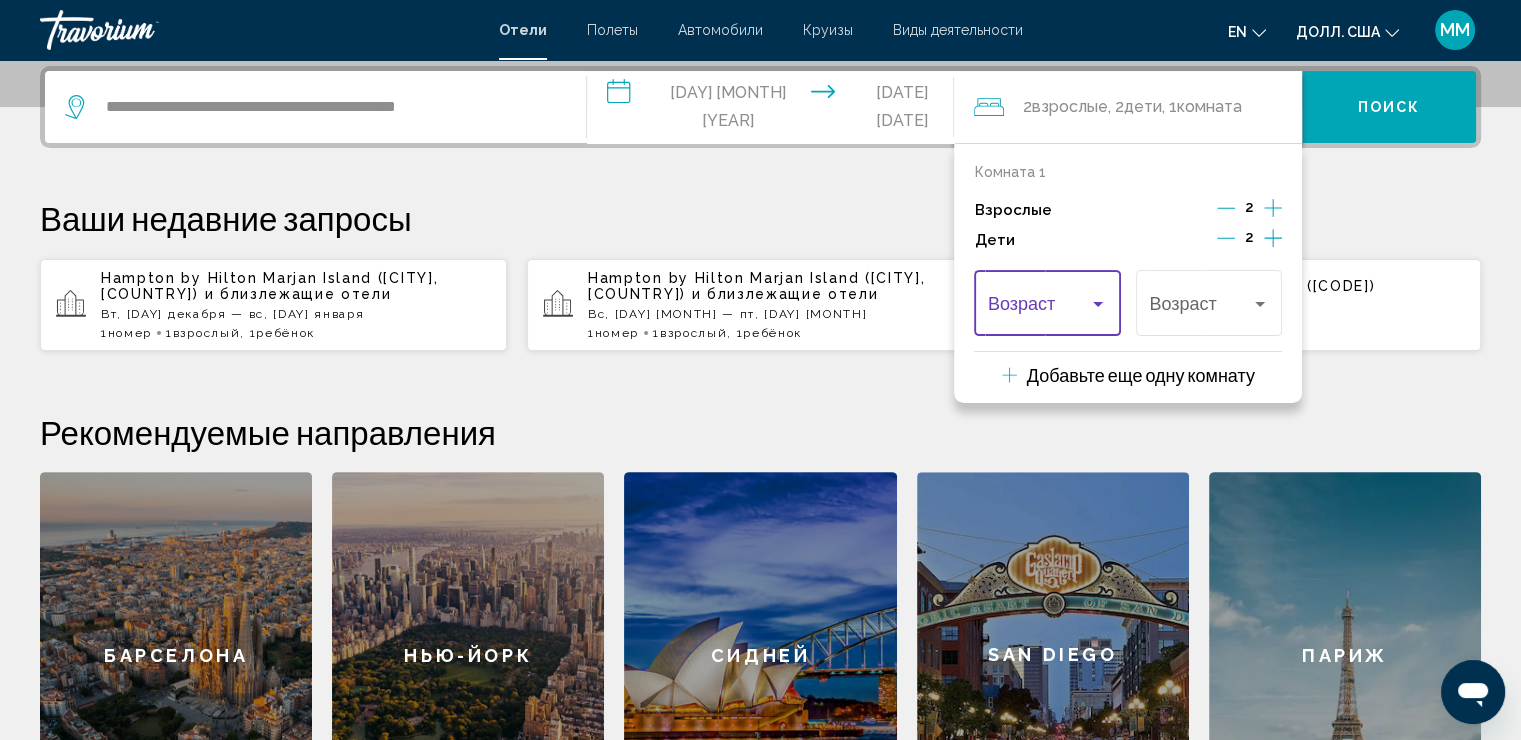 click at bounding box center (1098, 304) 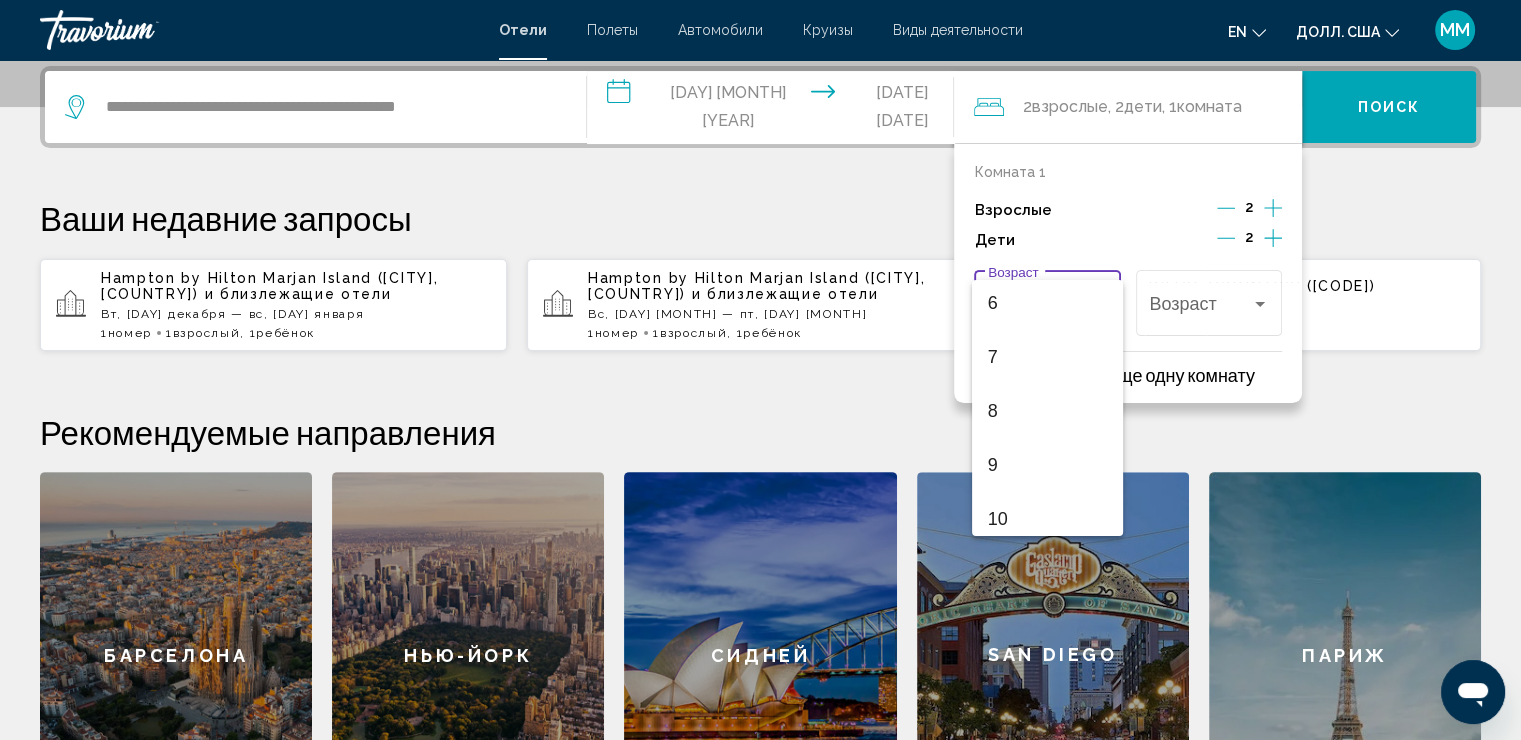 scroll, scrollTop: 400, scrollLeft: 0, axis: vertical 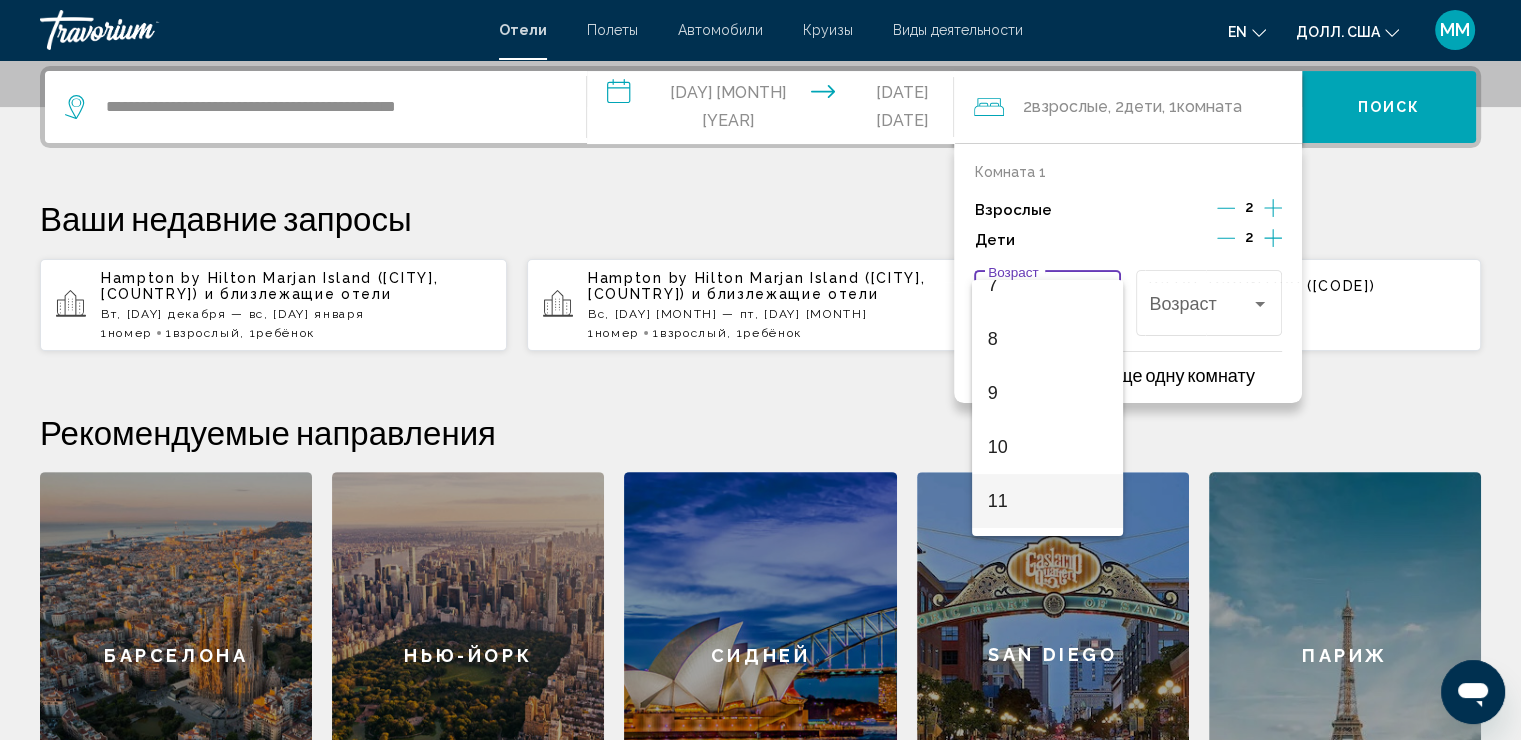 click on "11" at bounding box center [1047, 501] 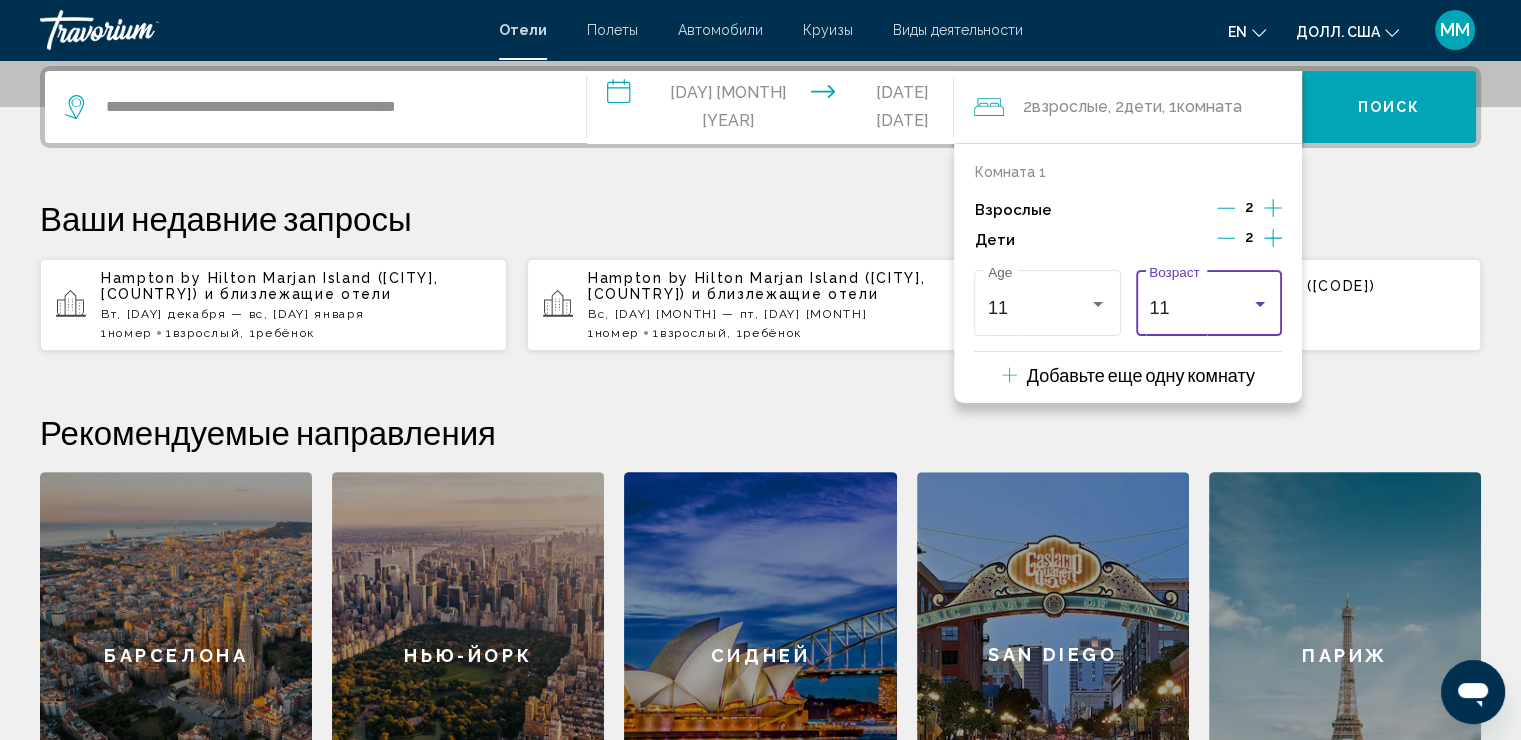click on "11" at bounding box center [1199, 308] 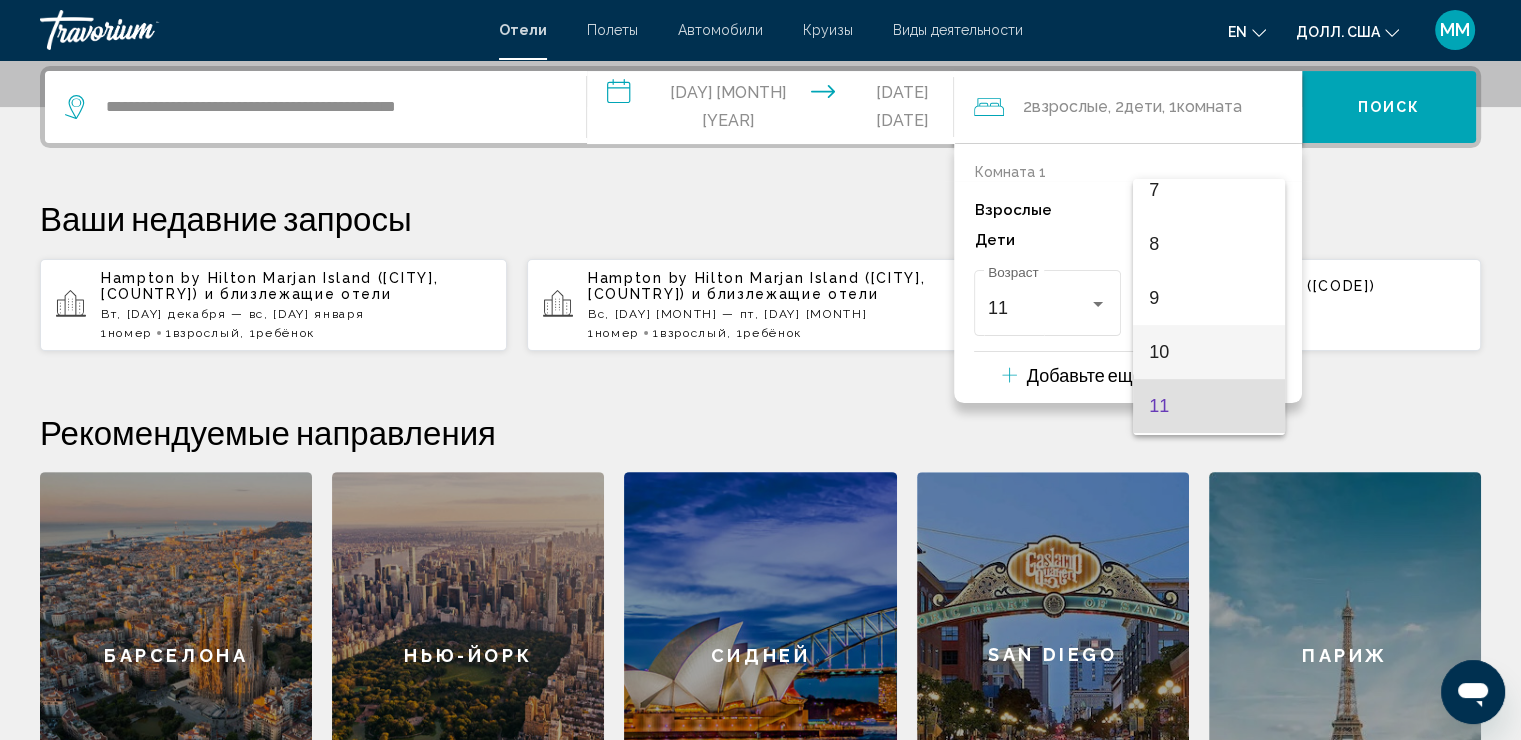 scroll, scrollTop: 392, scrollLeft: 0, axis: vertical 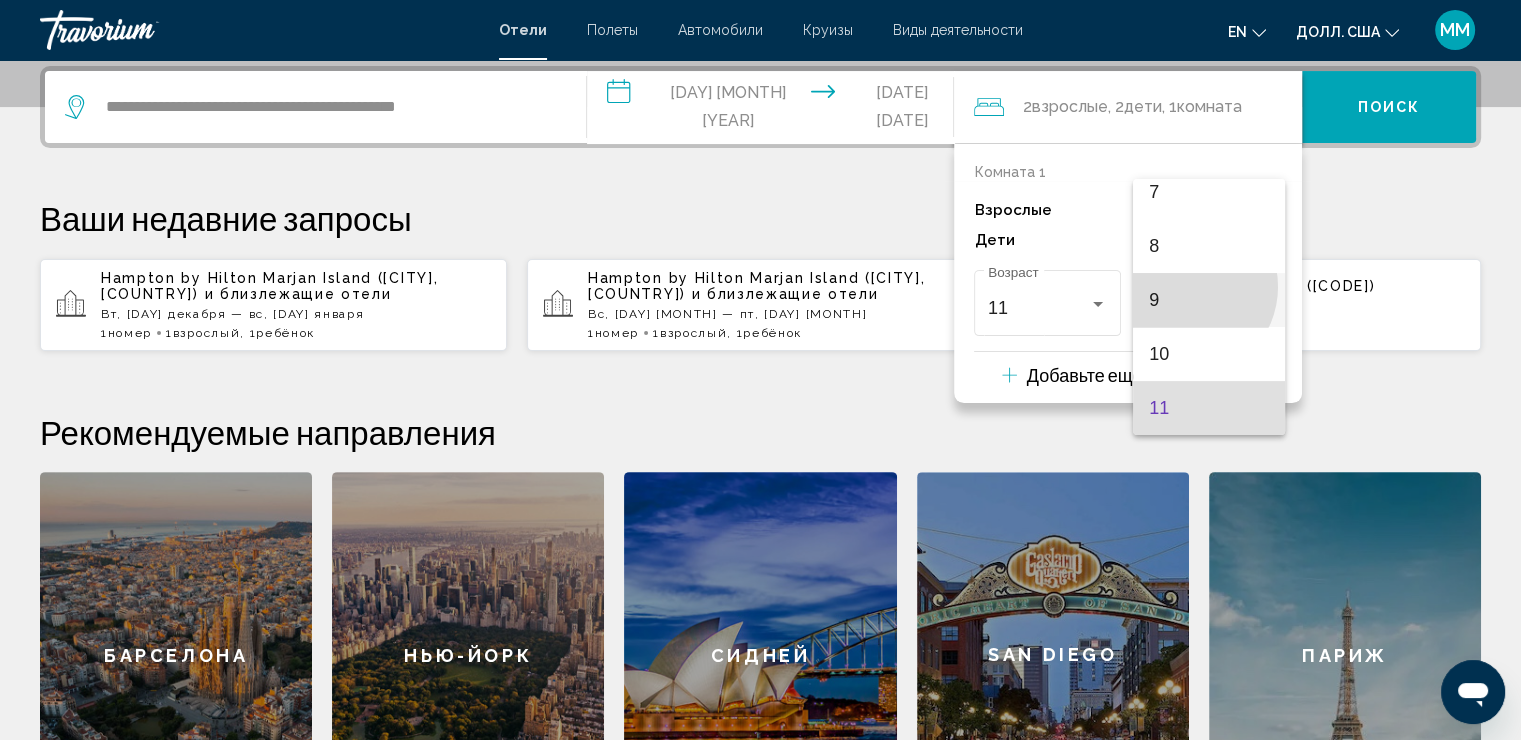 click on "9" at bounding box center (1208, 300) 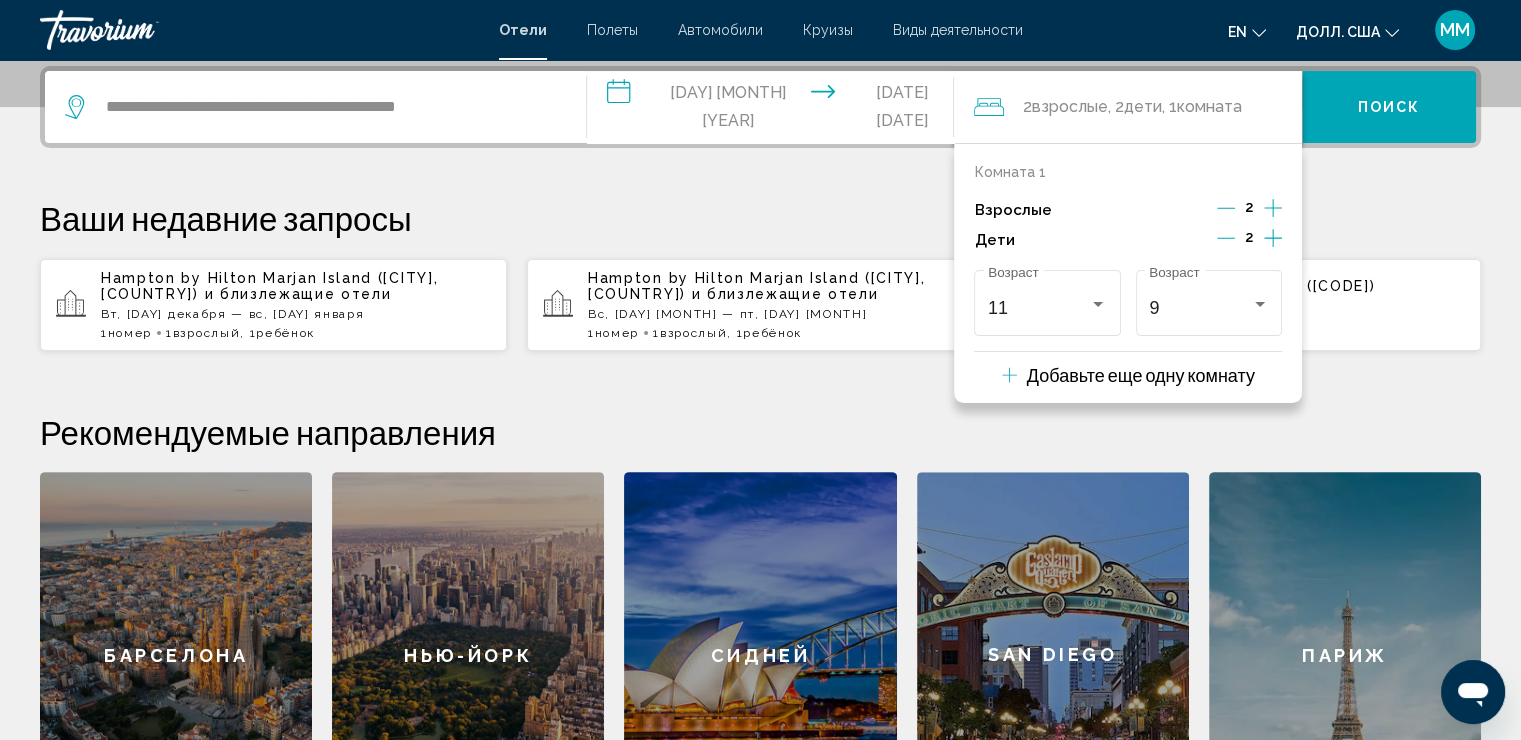 click on "Поиск" at bounding box center (1389, 108) 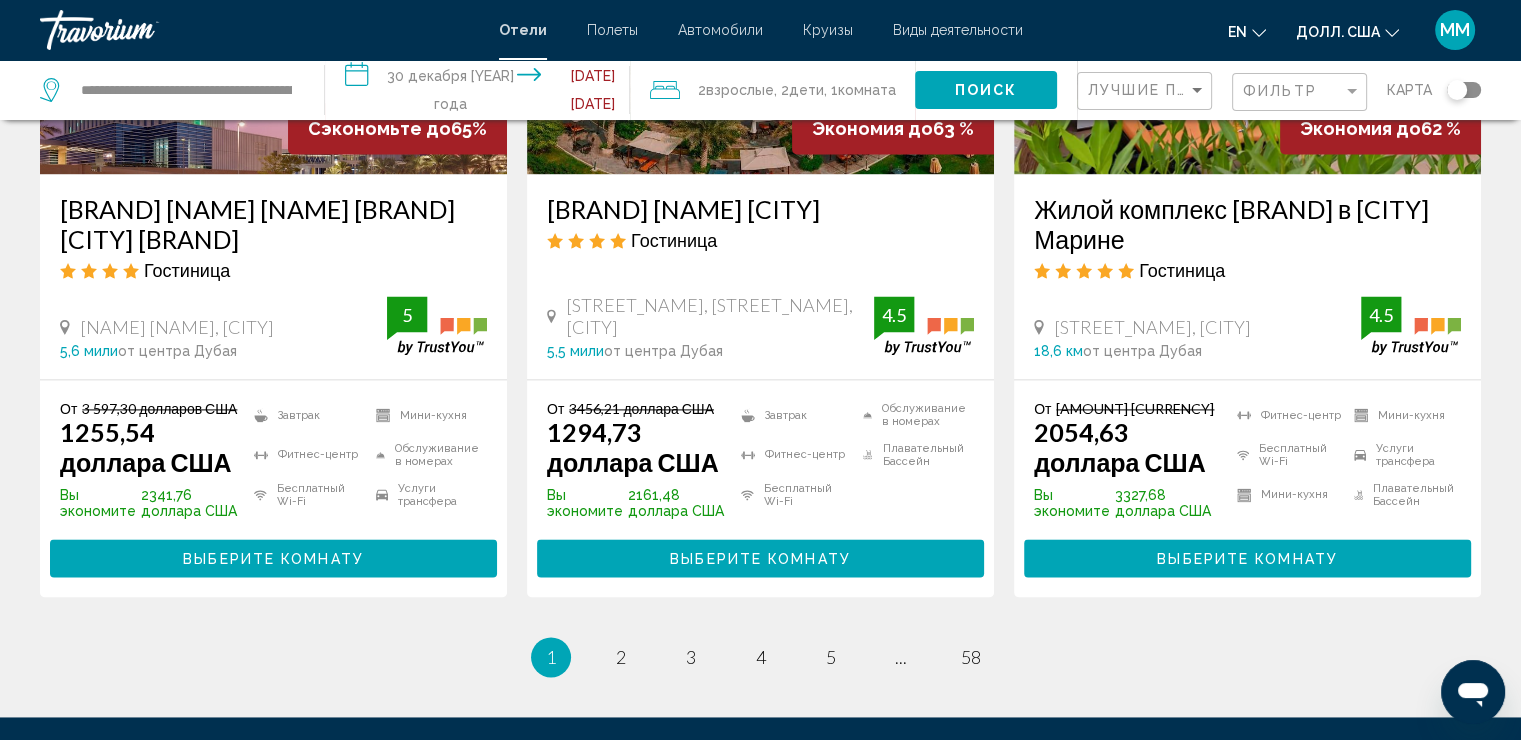 scroll, scrollTop: 2909, scrollLeft: 0, axis: vertical 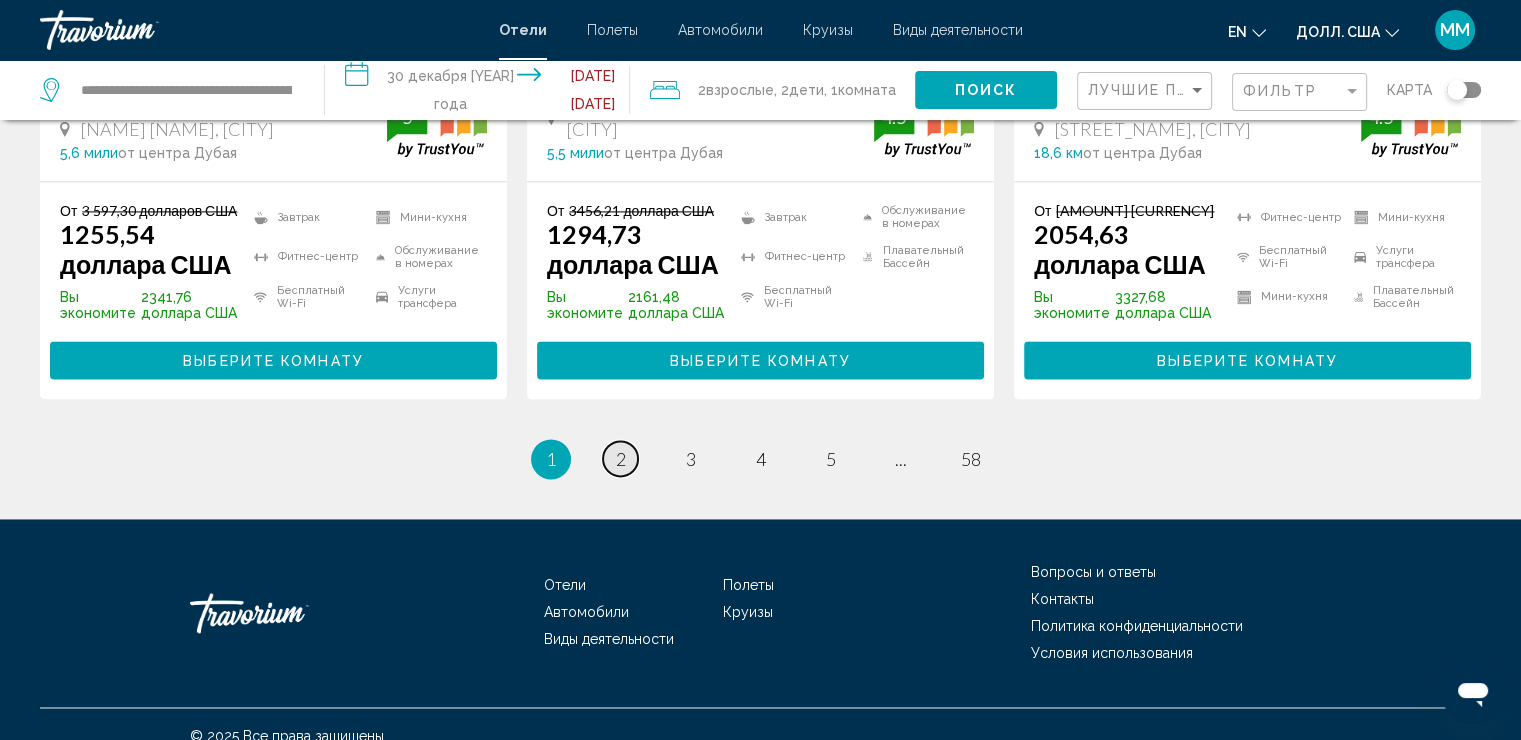 click on "страница  2" at bounding box center (620, 458) 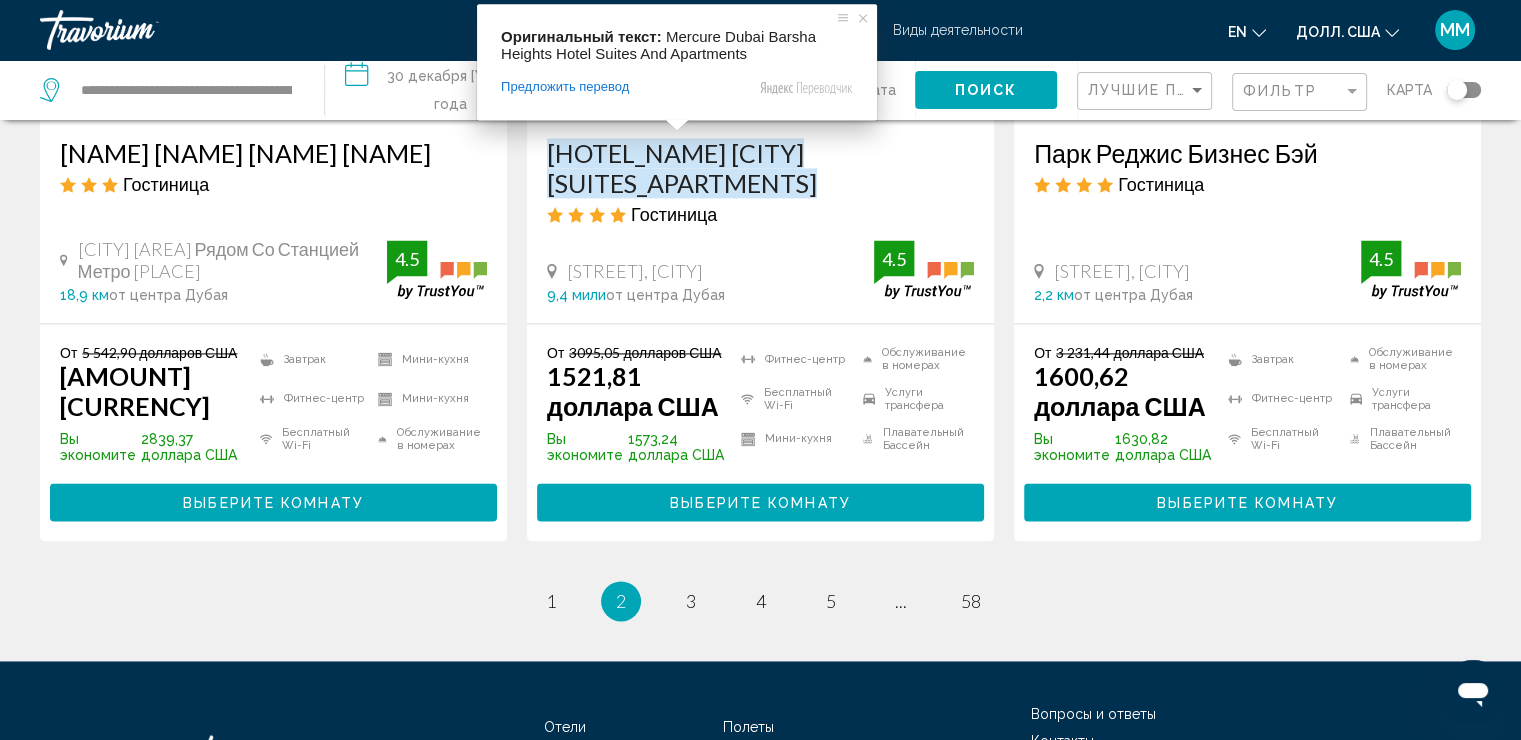 scroll, scrollTop: 2970, scrollLeft: 0, axis: vertical 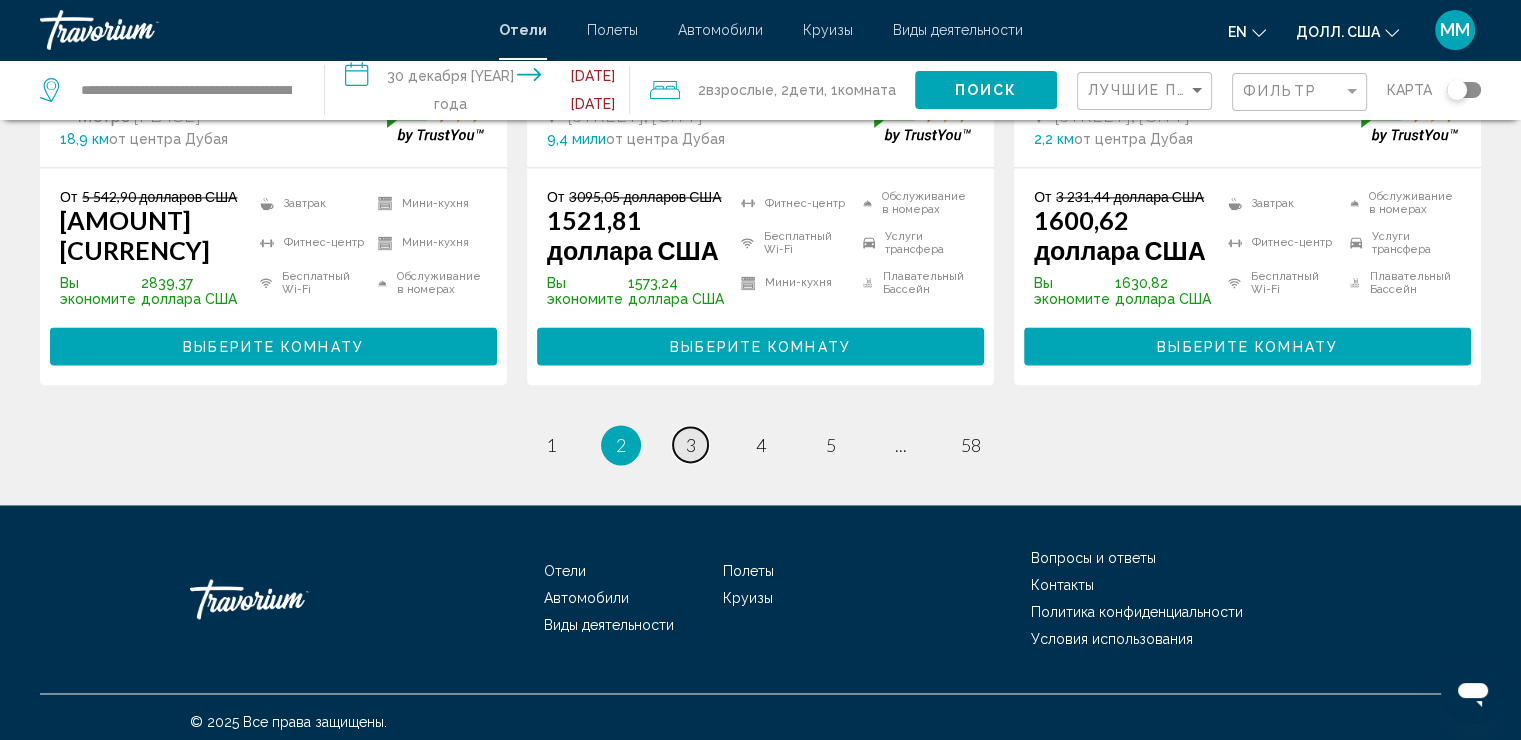 click on "3" at bounding box center (691, 445) 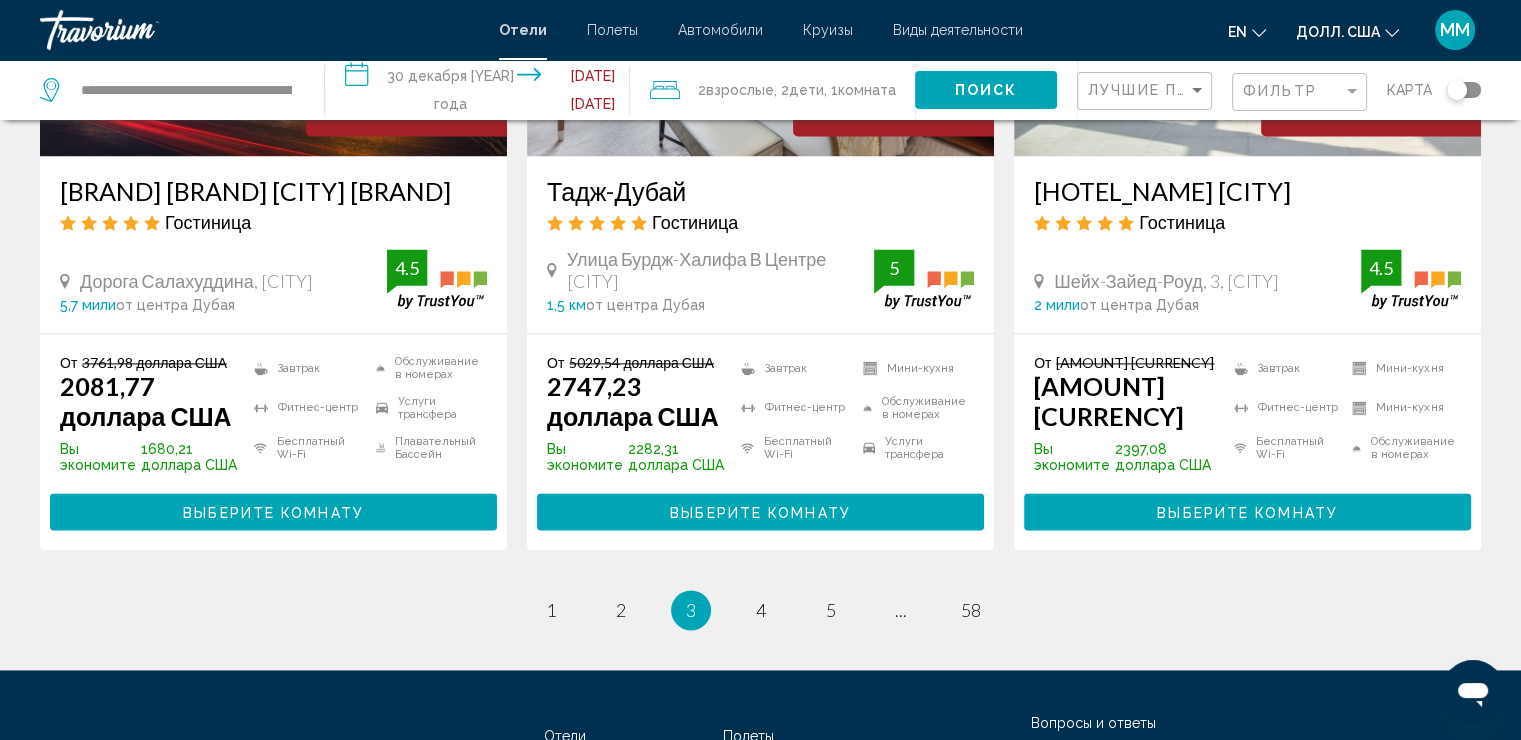 scroll, scrollTop: 2976, scrollLeft: 0, axis: vertical 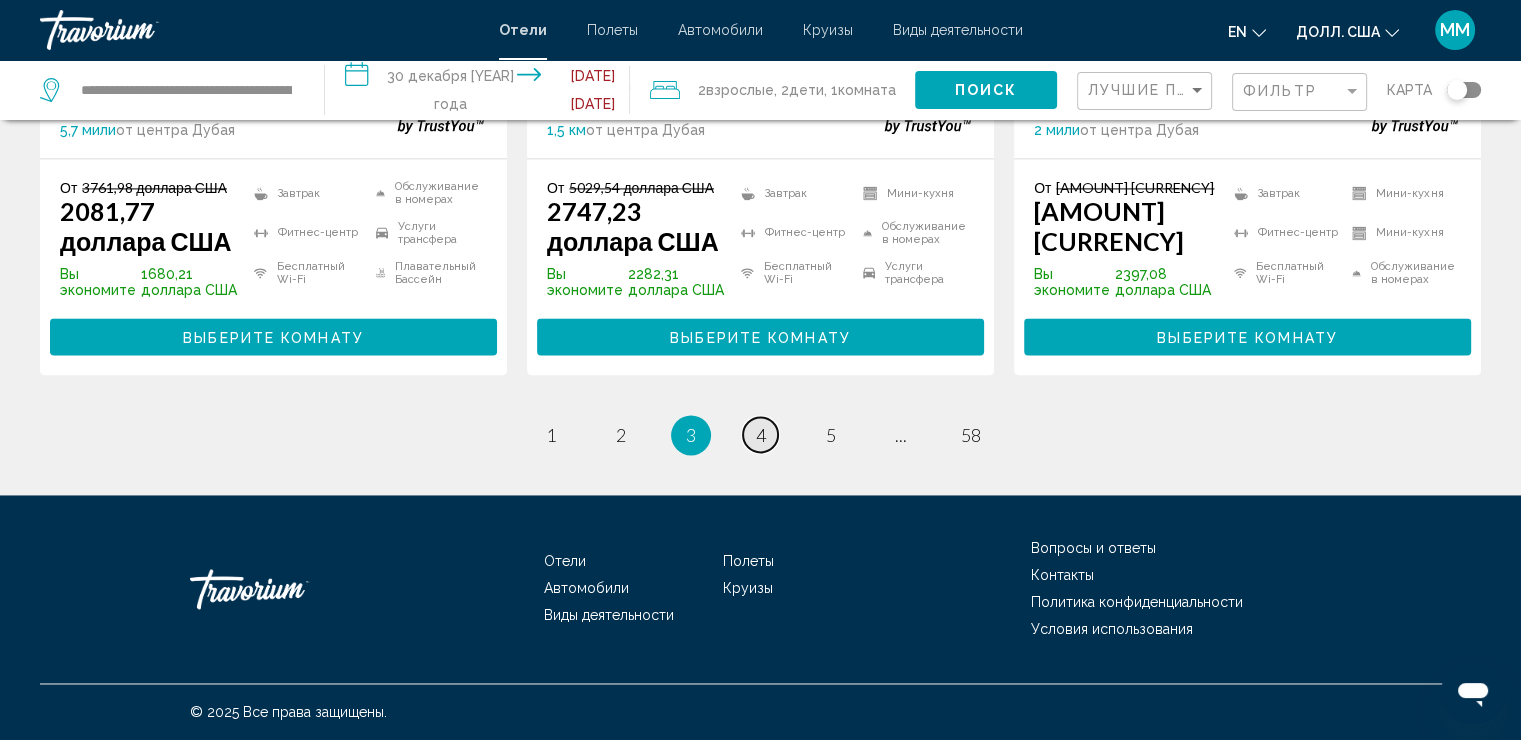 click on "4" at bounding box center (761, 435) 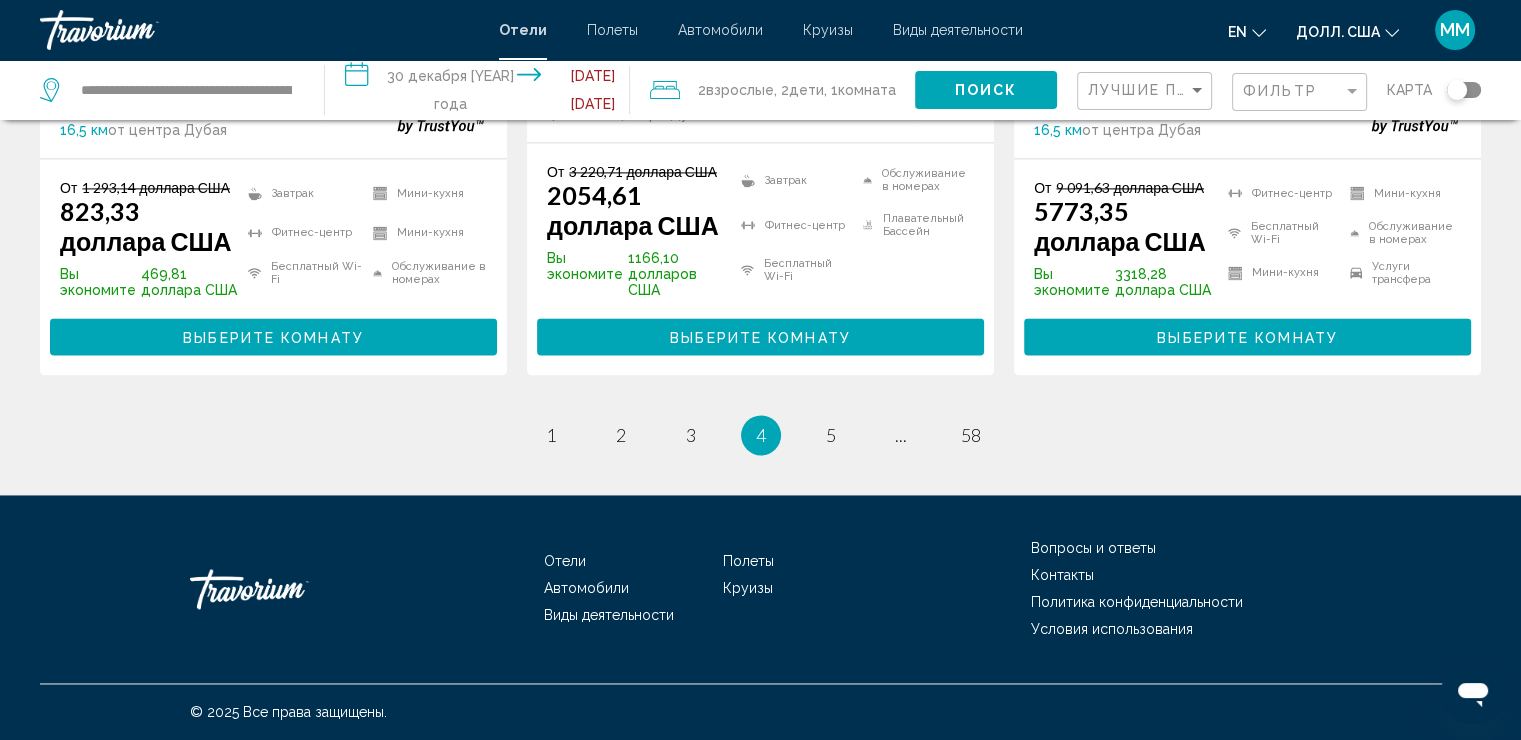 scroll, scrollTop: 2900, scrollLeft: 0, axis: vertical 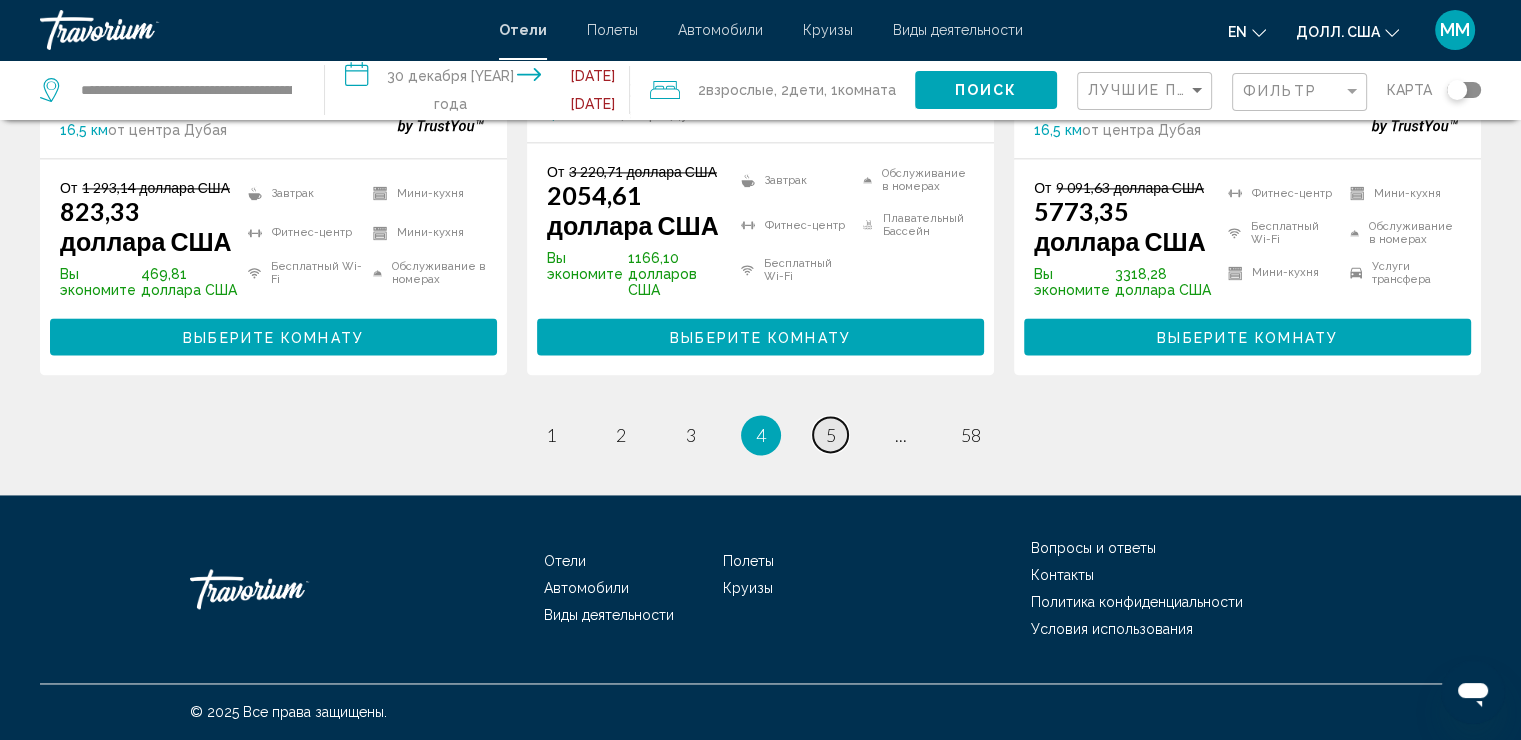 click on "страница  5" at bounding box center (830, 434) 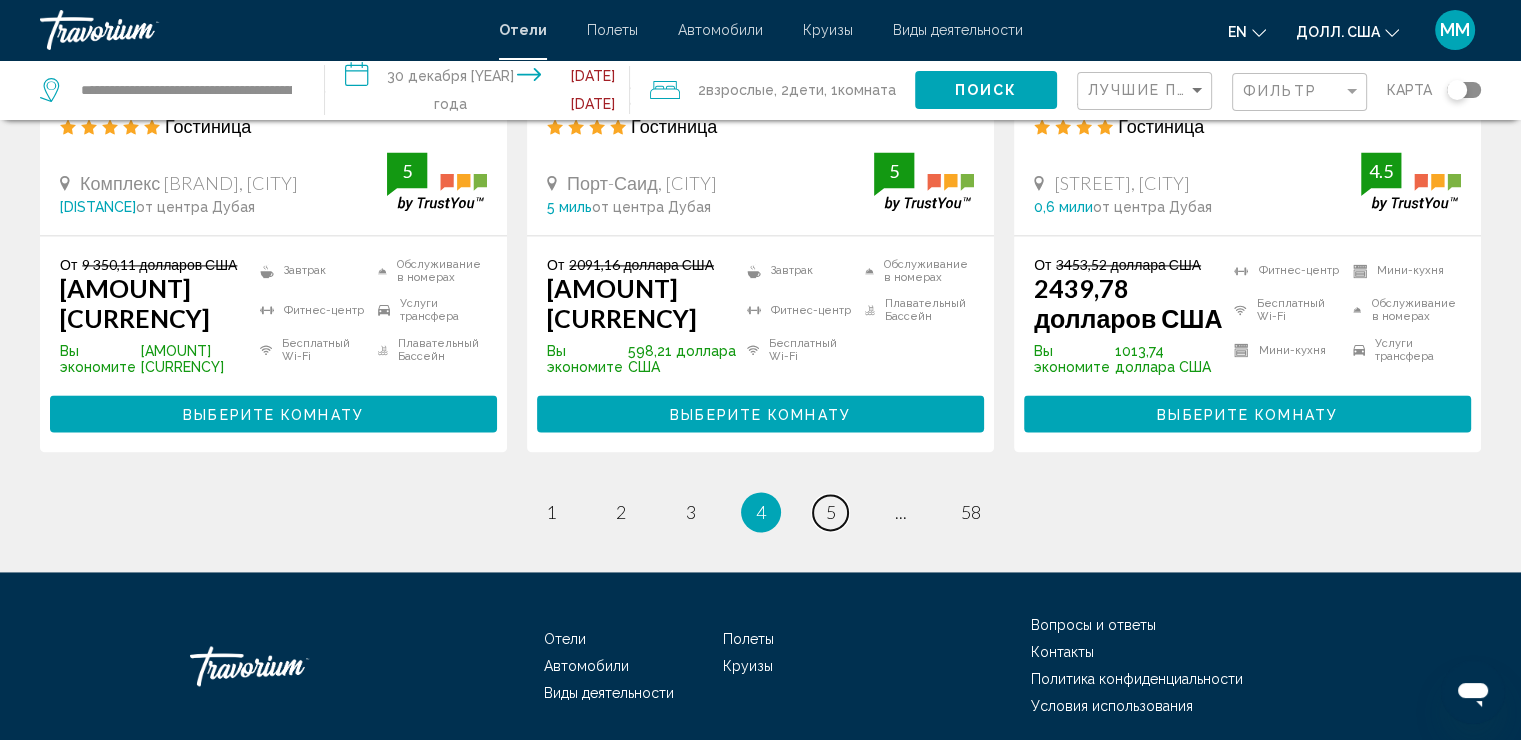 scroll, scrollTop: 2877, scrollLeft: 0, axis: vertical 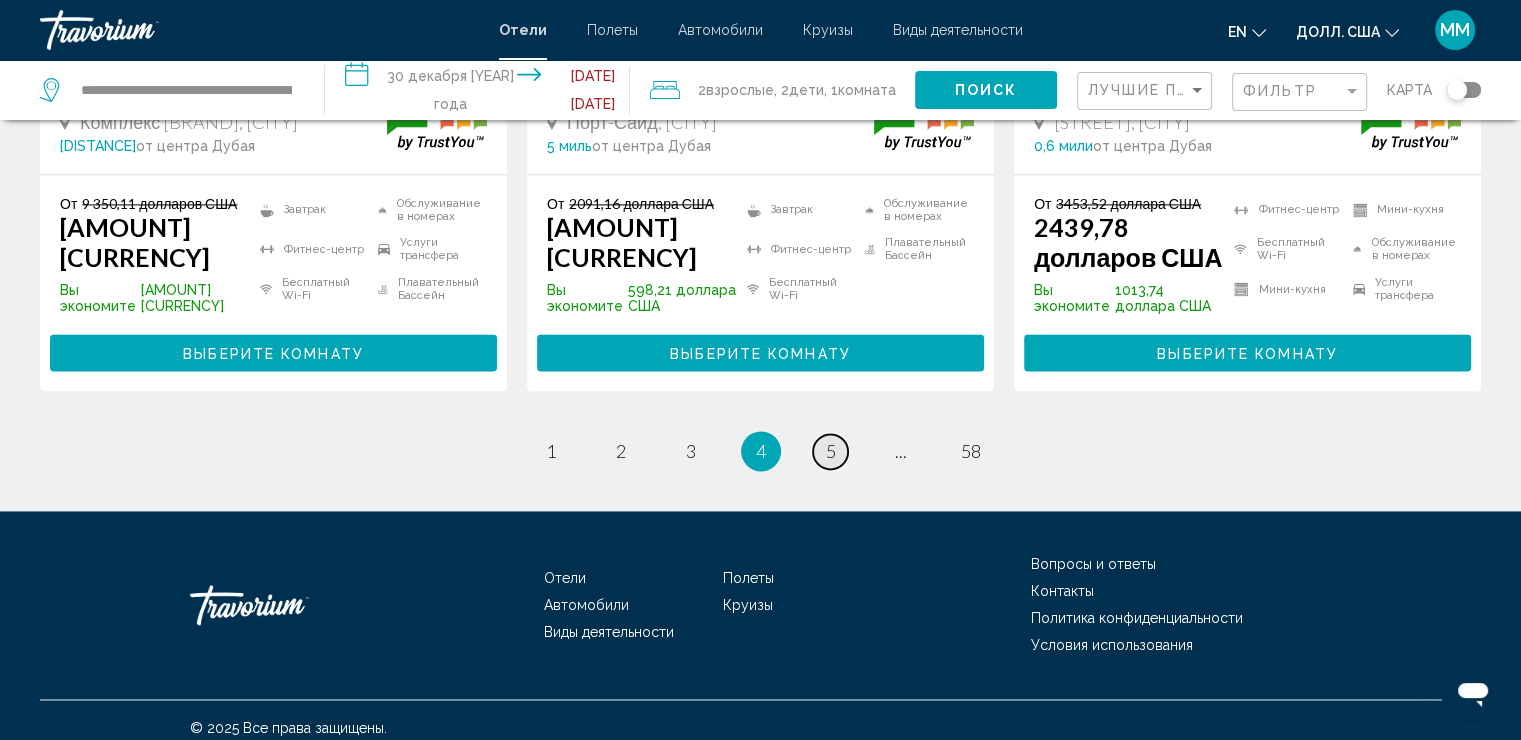 click on "5" at bounding box center [831, 451] 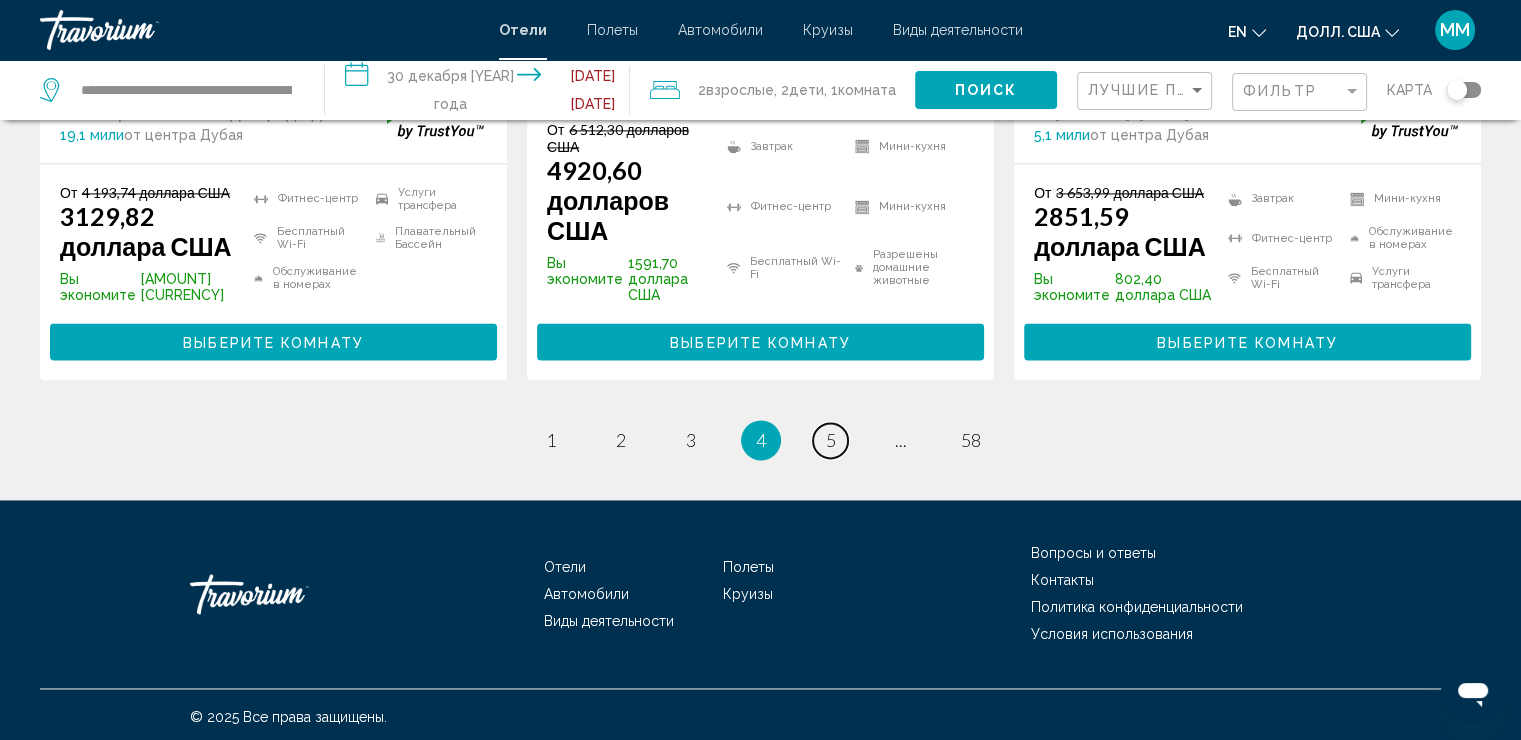 scroll, scrollTop: 2941, scrollLeft: 0, axis: vertical 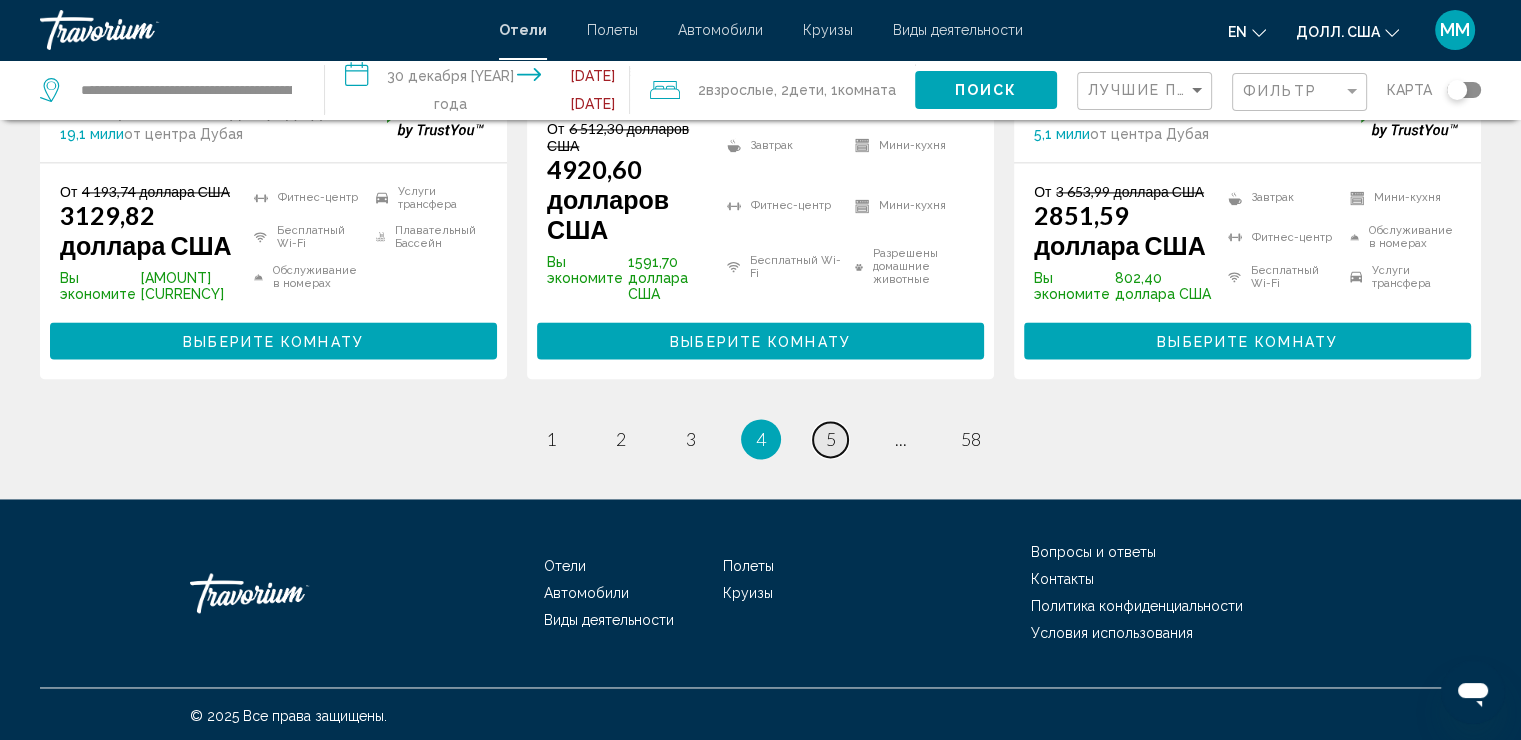 click on "страница  5" at bounding box center [830, 439] 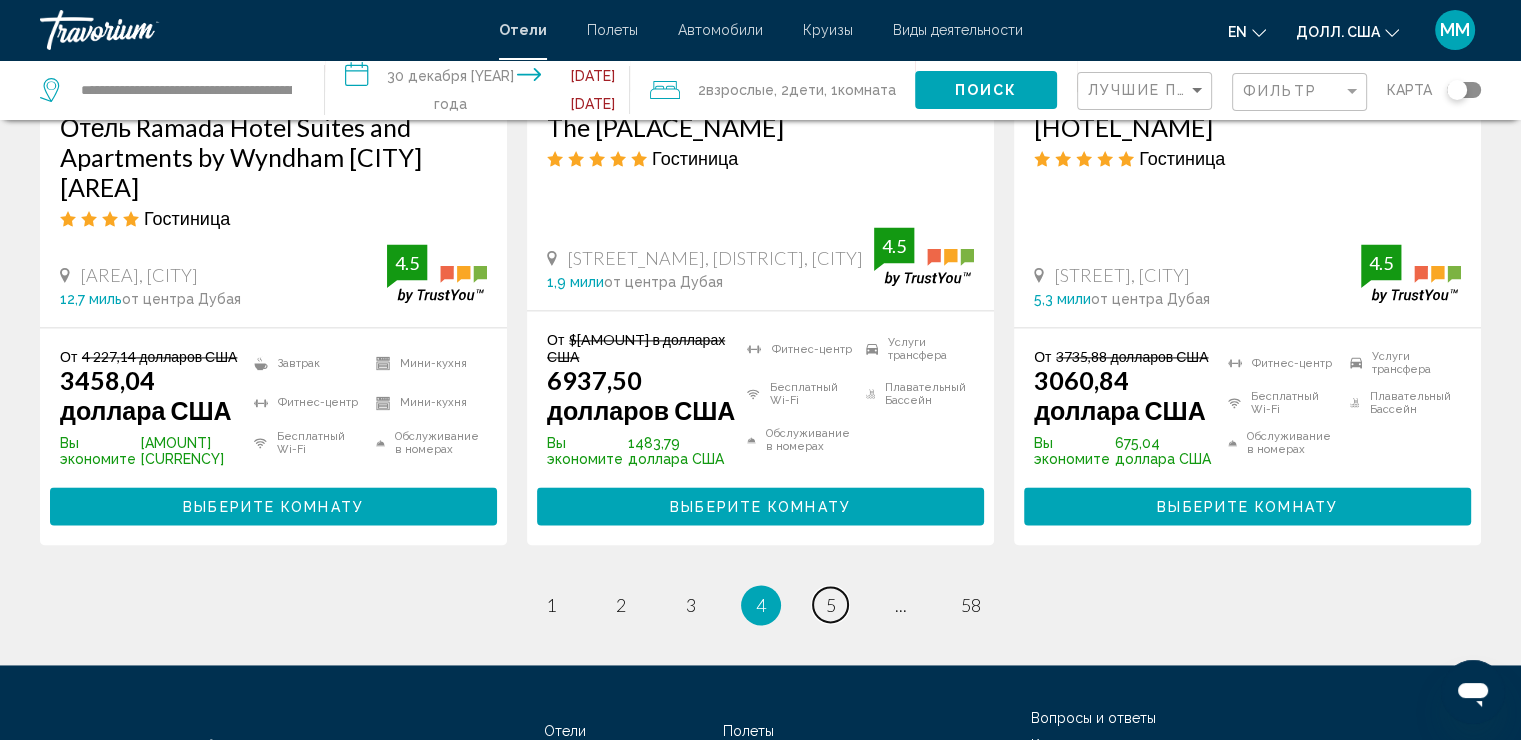 scroll, scrollTop: 2896, scrollLeft: 0, axis: vertical 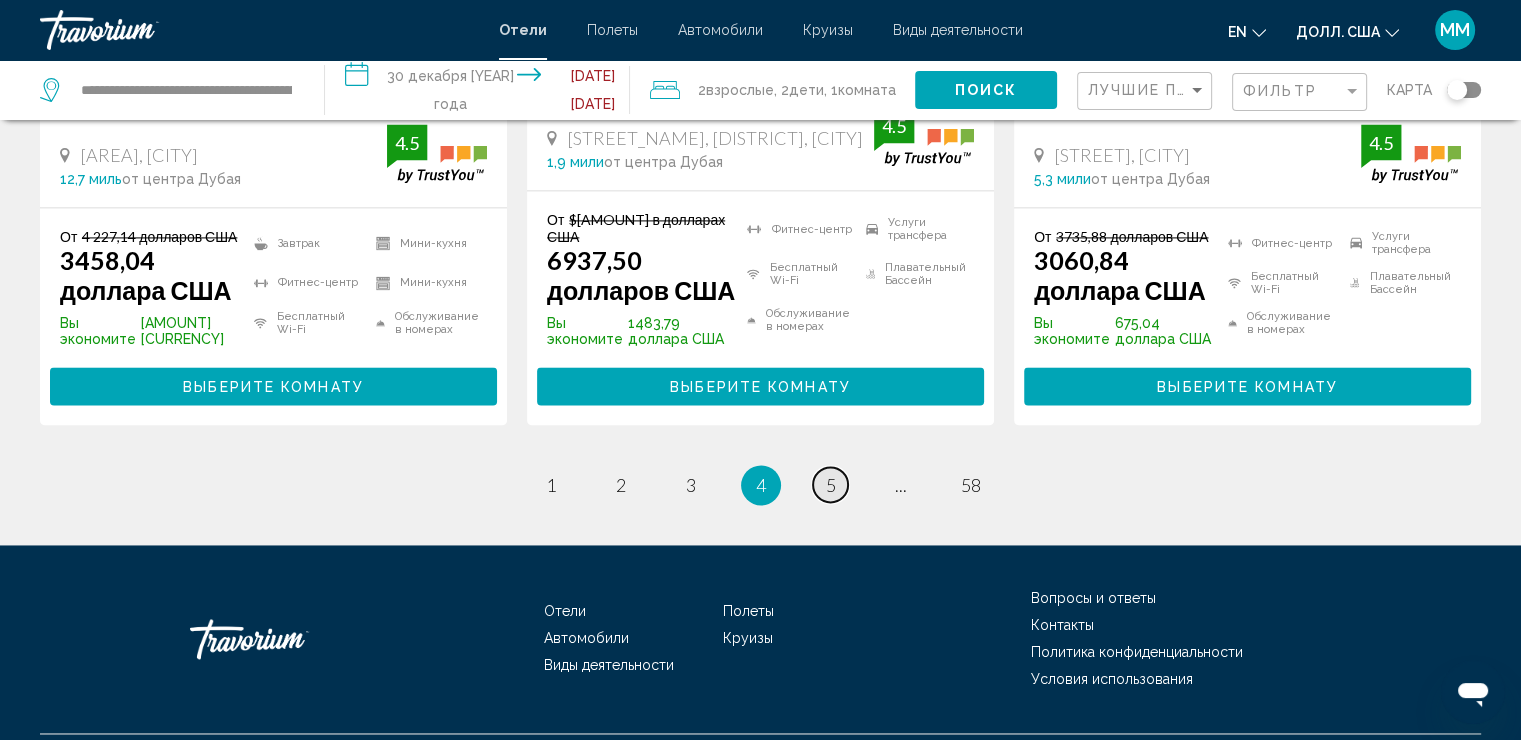 click on "5" at bounding box center (831, 485) 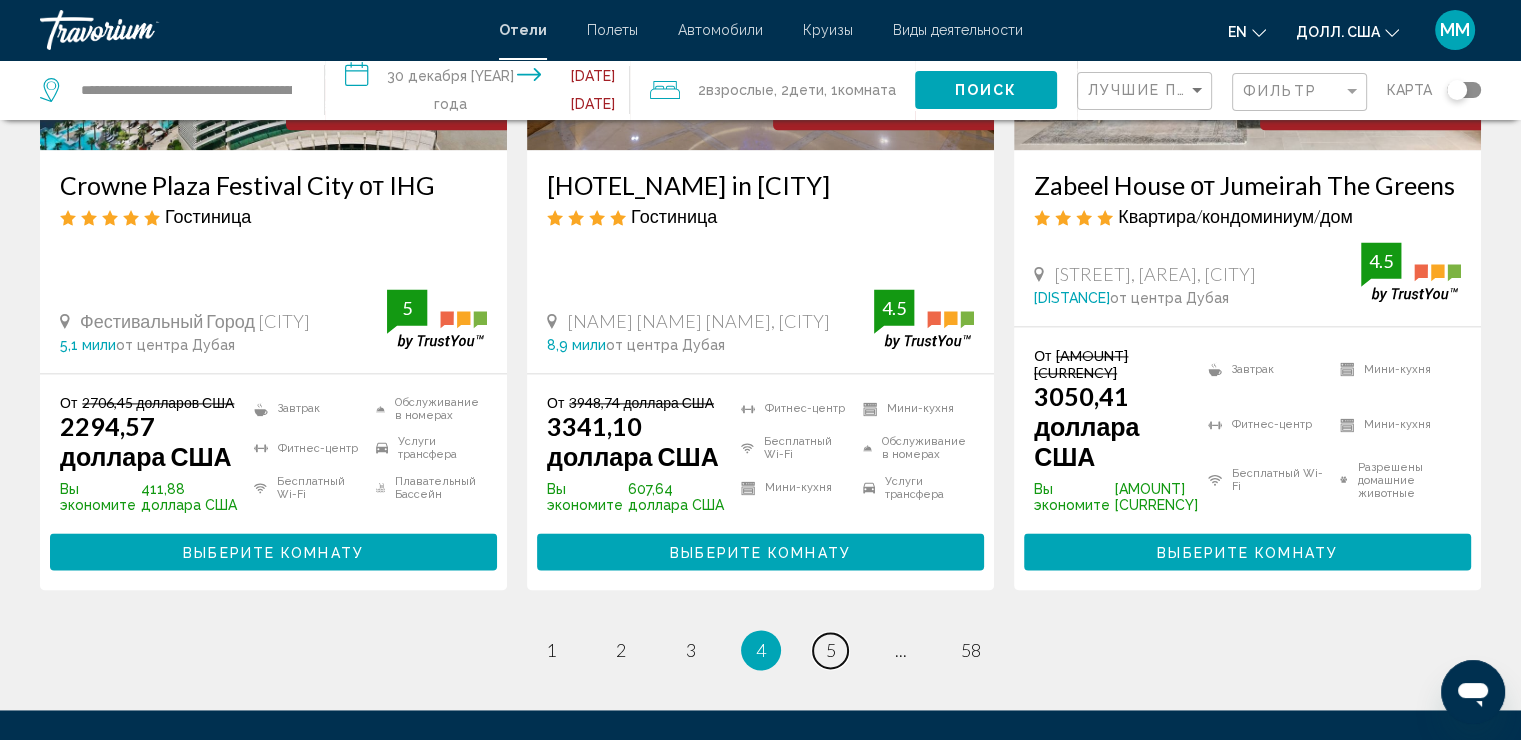 scroll, scrollTop: 2700, scrollLeft: 0, axis: vertical 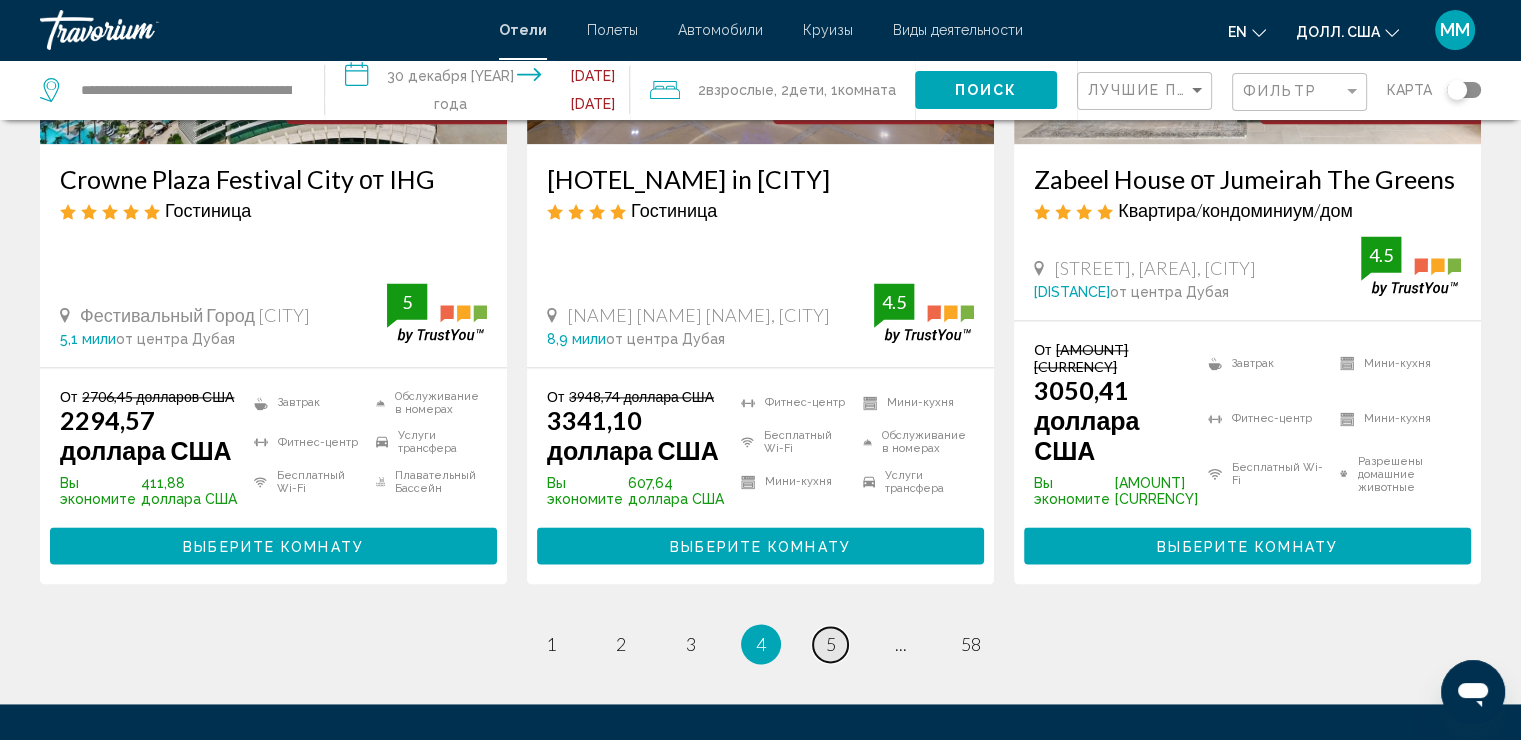 click on "страница  5" at bounding box center [830, 644] 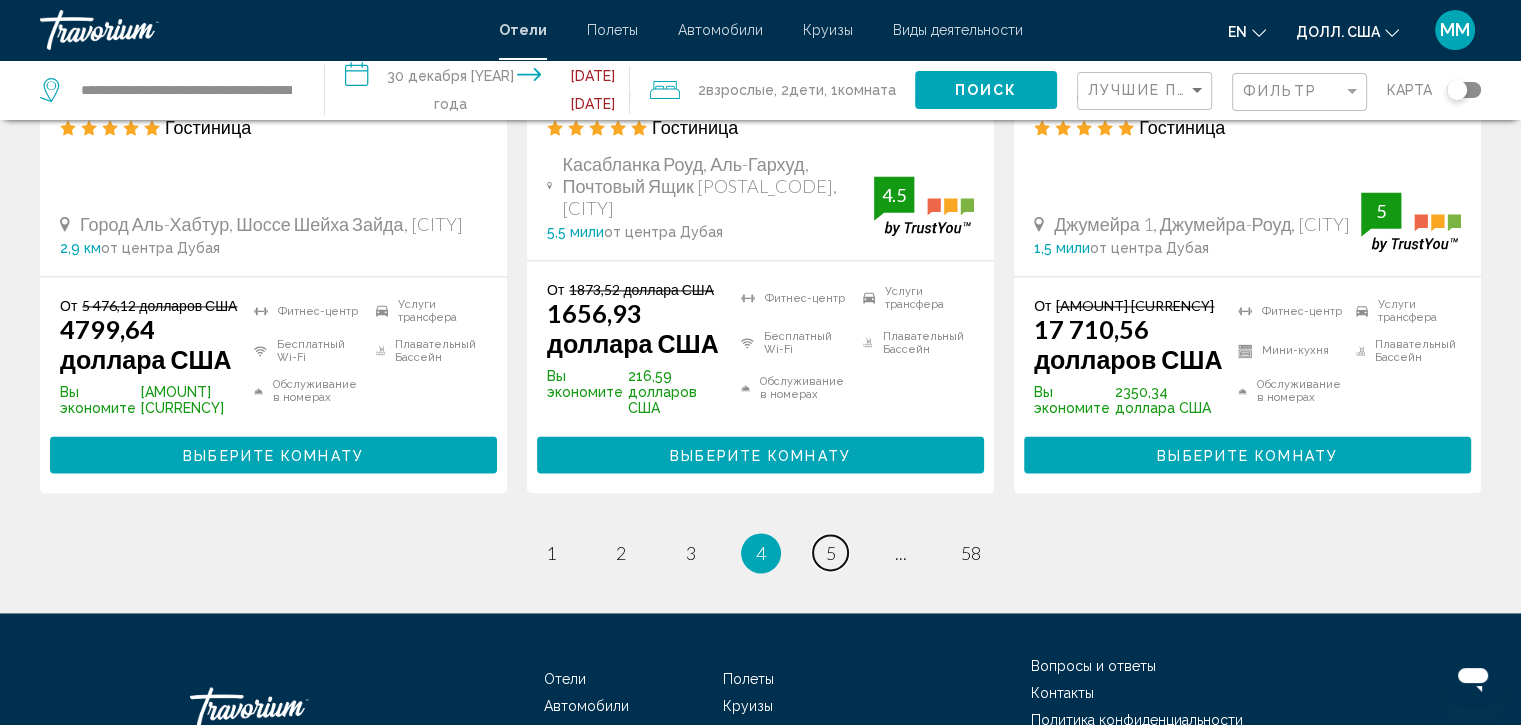 scroll, scrollTop: 2800, scrollLeft: 0, axis: vertical 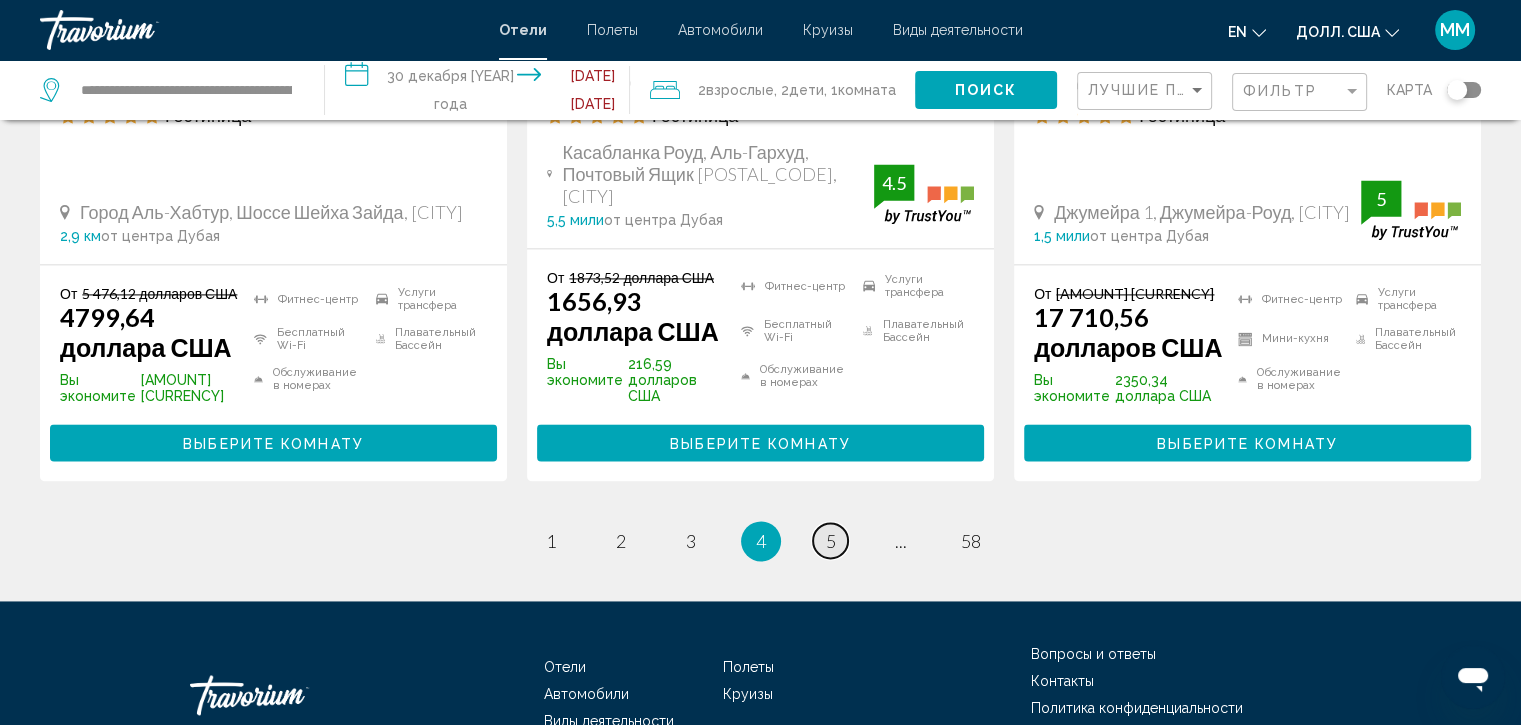 click on "5" at bounding box center (831, 541) 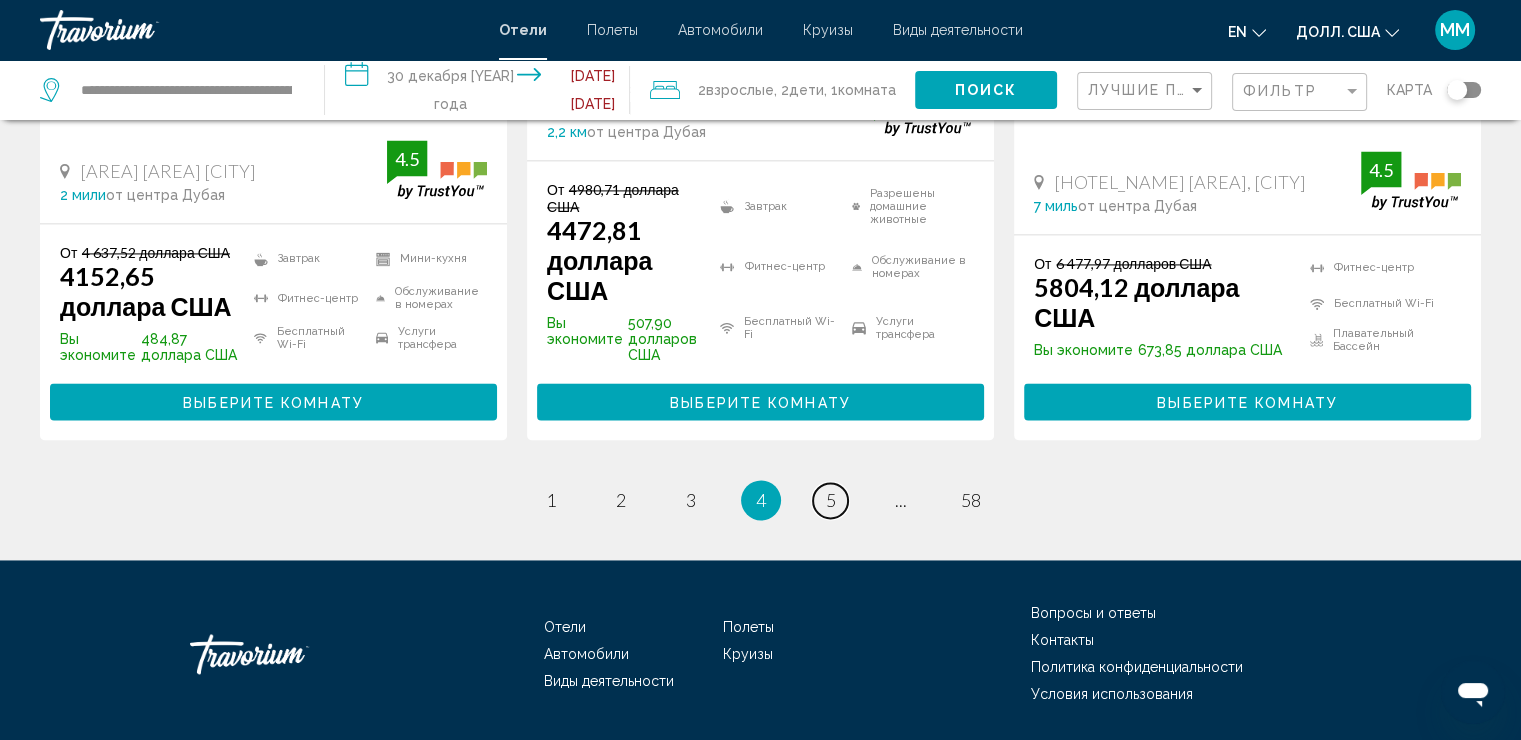 scroll, scrollTop: 3000, scrollLeft: 0, axis: vertical 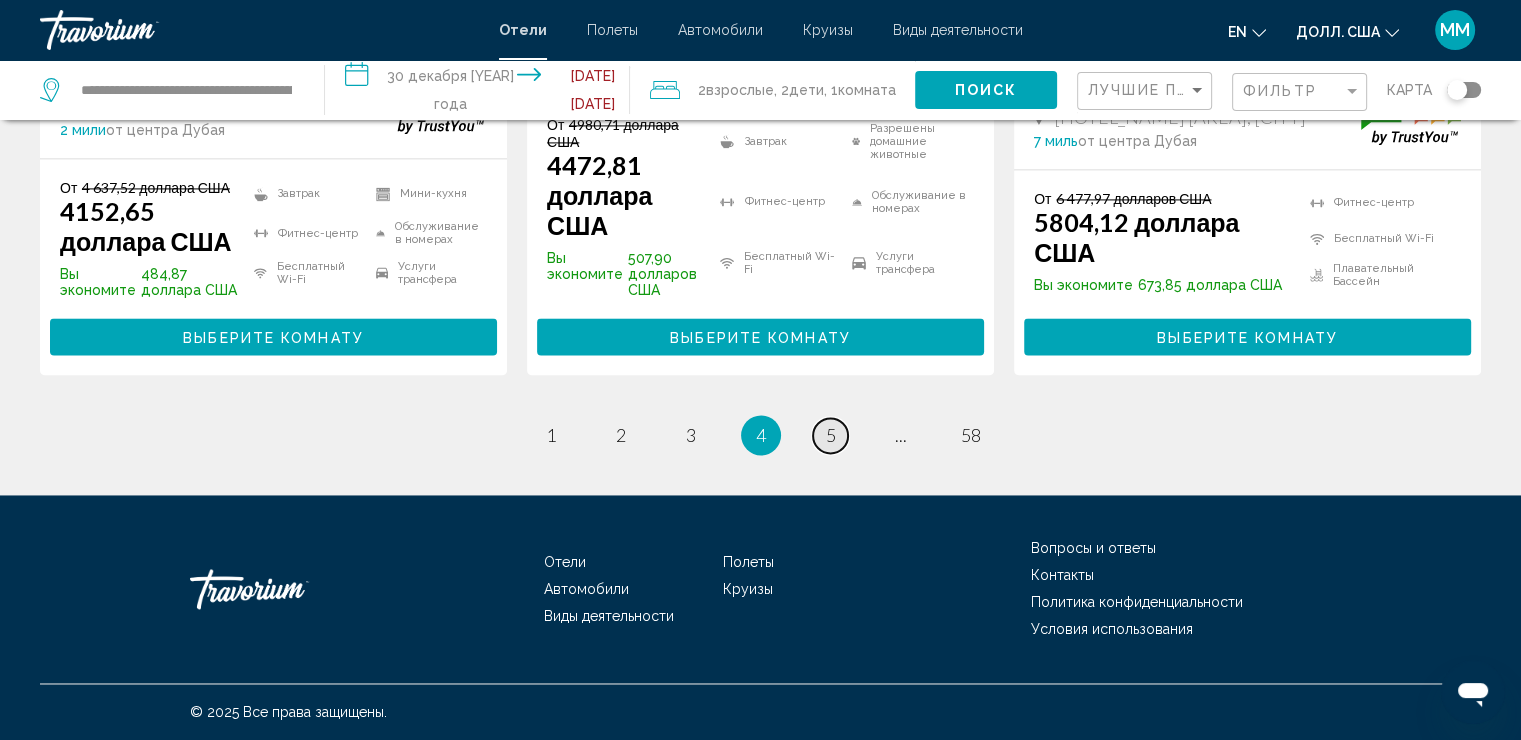 click on "страница  5" at bounding box center (830, 435) 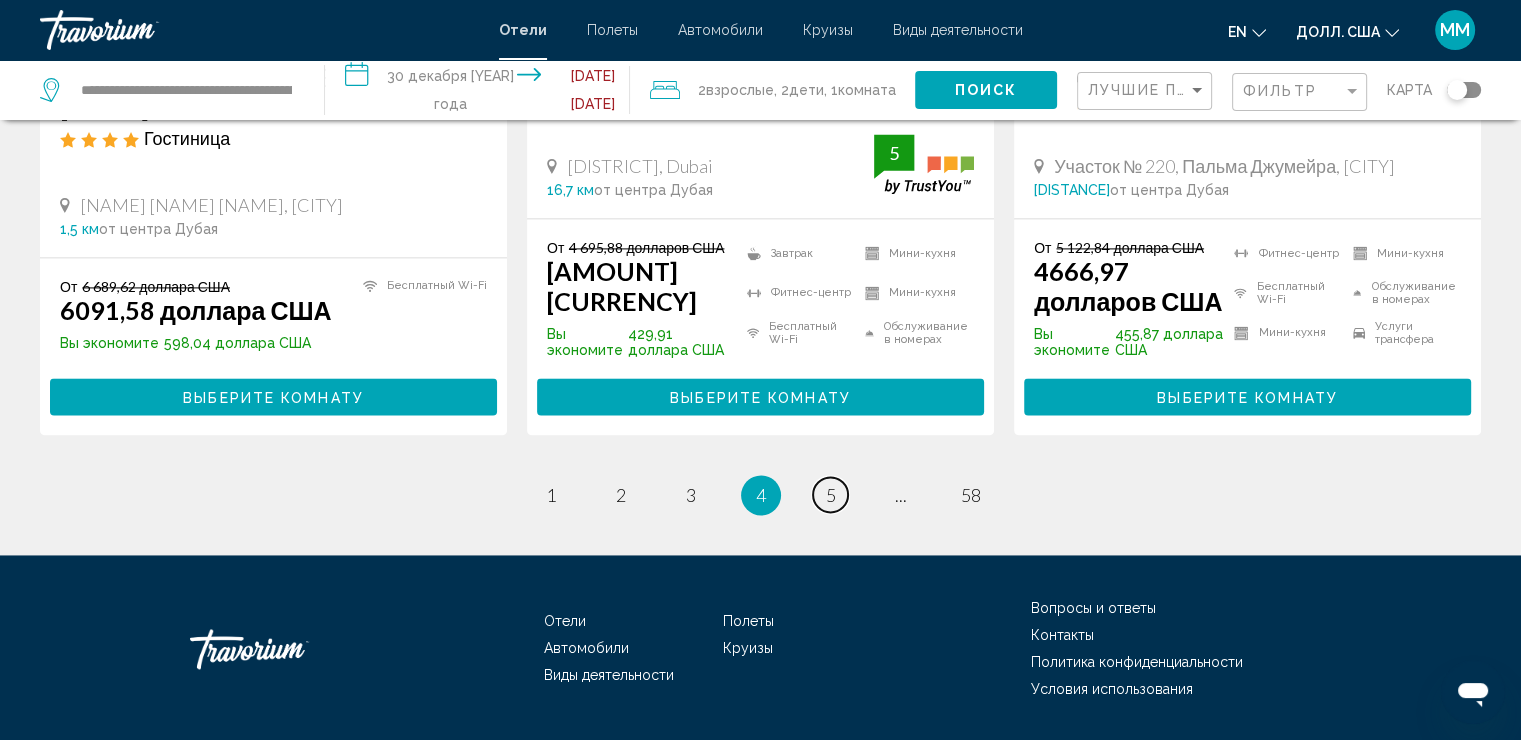 scroll, scrollTop: 2920, scrollLeft: 0, axis: vertical 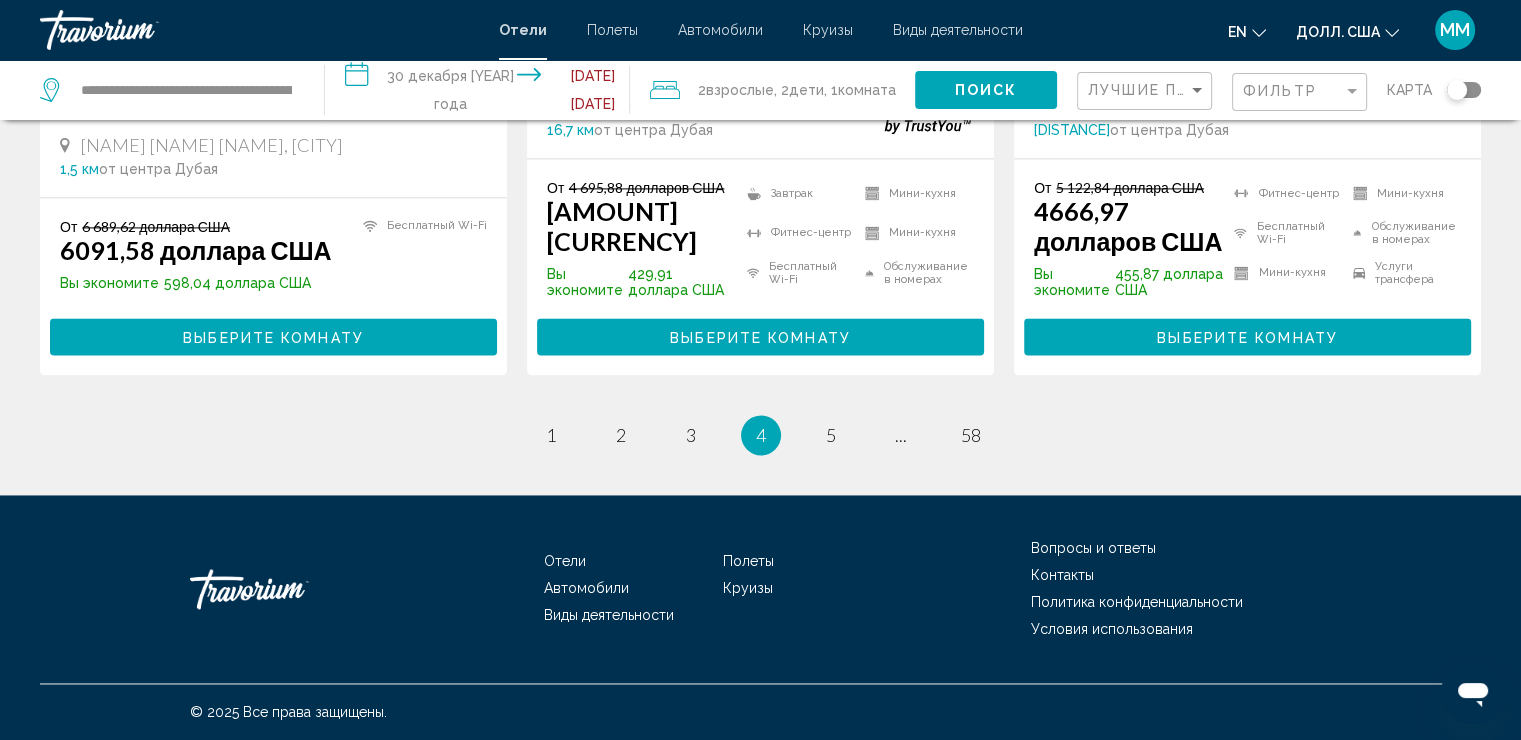 click on "страница  5" at bounding box center [831, 435] 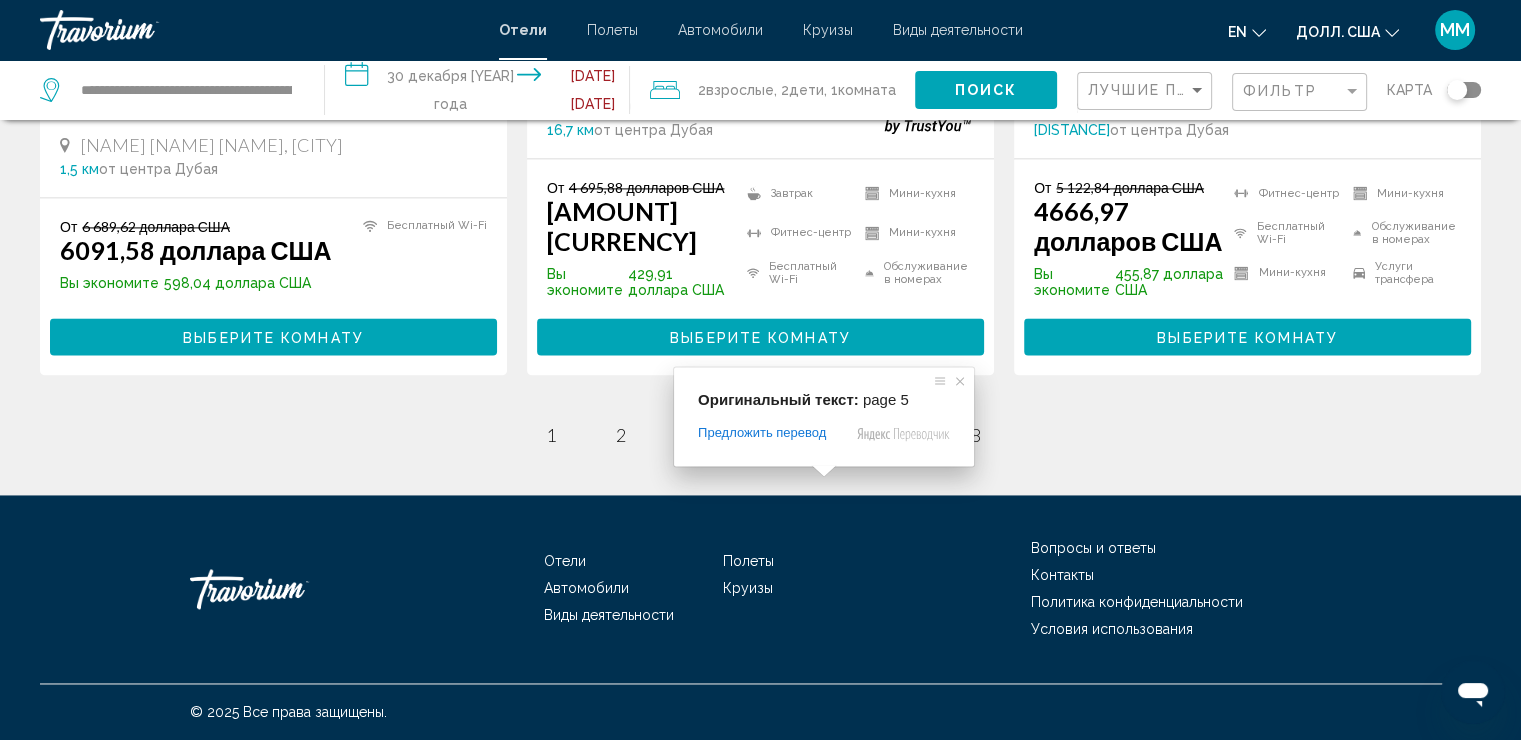 click at bounding box center (824, 471) 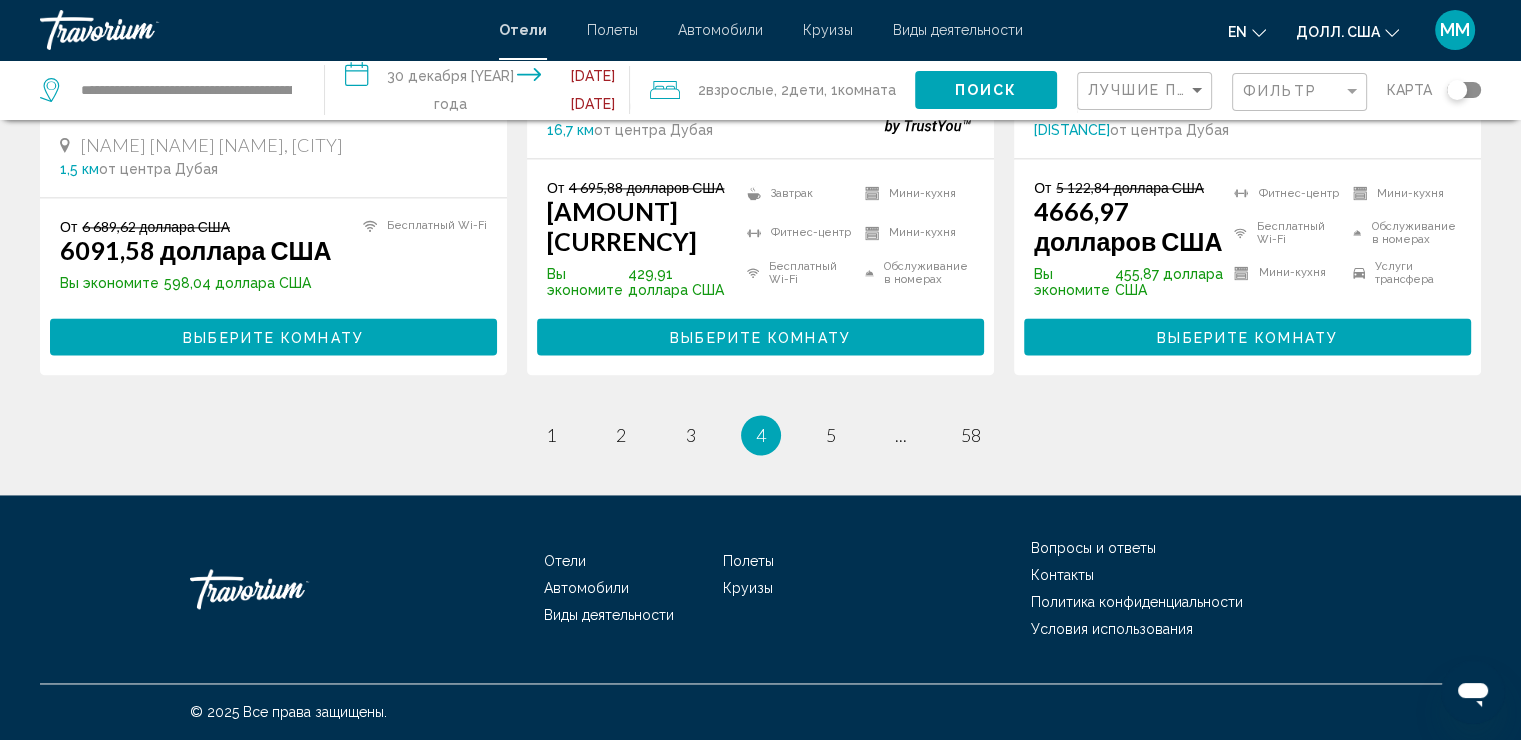 click on "**********" 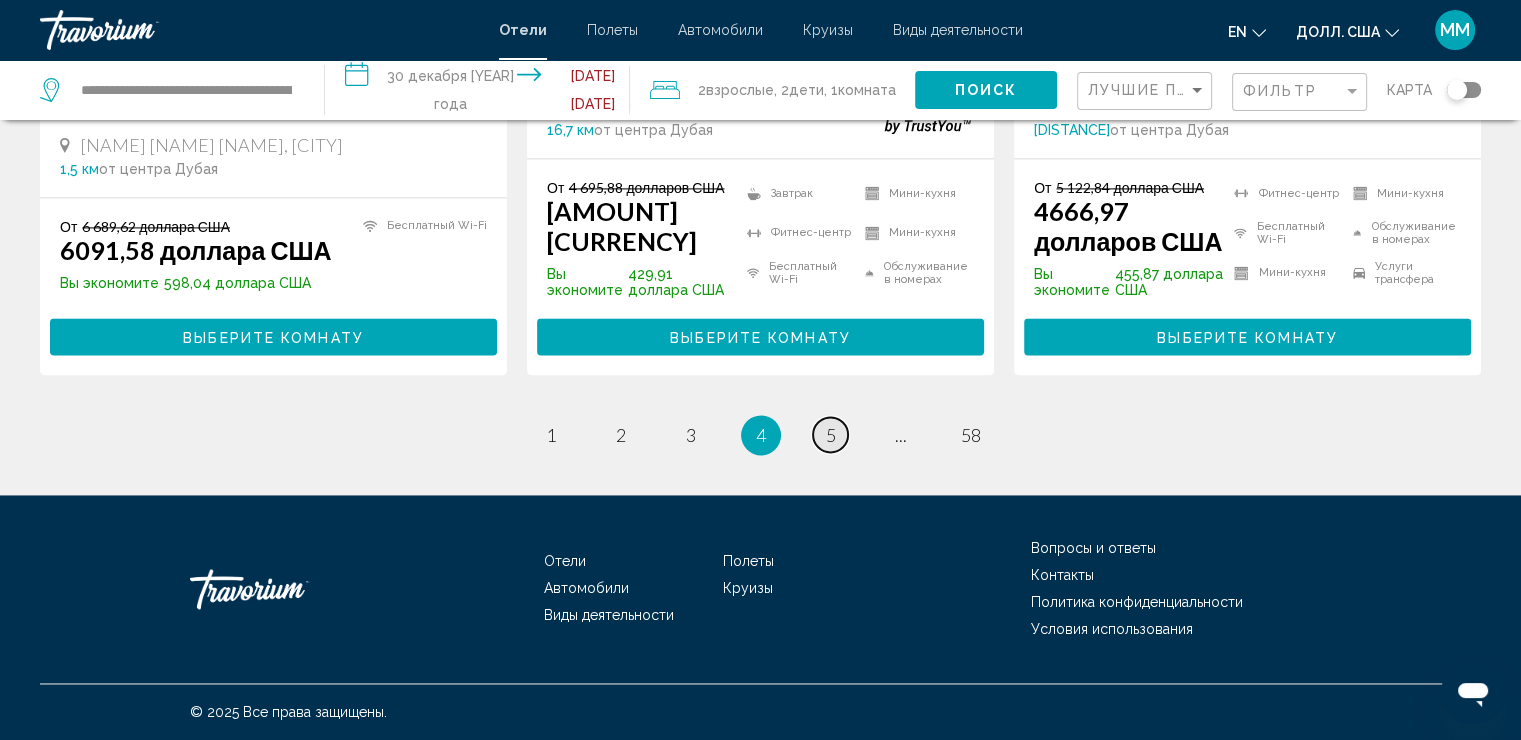 click on "страница  5" at bounding box center [830, 434] 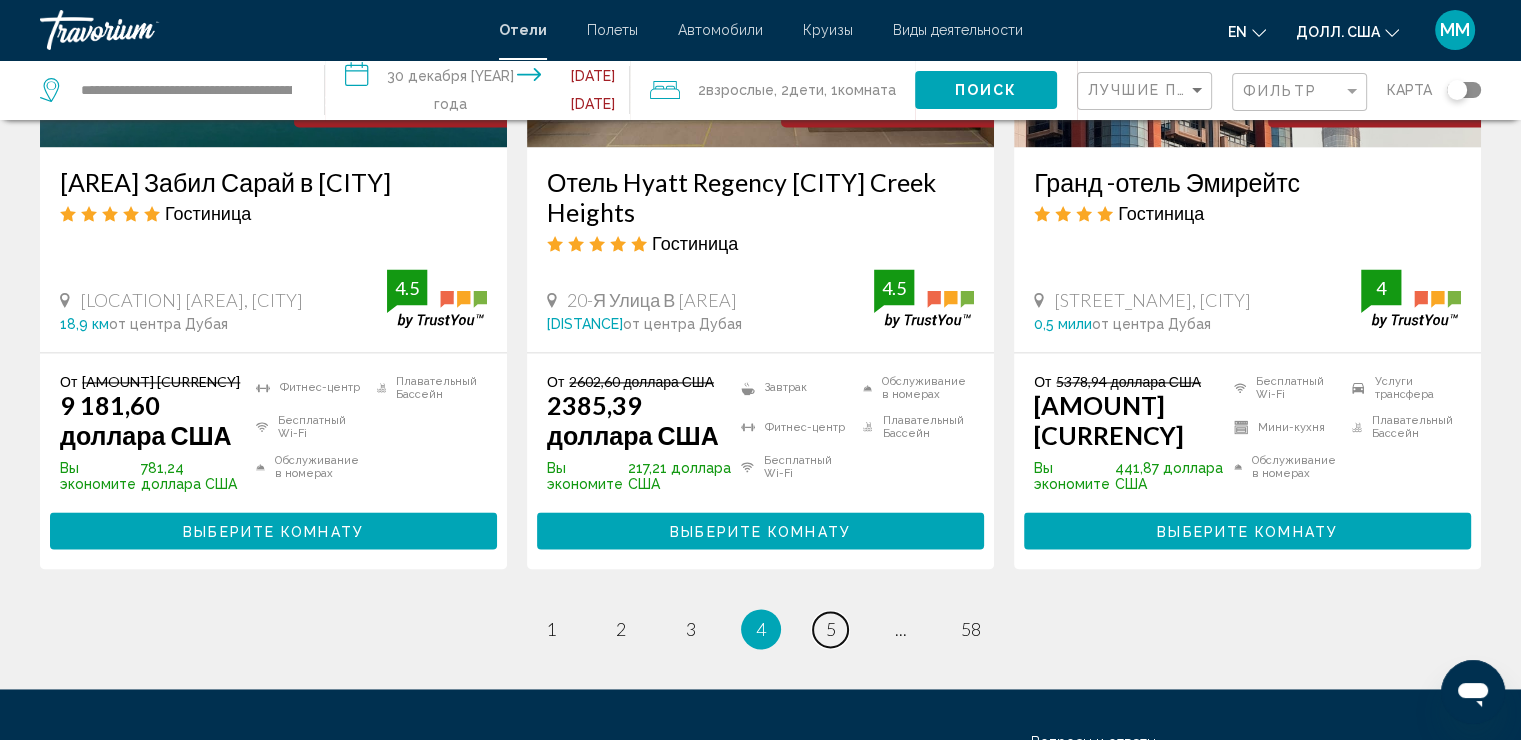 scroll, scrollTop: 2900, scrollLeft: 0, axis: vertical 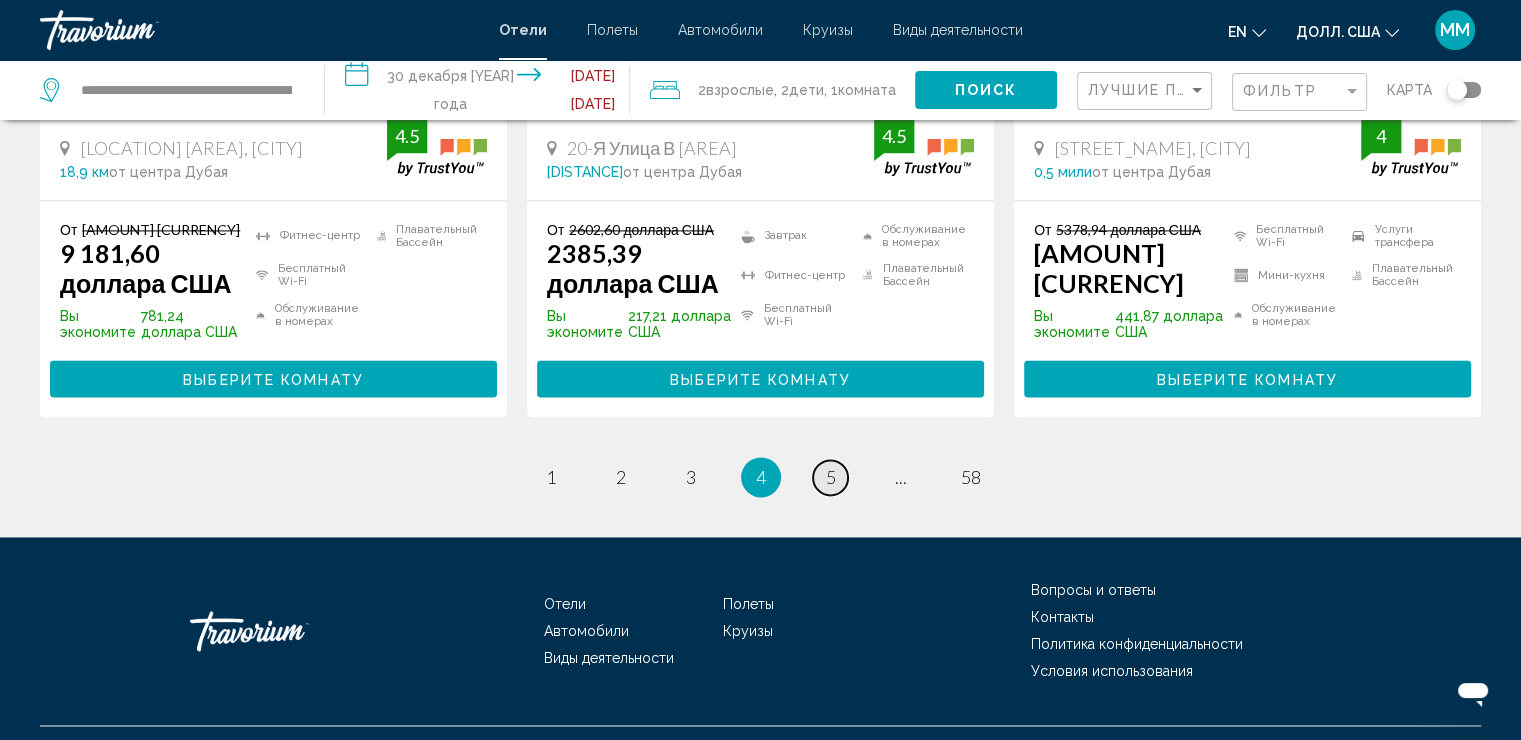 click on "5" at bounding box center (831, 477) 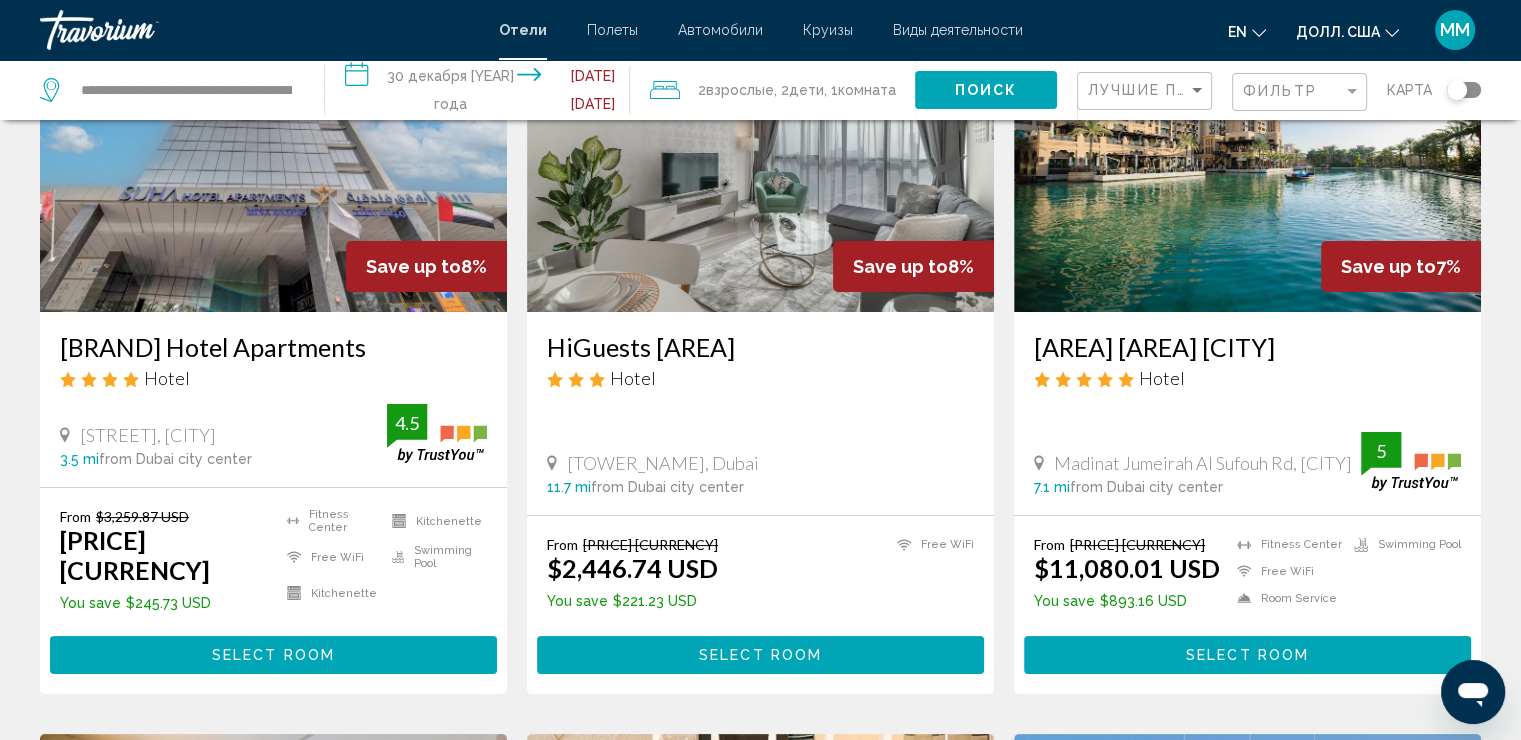 scroll, scrollTop: 0, scrollLeft: 0, axis: both 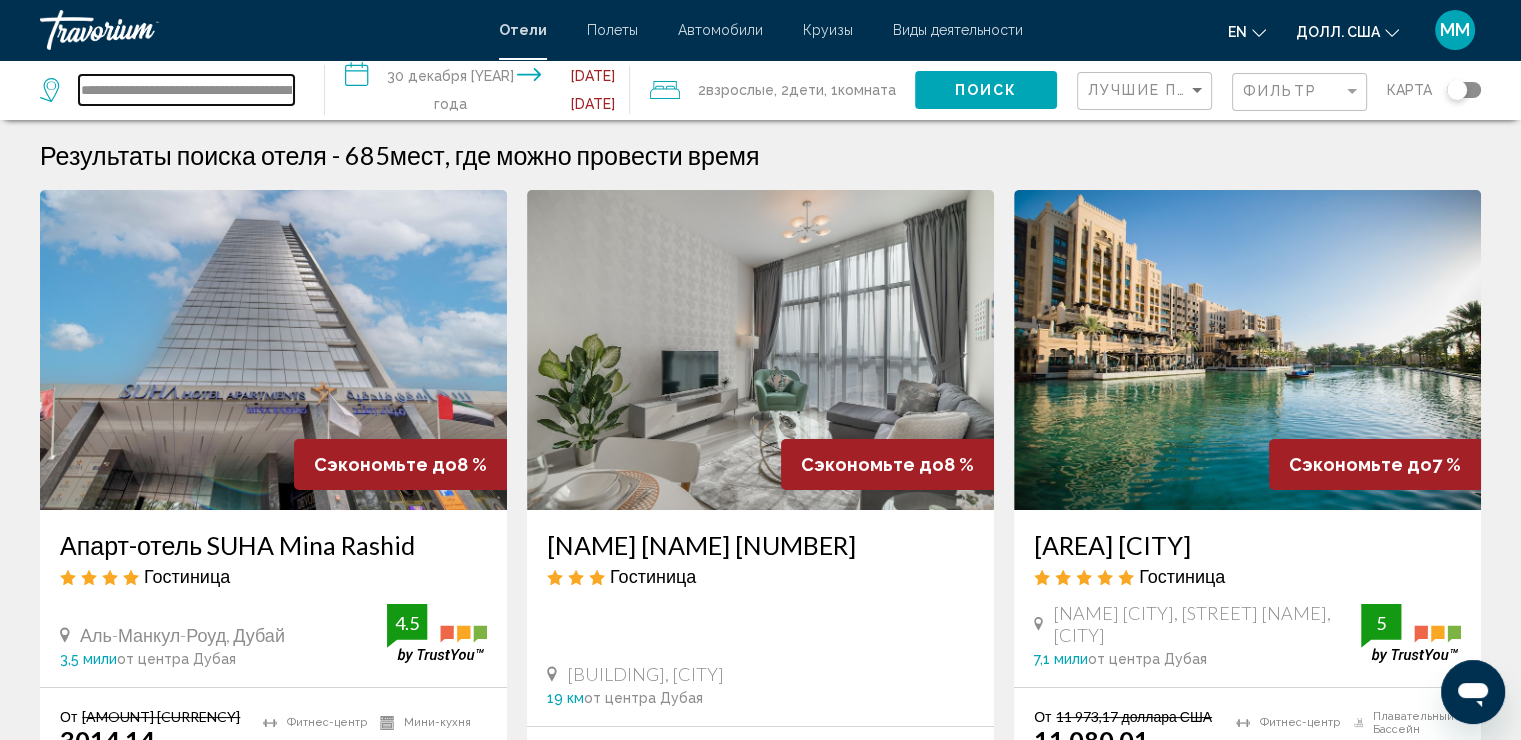 click on "**********" at bounding box center (186, 90) 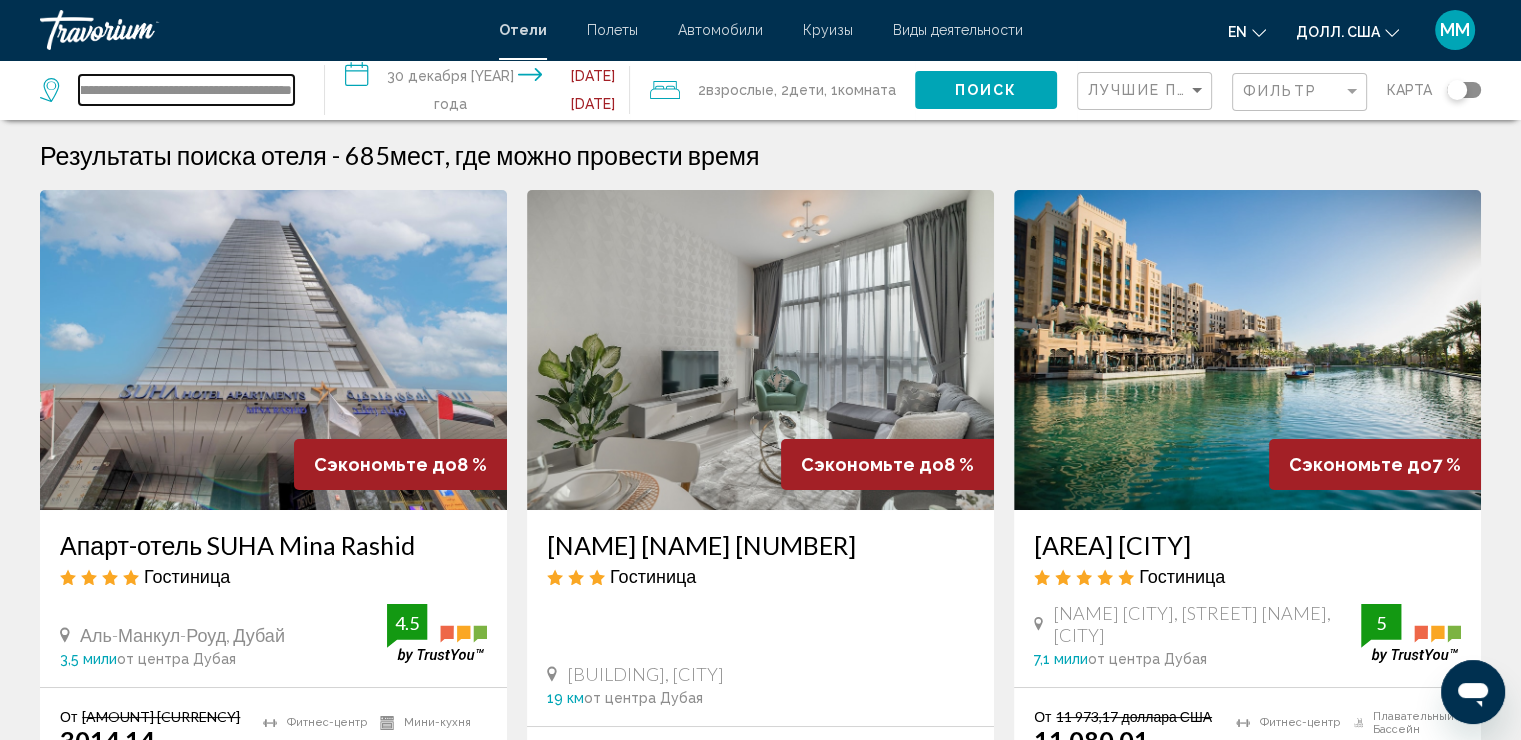 scroll, scrollTop: 0, scrollLeft: 110, axis: horizontal 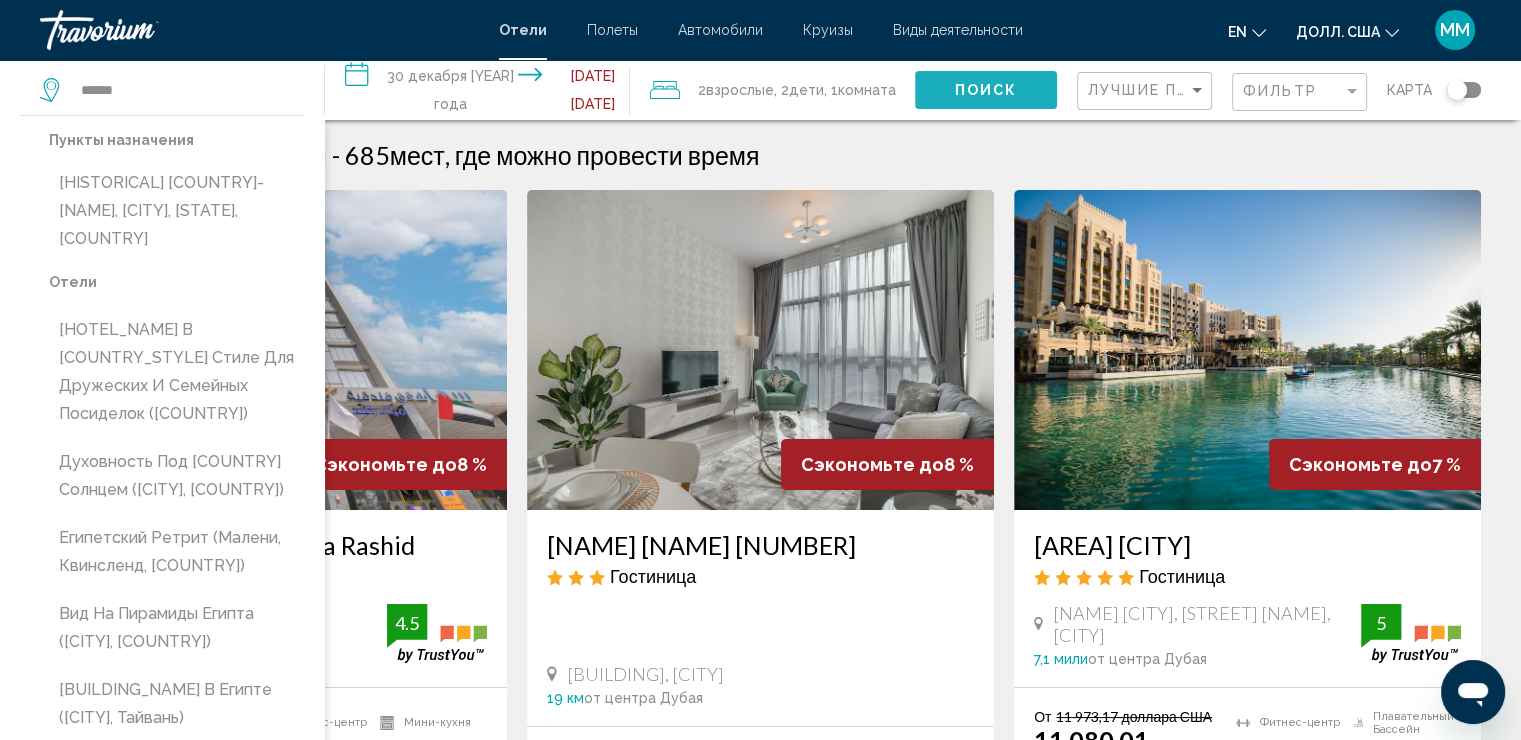 click on "Поиск" 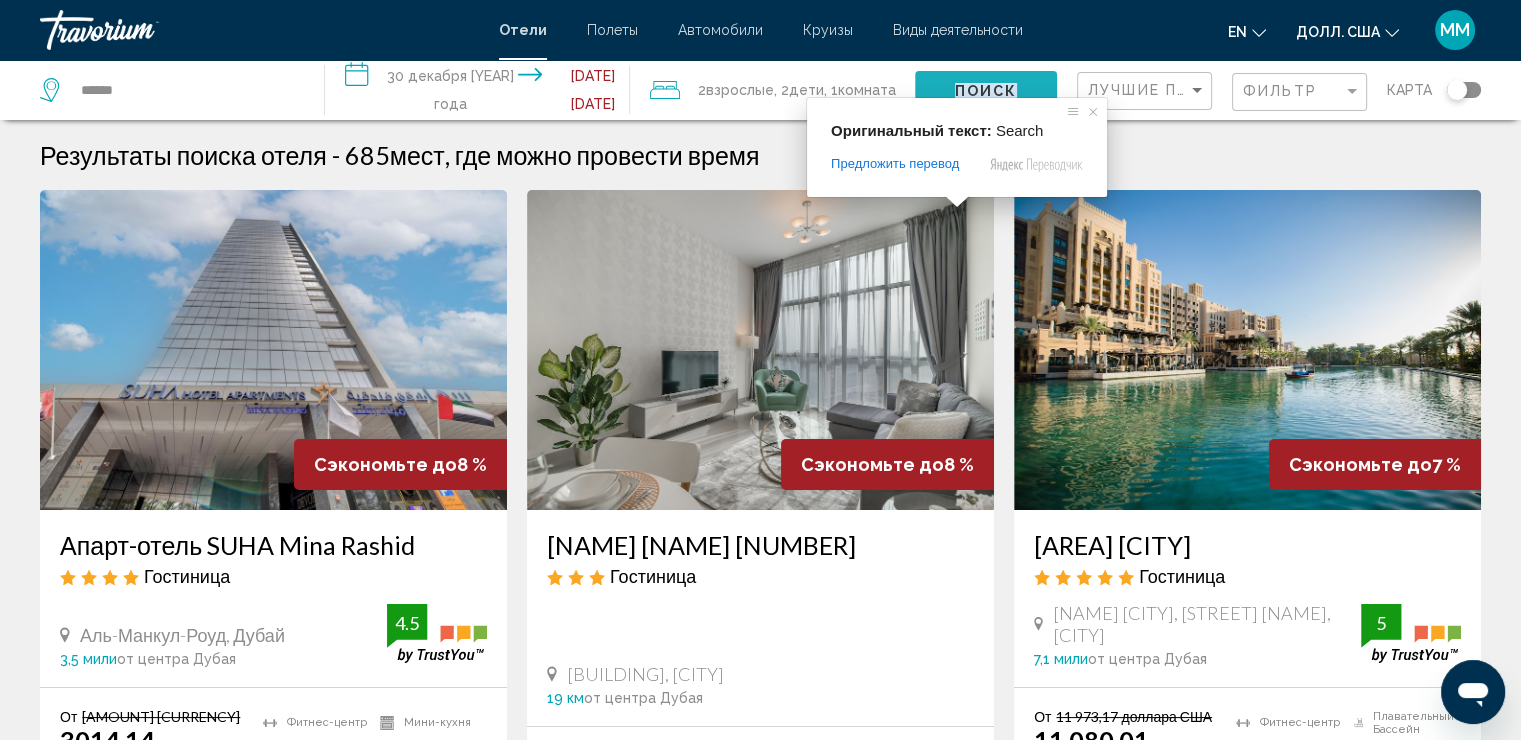 click on "Поиск" 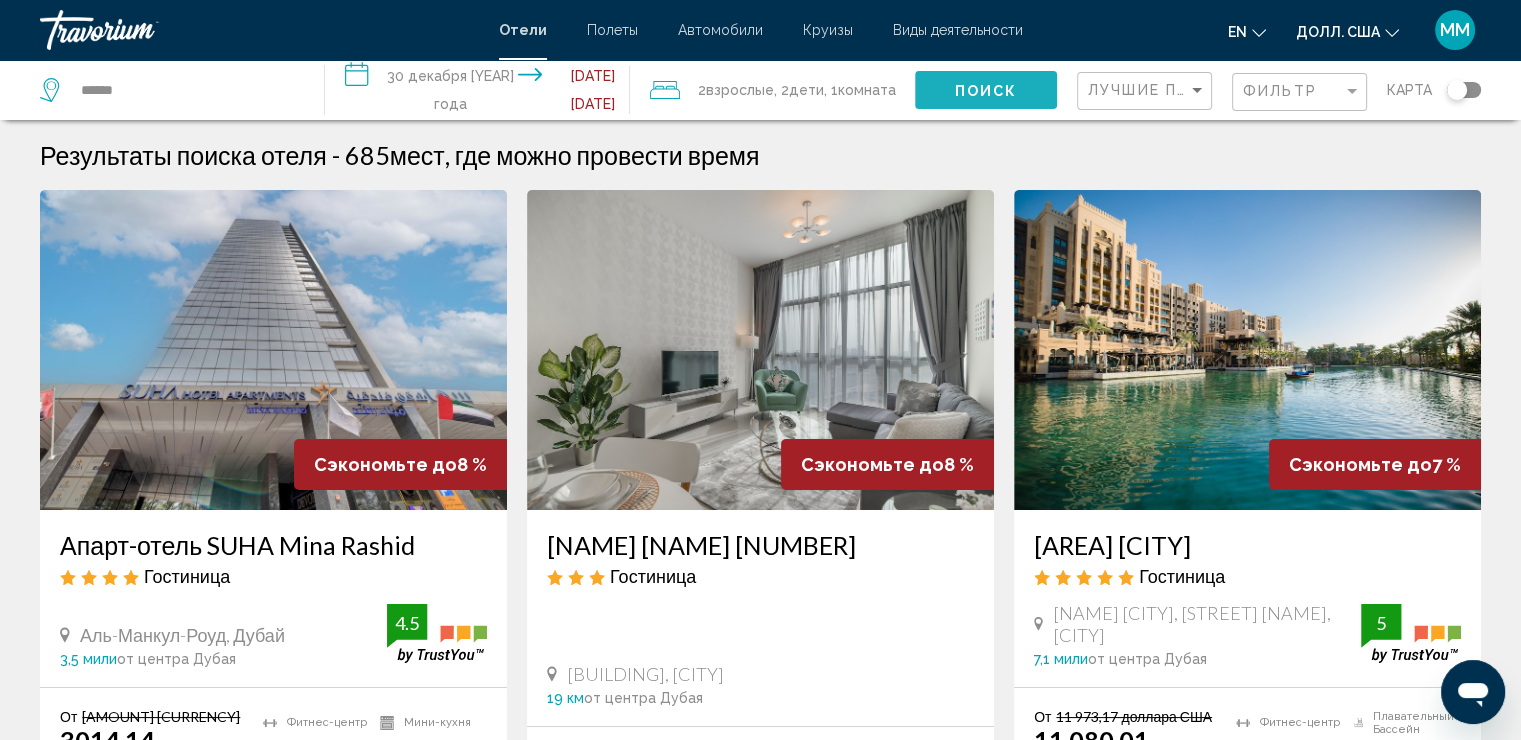 click on "Поиск" 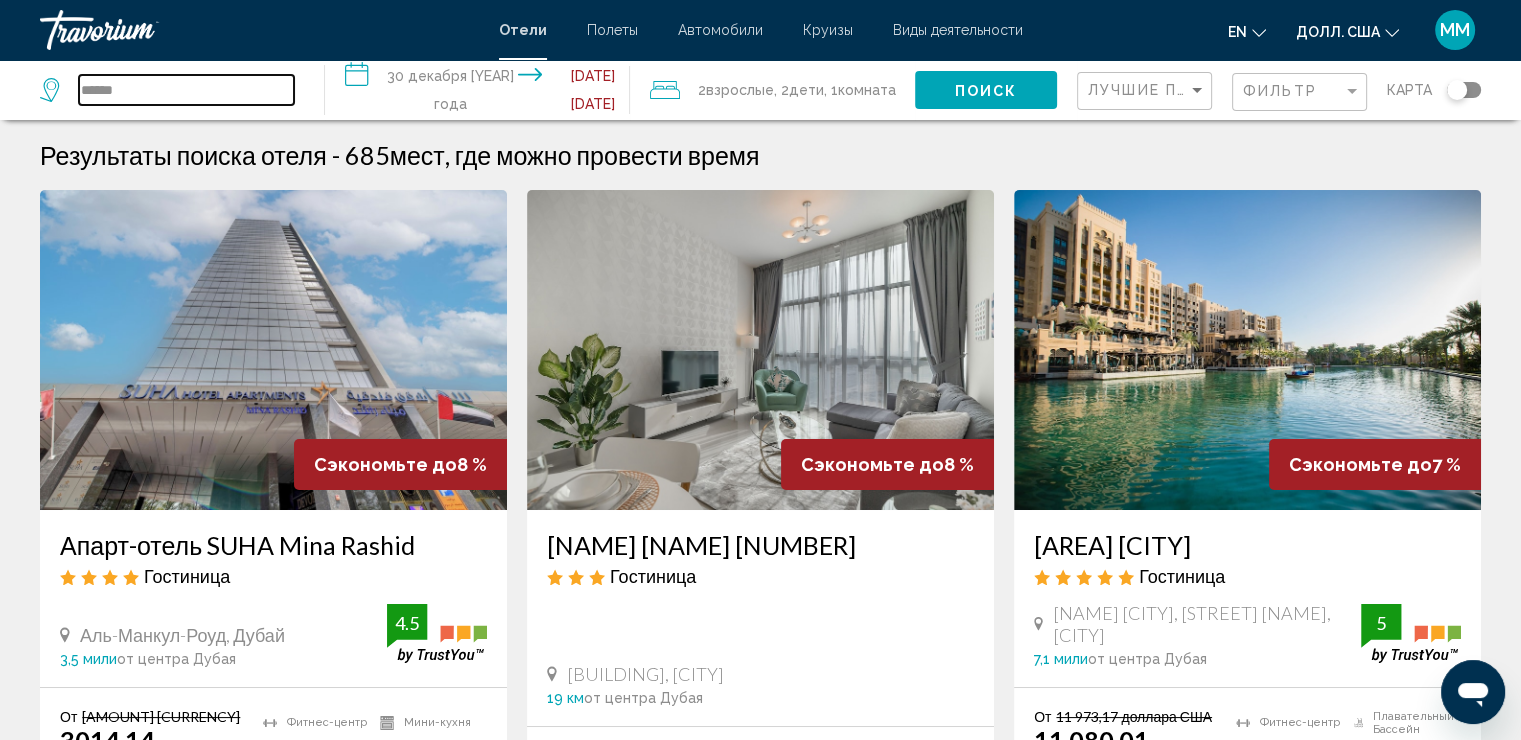 click on "*****" at bounding box center (186, 90) 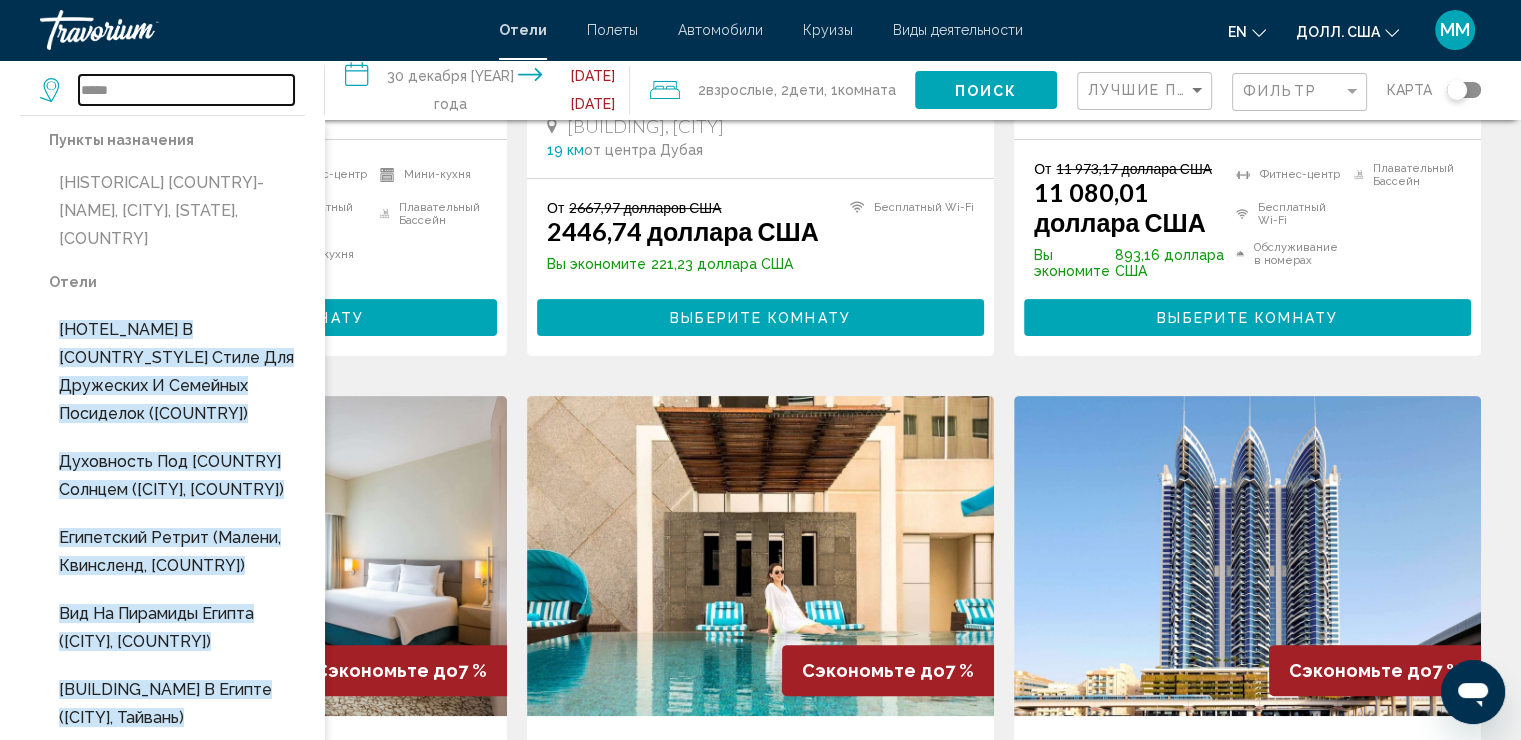 scroll, scrollTop: 300, scrollLeft: 0, axis: vertical 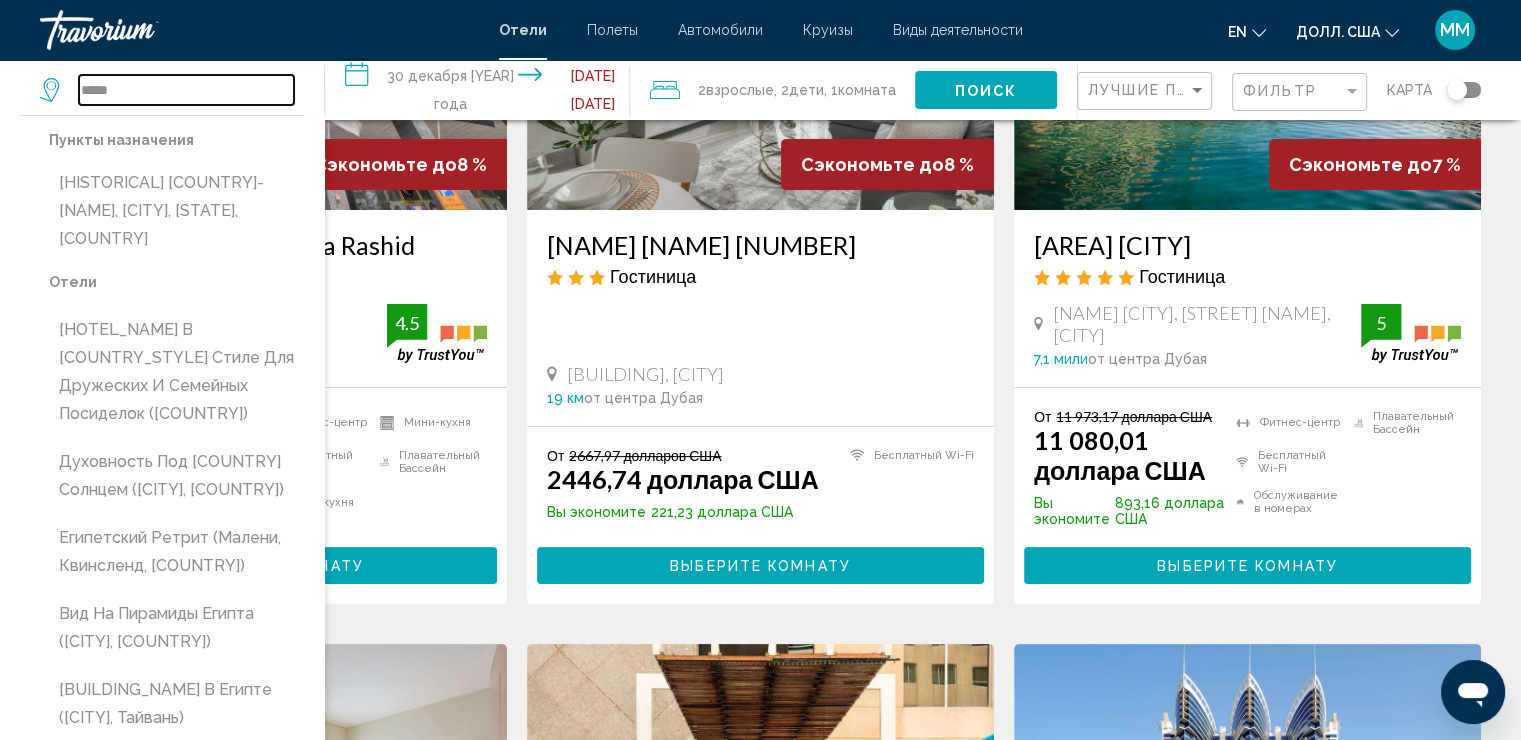 click on "*****" at bounding box center [186, 90] 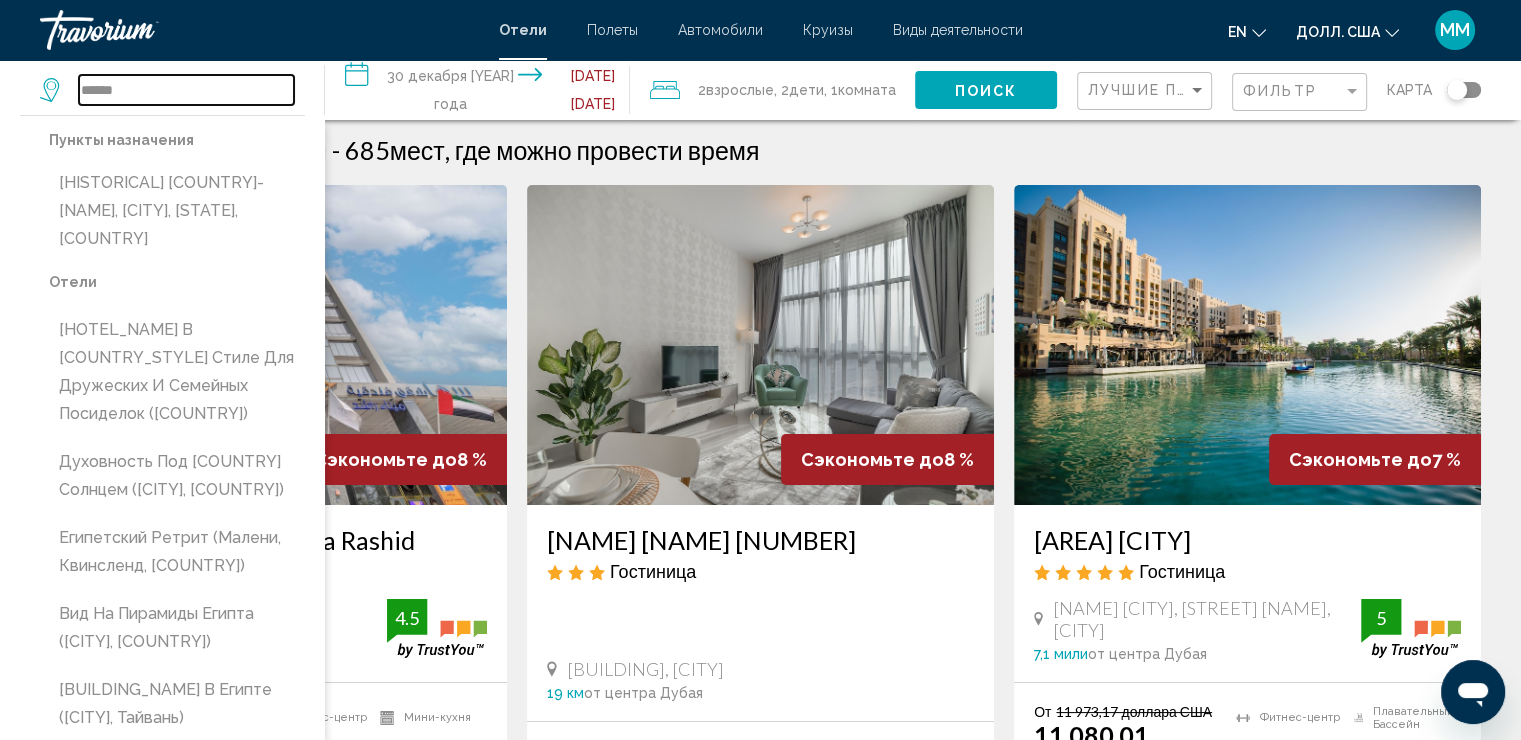scroll, scrollTop: 0, scrollLeft: 0, axis: both 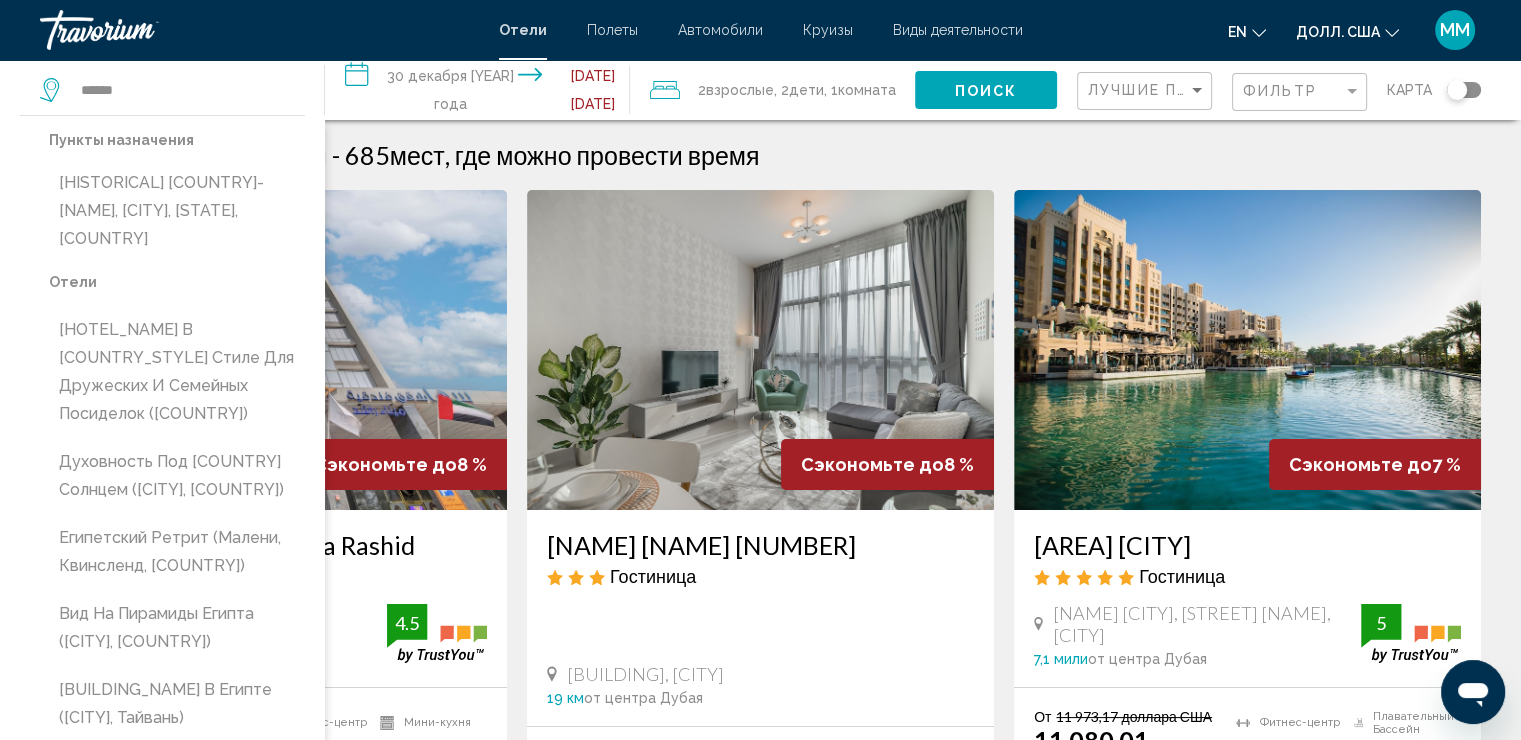 drag, startPoint x: 1505, startPoint y: 318, endPoint x: 1448, endPoint y: 285, distance: 65.863495 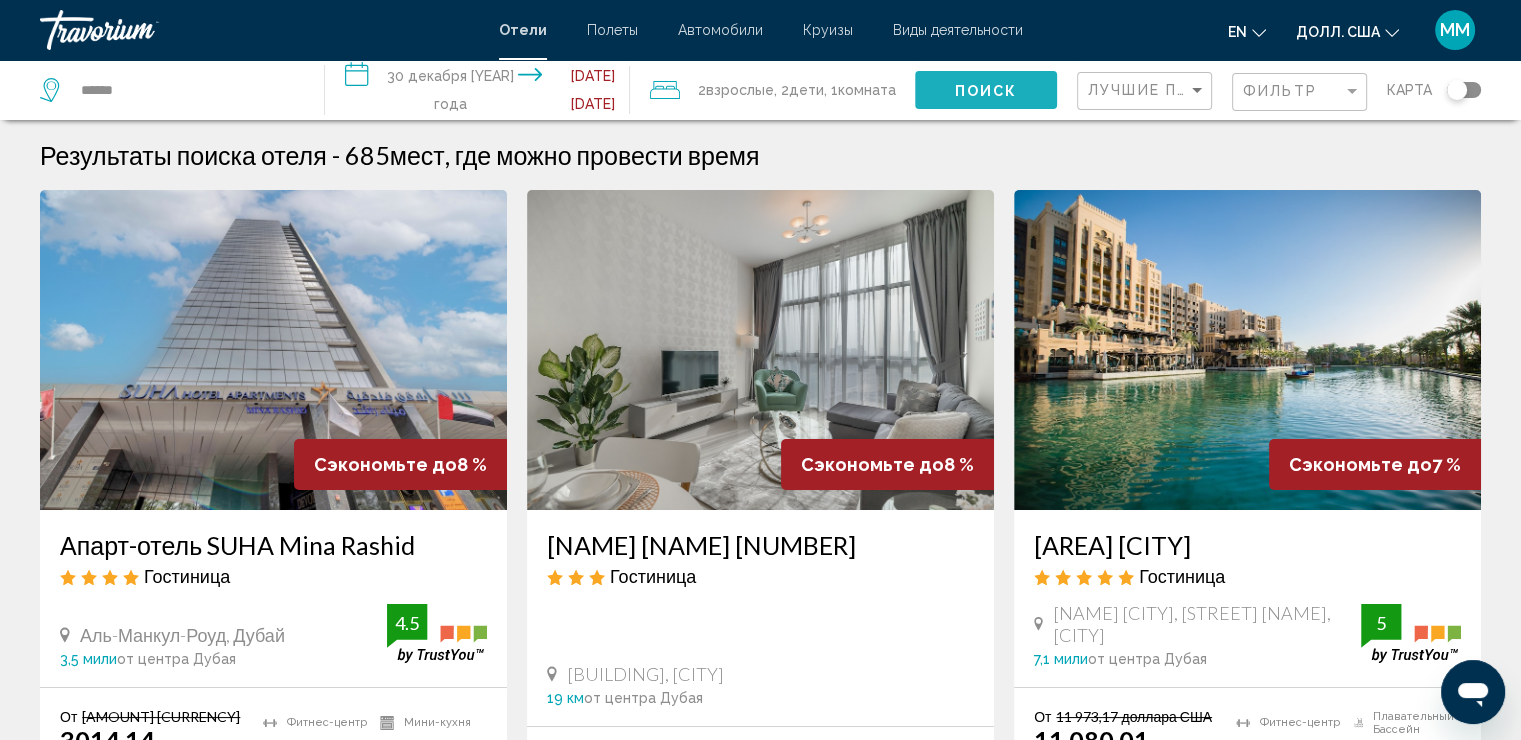 click on "Поиск" 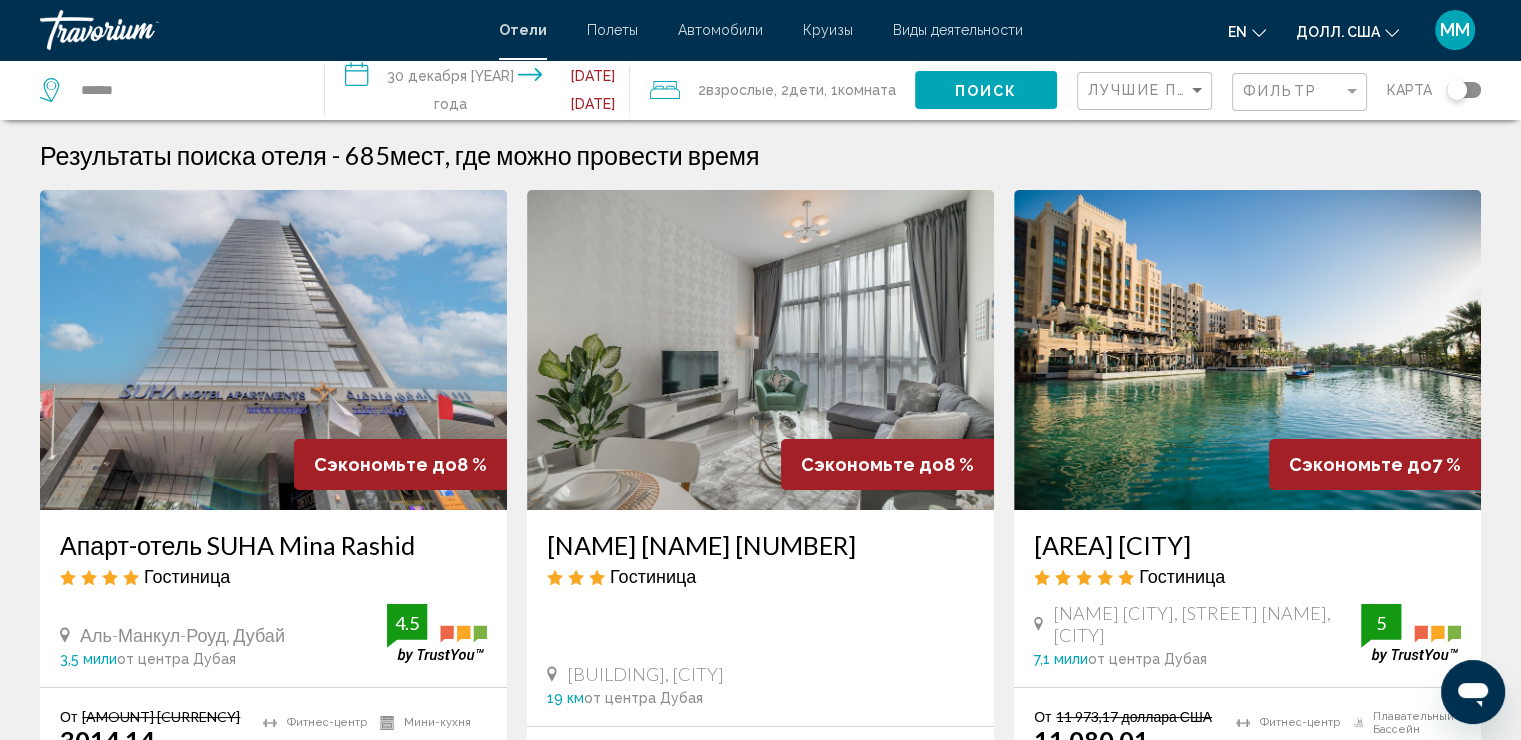 click on "Поиск" 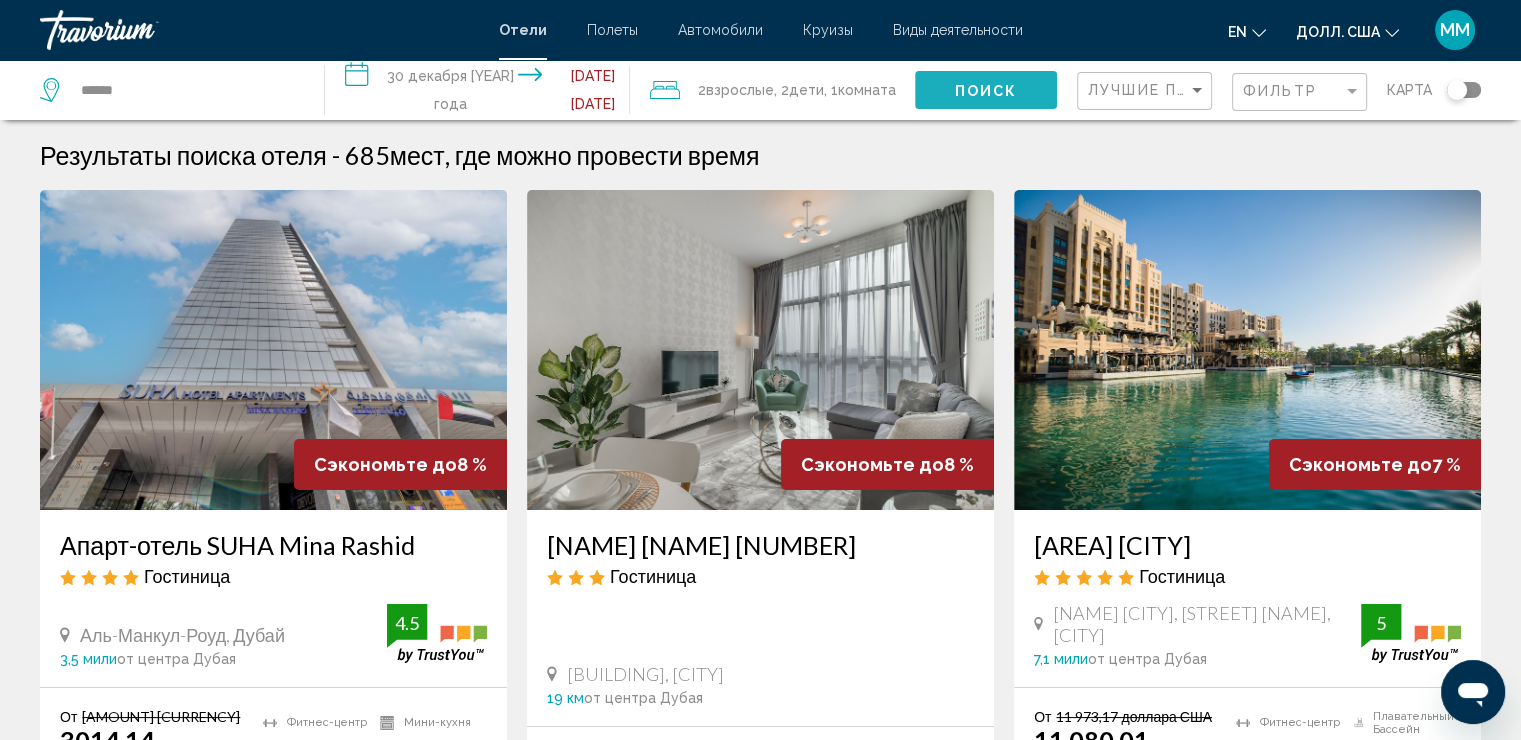 click on "Поиск" 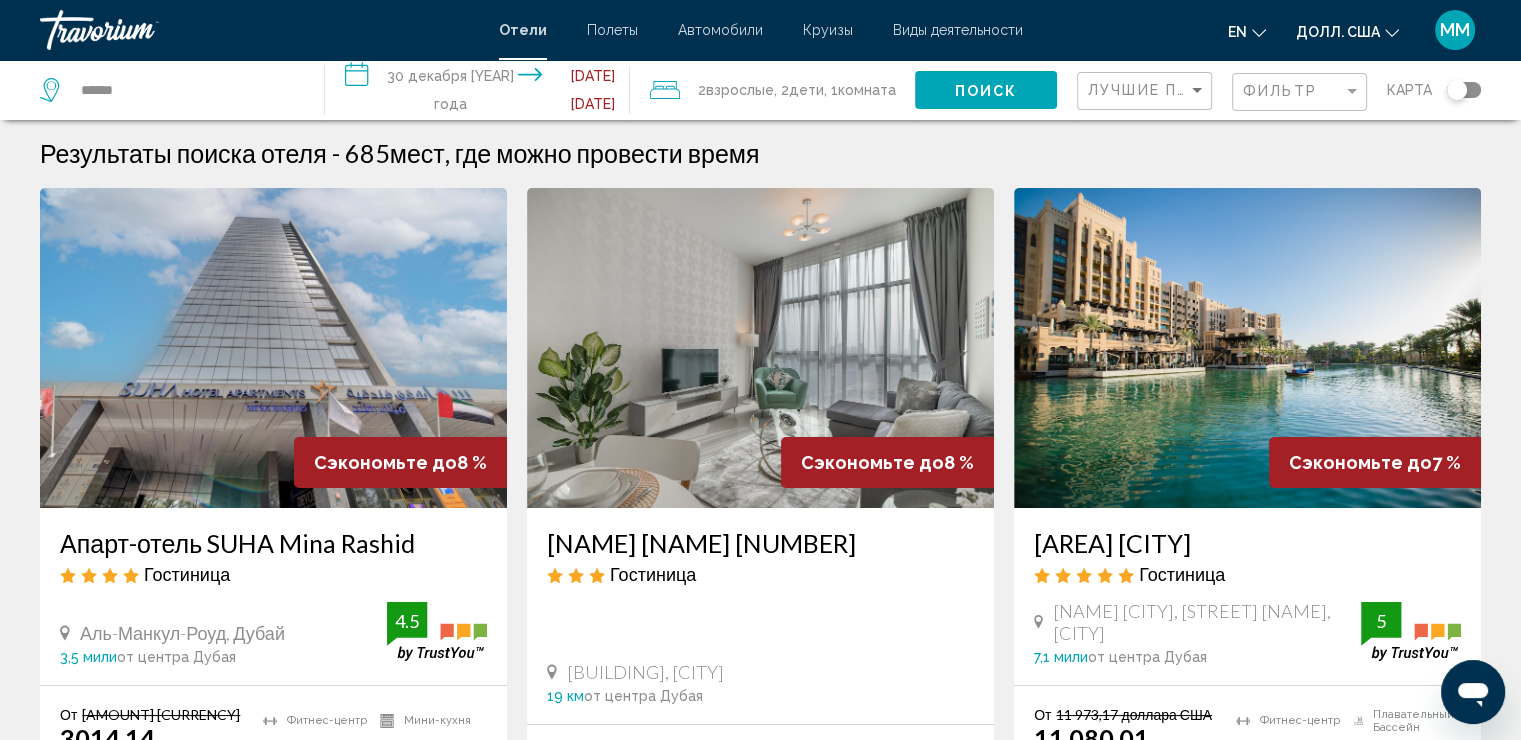 scroll, scrollTop: 0, scrollLeft: 0, axis: both 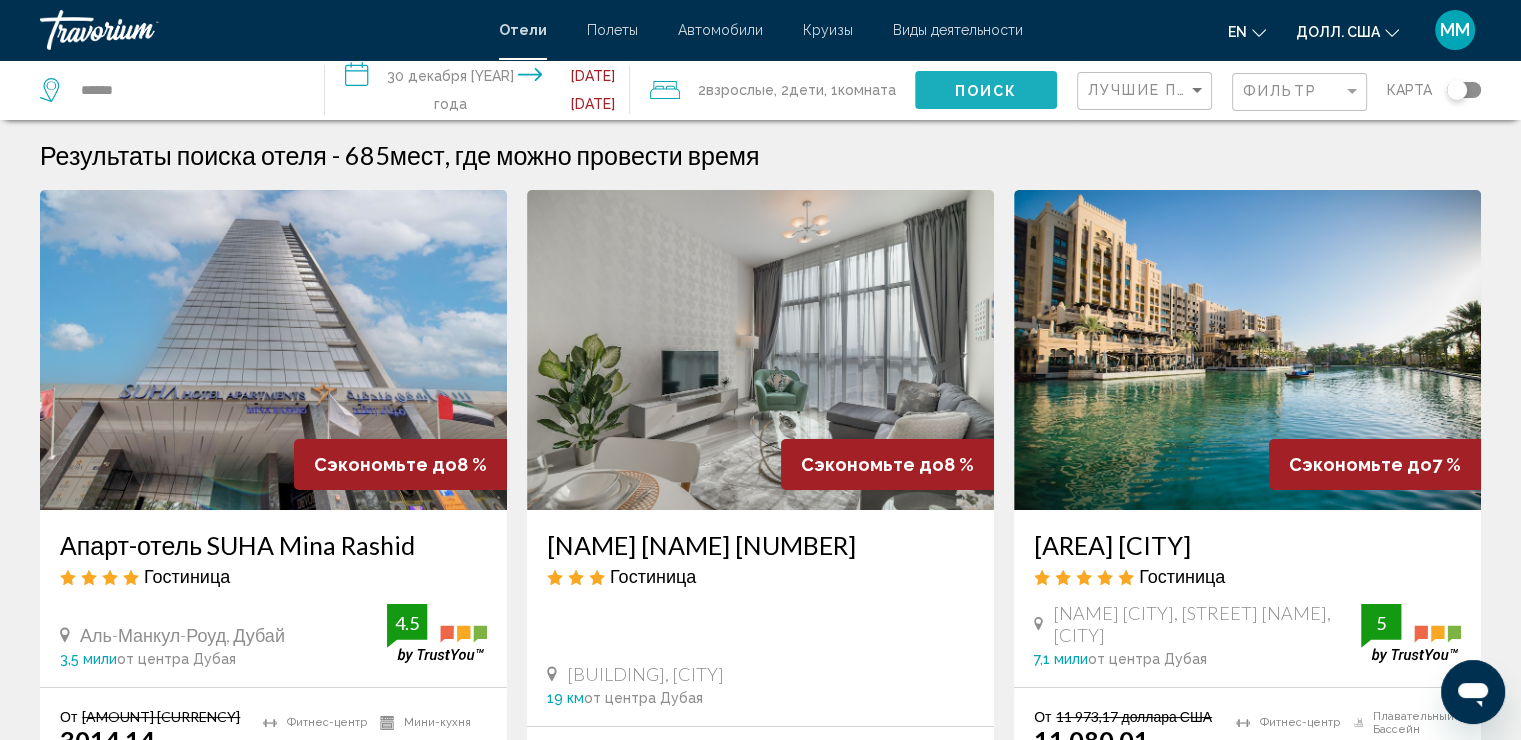 click on "Поиск" 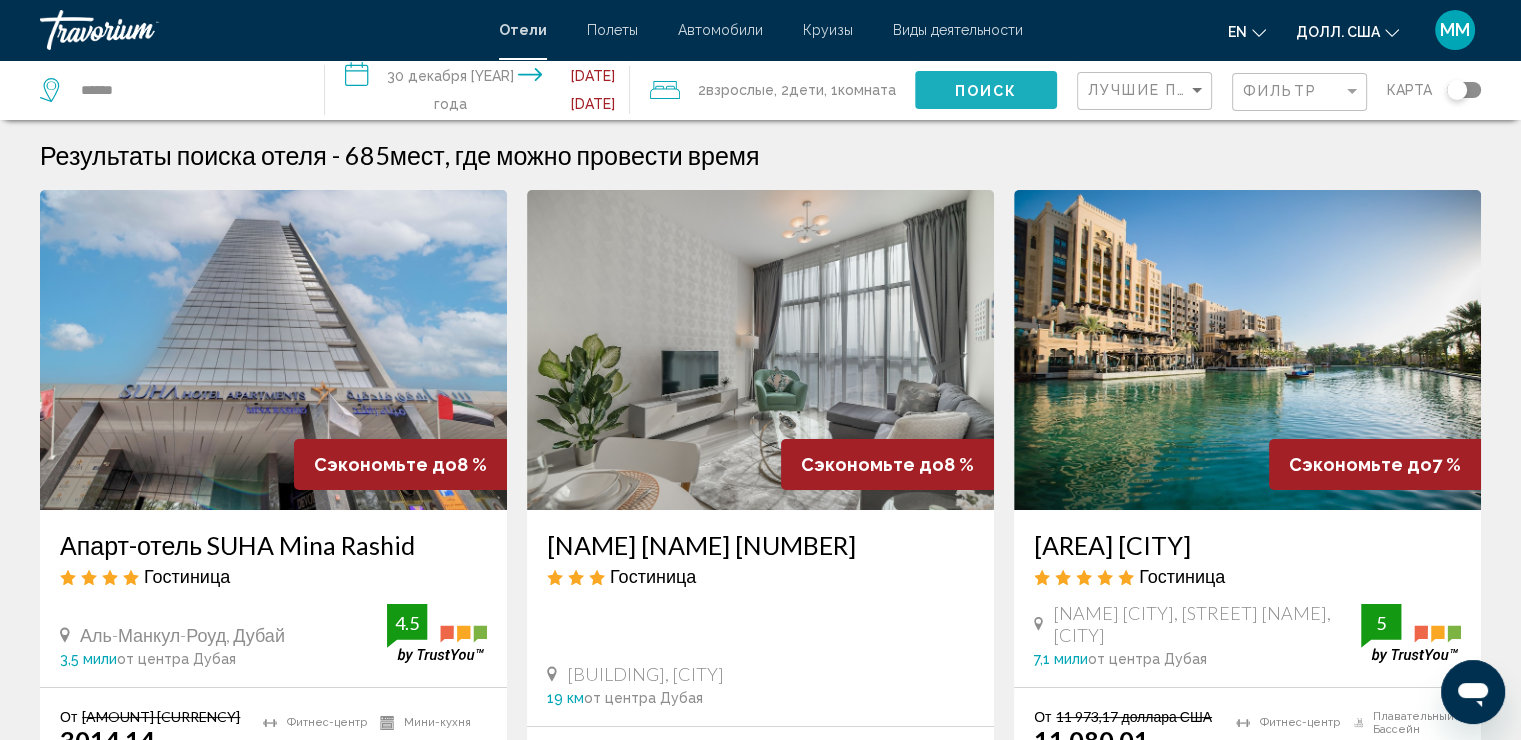 click on "Поиск" 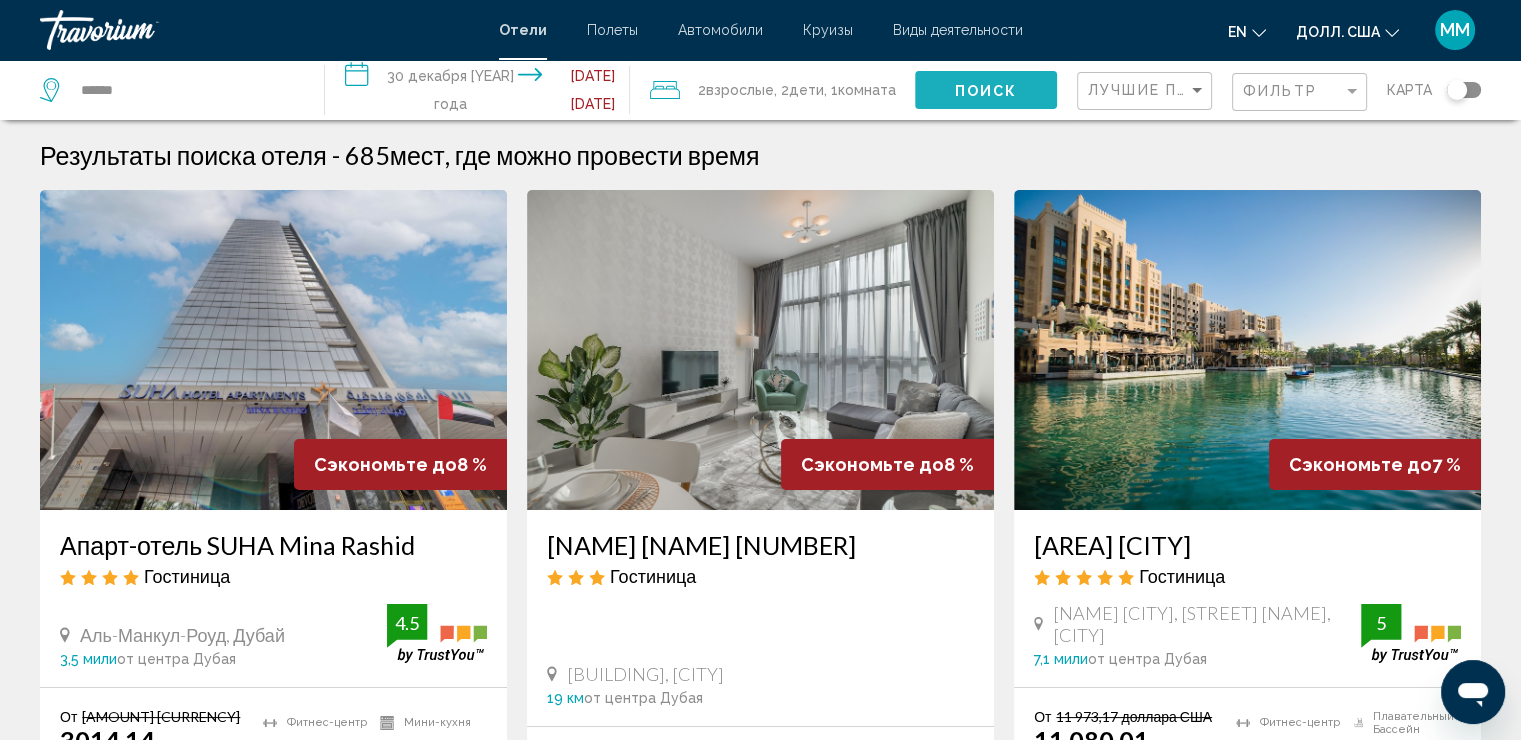 click on "Поиск" 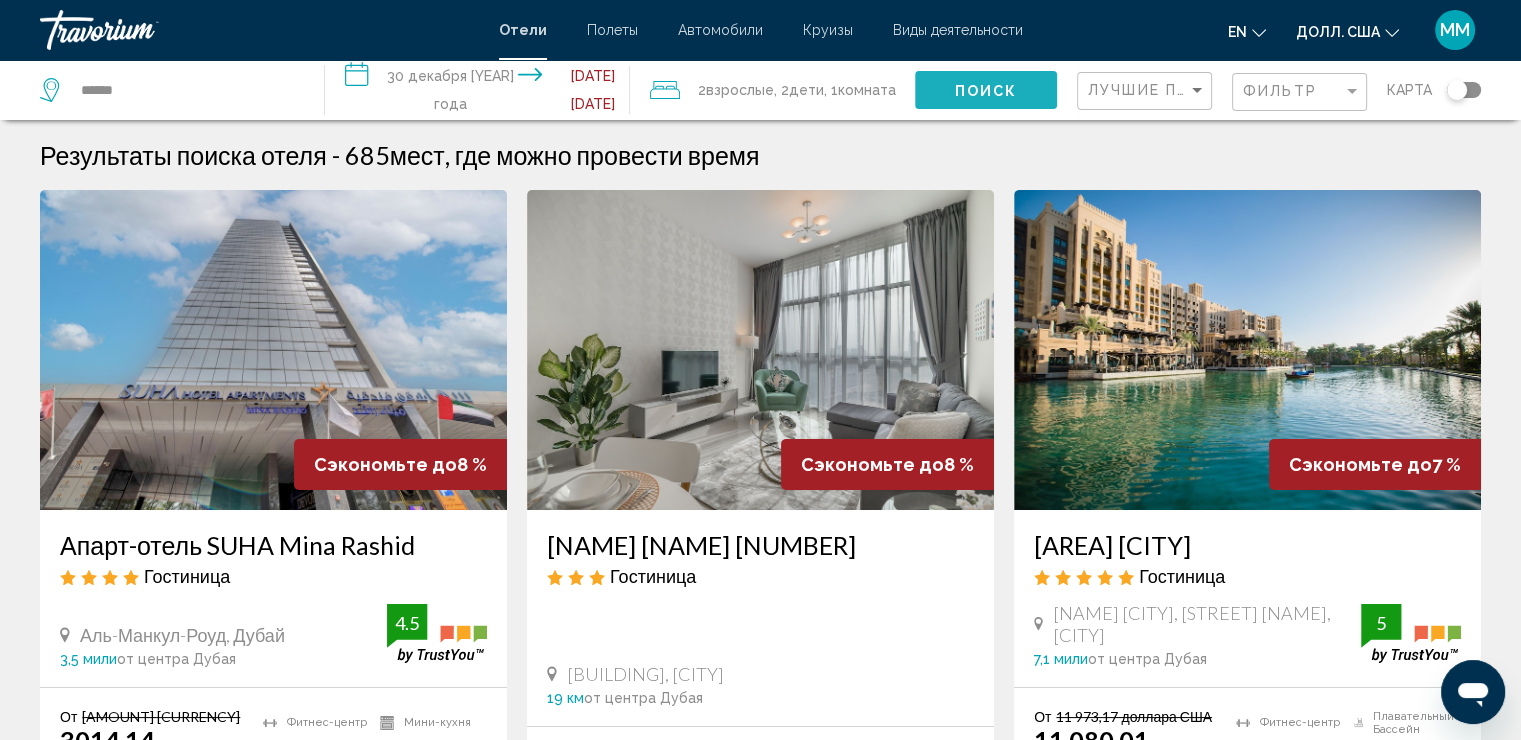 click on "Поиск" 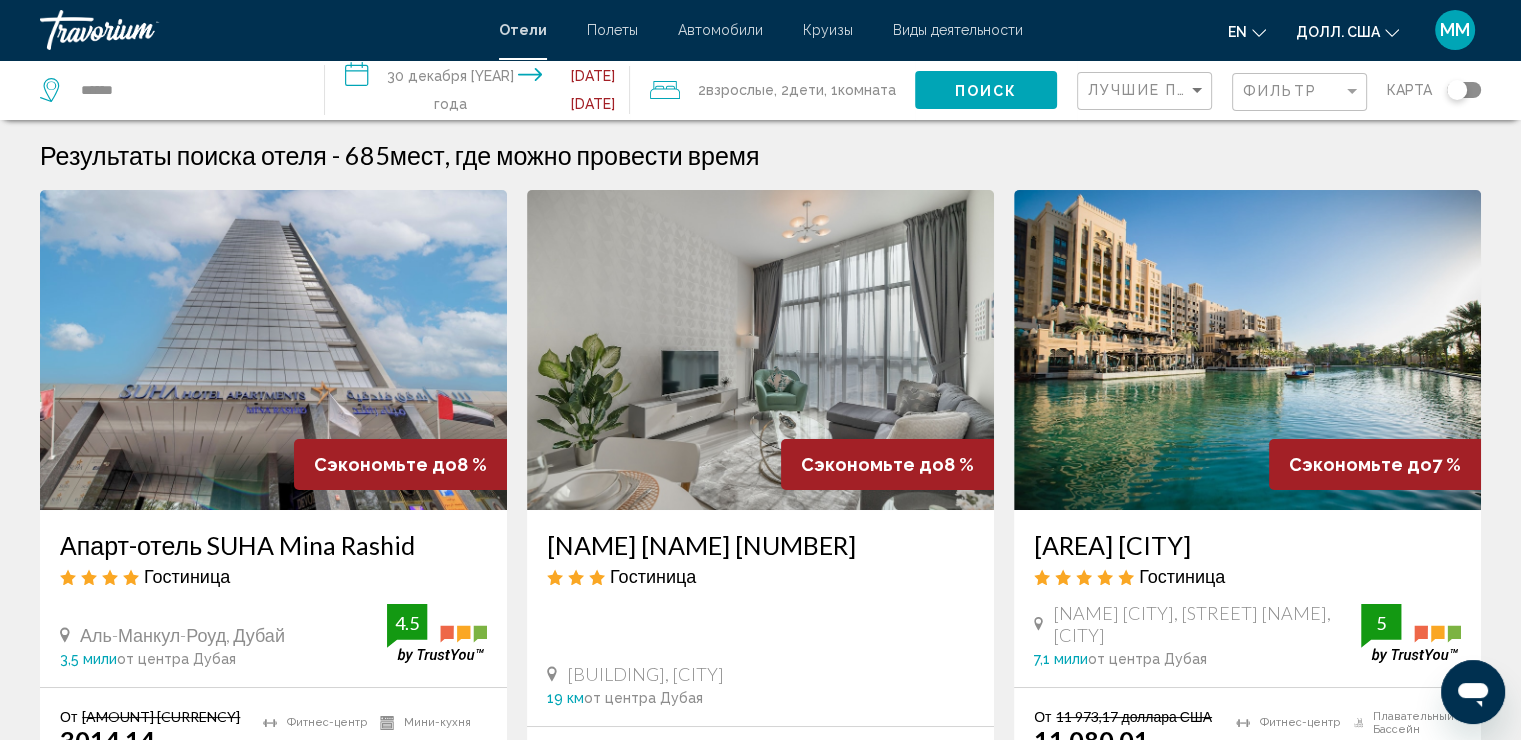 click on "Поиск" 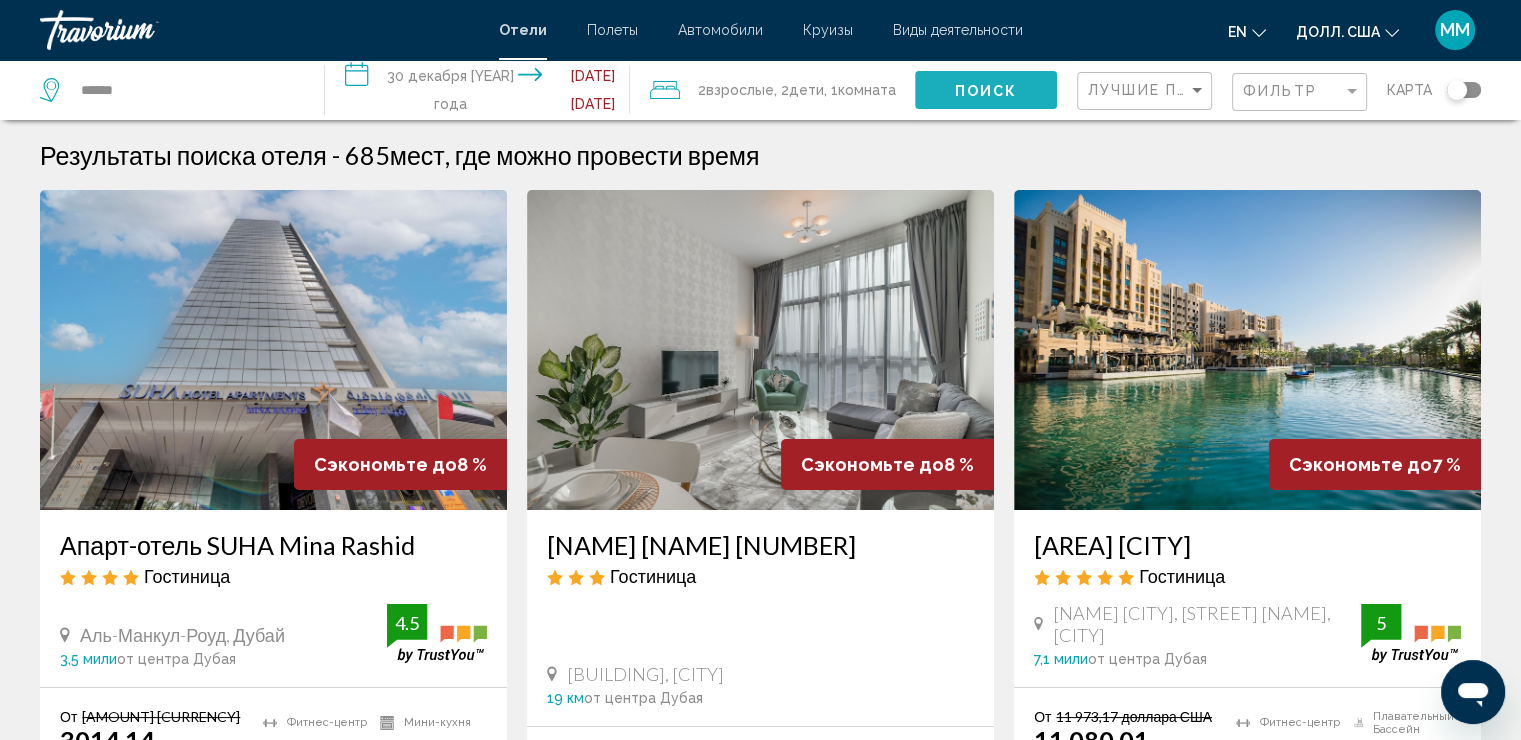 click on "Поиск" 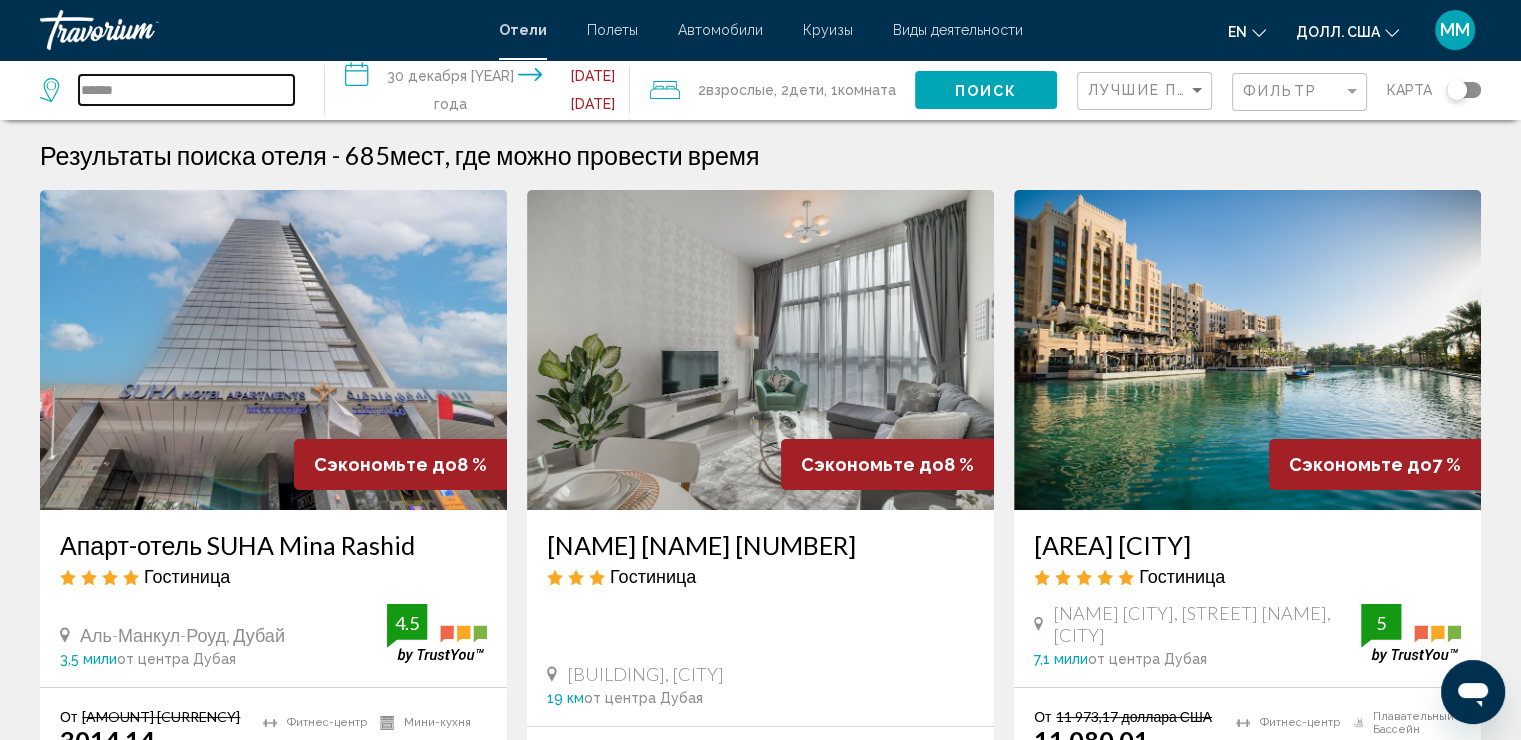 click on "*****" at bounding box center (186, 90) 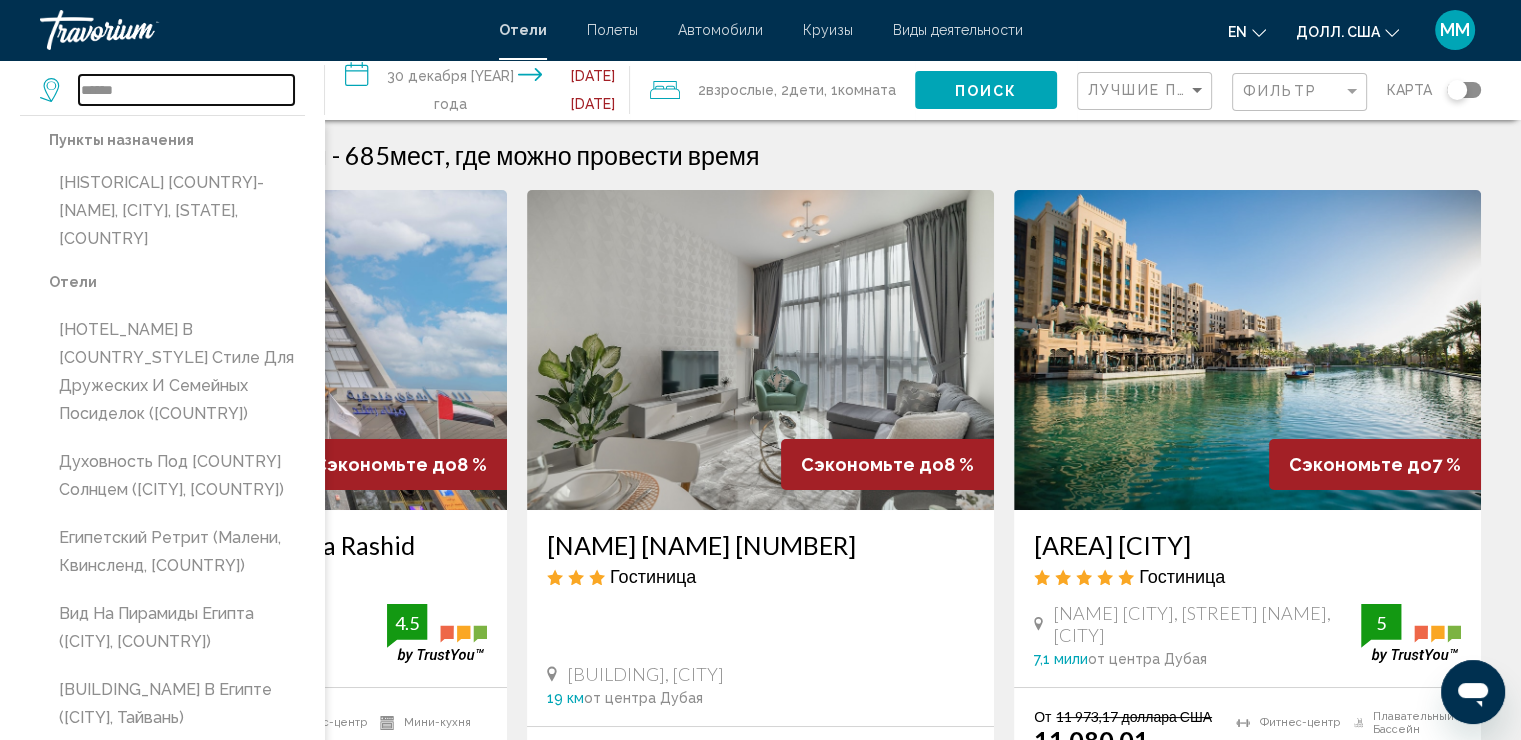 click on "*****" at bounding box center [186, 90] 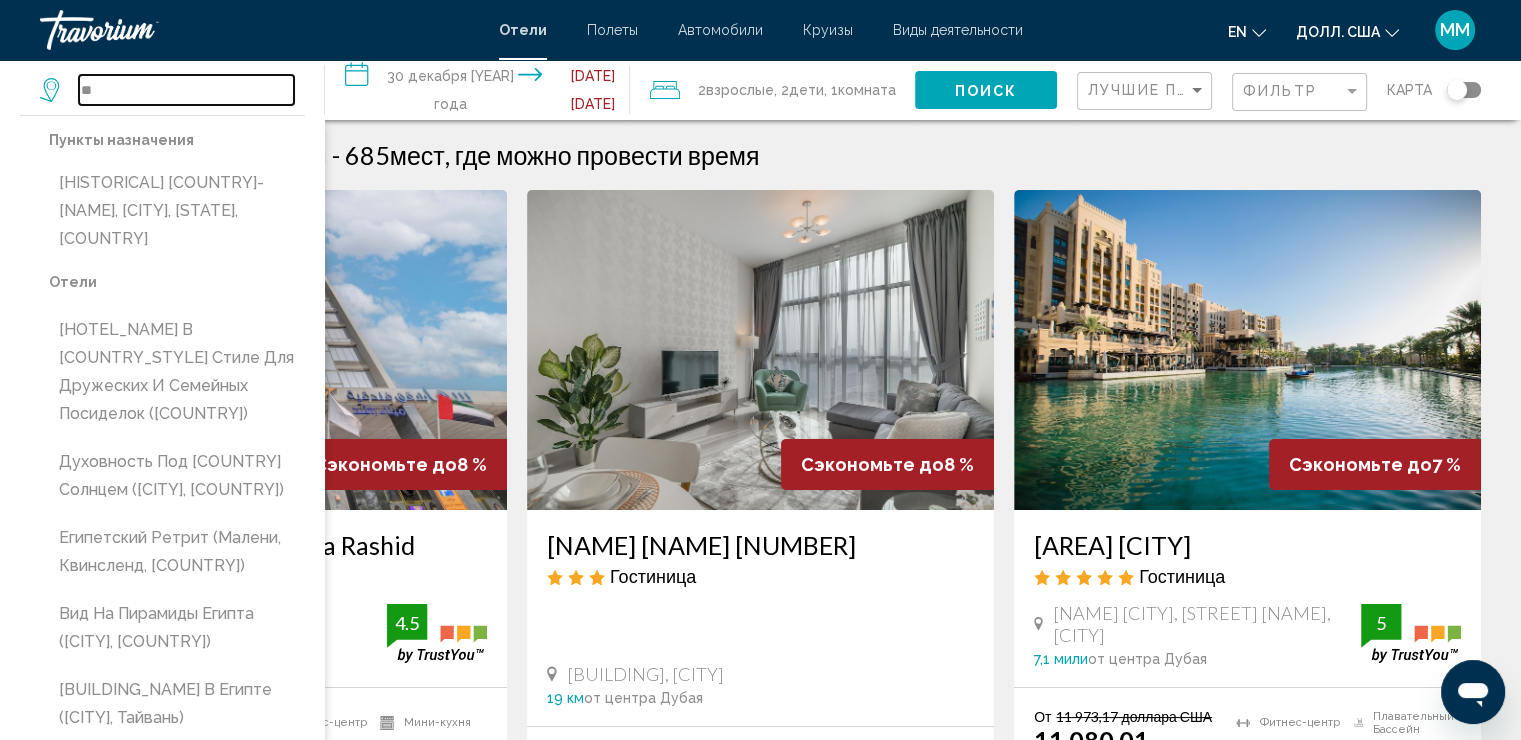 type on "*" 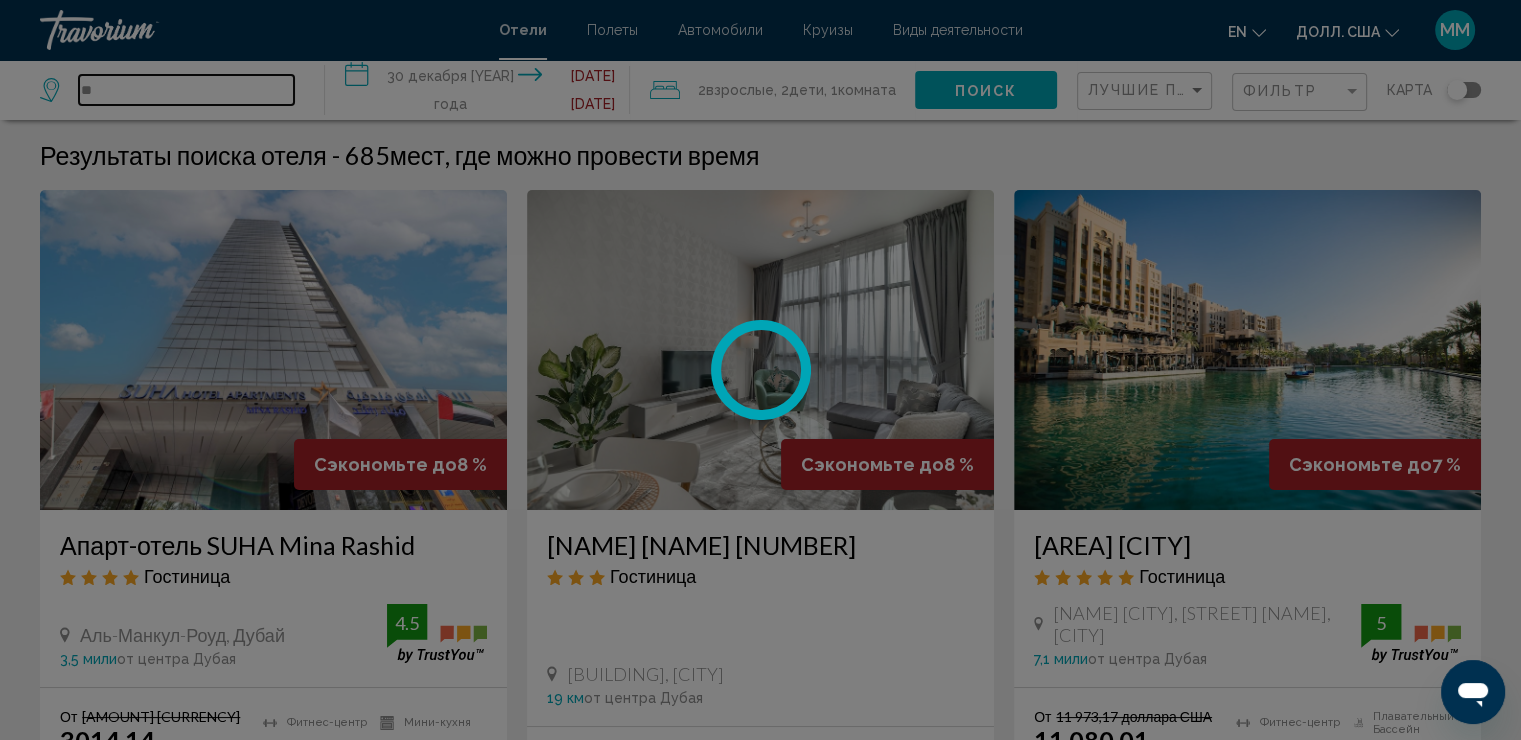 type on "*" 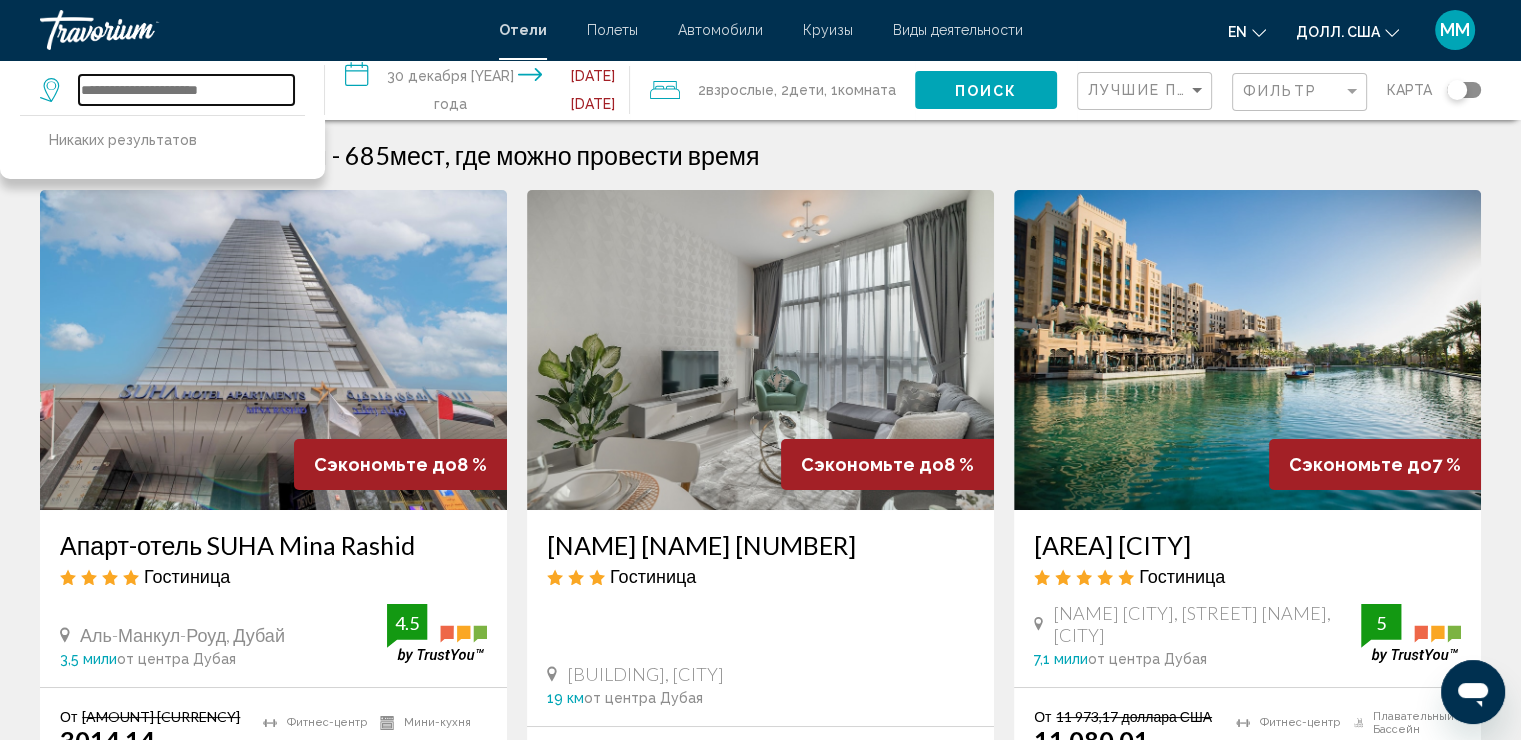 type on "*" 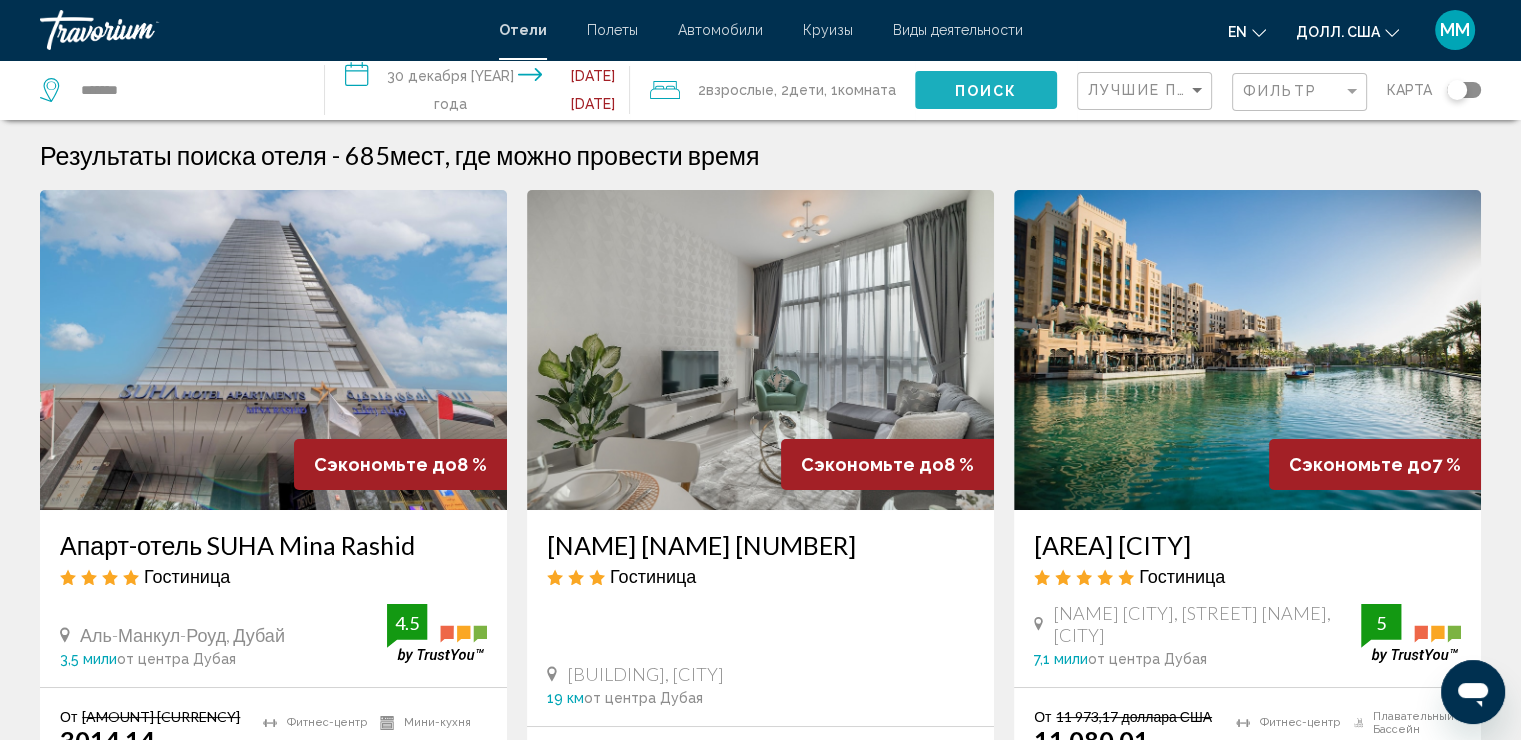 click on "Поиск" 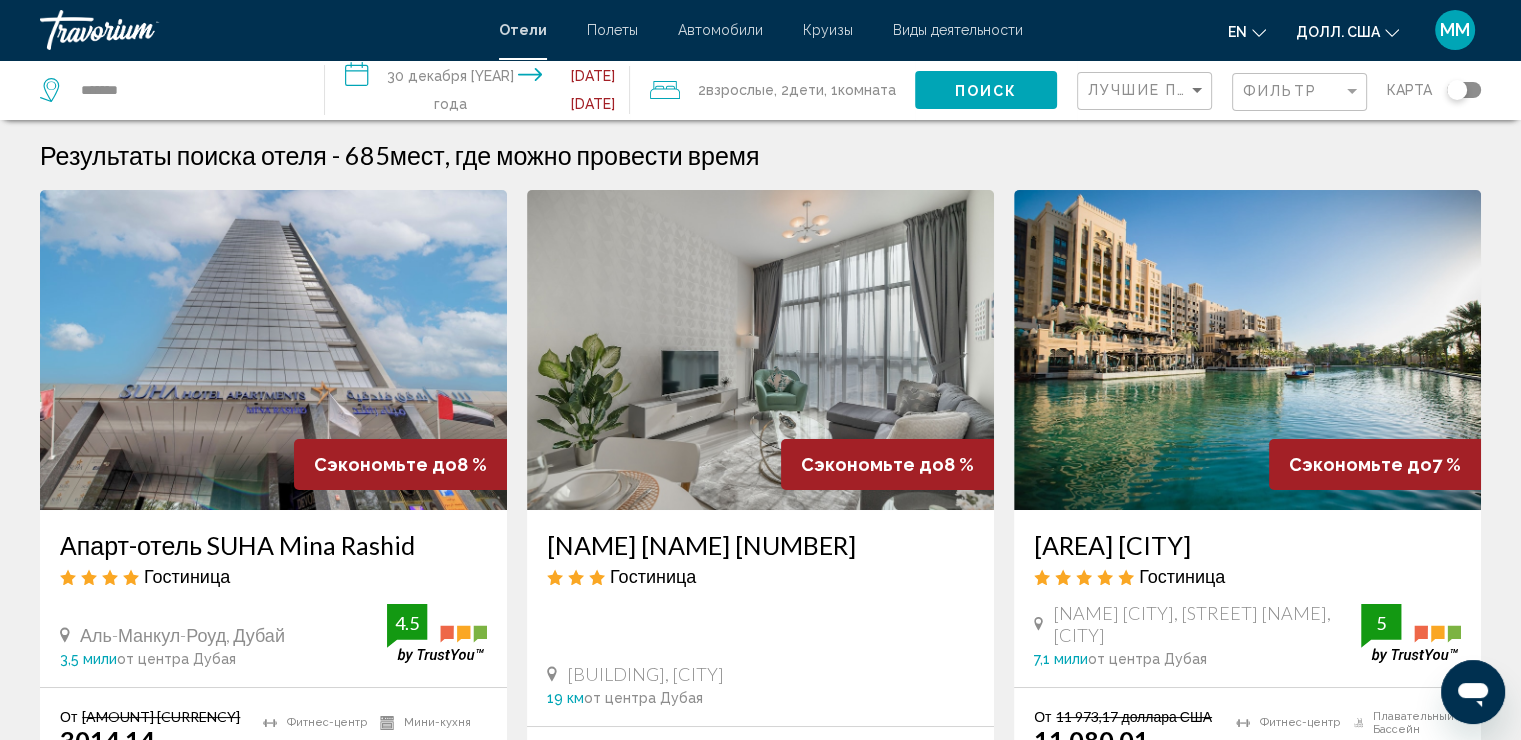 click on "Поиск" 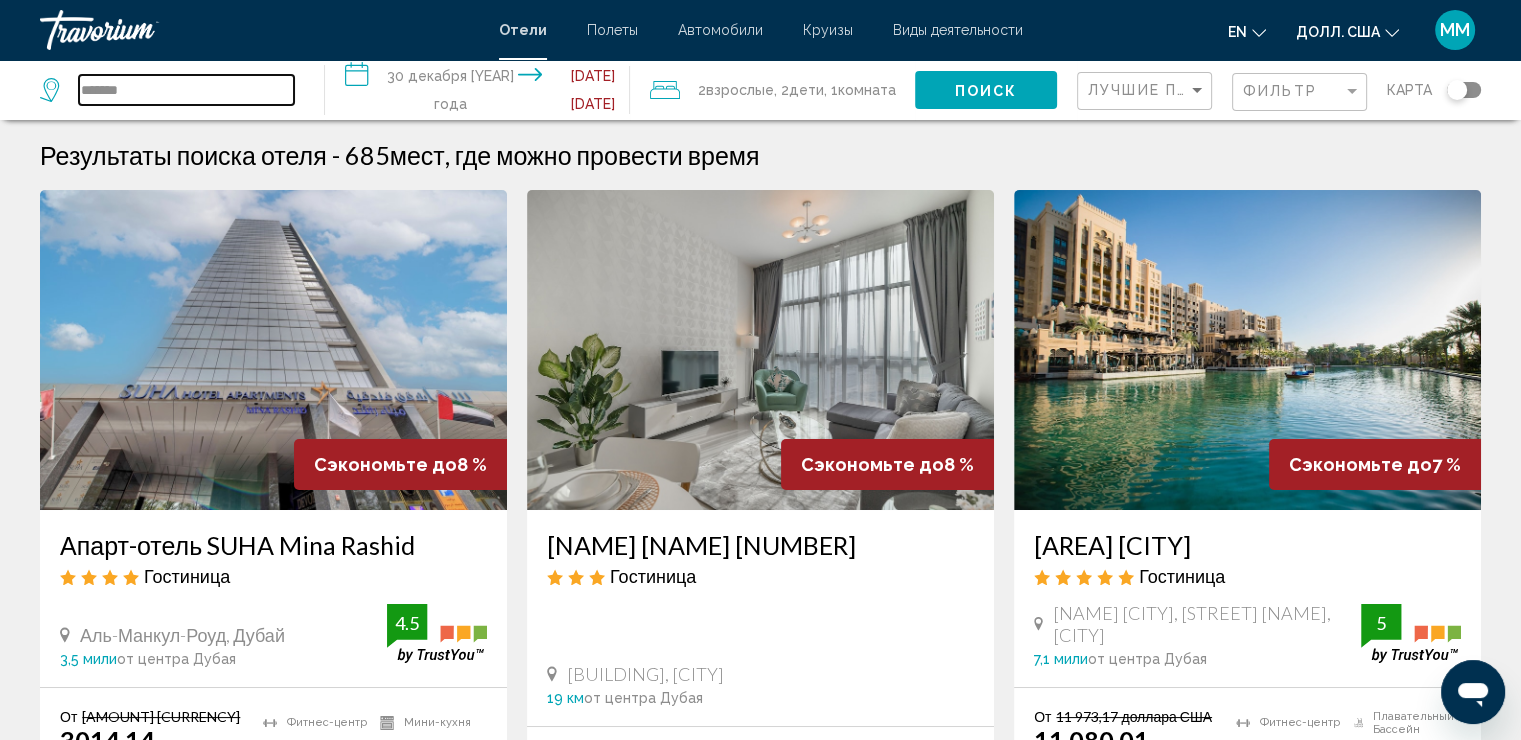 click on "******" at bounding box center [186, 90] 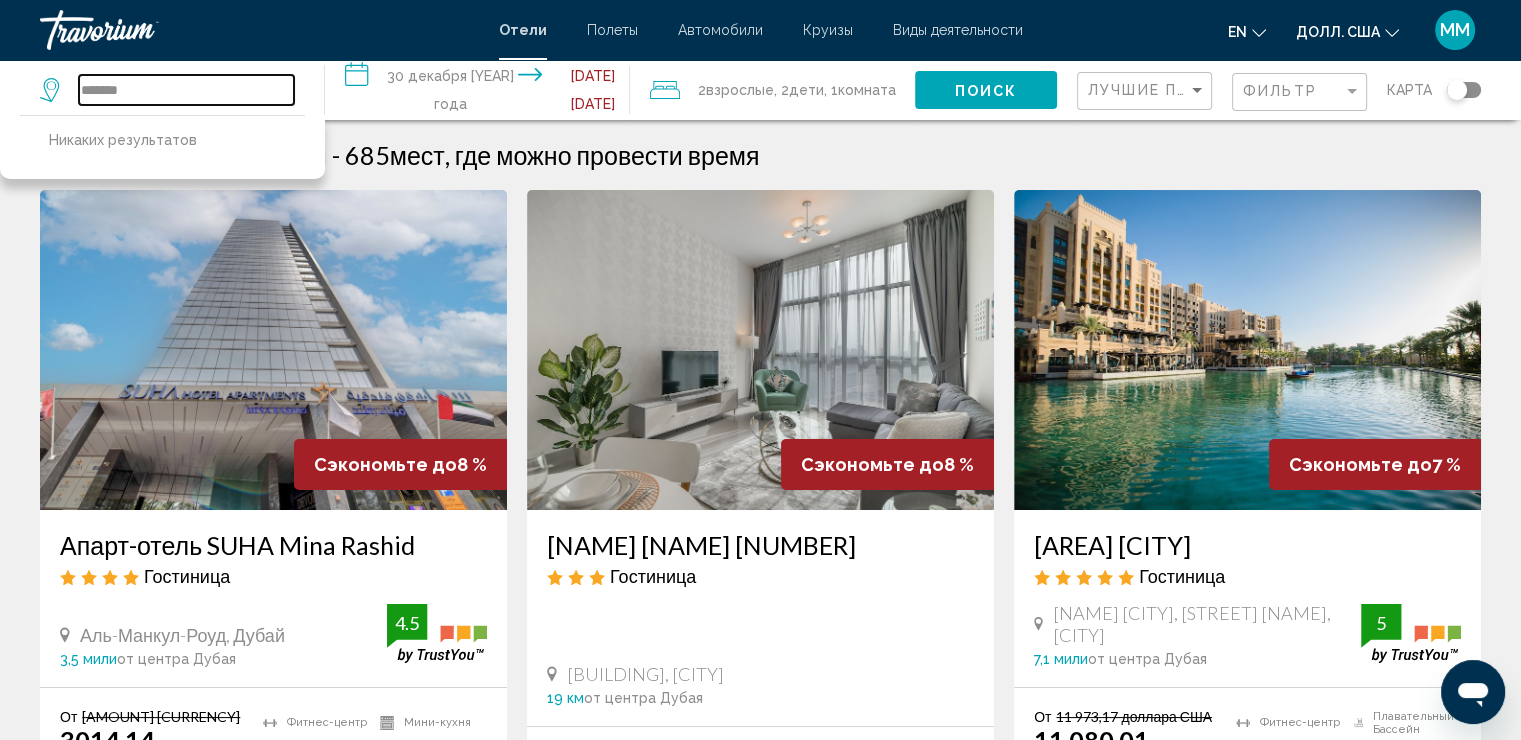drag, startPoint x: 105, startPoint y: 65, endPoint x: 0, endPoint y: 60, distance: 105.11898 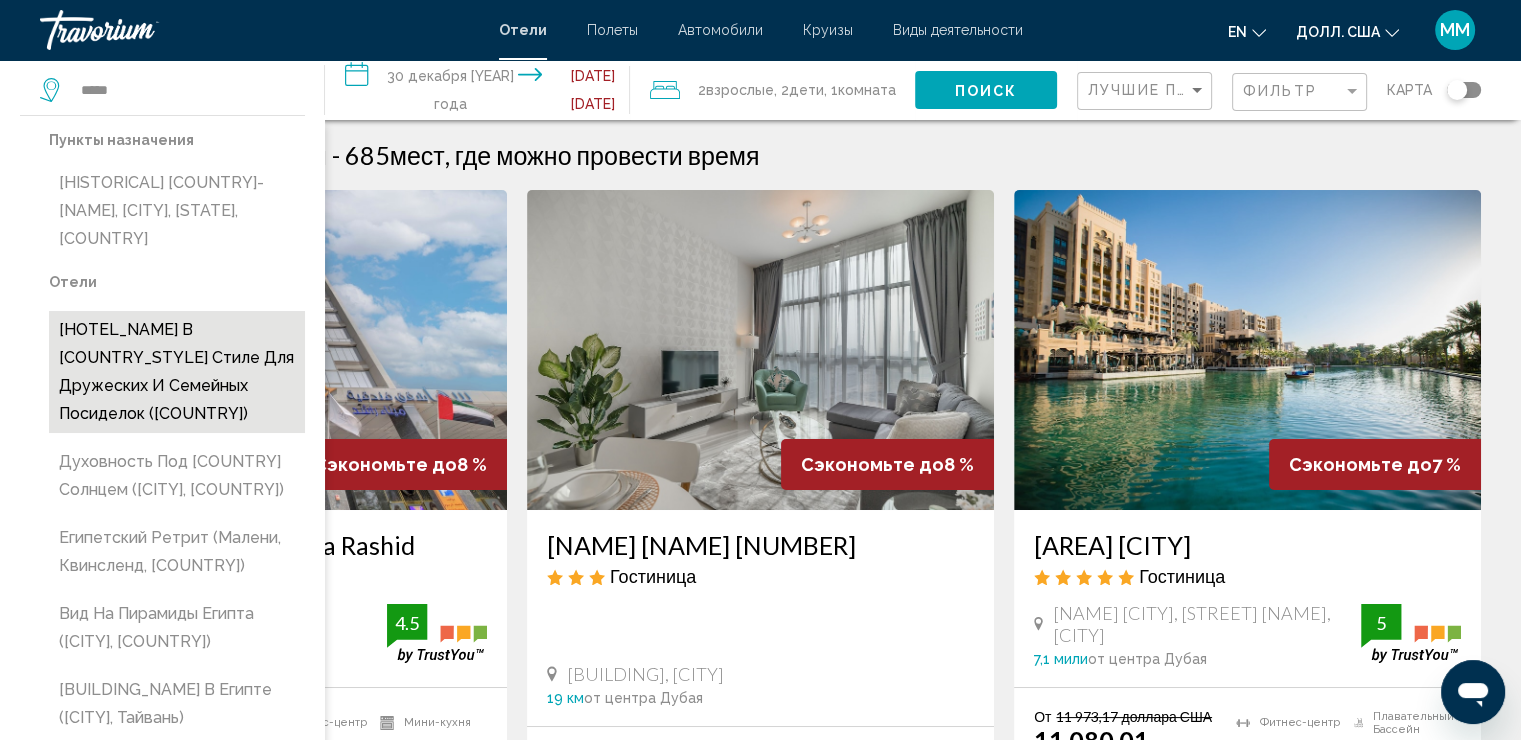 click on "[HOTEL_NAME] в [COUNTRY_STYLE] стиле для дружеских и семейных посиделок ([COUNTRY])" at bounding box center (177, 372) 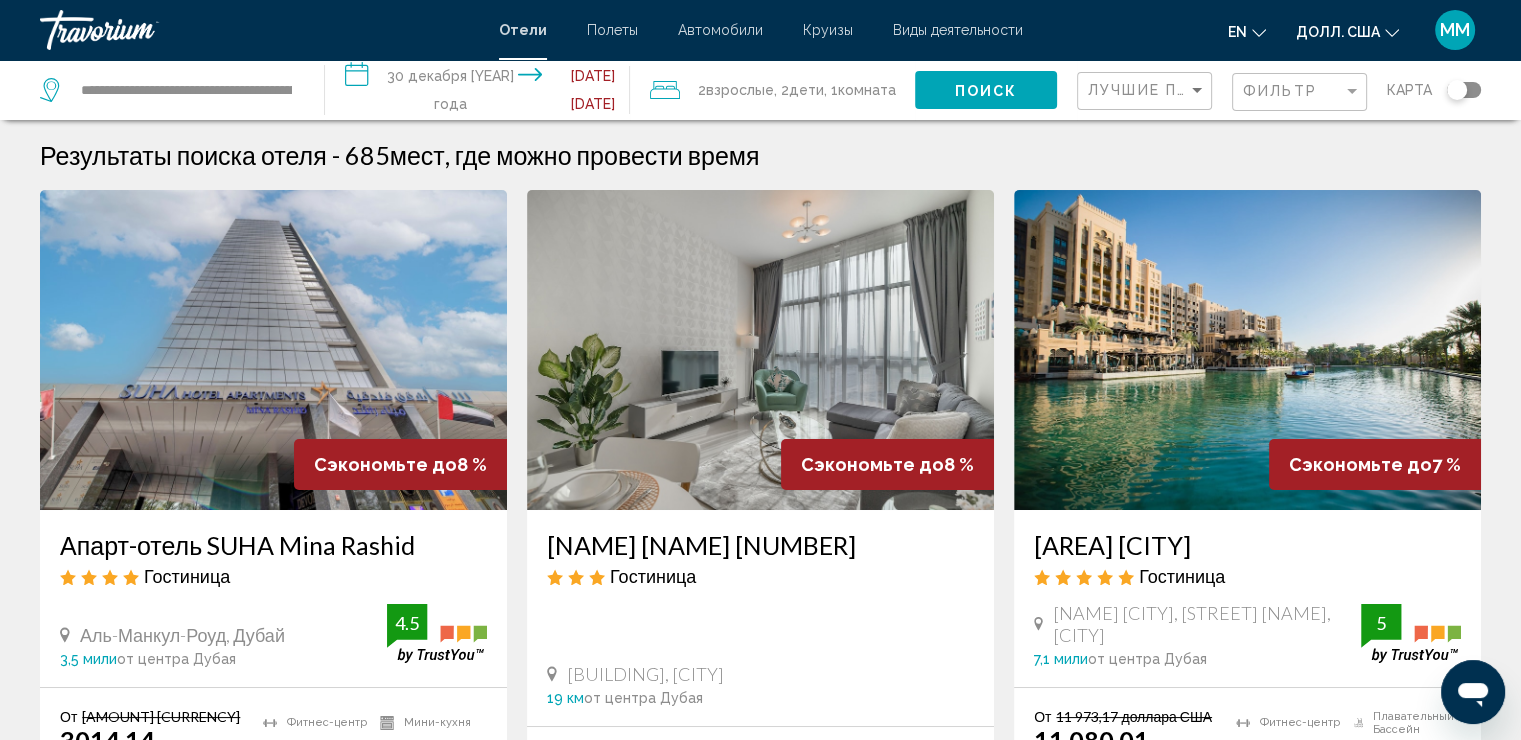 click on "Поиск" 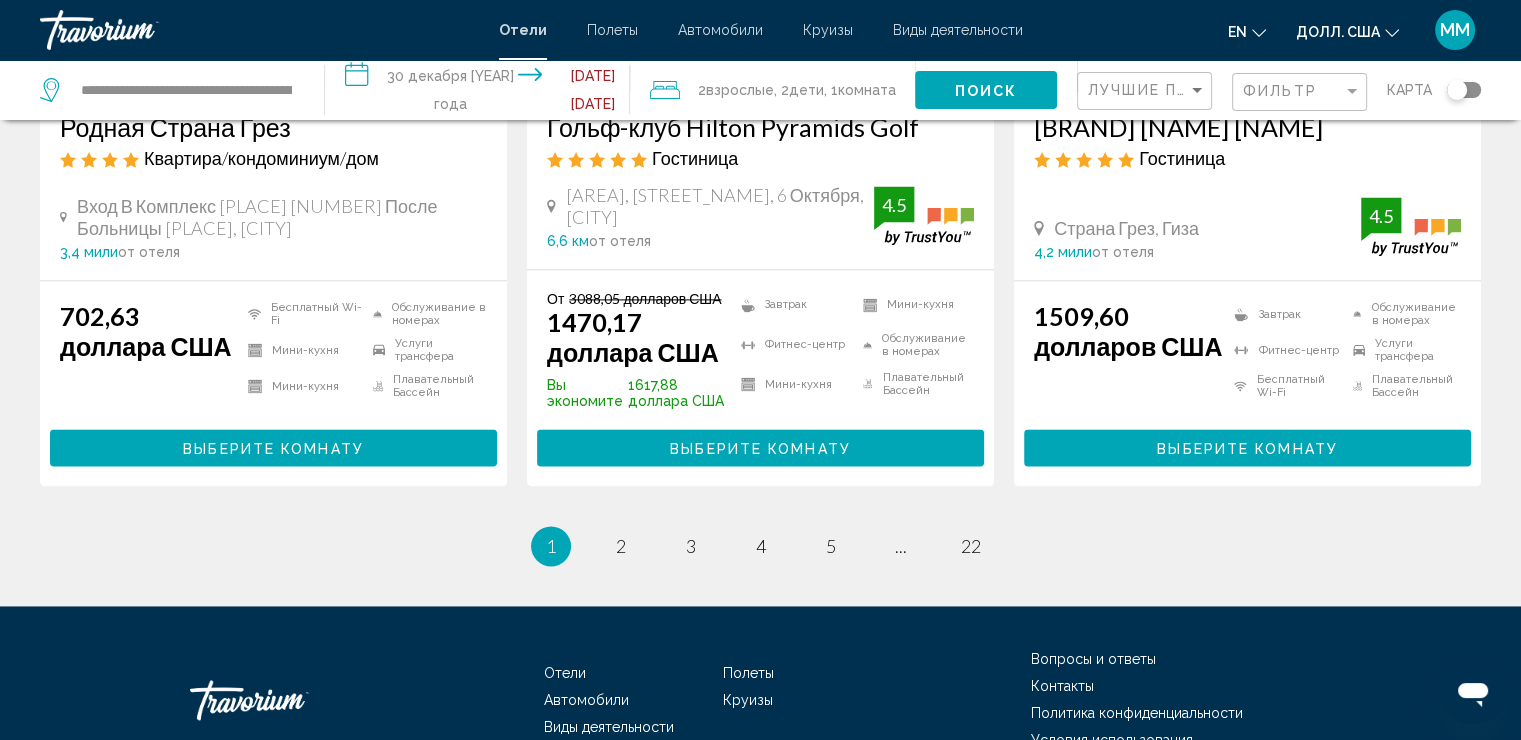 scroll, scrollTop: 2821, scrollLeft: 0, axis: vertical 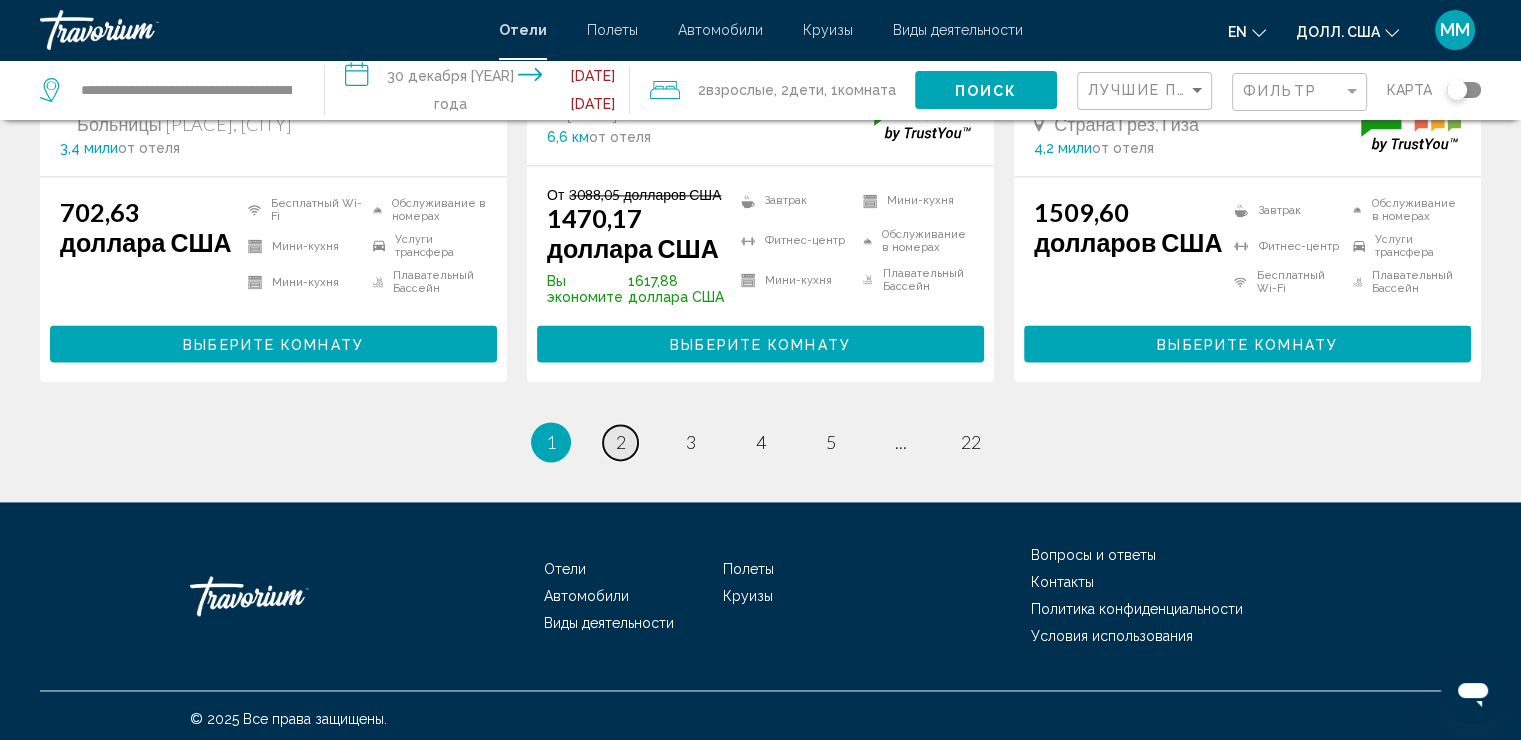 click on "2" at bounding box center [621, 442] 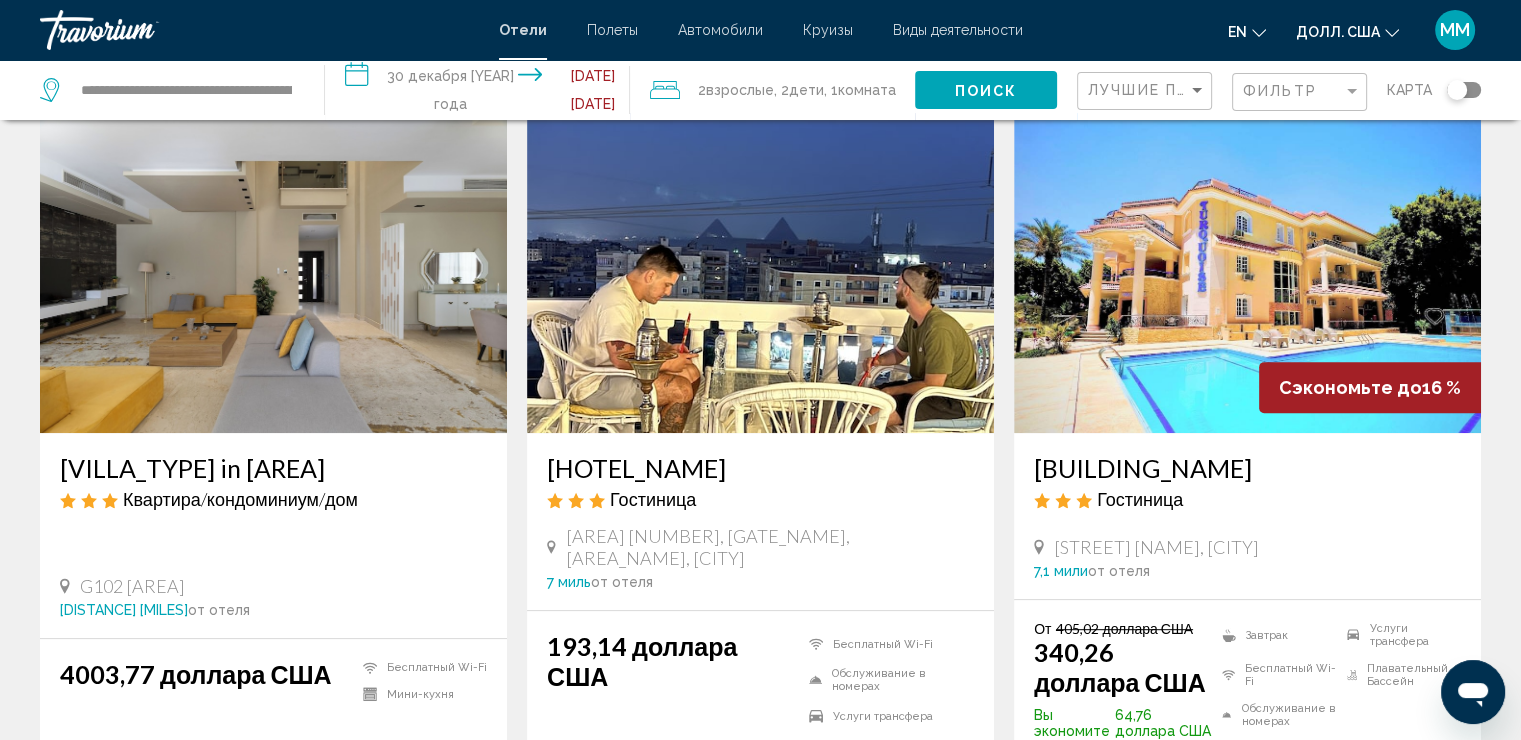 scroll, scrollTop: 700, scrollLeft: 0, axis: vertical 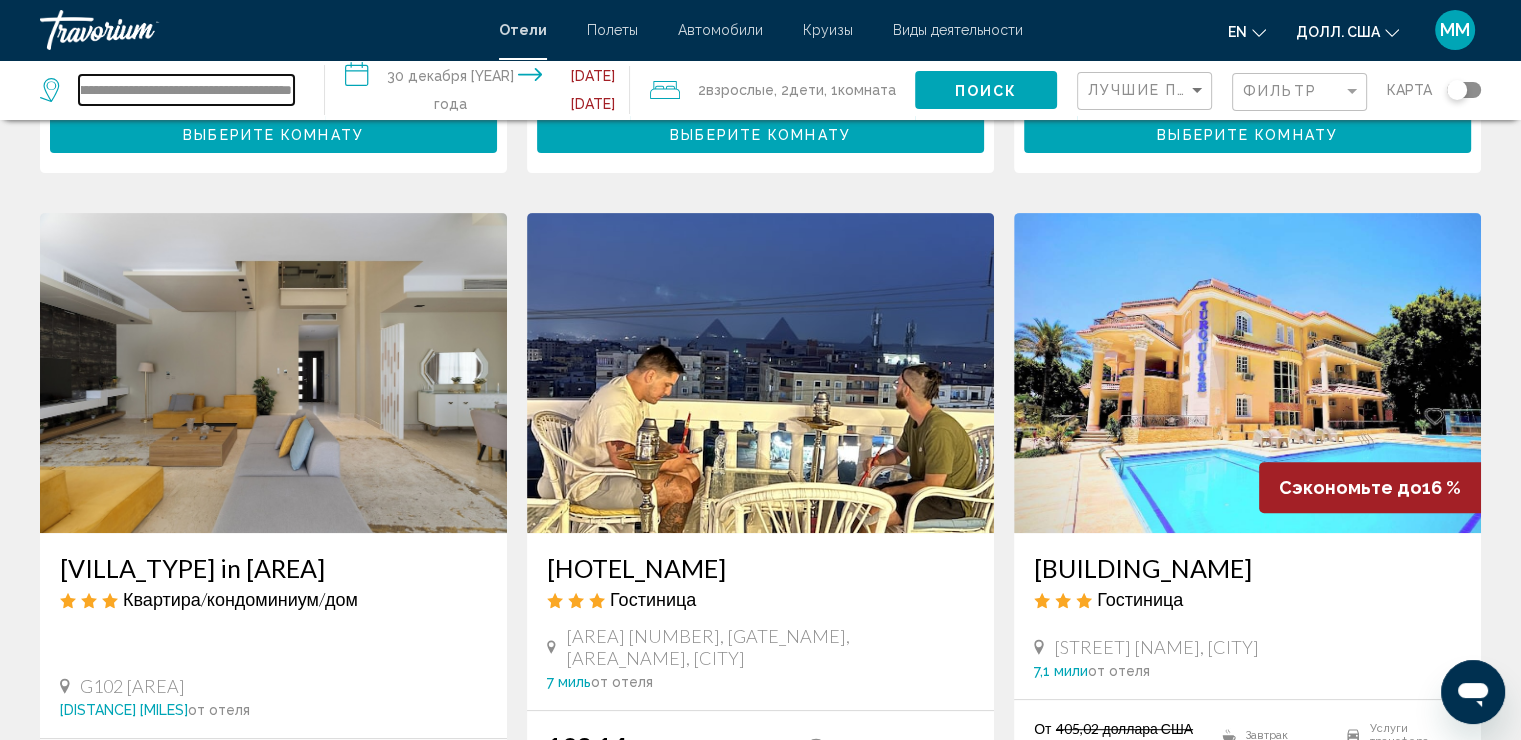 drag, startPoint x: 120, startPoint y: 89, endPoint x: 309, endPoint y: 92, distance: 189.0238 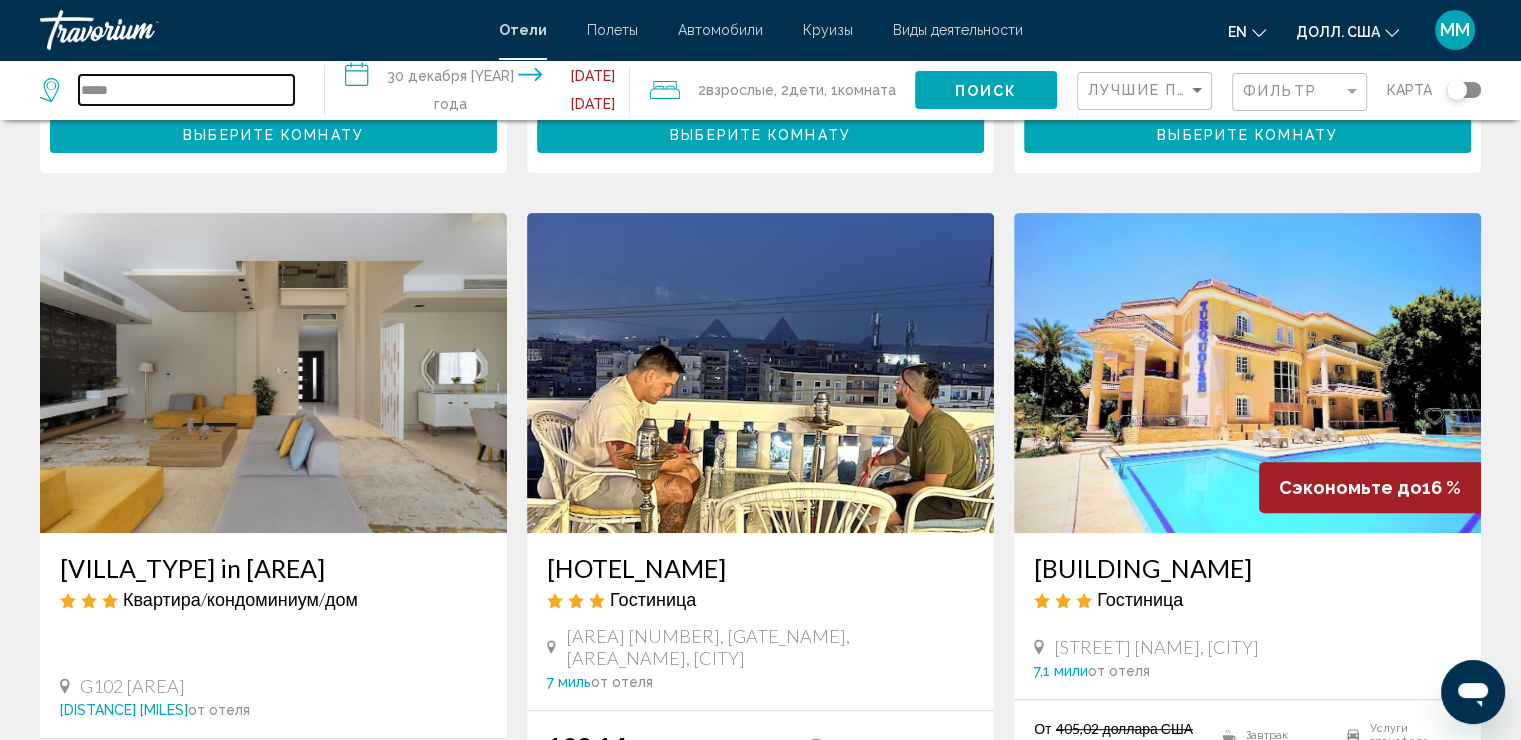 scroll, scrollTop: 0, scrollLeft: 0, axis: both 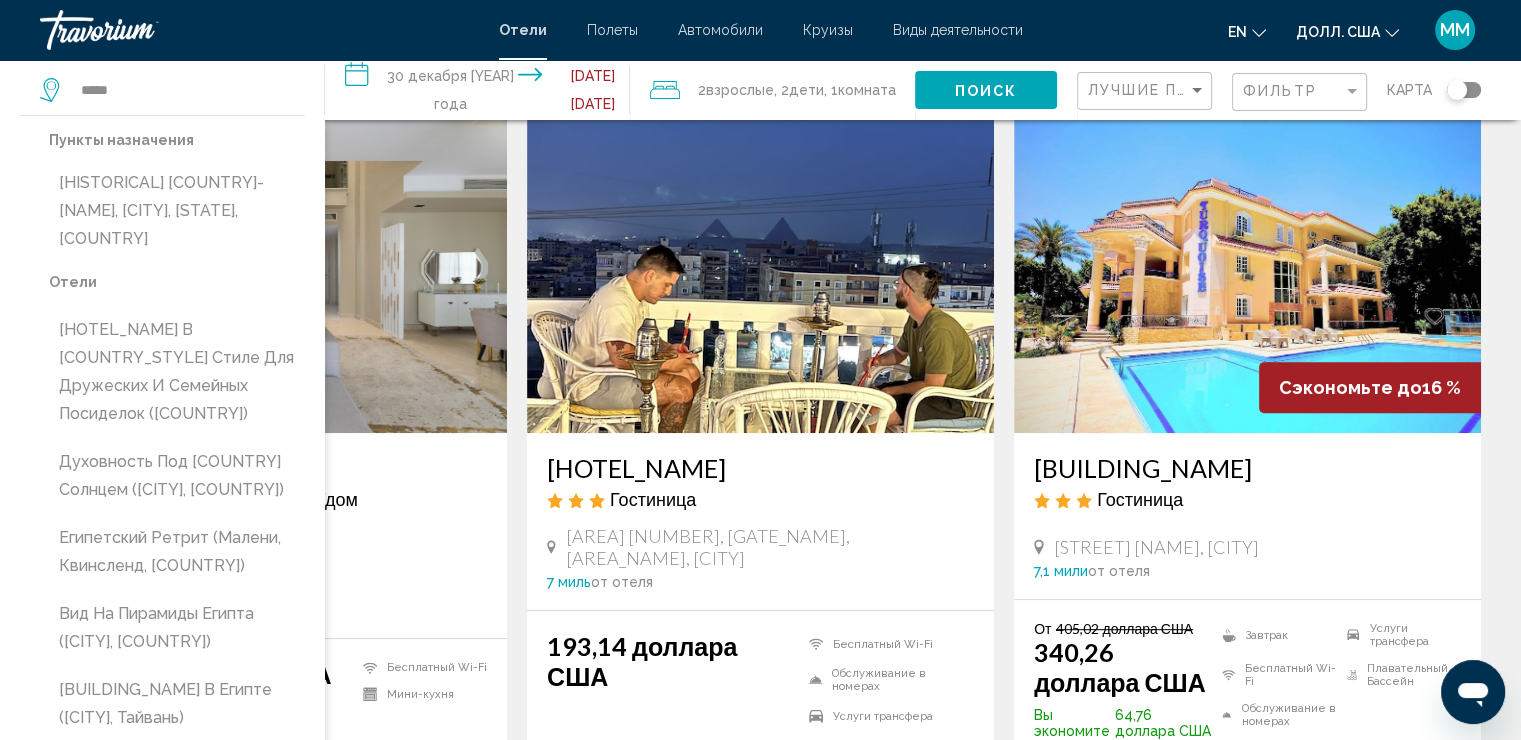 click on "Улица Нью - Гиза 7,5 км от отеля [PRICE]" at bounding box center [760, 887] 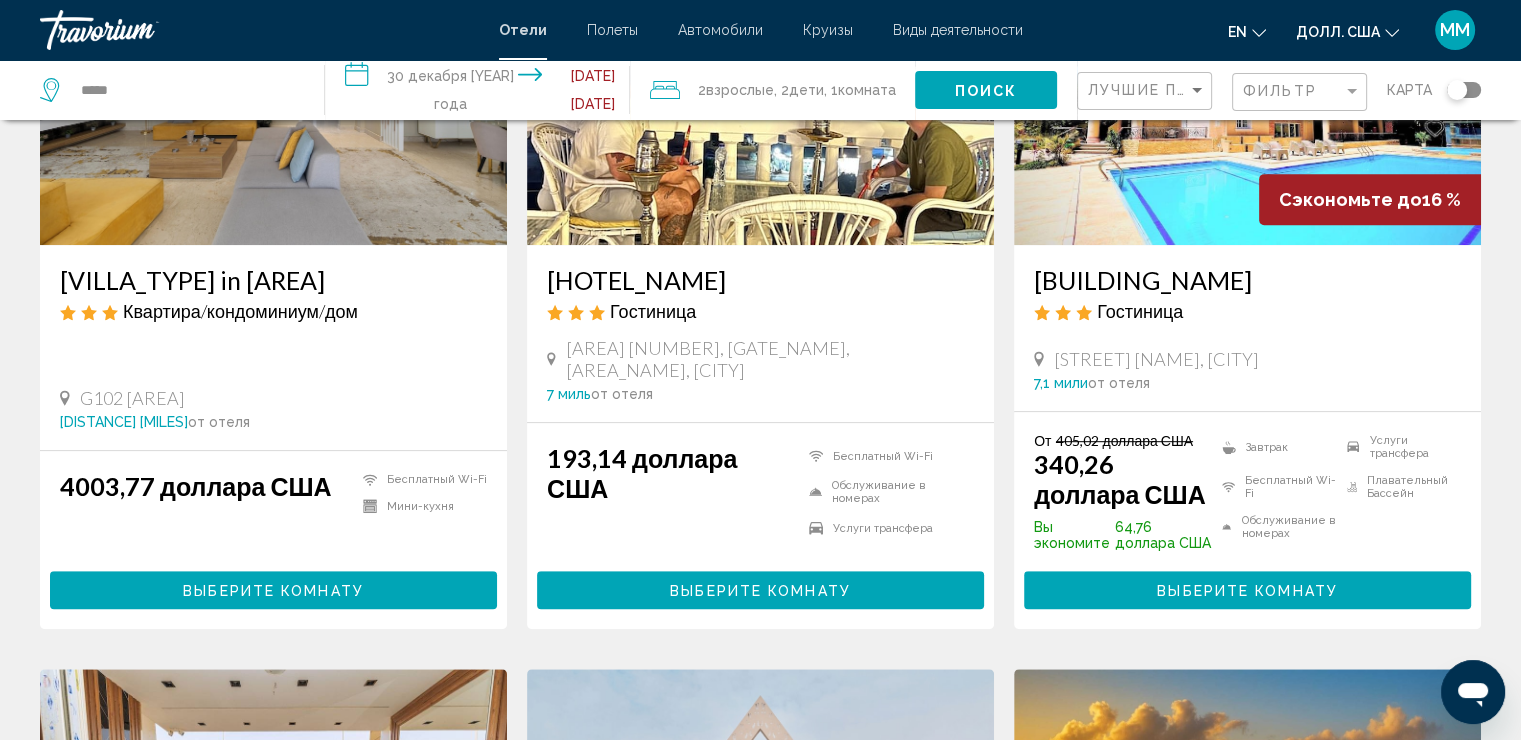 scroll, scrollTop: 800, scrollLeft: 0, axis: vertical 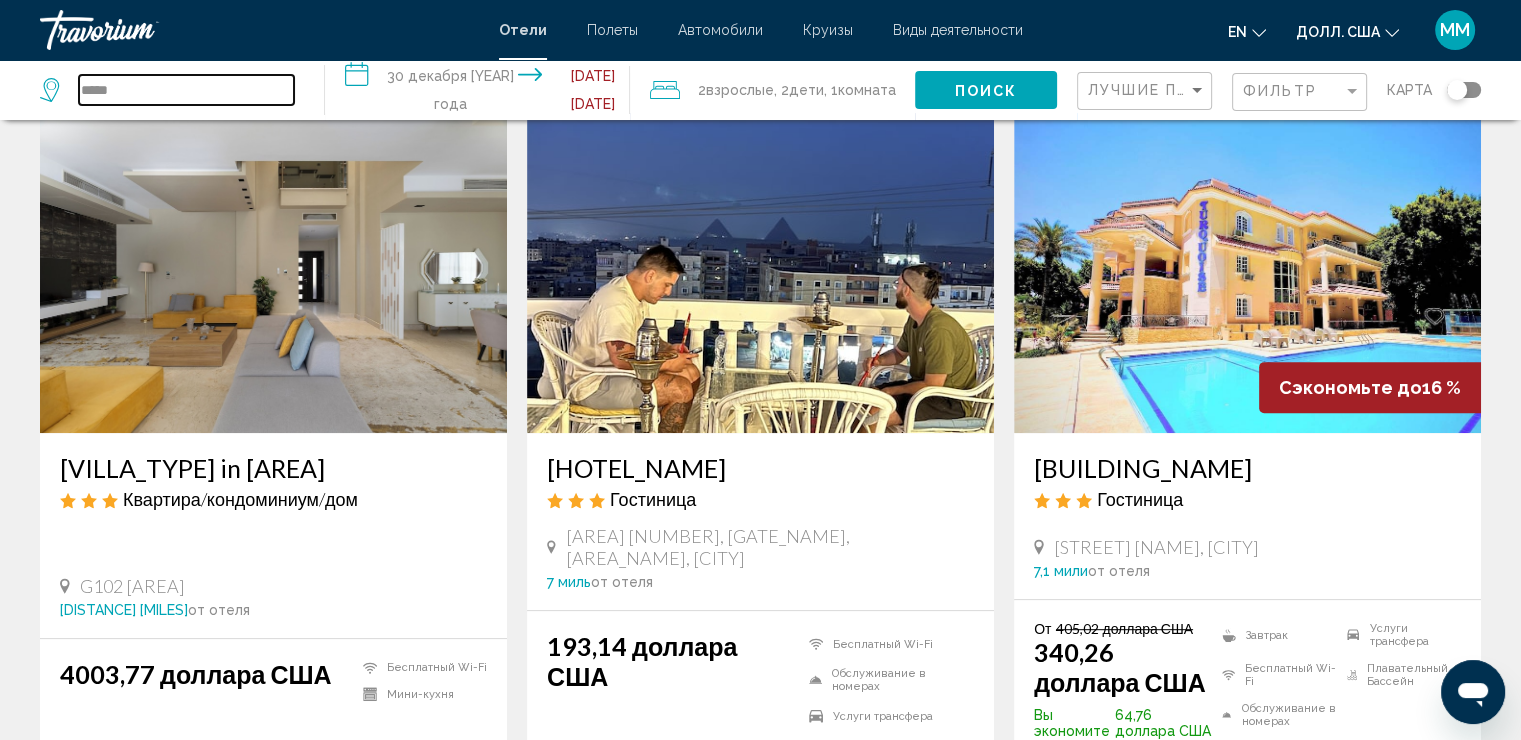 click on "*****" at bounding box center [186, 90] 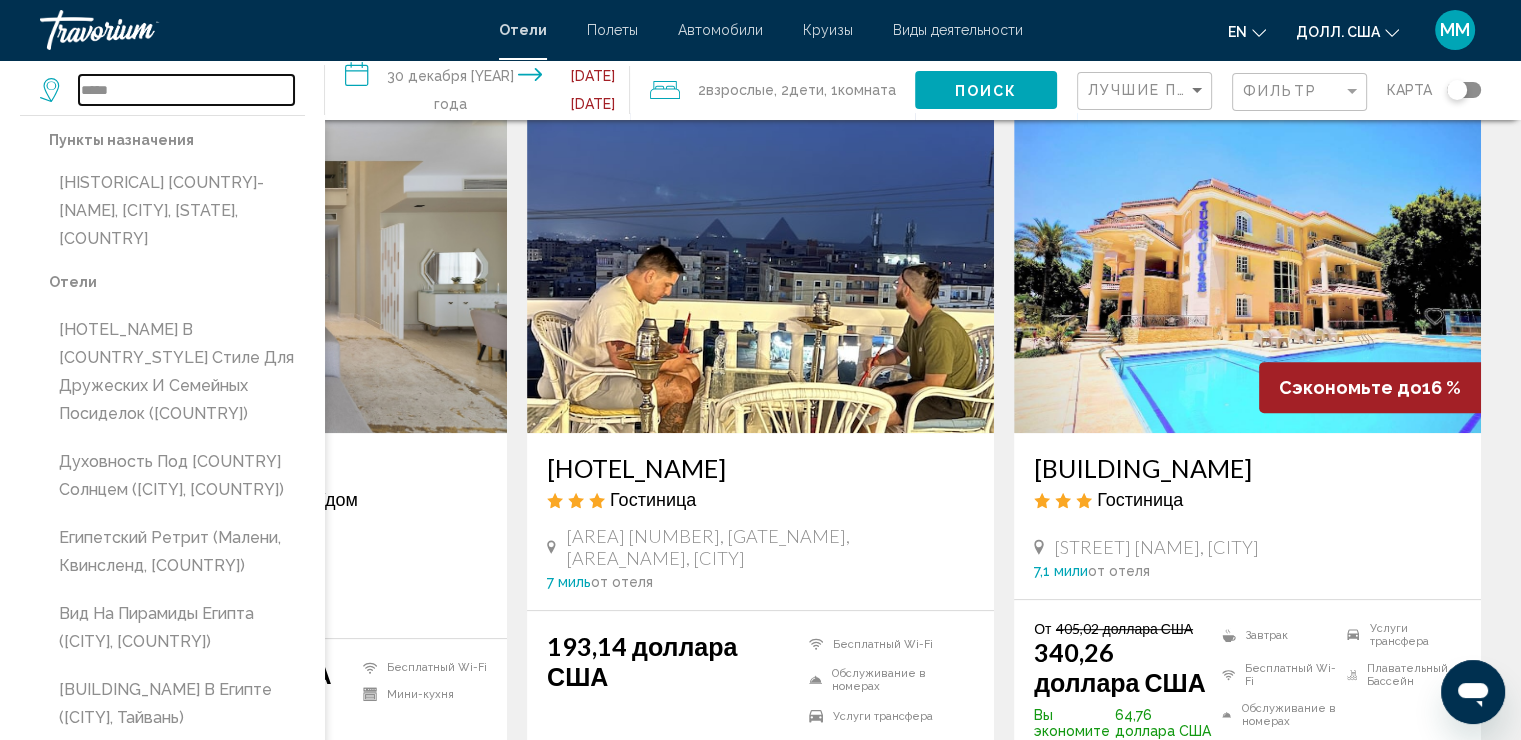 drag, startPoint x: 179, startPoint y: 89, endPoint x: 0, endPoint y: 61, distance: 181.17671 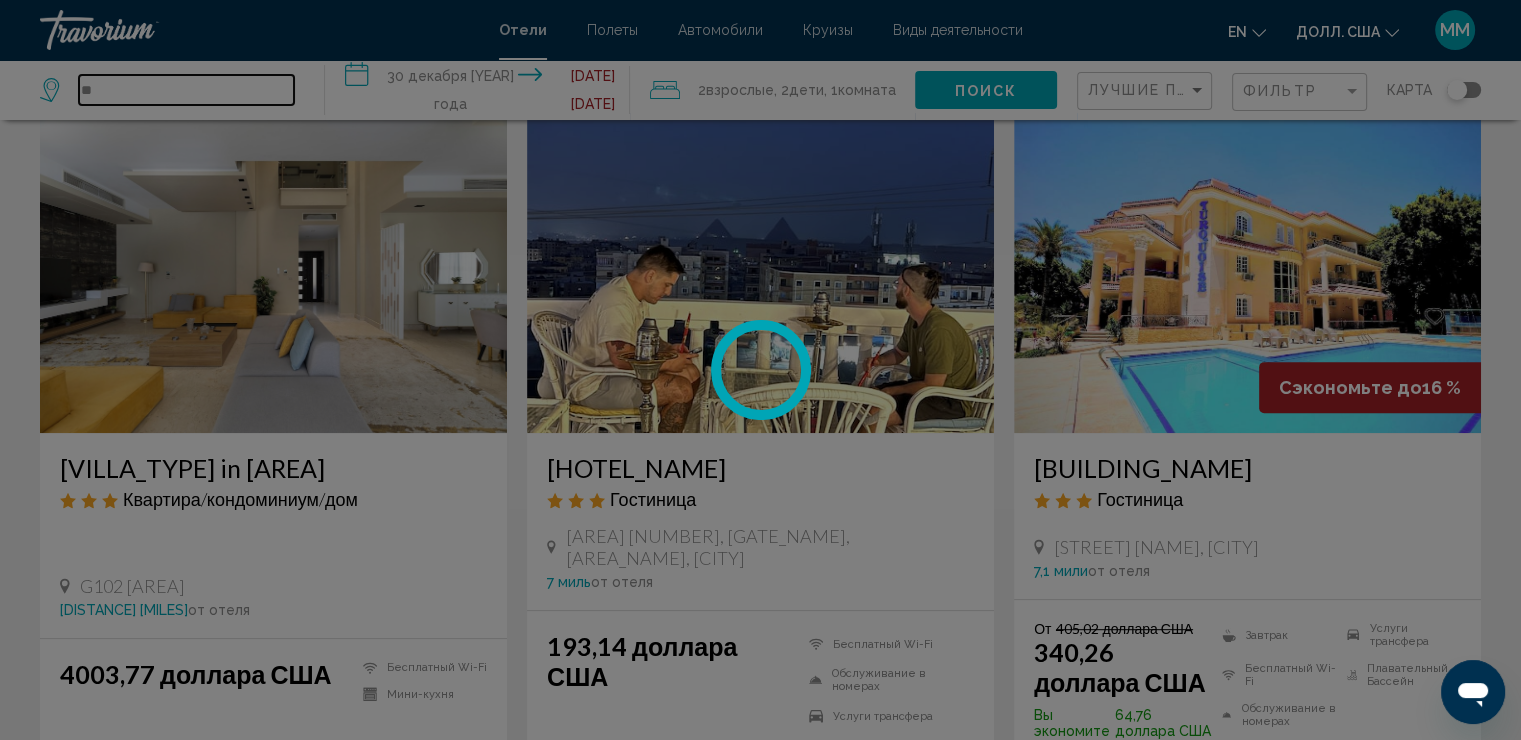 type on "*" 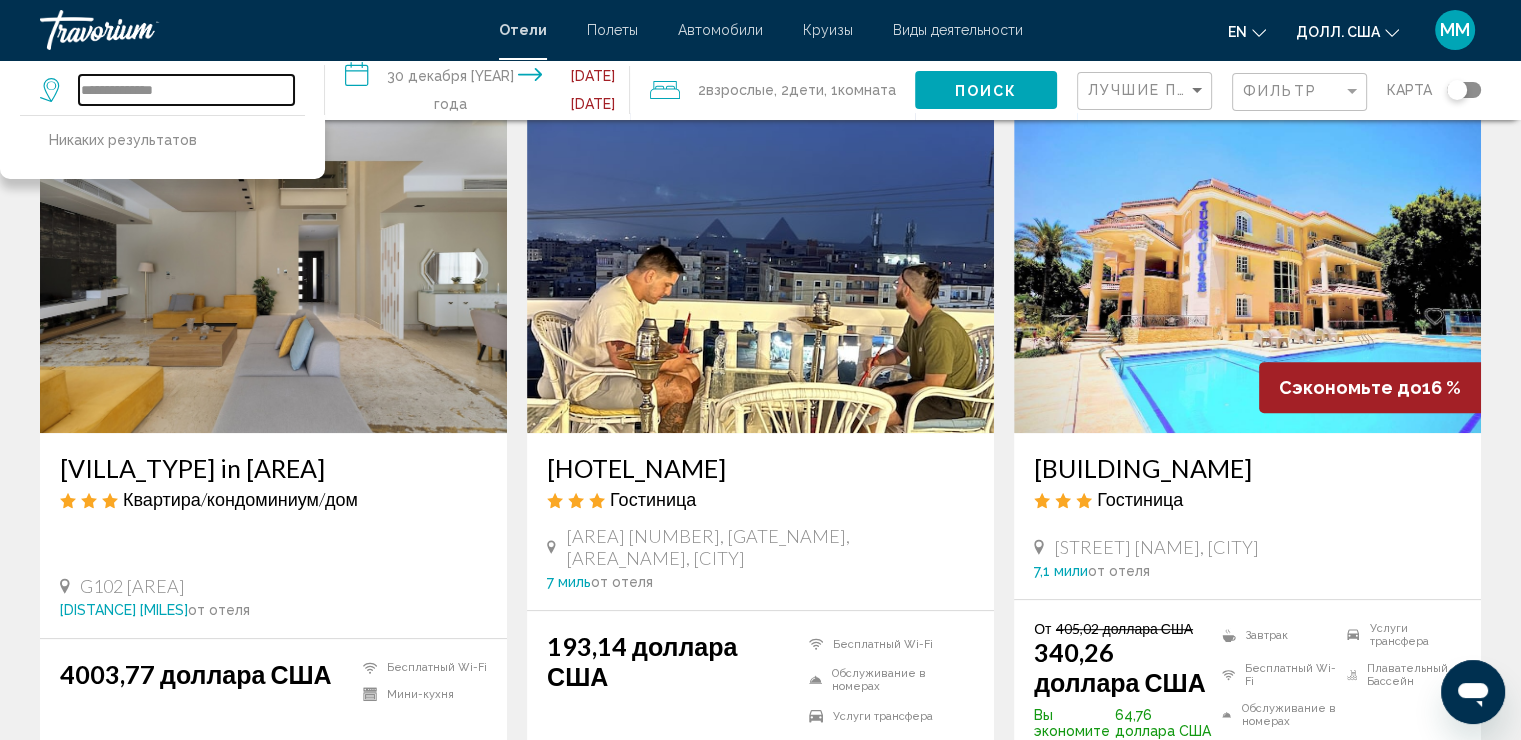 type on "**********" 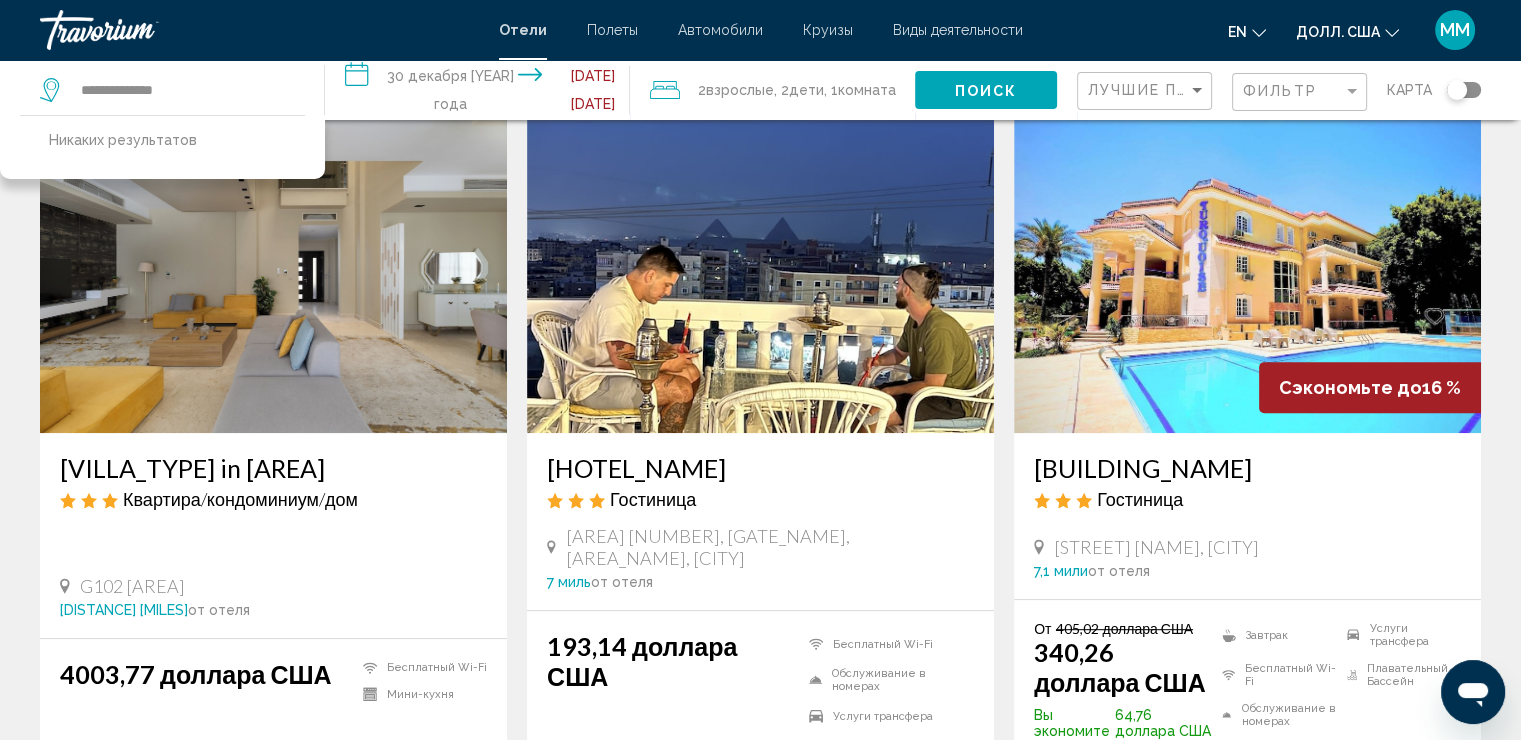 click on "Поиск" 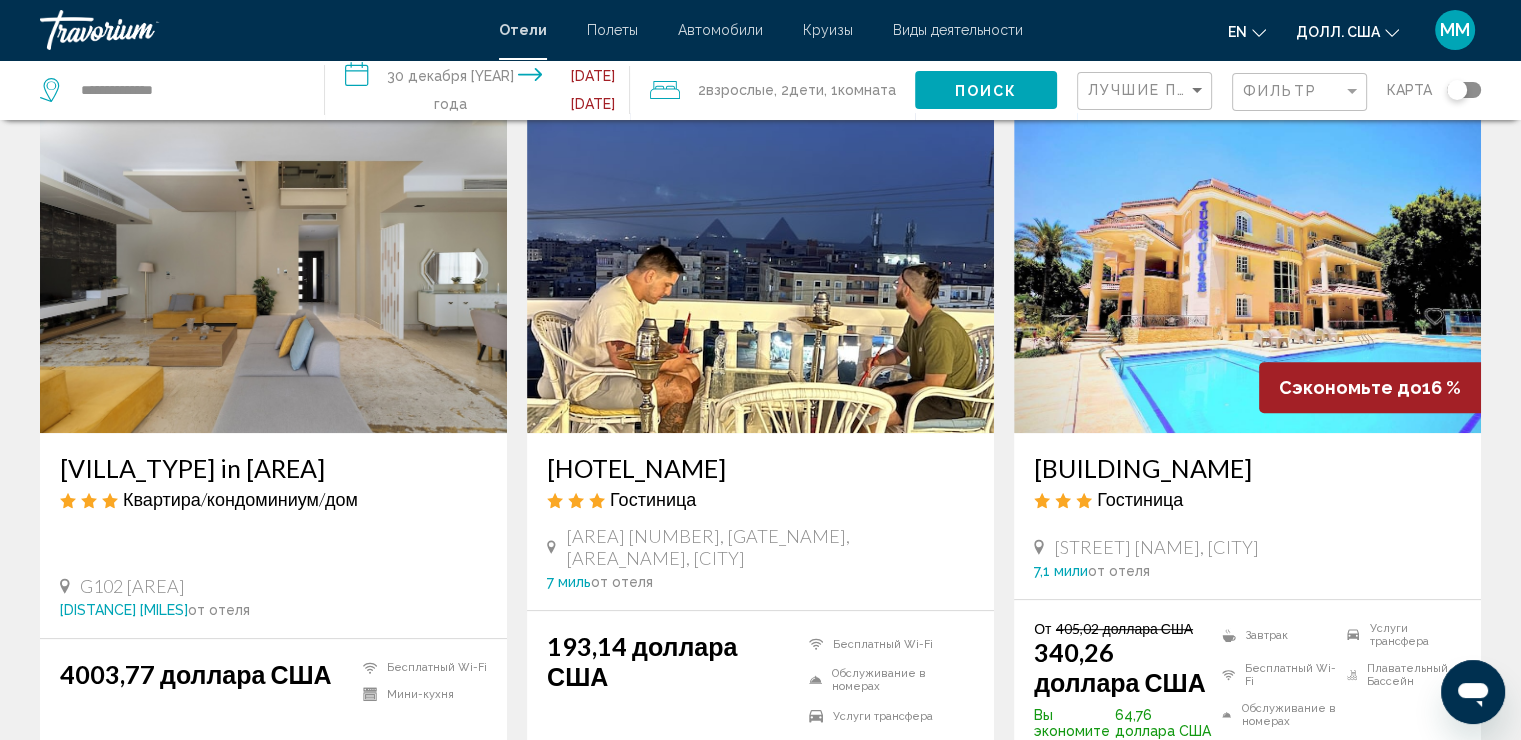 click on "Поиск" 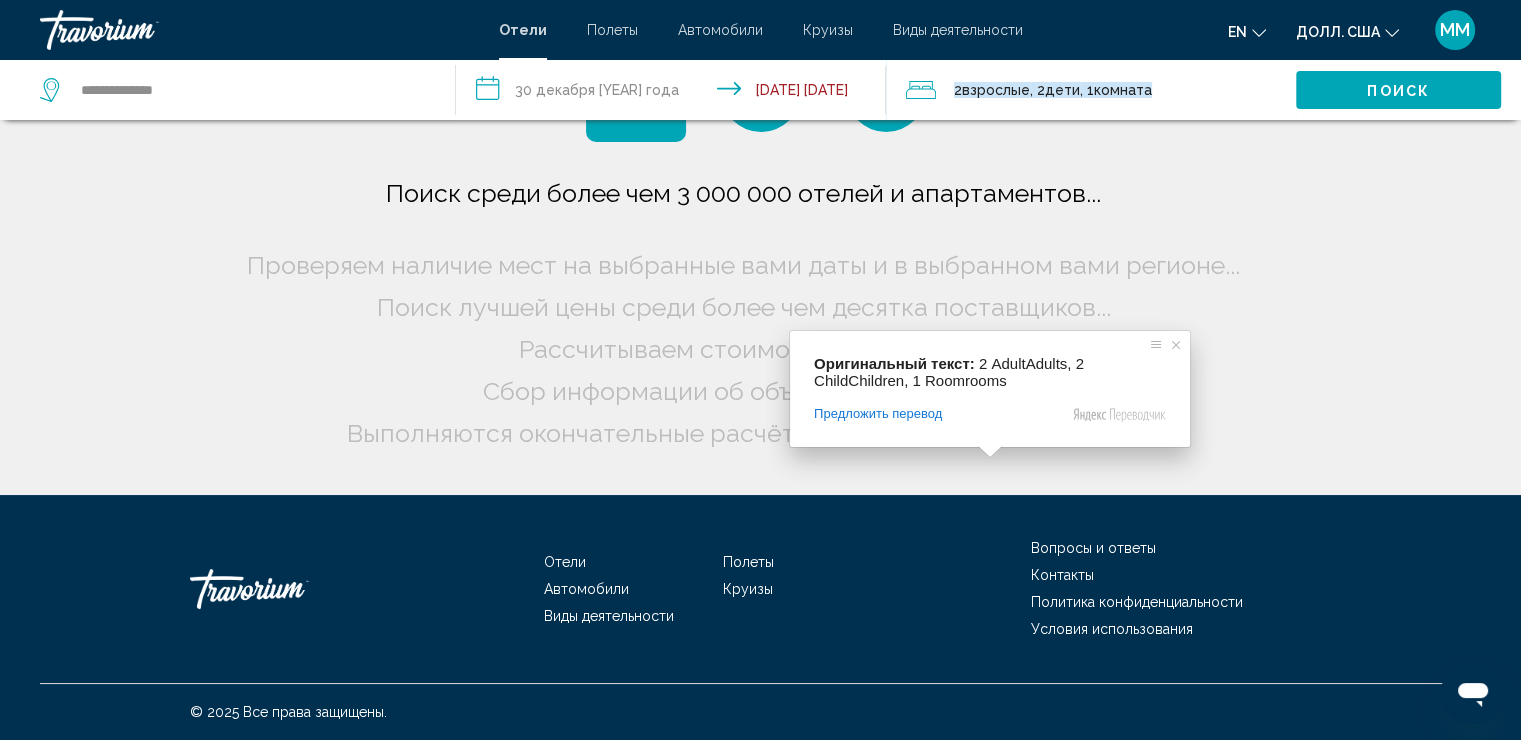 scroll, scrollTop: 0, scrollLeft: 0, axis: both 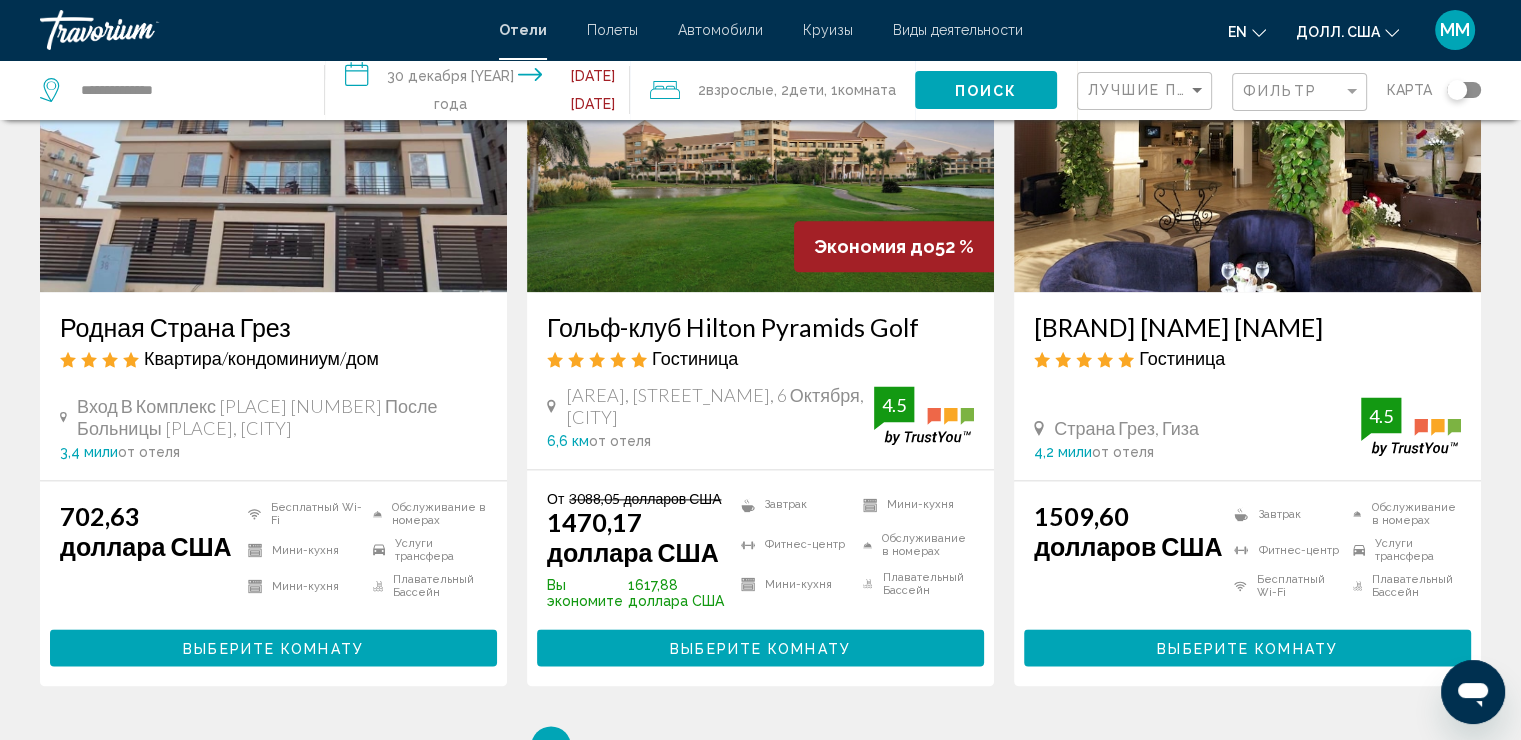 click on "Поиск" 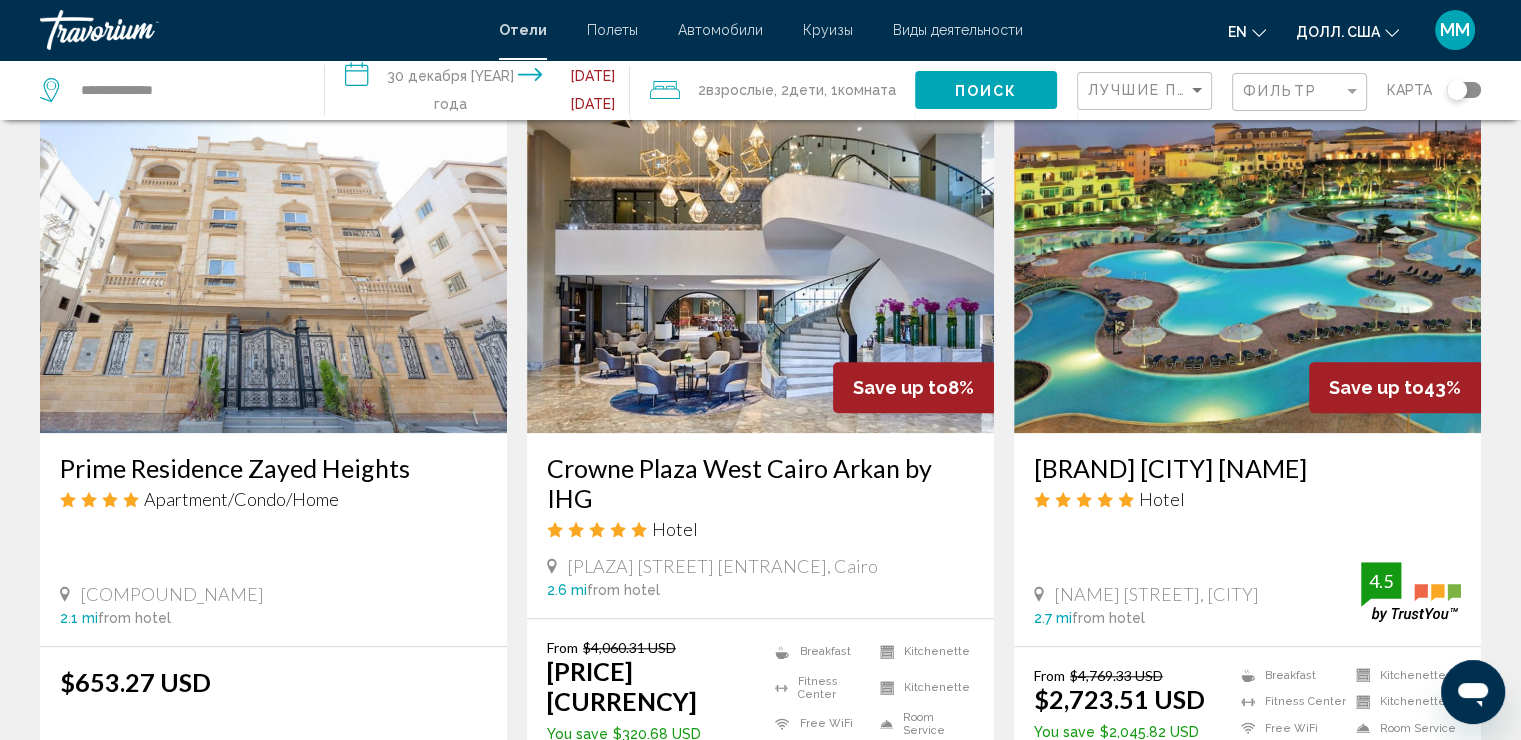 scroll, scrollTop: 2500, scrollLeft: 0, axis: vertical 